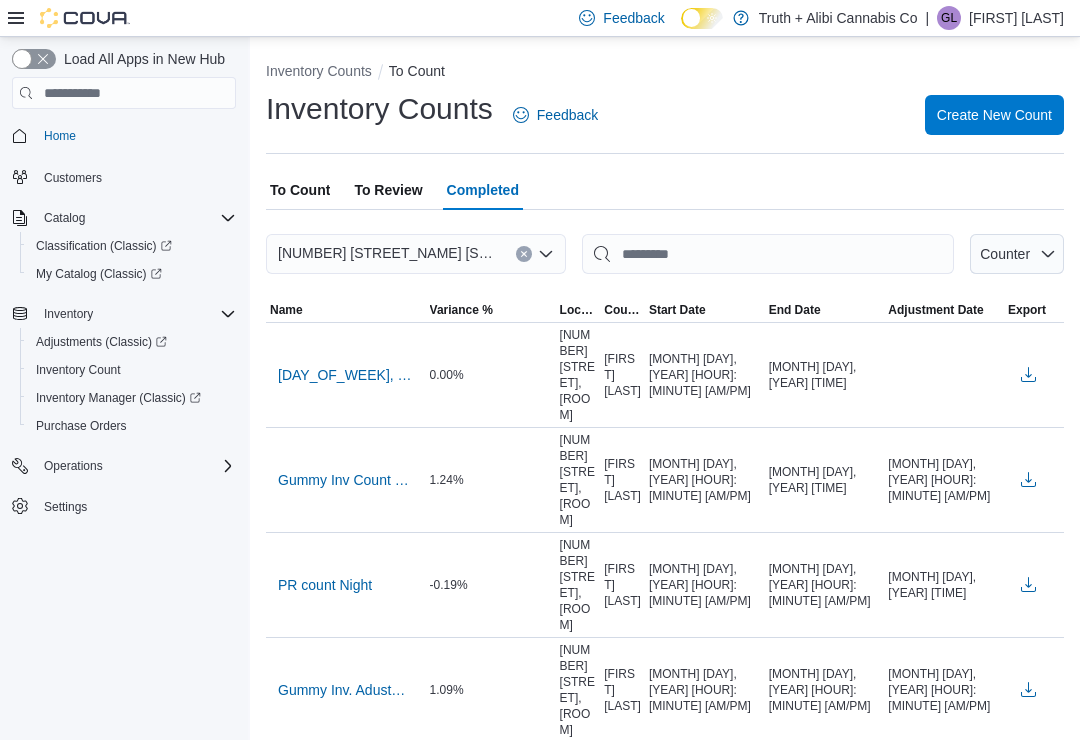 scroll, scrollTop: 0, scrollLeft: 0, axis: both 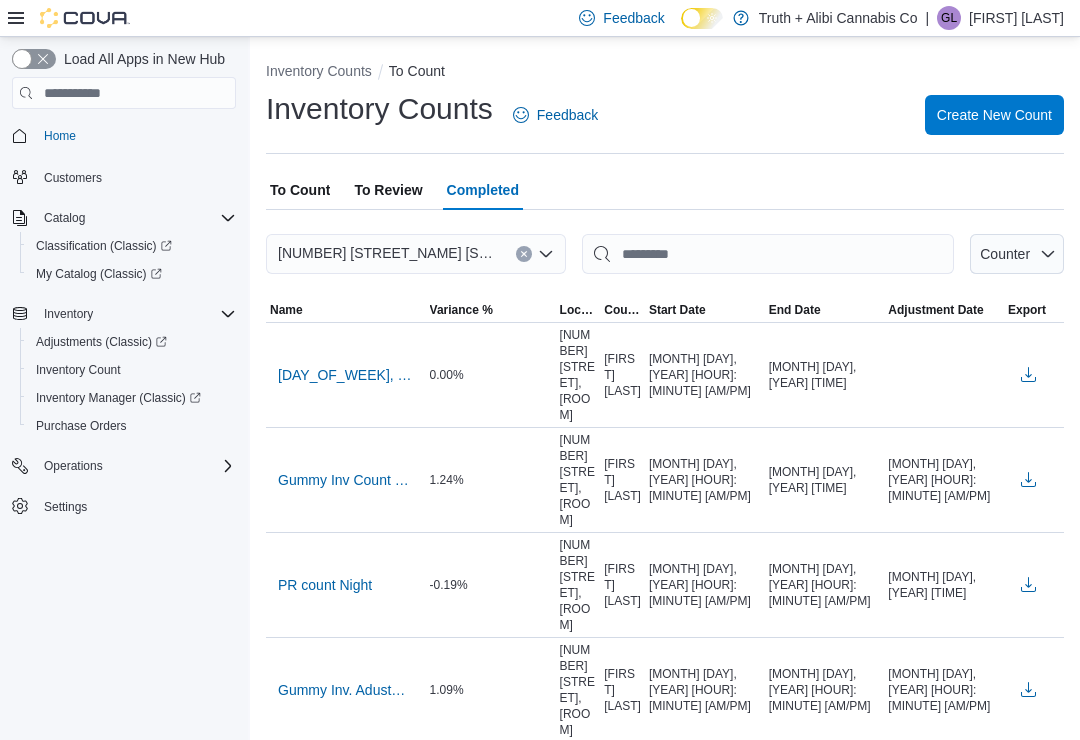 click on "To Count" at bounding box center [300, 190] 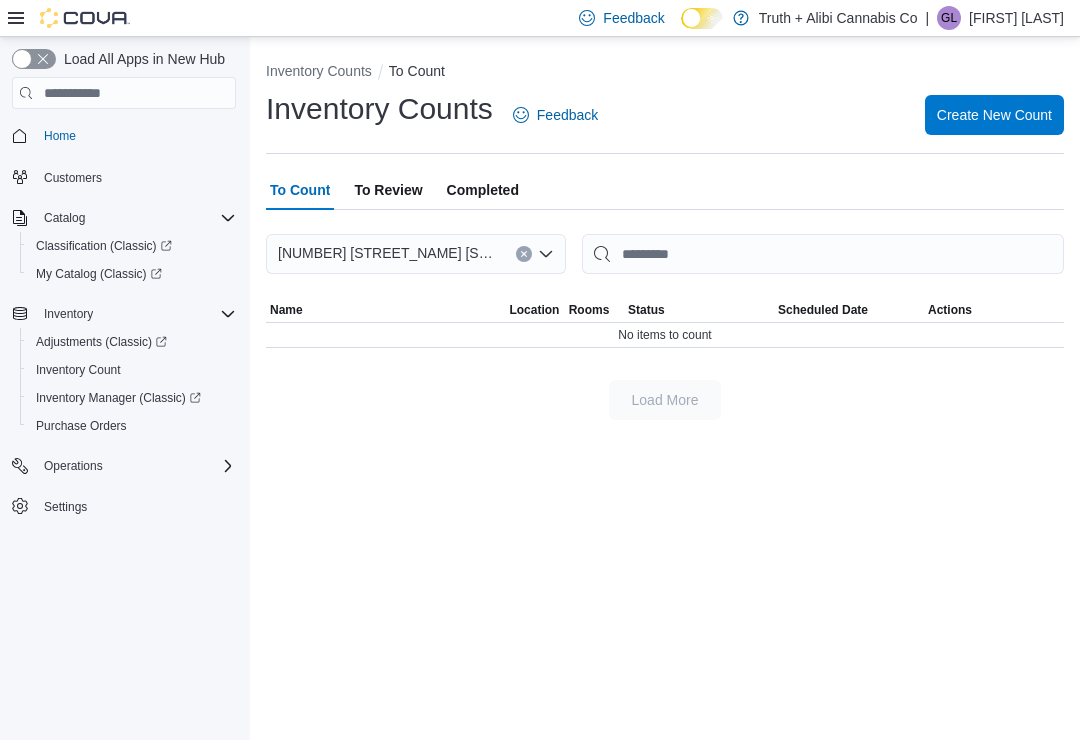 click on "Create New Count" at bounding box center [994, 115] 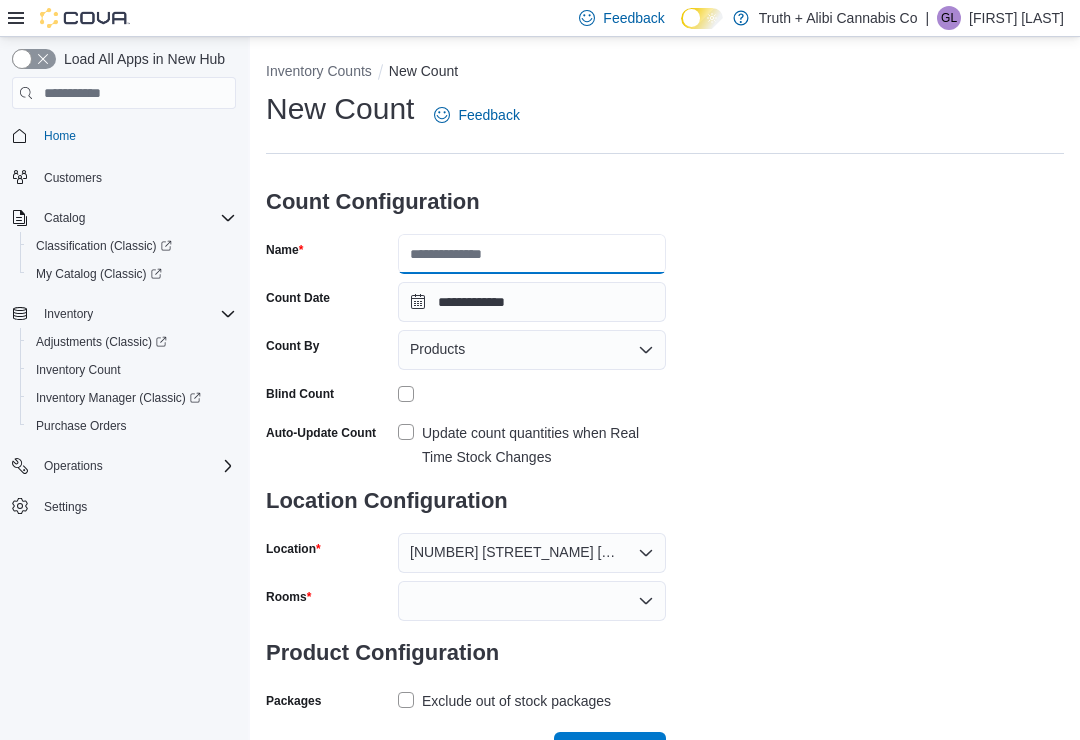 click on "Name" at bounding box center (532, 254) 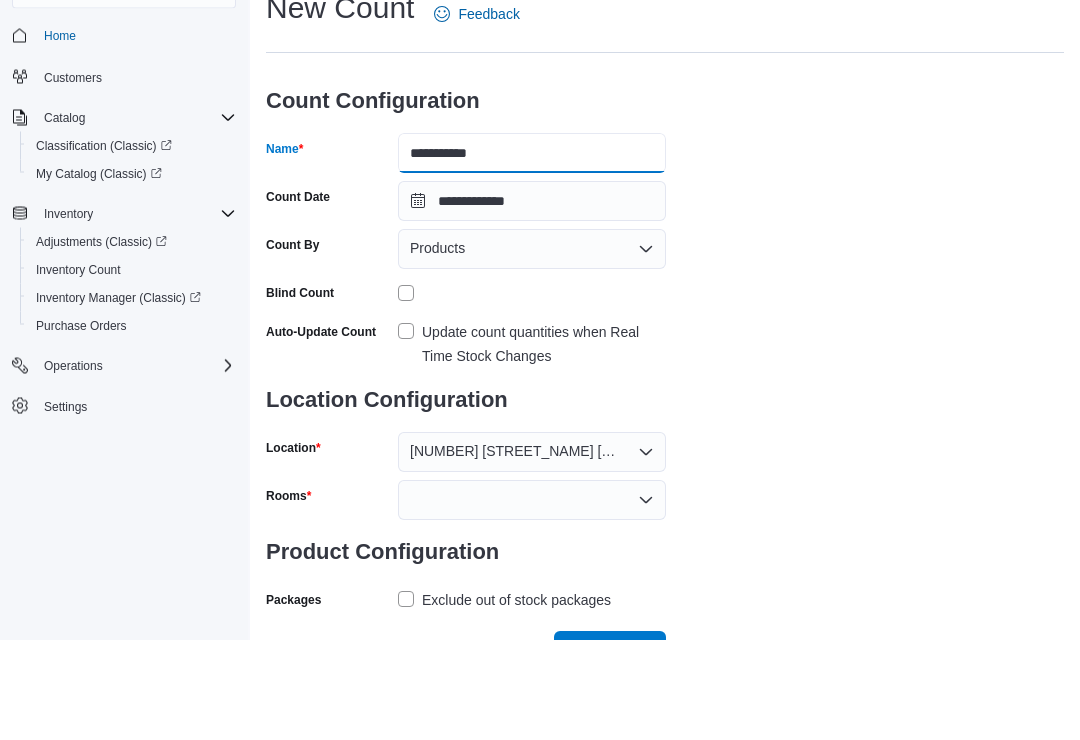 type on "**********" 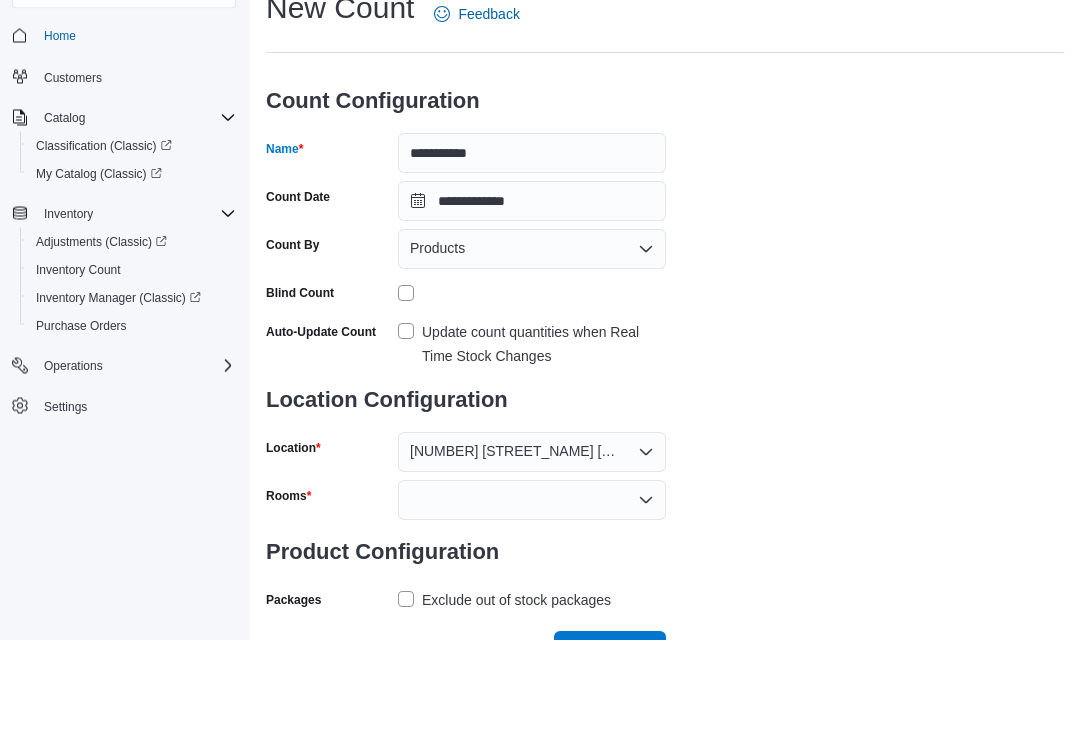 click on "Update count quantities when Real Time Stock Changes" at bounding box center (532, 445) 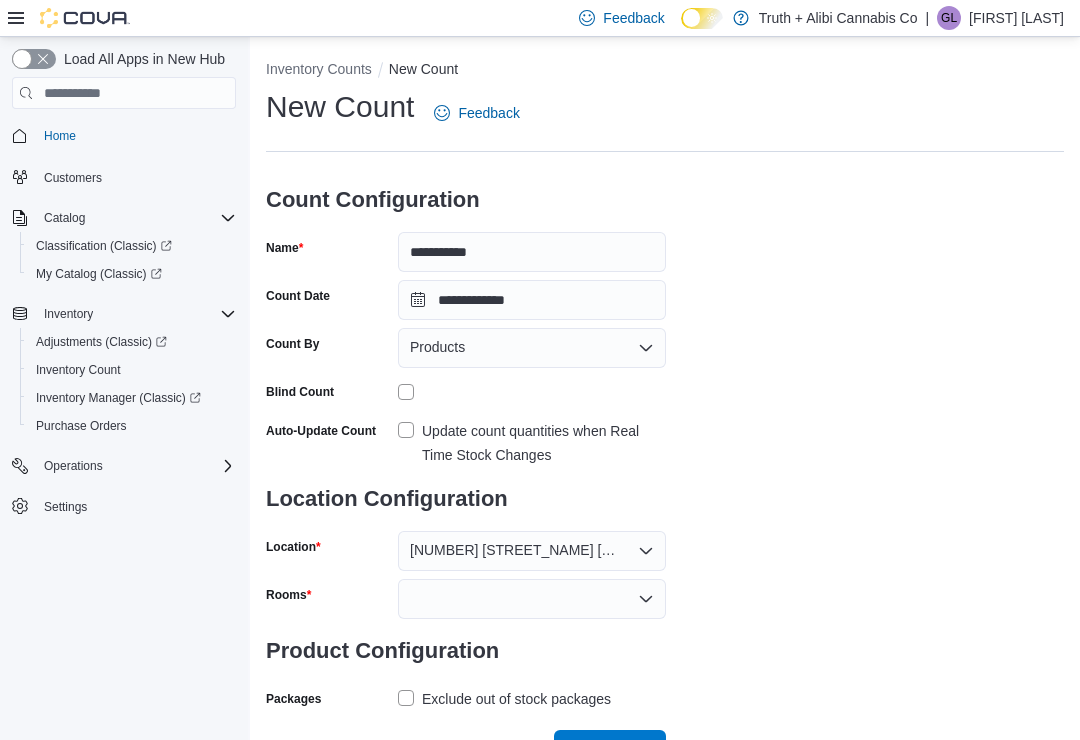 click at bounding box center [532, 599] 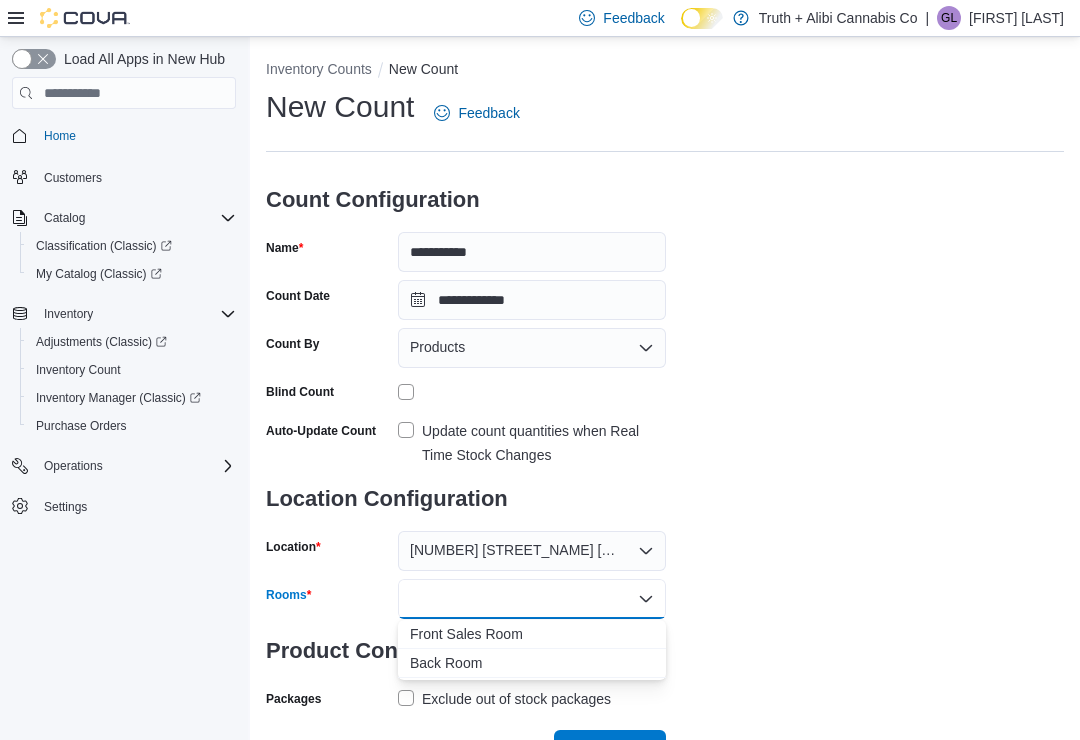 scroll, scrollTop: 33, scrollLeft: 0, axis: vertical 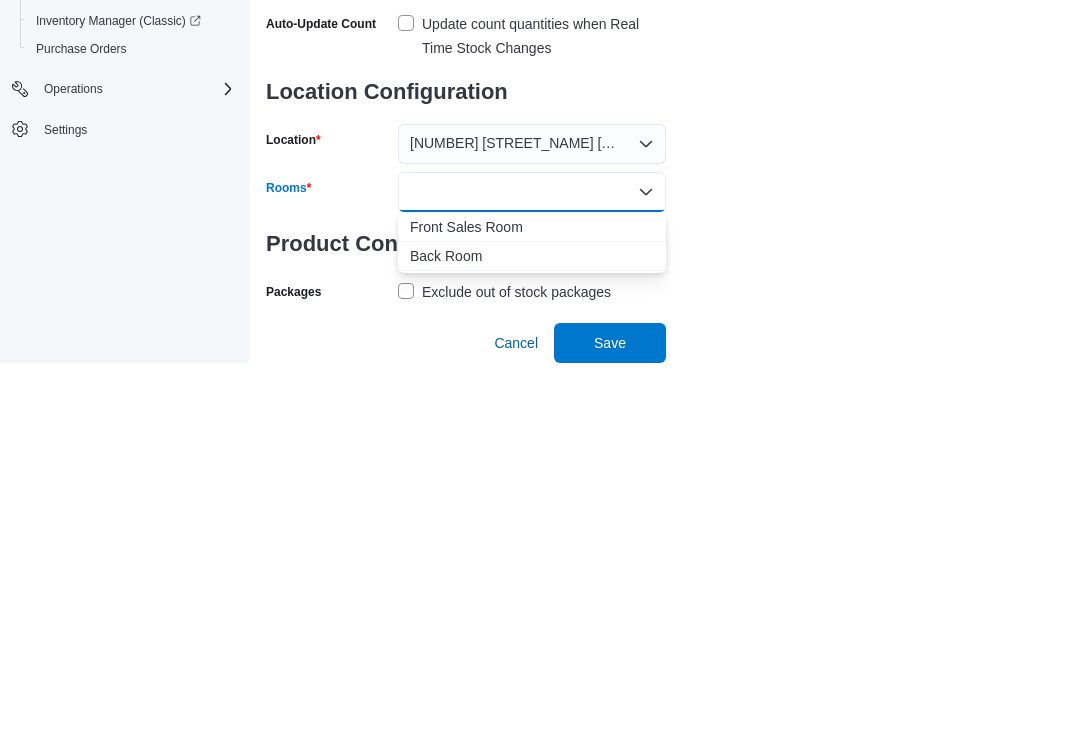 click on "Front Sales Room" at bounding box center [532, 604] 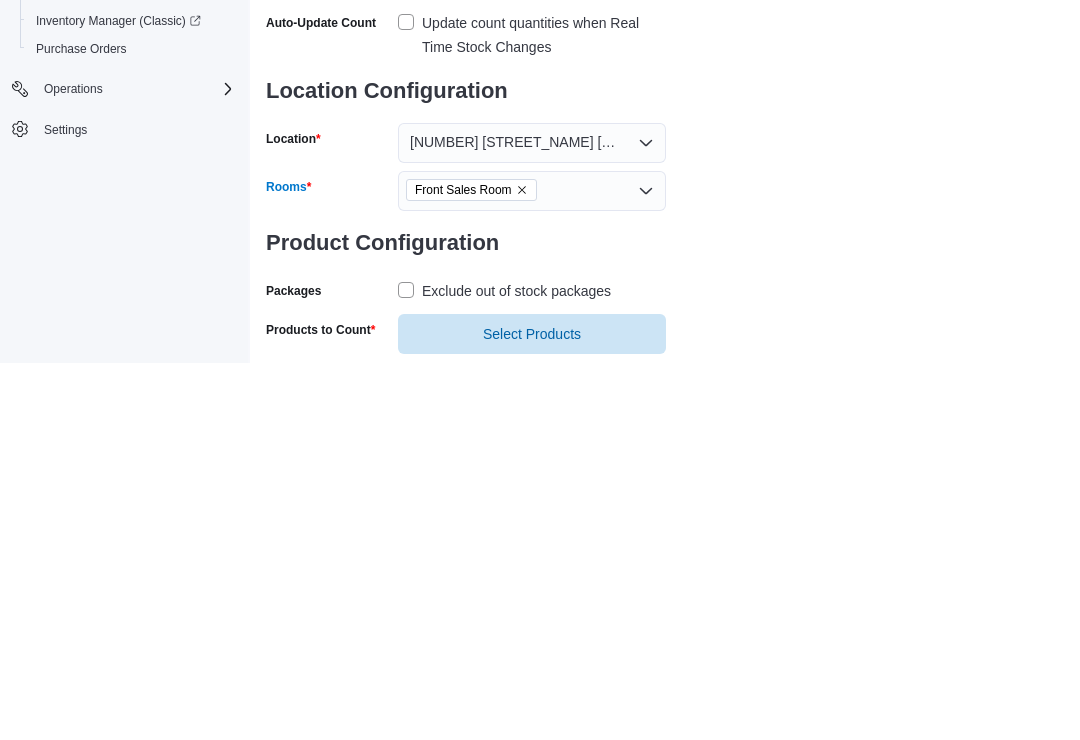 click on "Exclude out of stock packages" at bounding box center (504, 668) 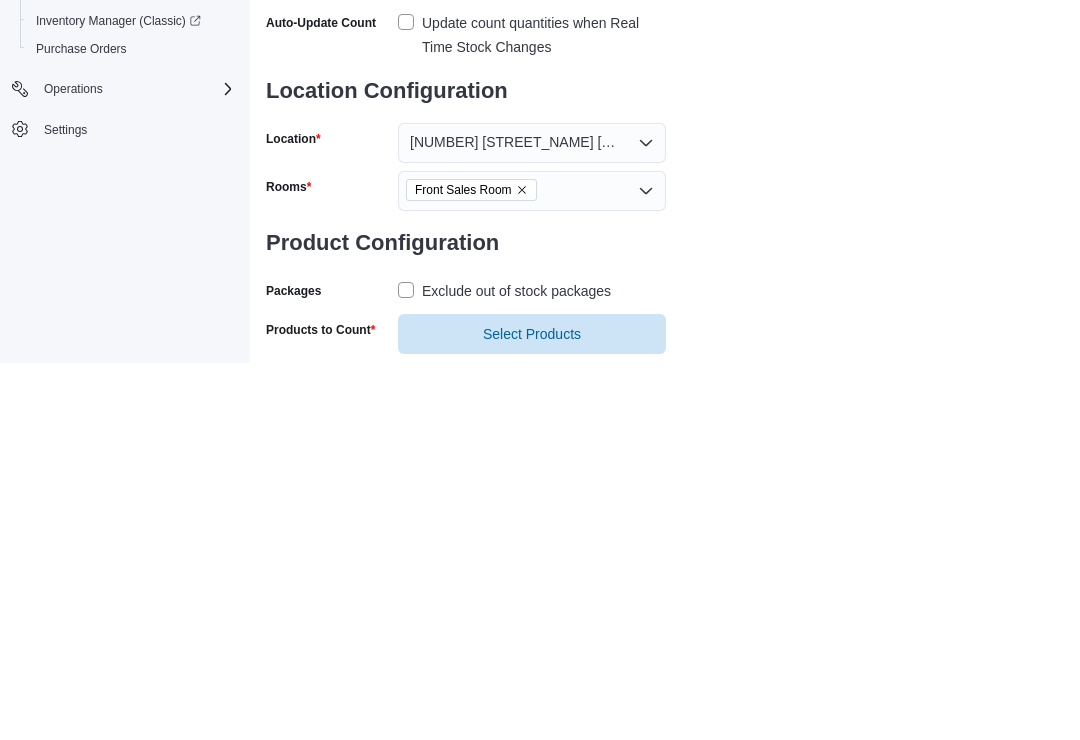 scroll, scrollTop: 50, scrollLeft: 0, axis: vertical 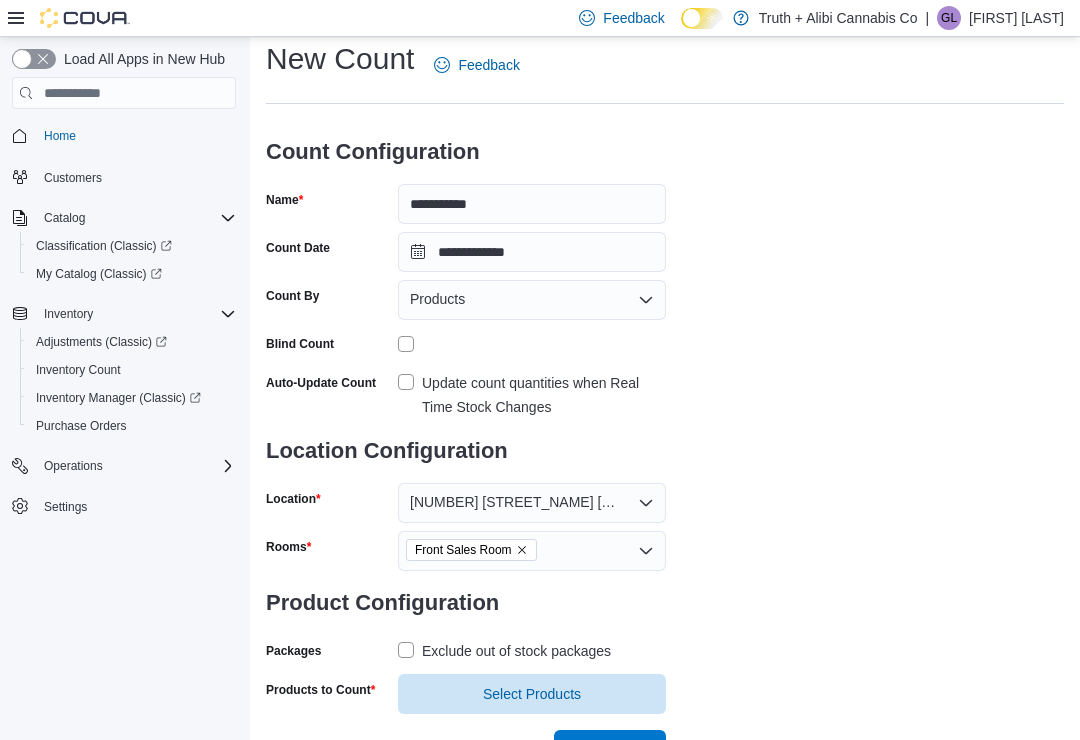 click on "Select Products" at bounding box center [532, 694] 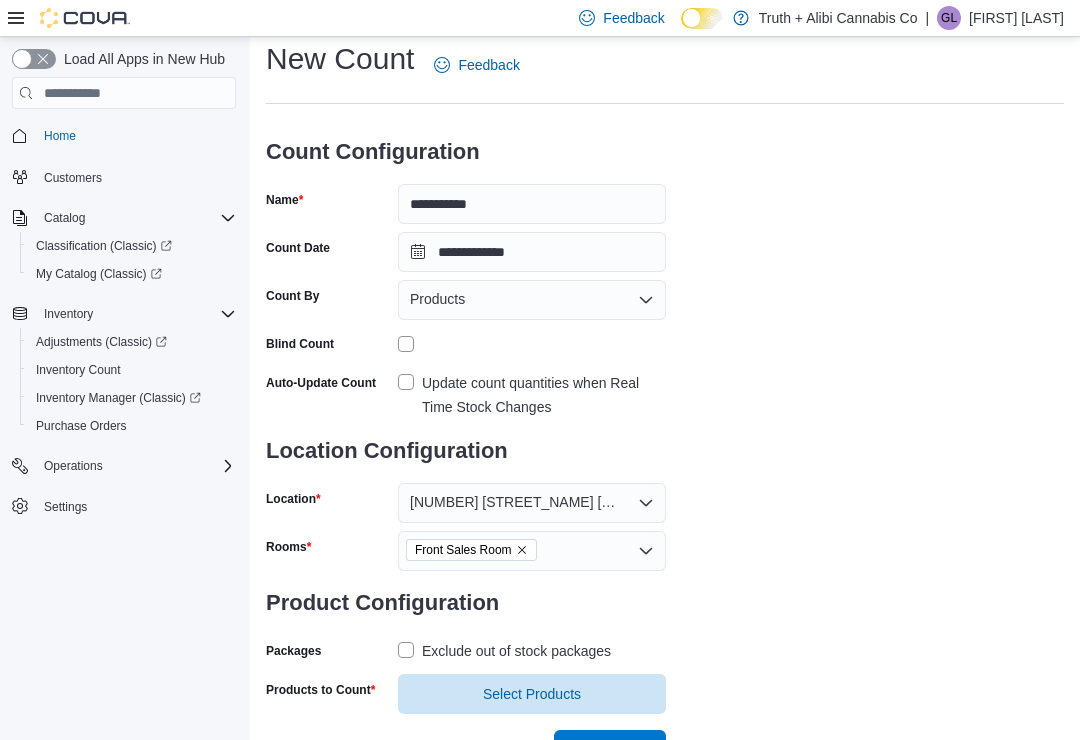 scroll, scrollTop: 0, scrollLeft: 0, axis: both 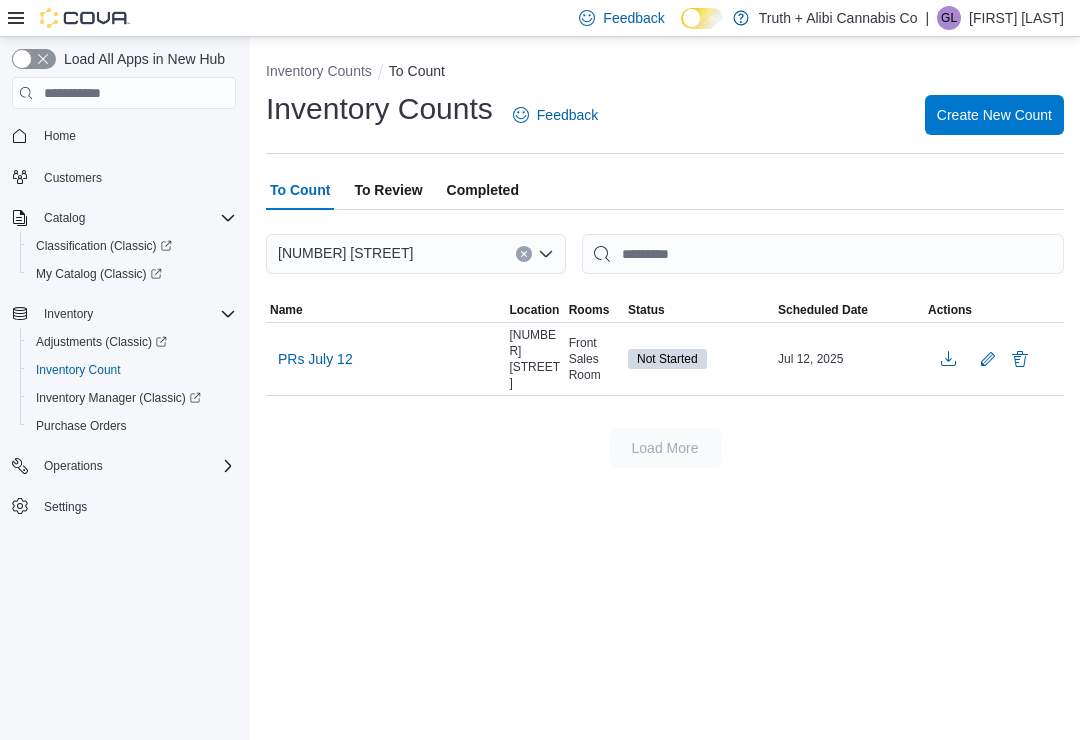 click on "PRs [MONTH] [DAY]" at bounding box center [315, 359] 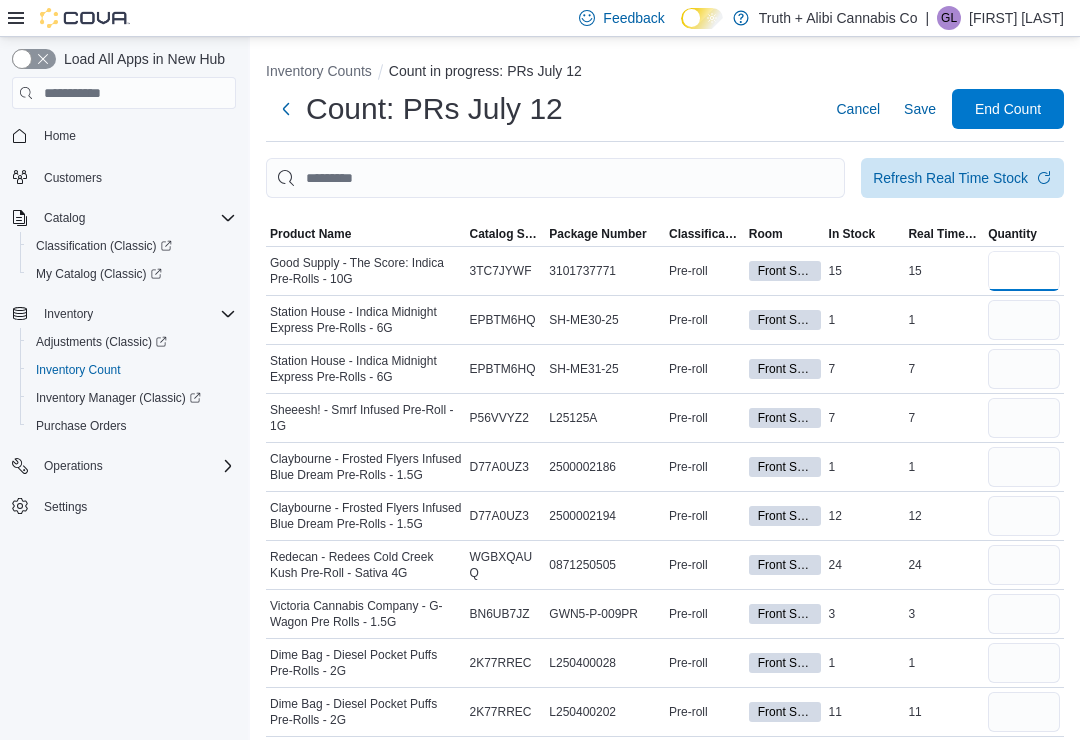 click at bounding box center [1024, 271] 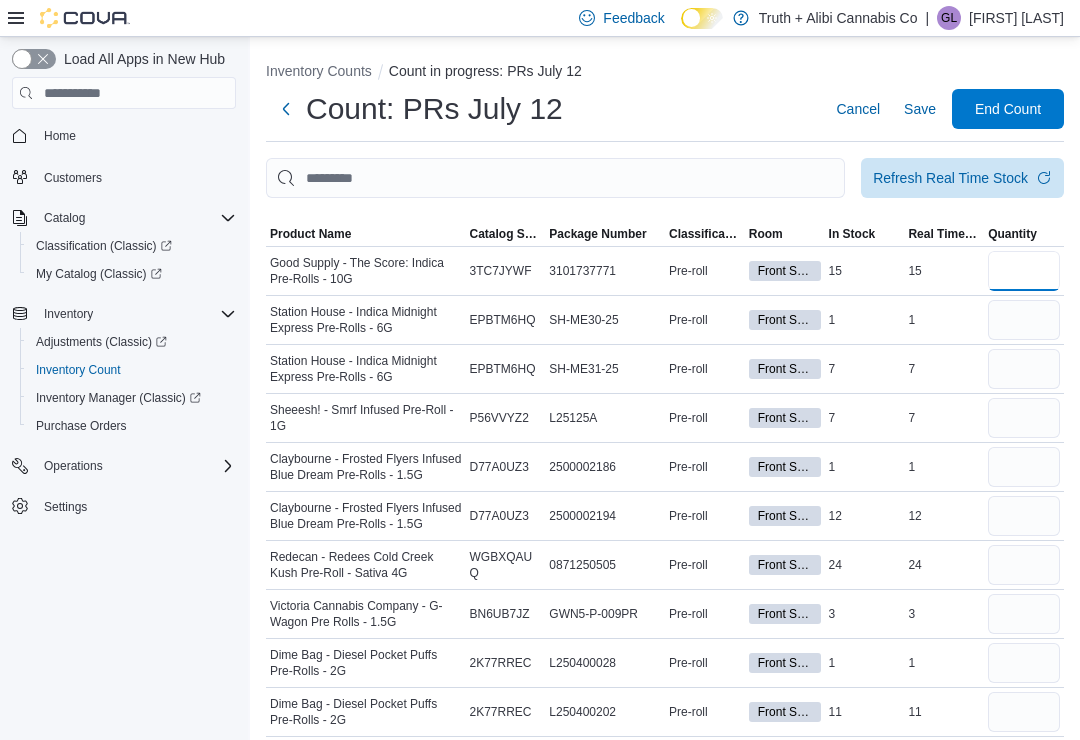 type 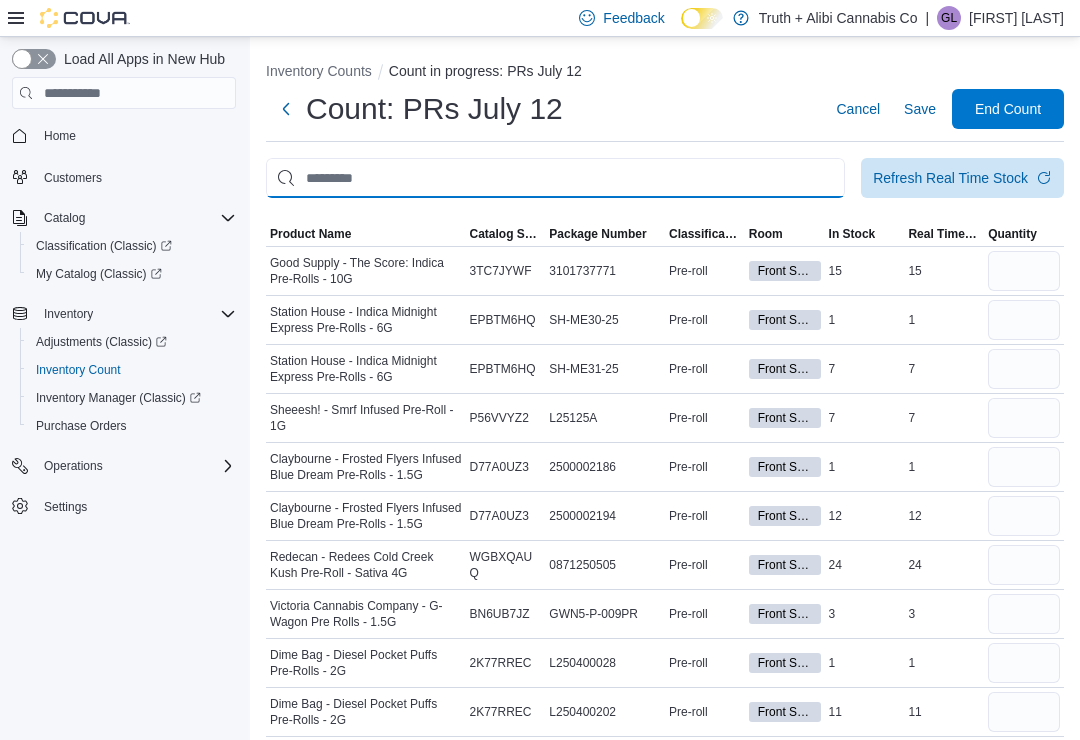 click at bounding box center (555, 178) 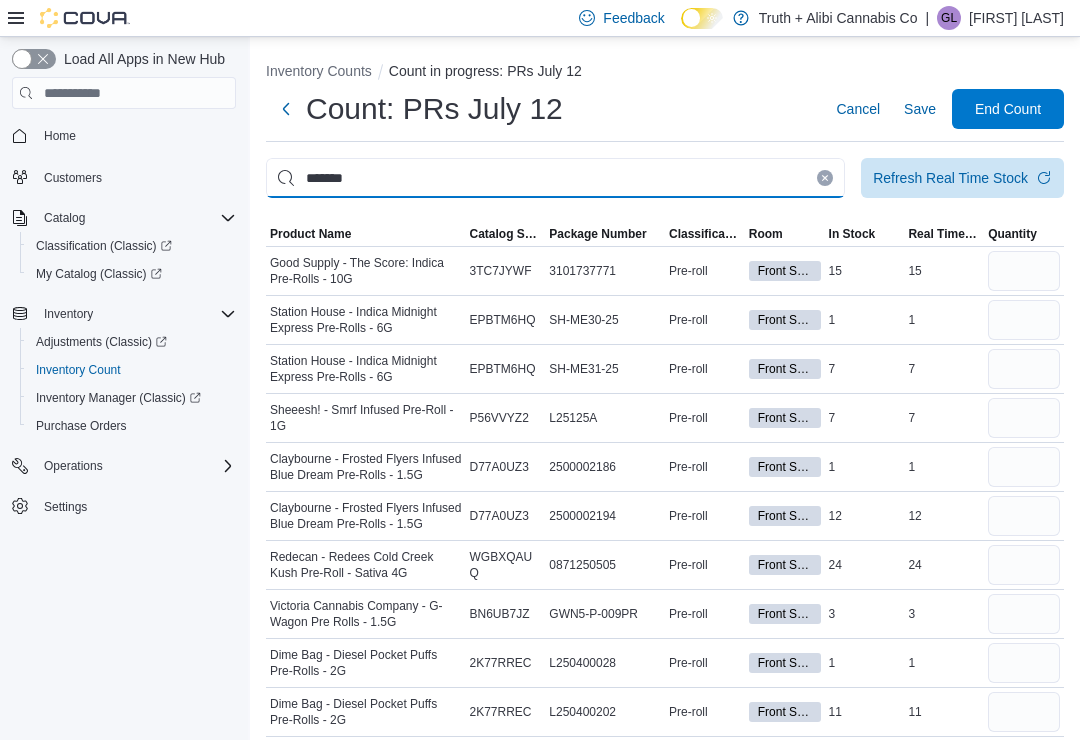 type on "*******" 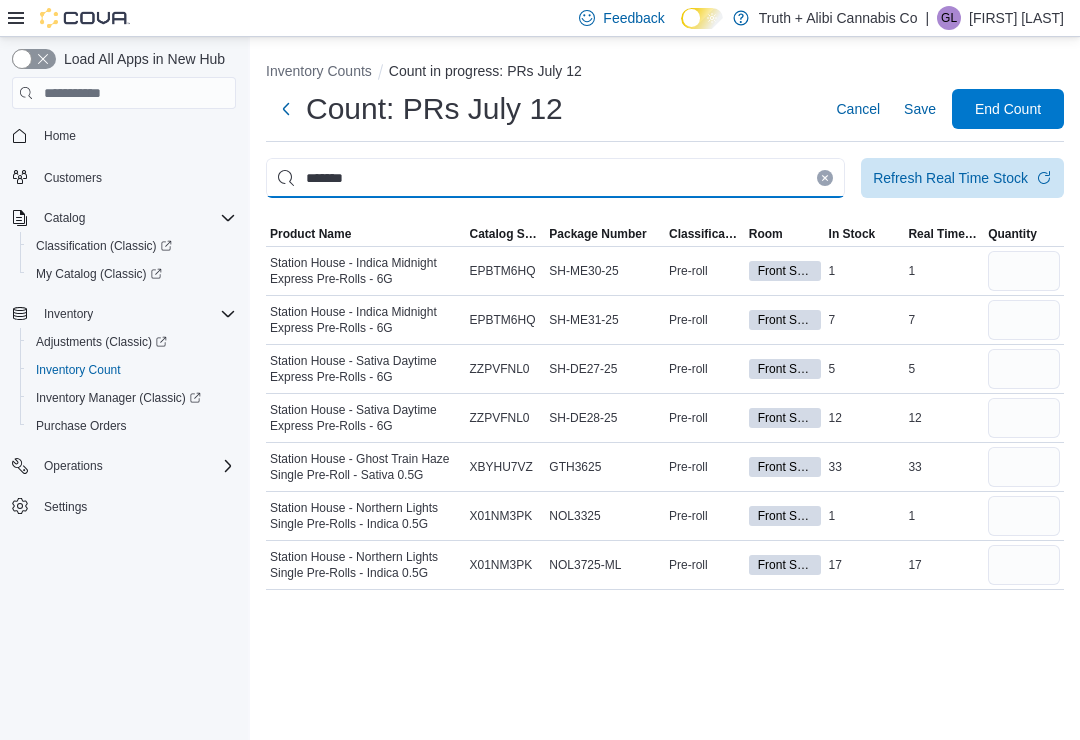 click on "*******" at bounding box center [555, 178] 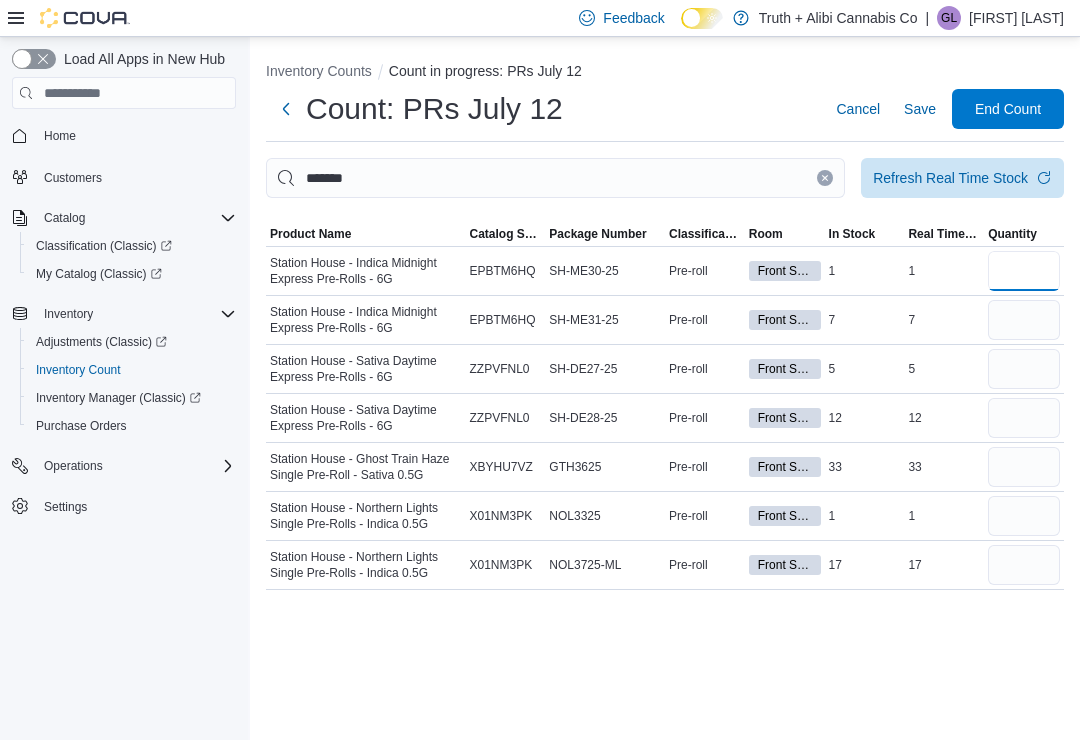 click at bounding box center [1024, 271] 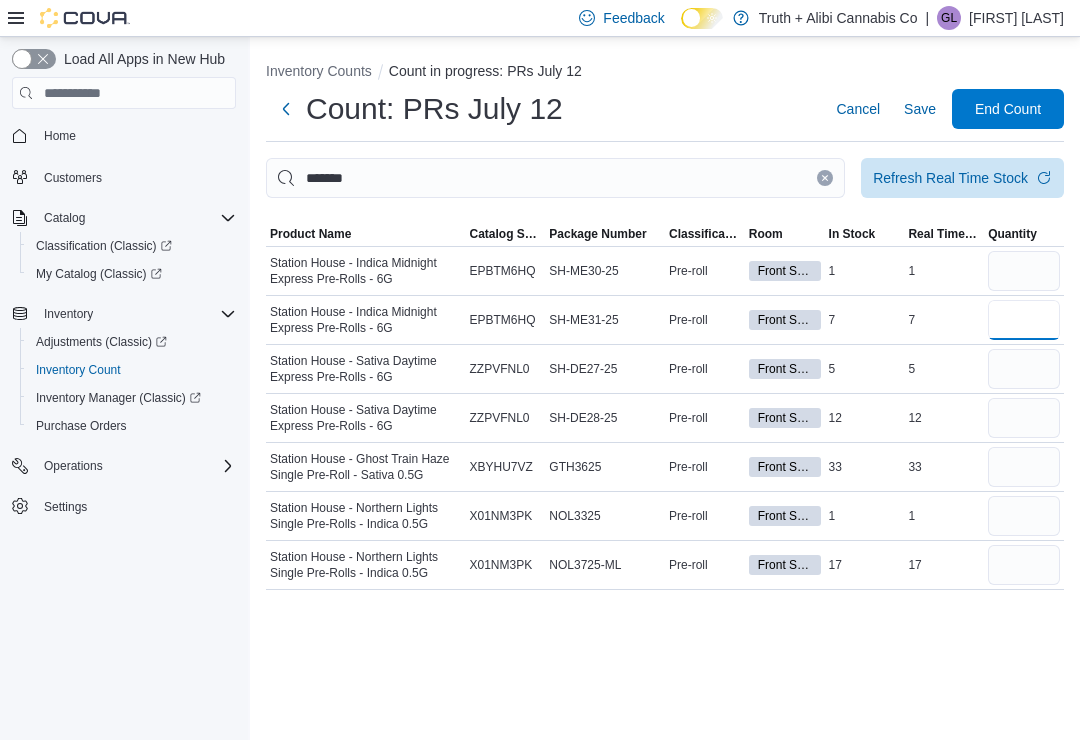click at bounding box center (1024, 320) 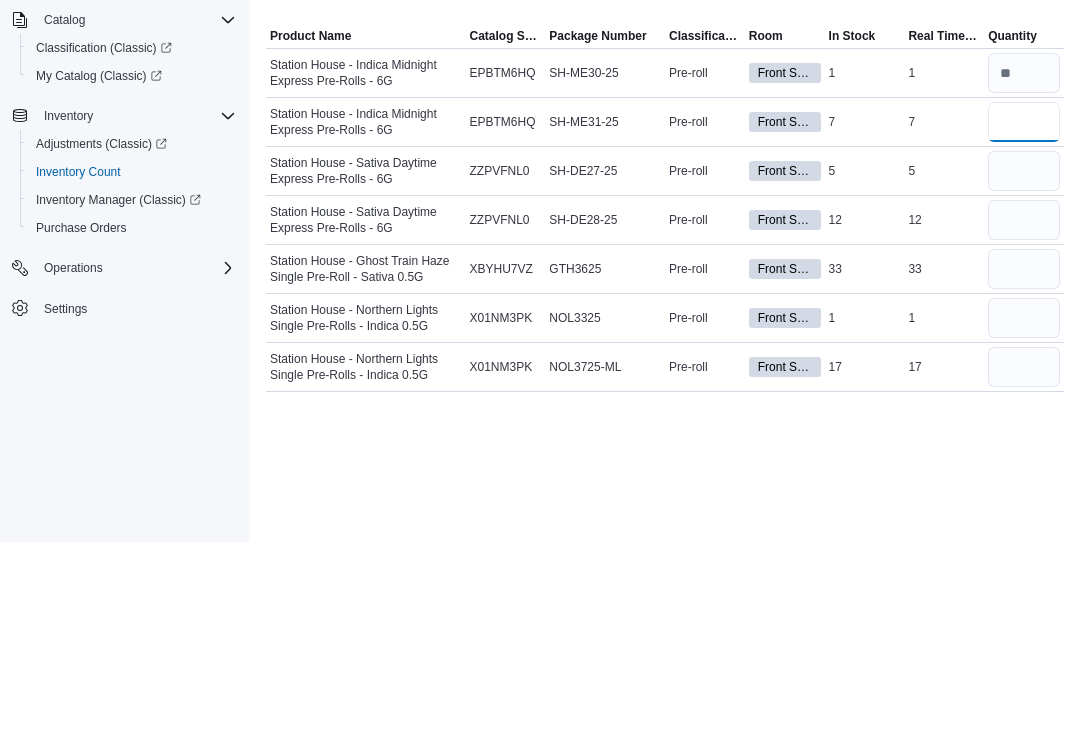 type on "*" 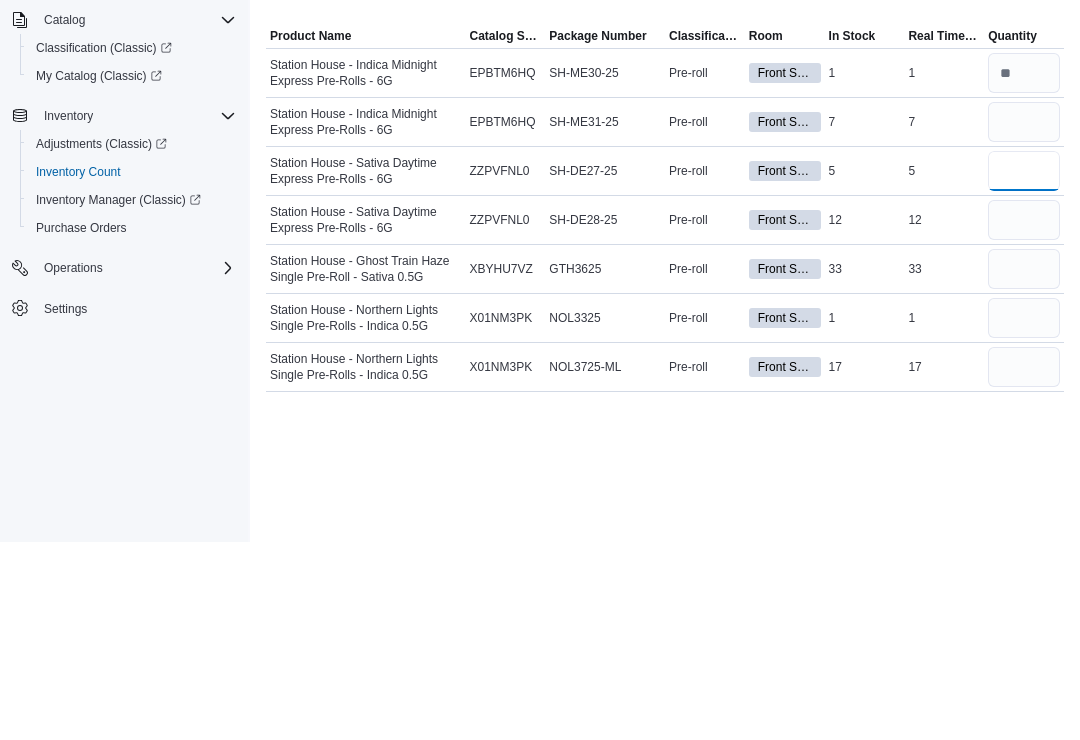 click at bounding box center (1024, 369) 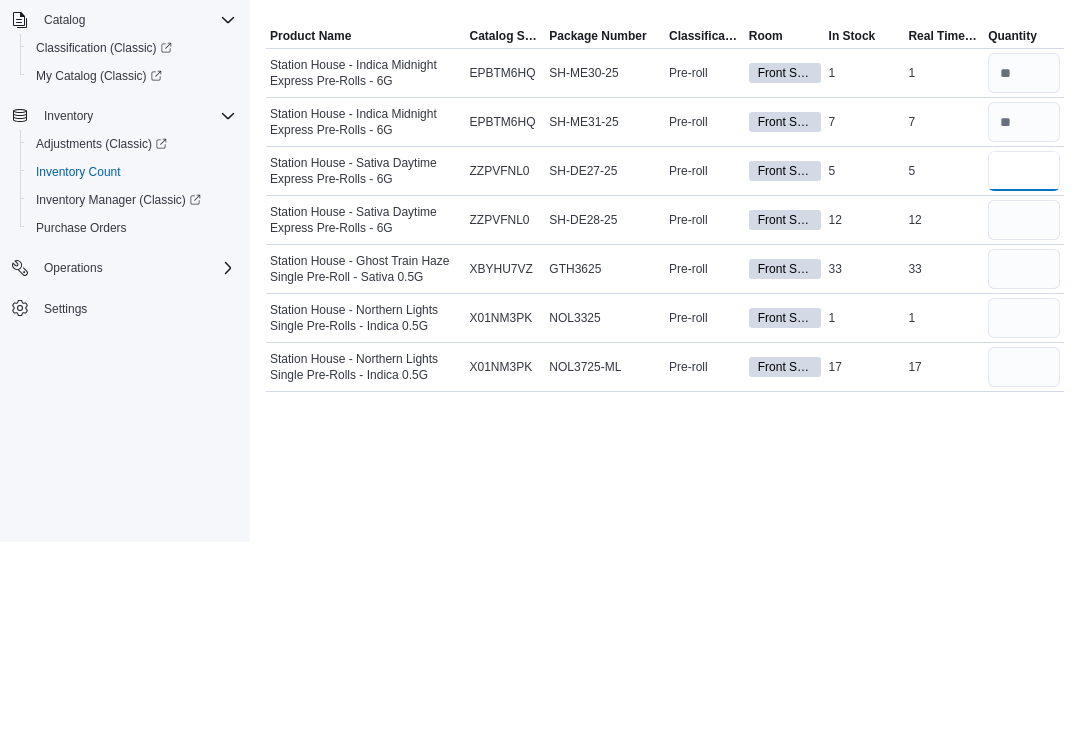 type on "*" 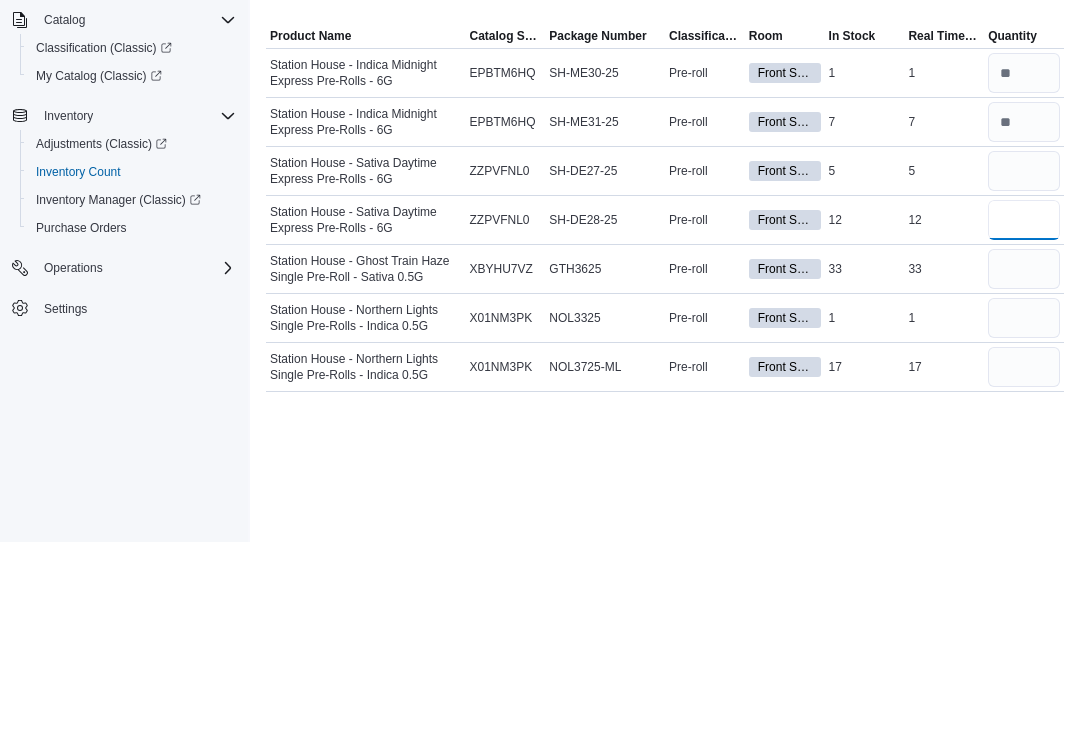click at bounding box center (1024, 418) 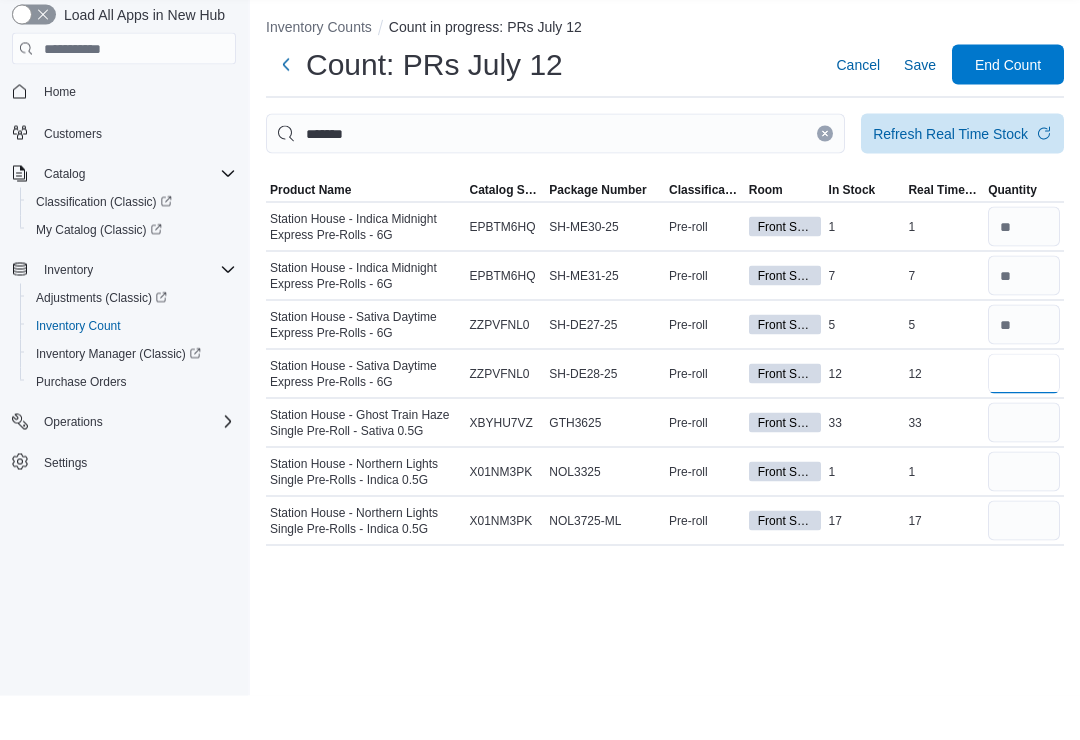type on "**" 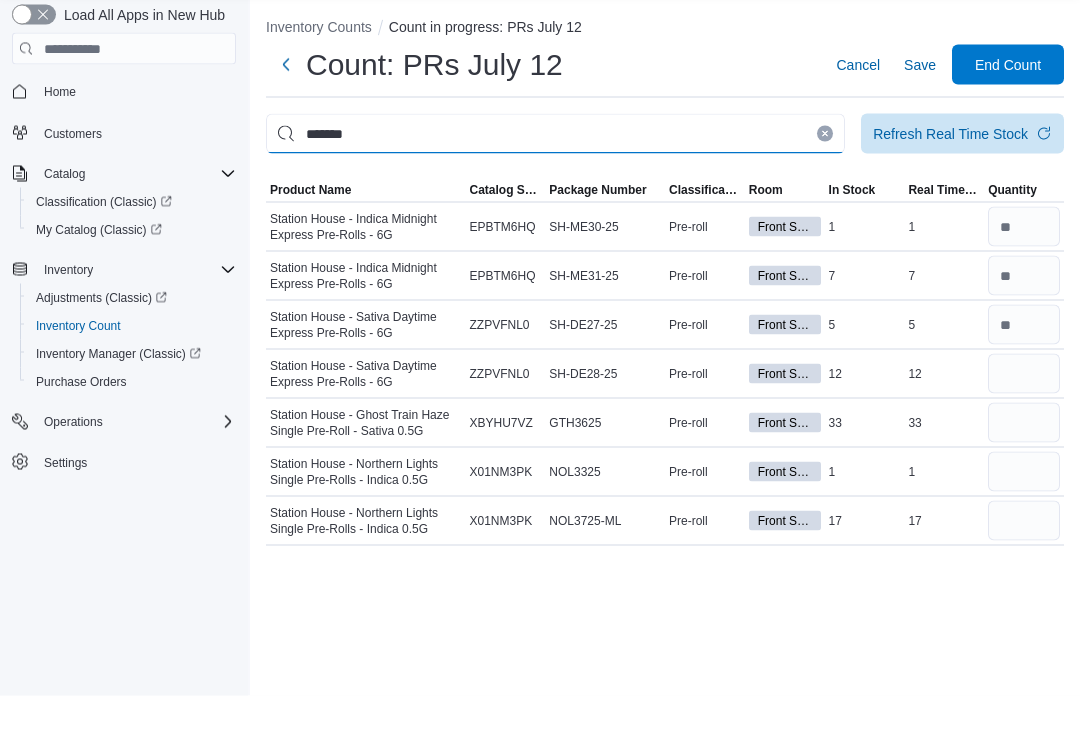 click on "*******" at bounding box center (555, 178) 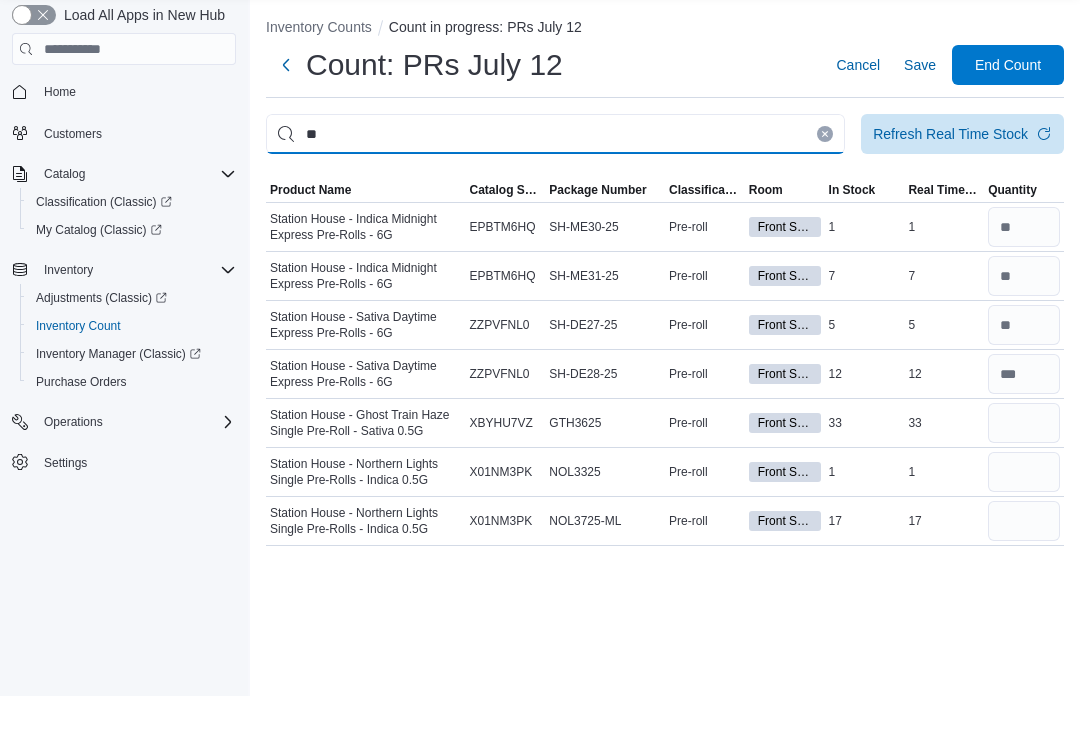 type on "*" 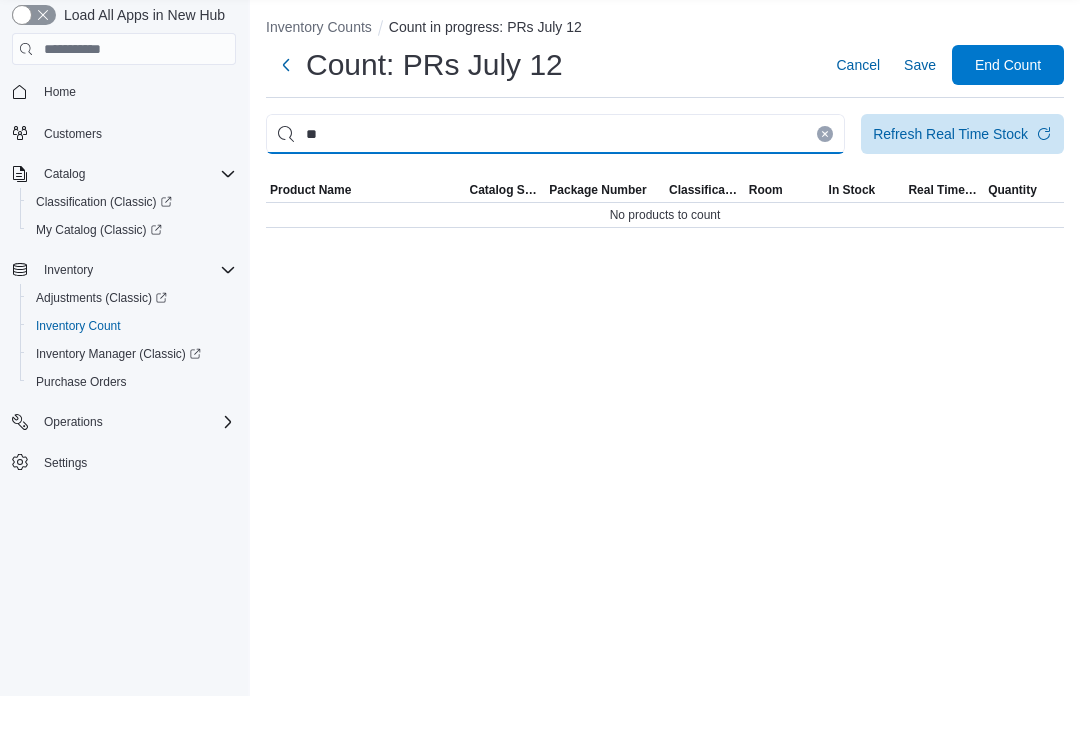 type on "*" 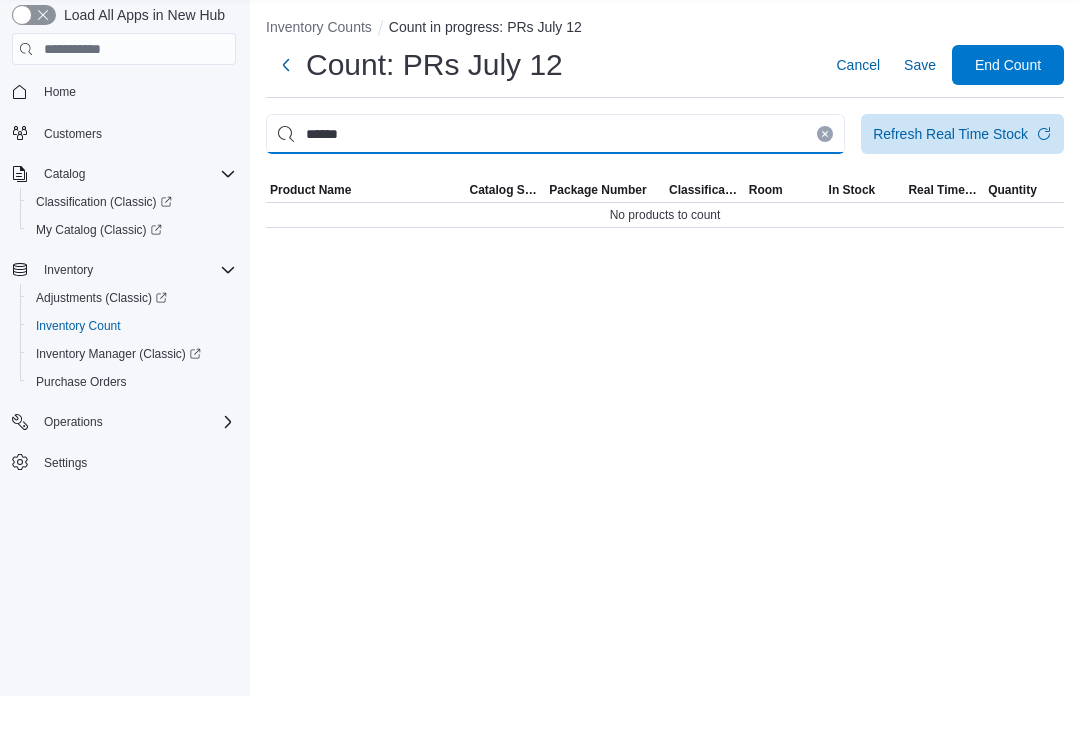 type on "******" 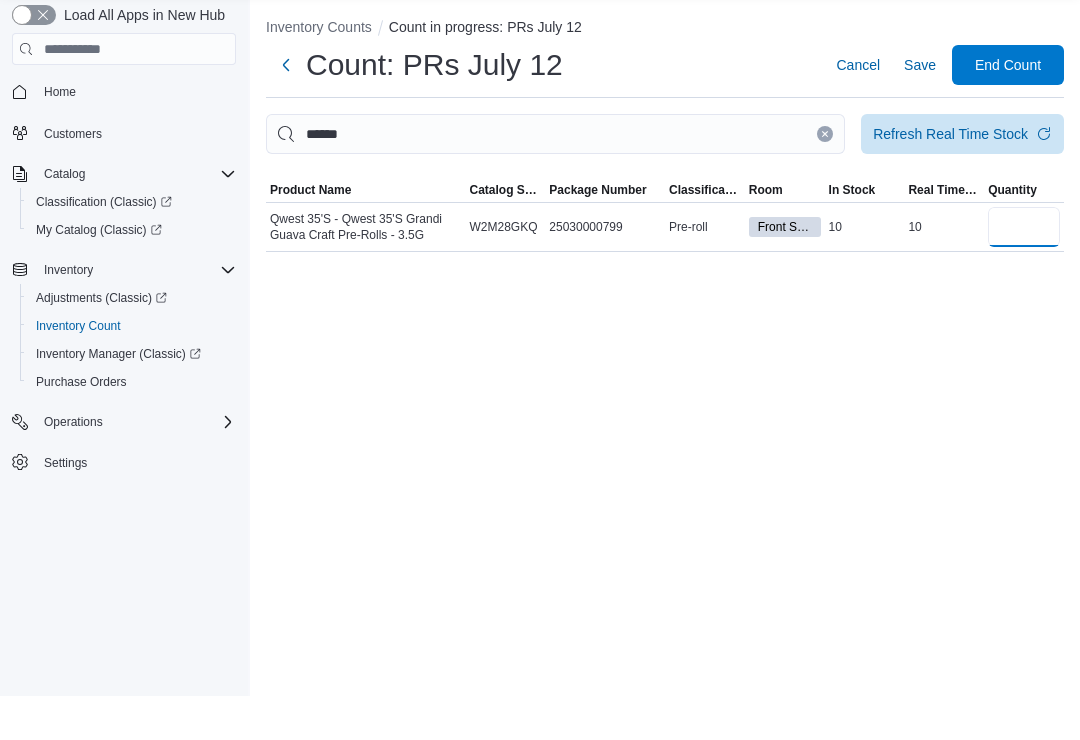 click at bounding box center [1024, 271] 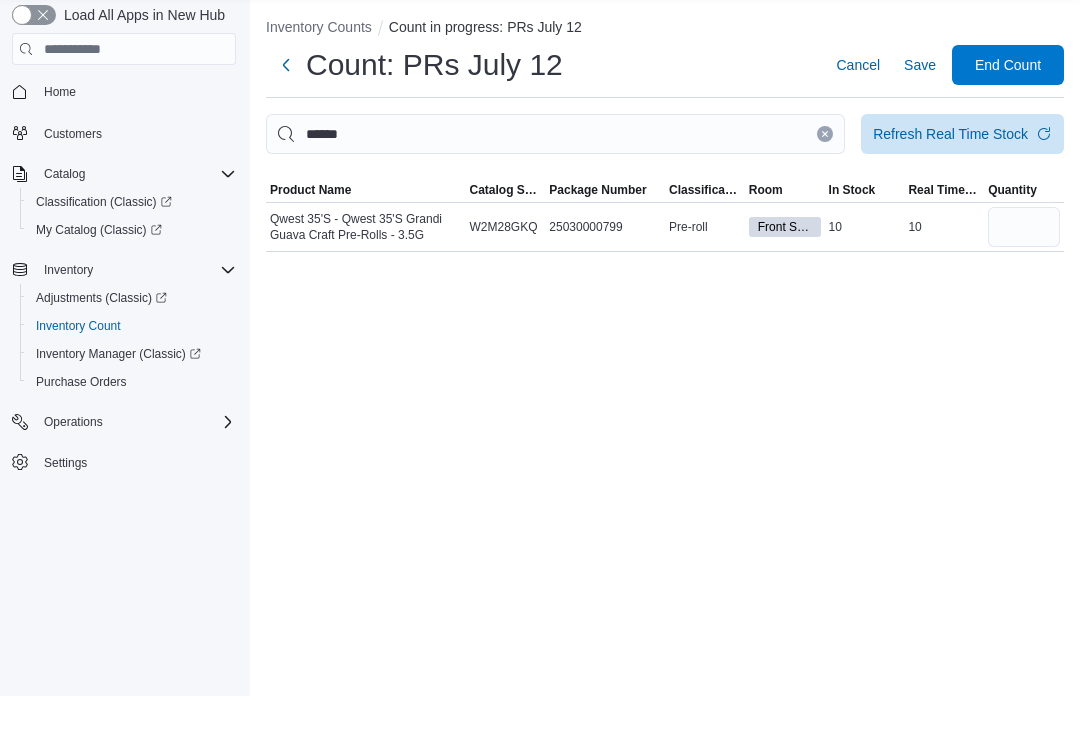 scroll, scrollTop: 31, scrollLeft: 0, axis: vertical 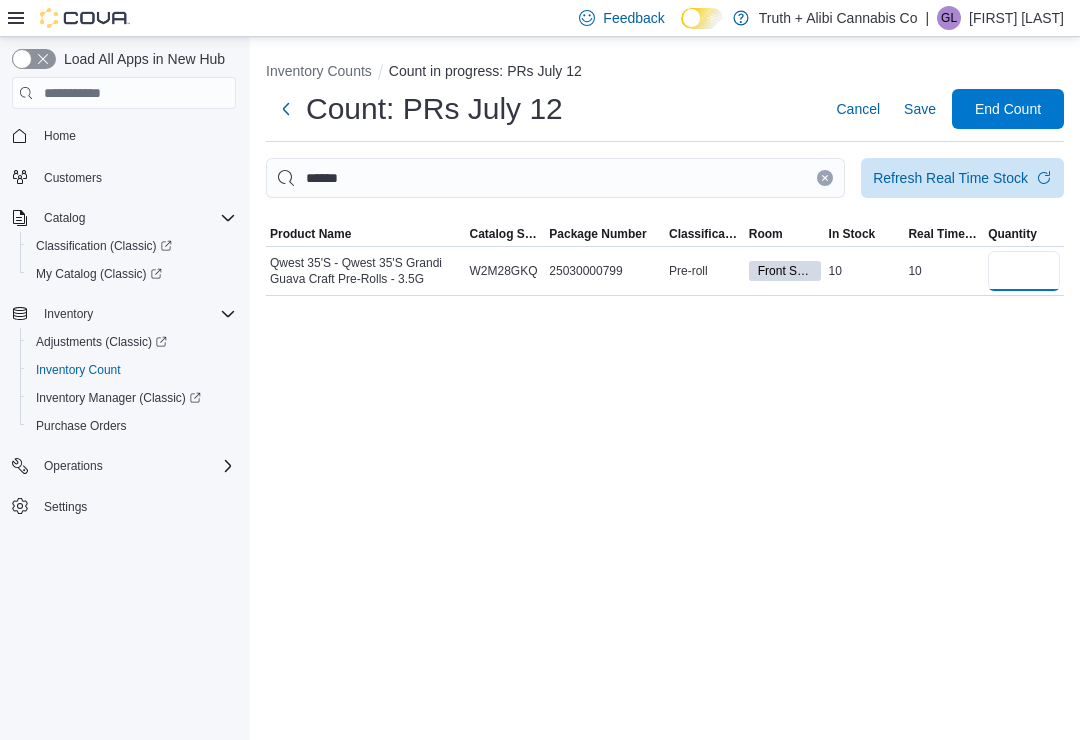 type on "**" 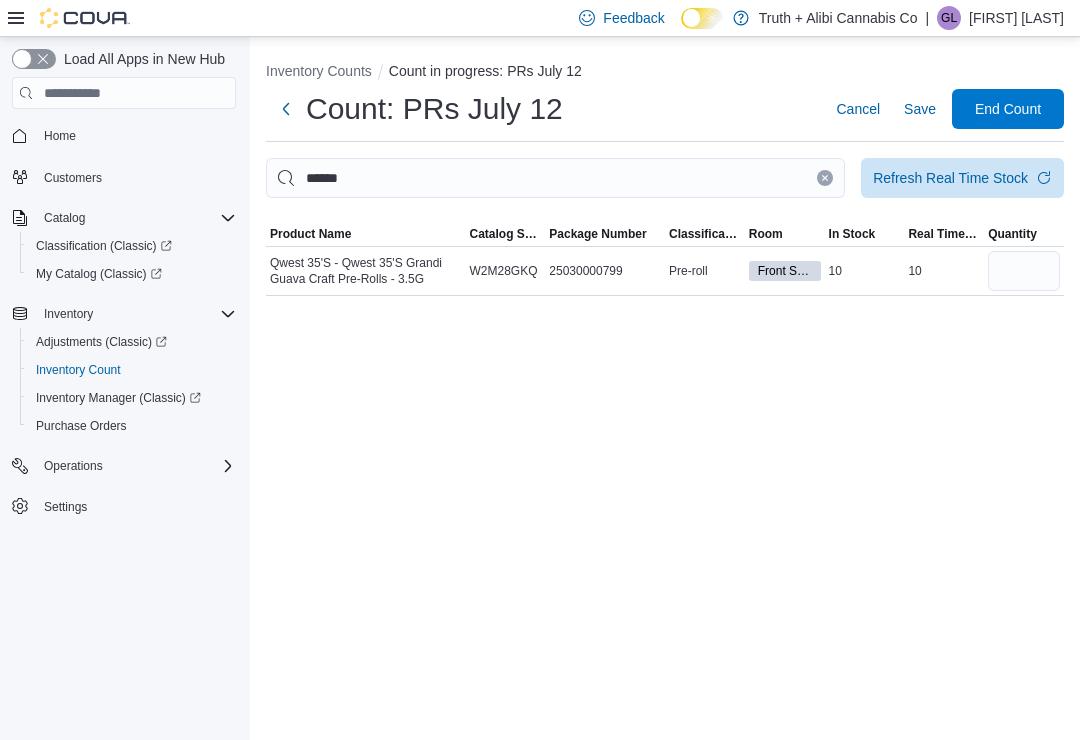 click 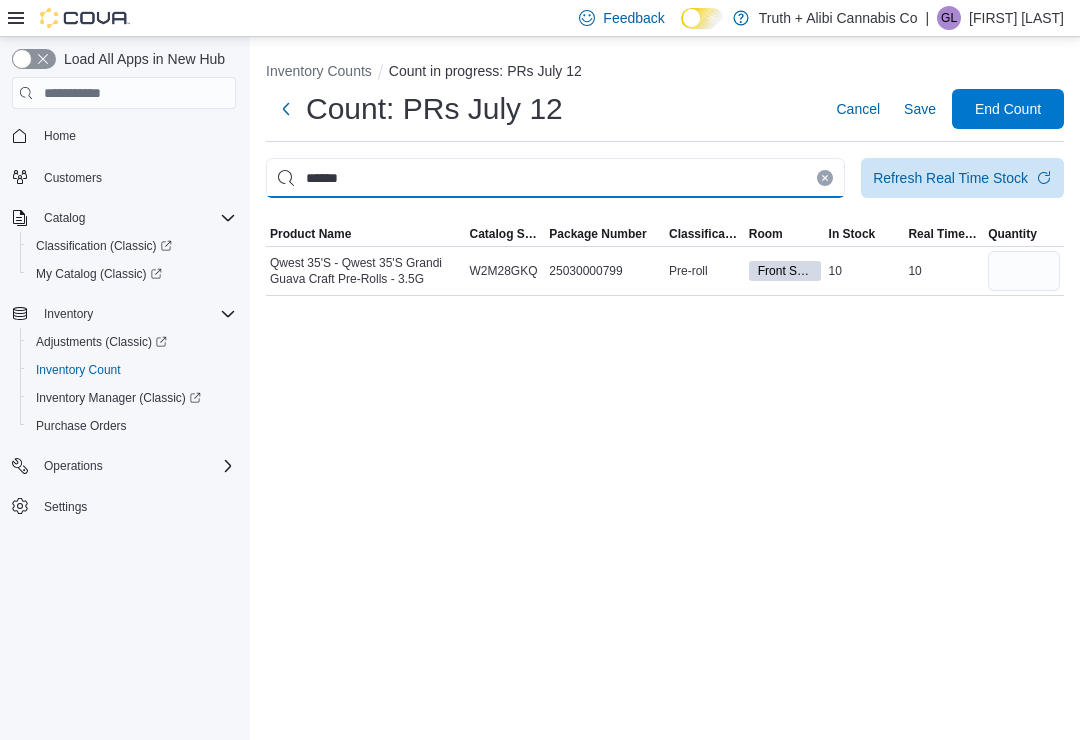 type 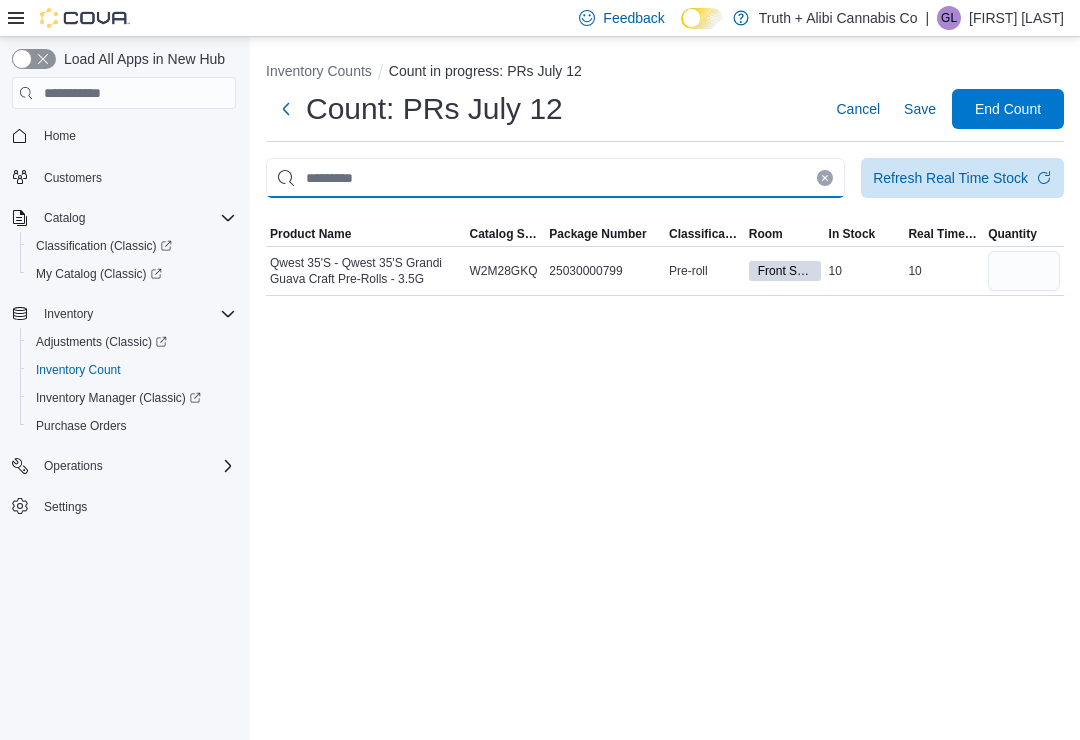 type 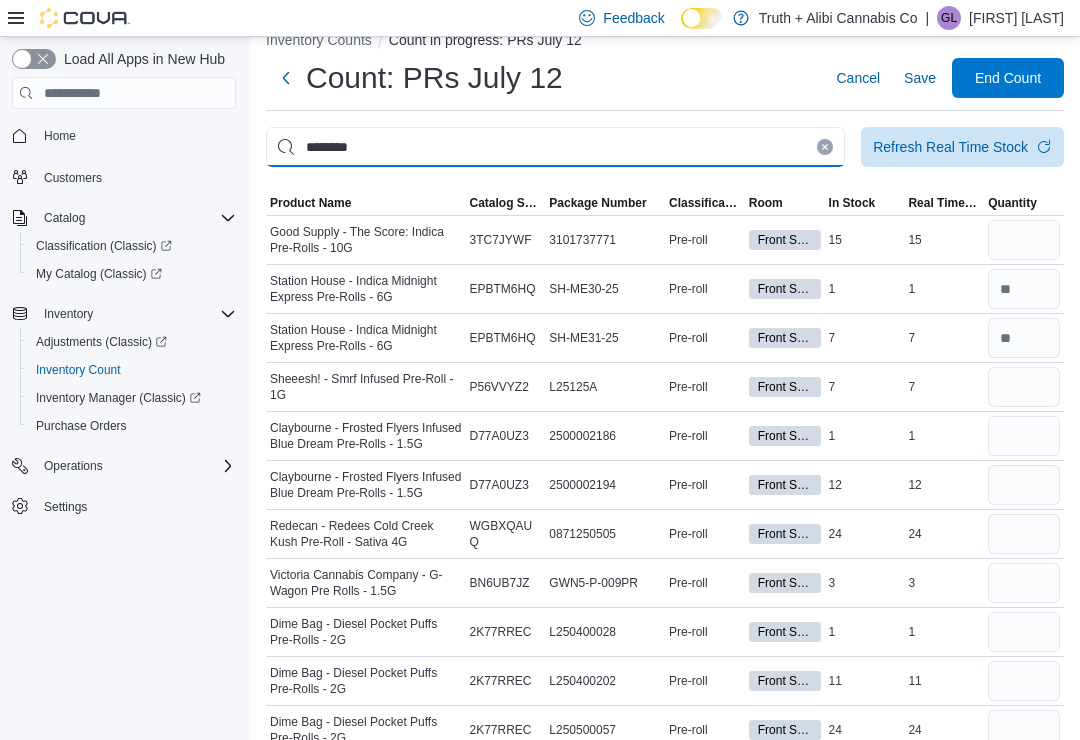 type on "********" 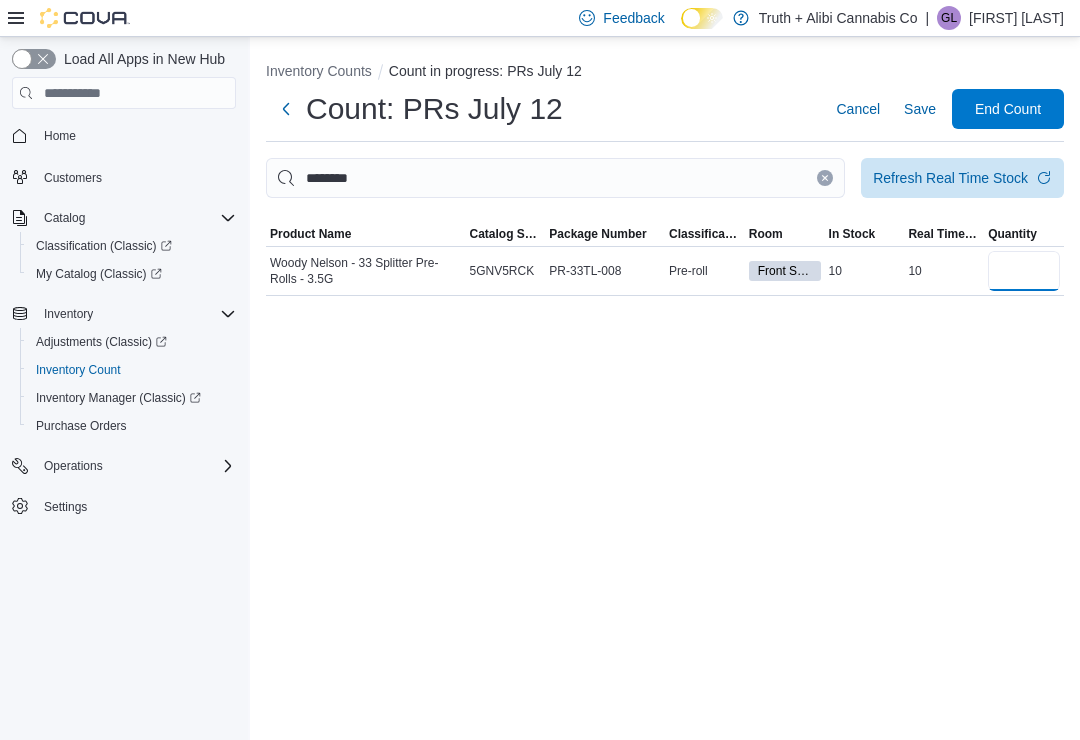 click at bounding box center (1024, 271) 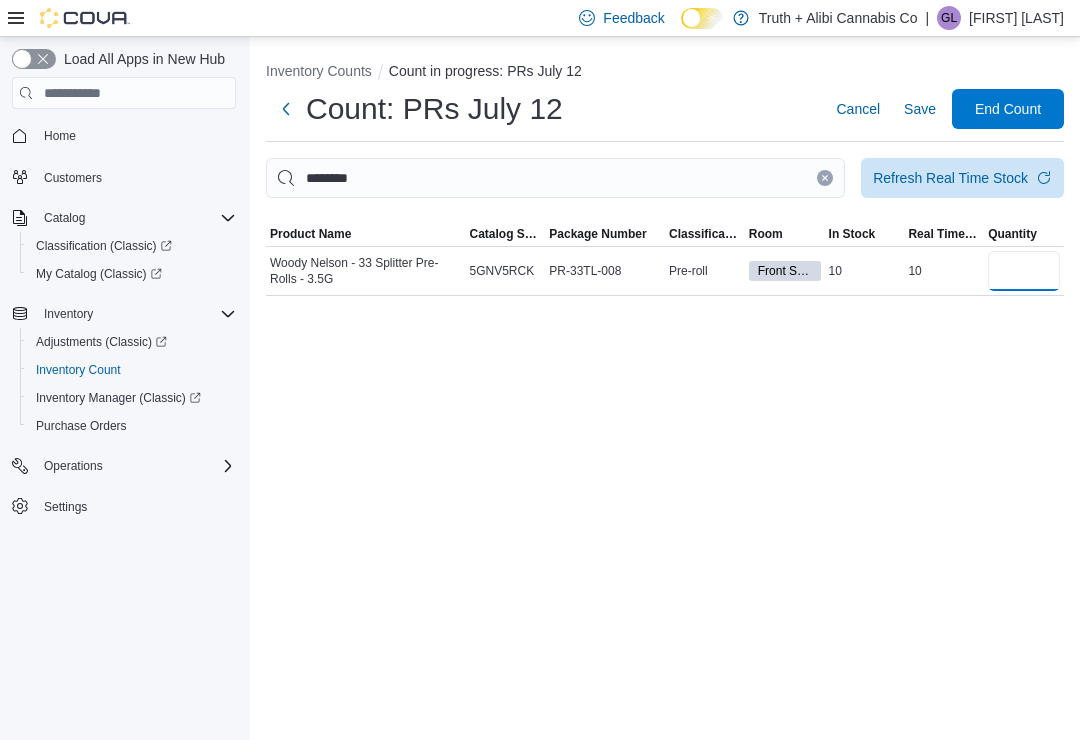 type on "**" 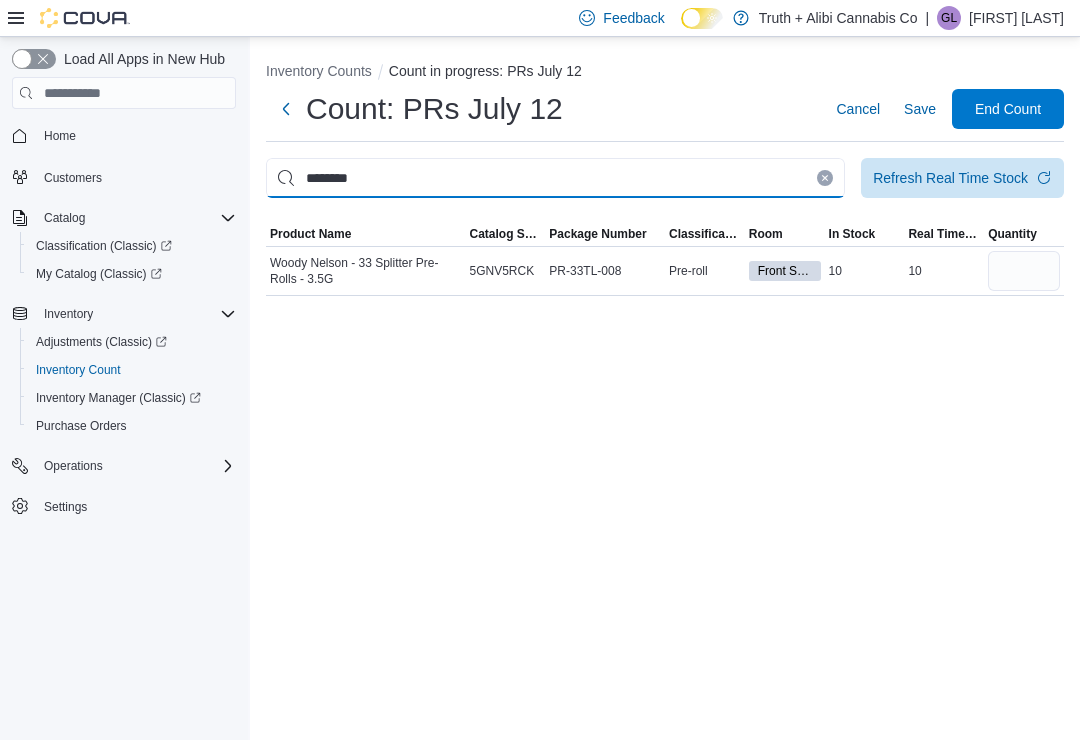 click on "********" at bounding box center [555, 178] 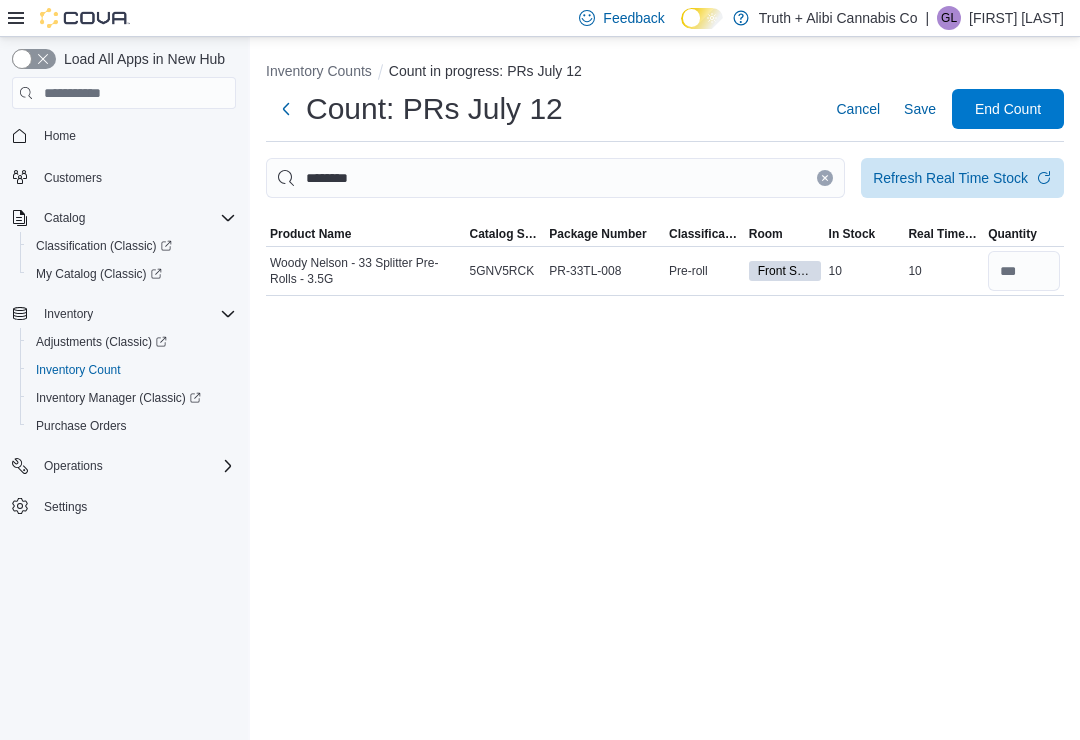 click at bounding box center (825, 178) 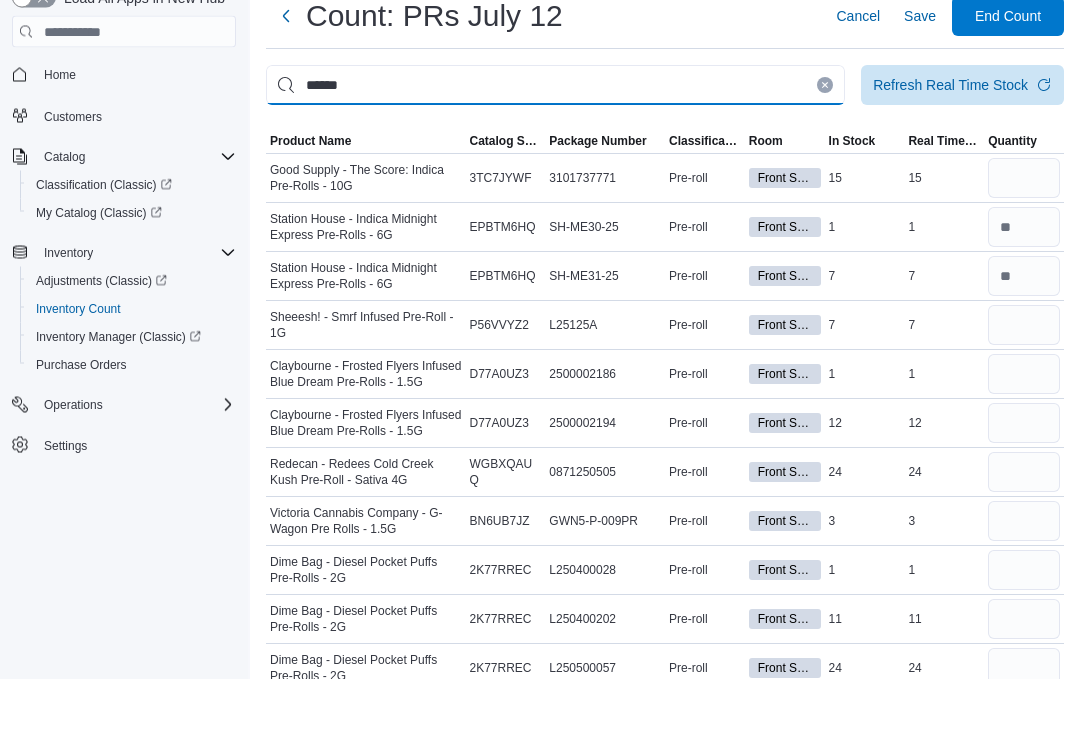 type on "******" 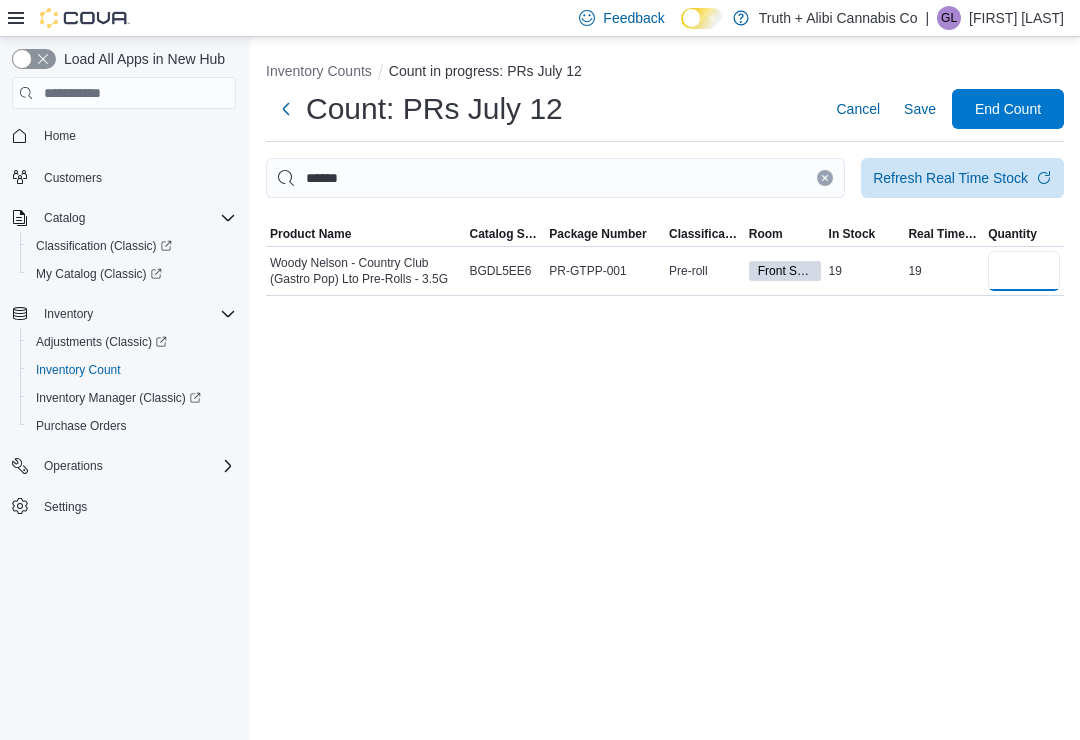 click at bounding box center [1024, 271] 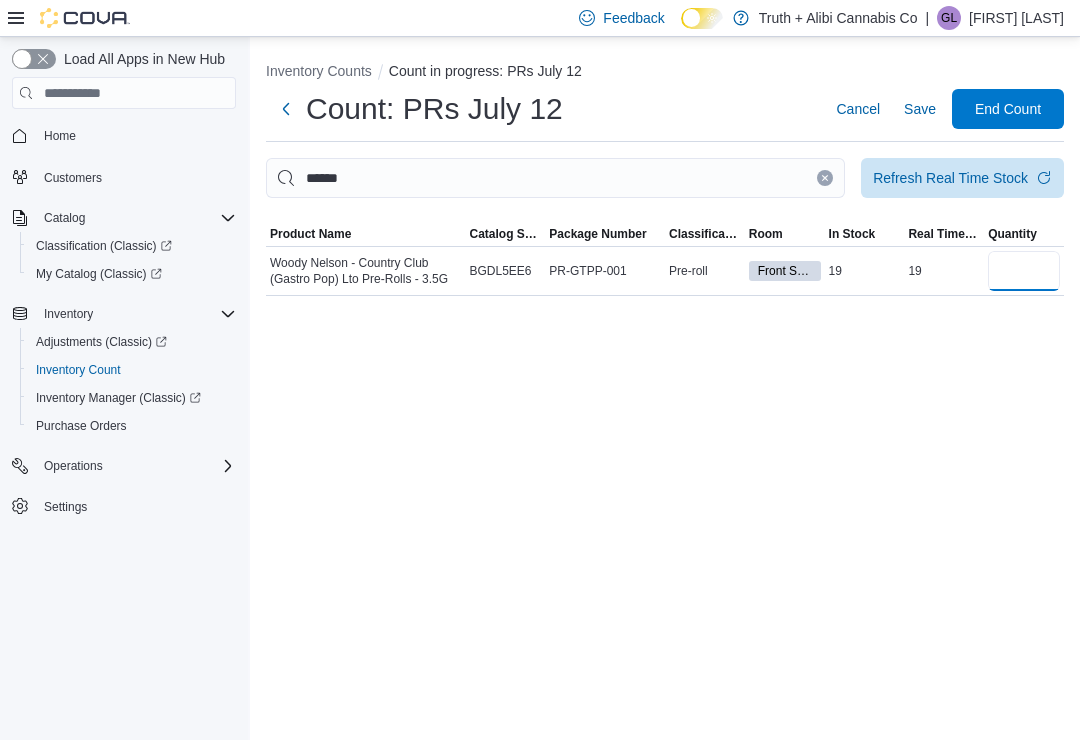 type on "**" 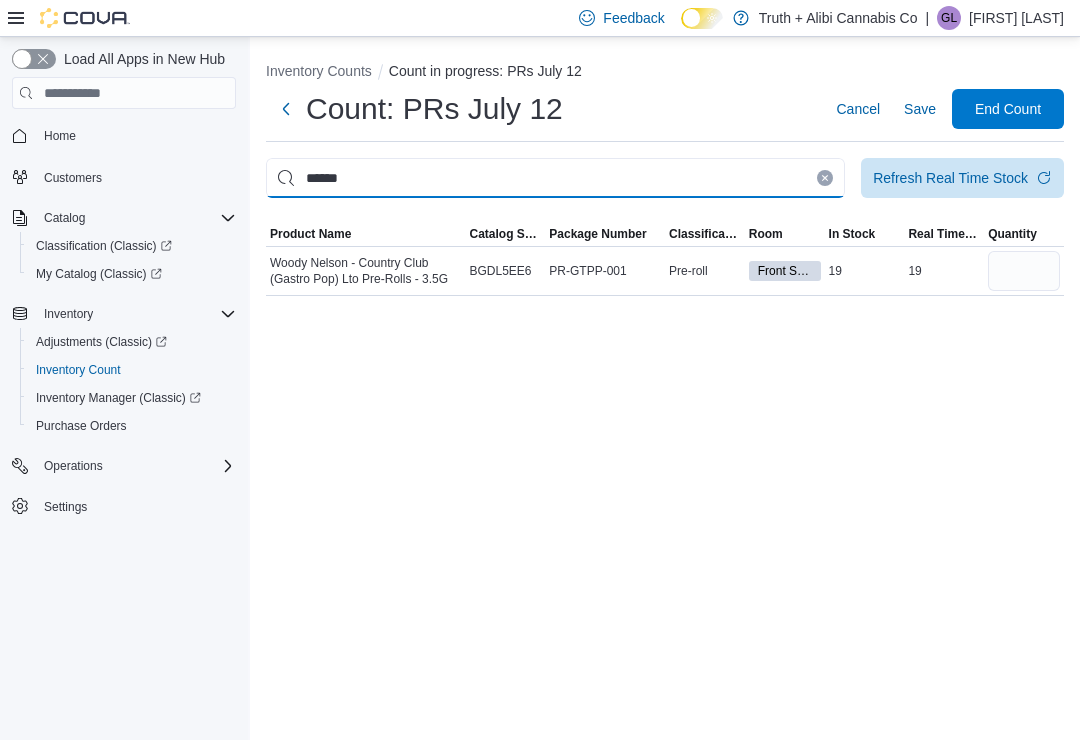 click on "******" at bounding box center (555, 178) 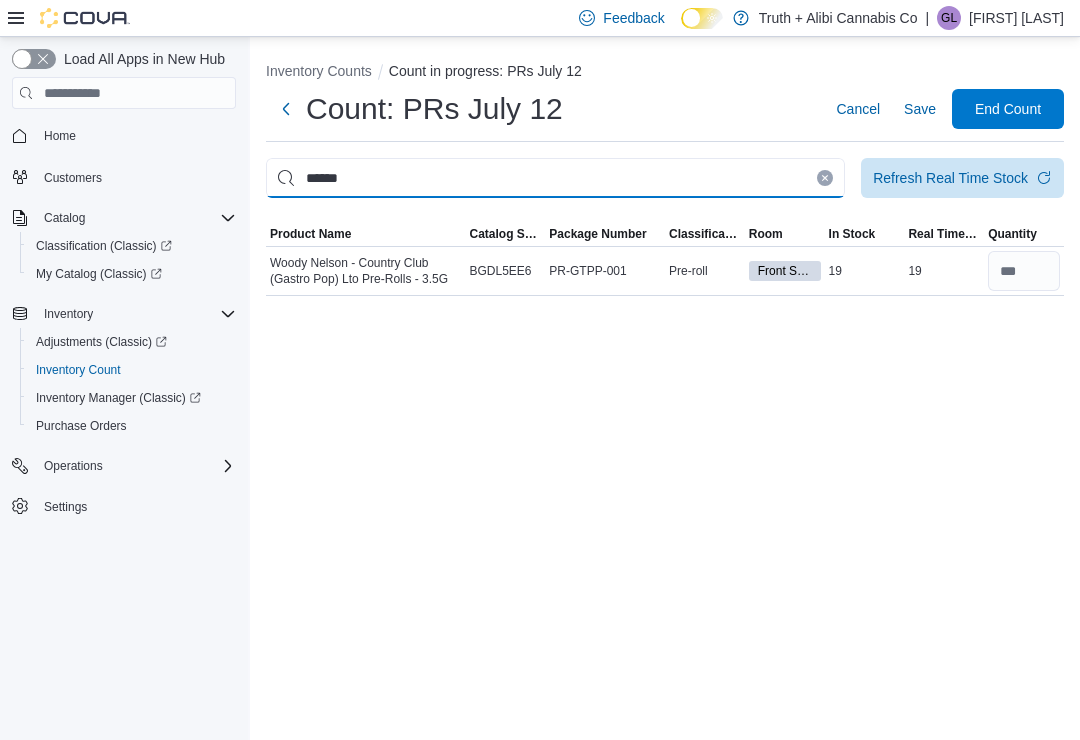 click on "******" at bounding box center (555, 178) 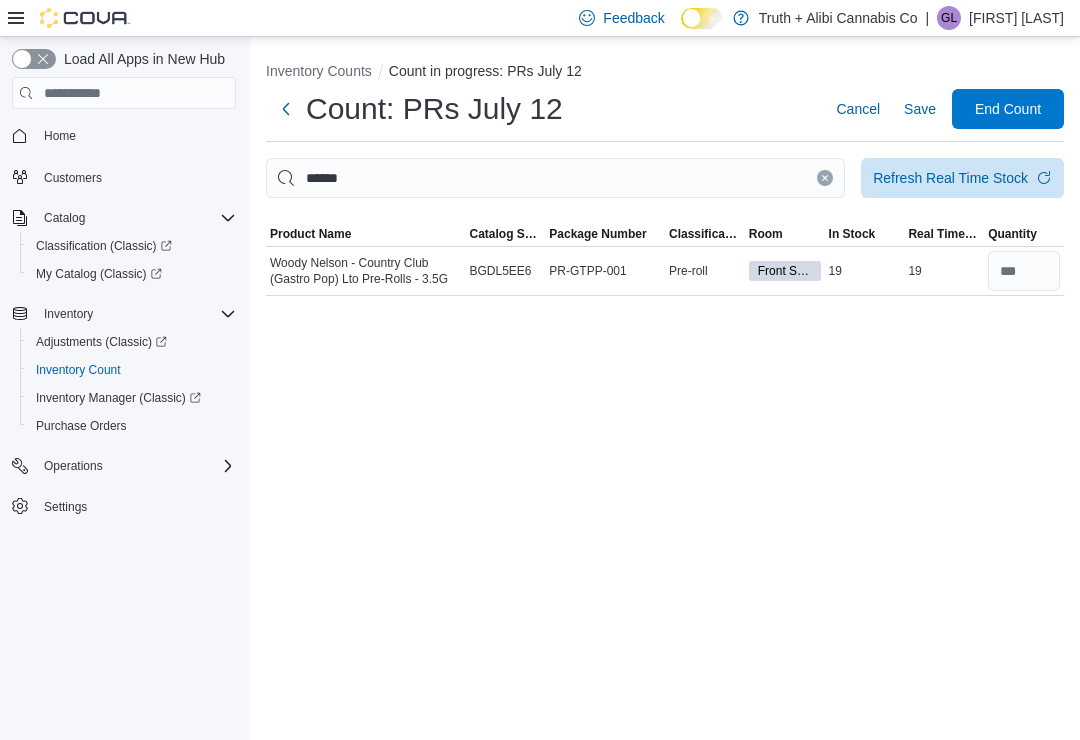 click at bounding box center (825, 178) 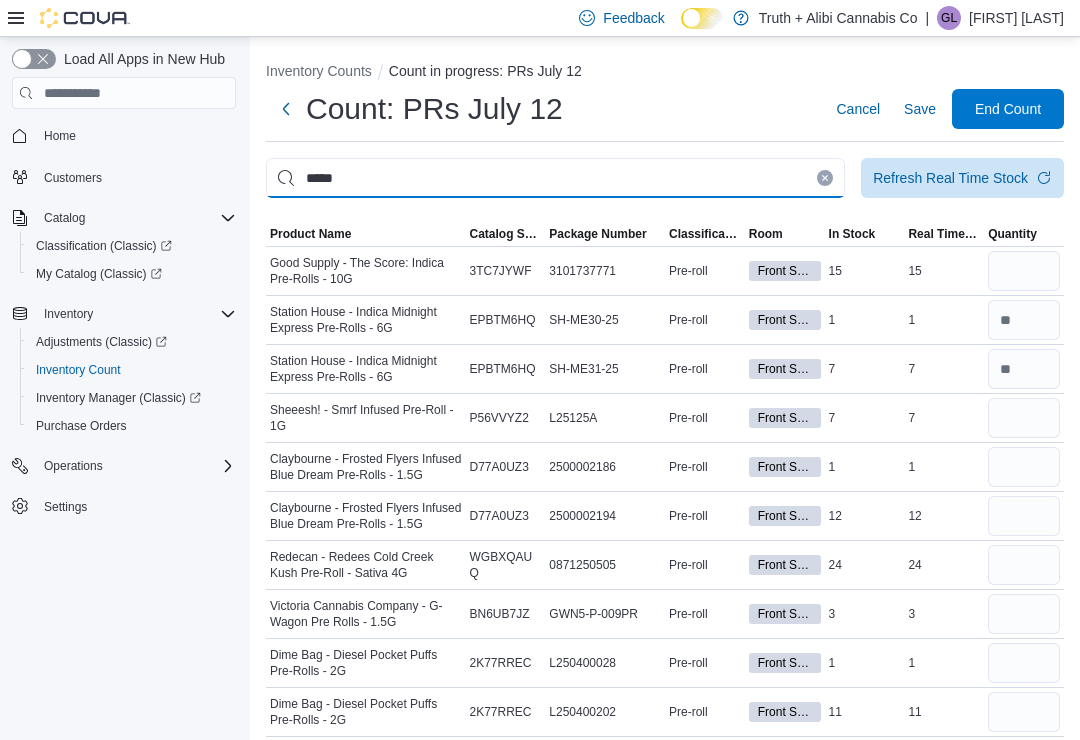 type on "*****" 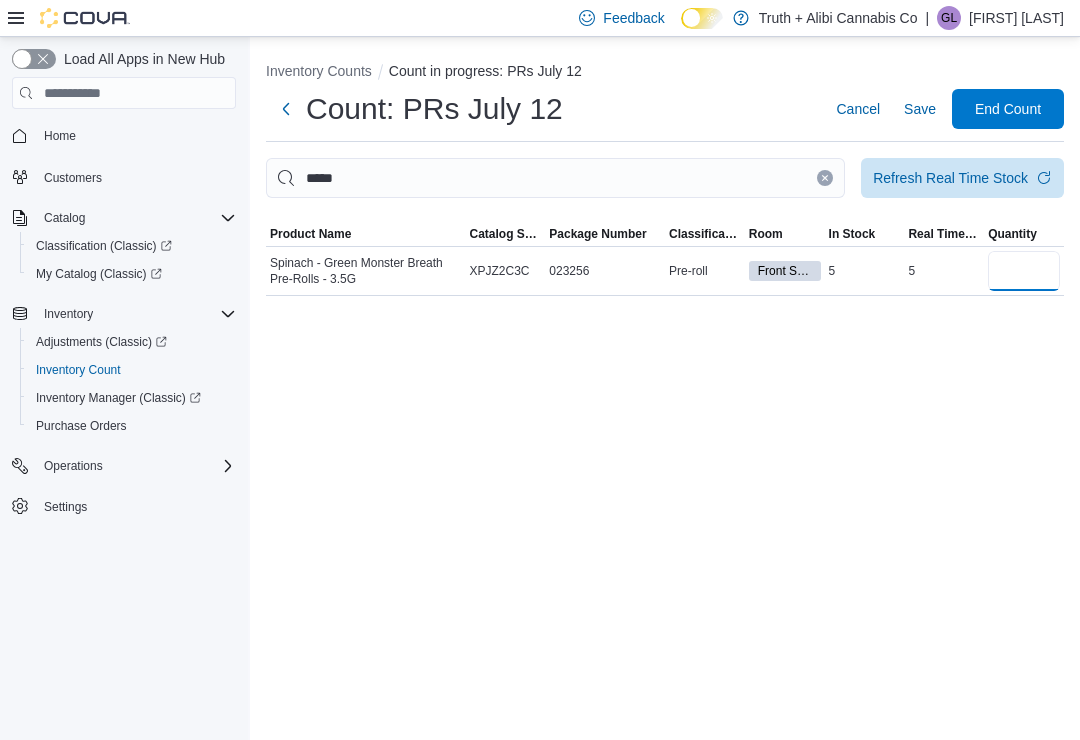 click at bounding box center [1024, 271] 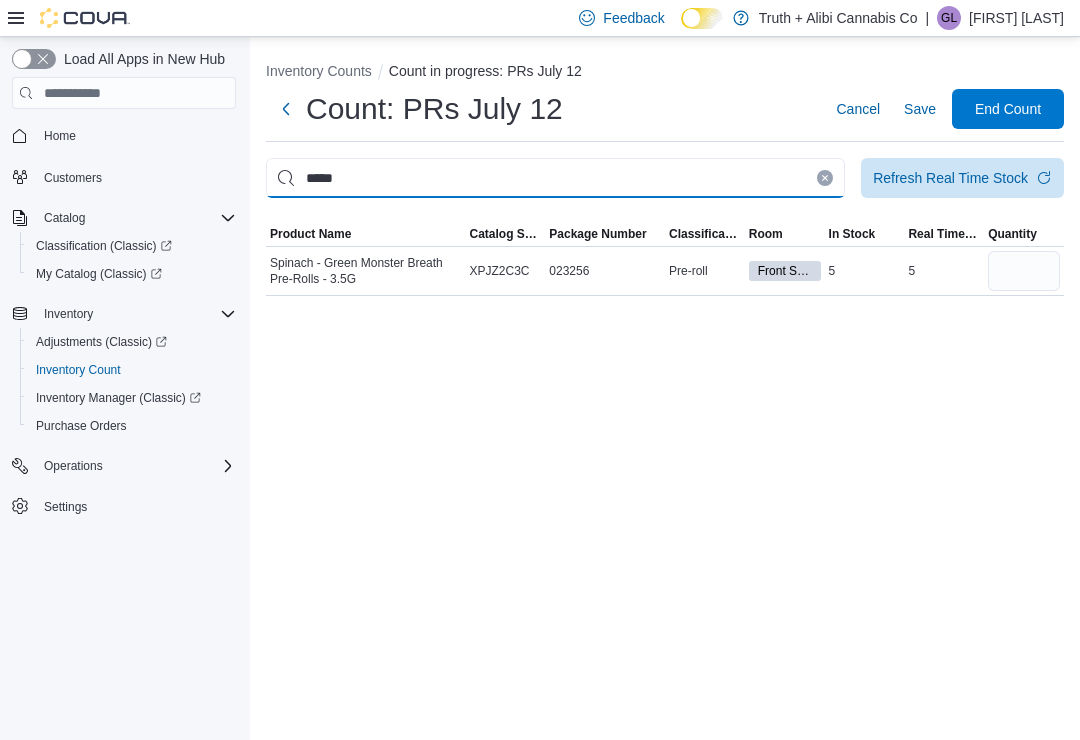 click on "*****" at bounding box center [555, 178] 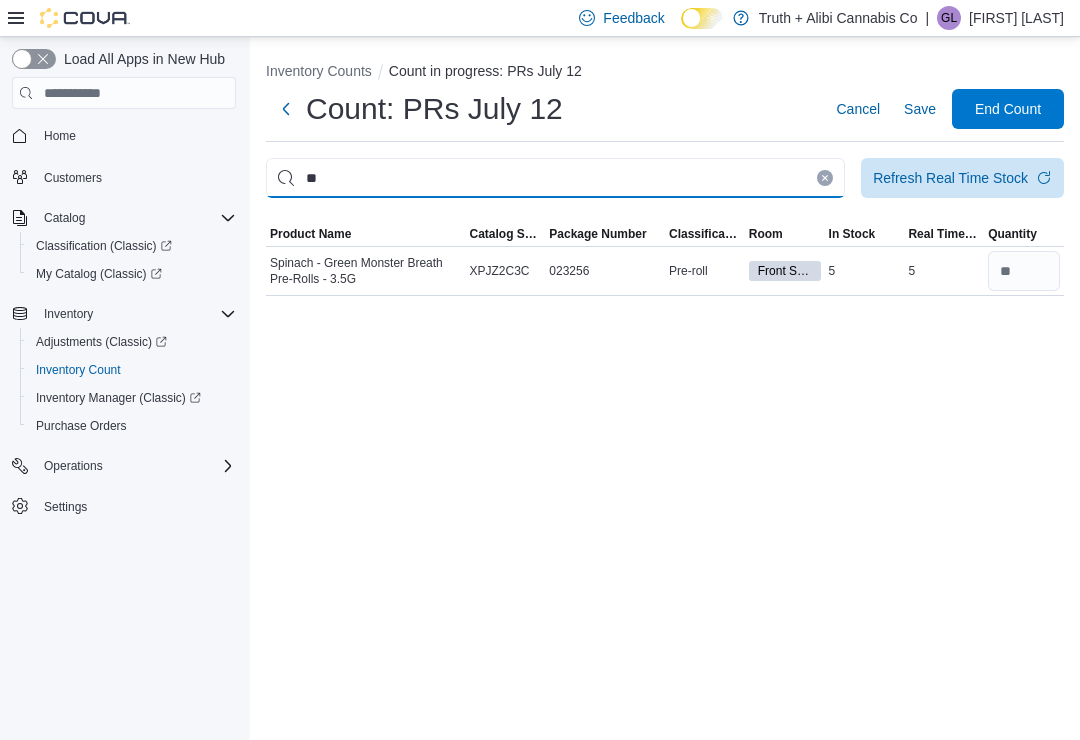type on "*" 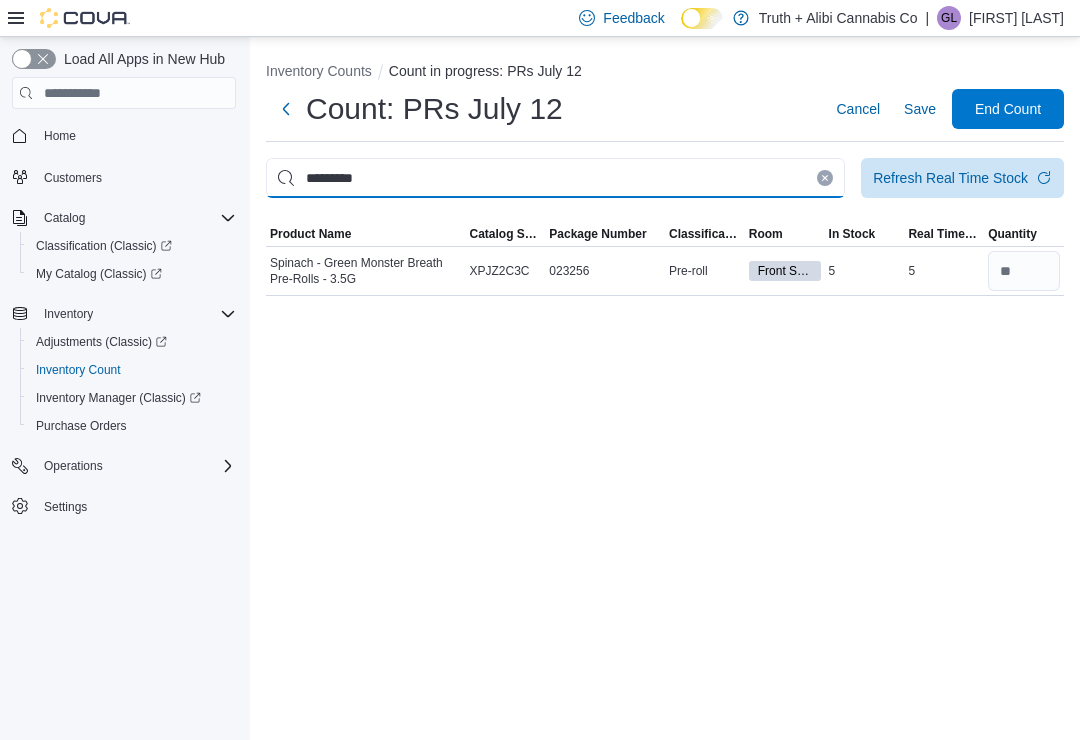 type on "*********" 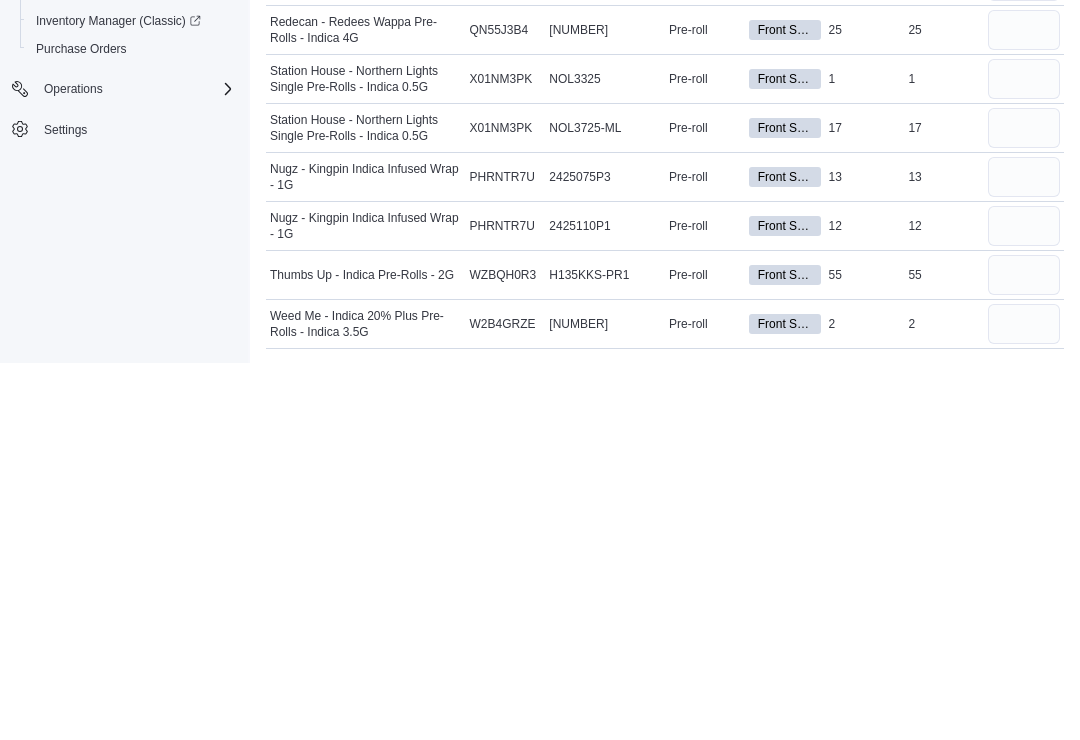 scroll, scrollTop: 64, scrollLeft: 0, axis: vertical 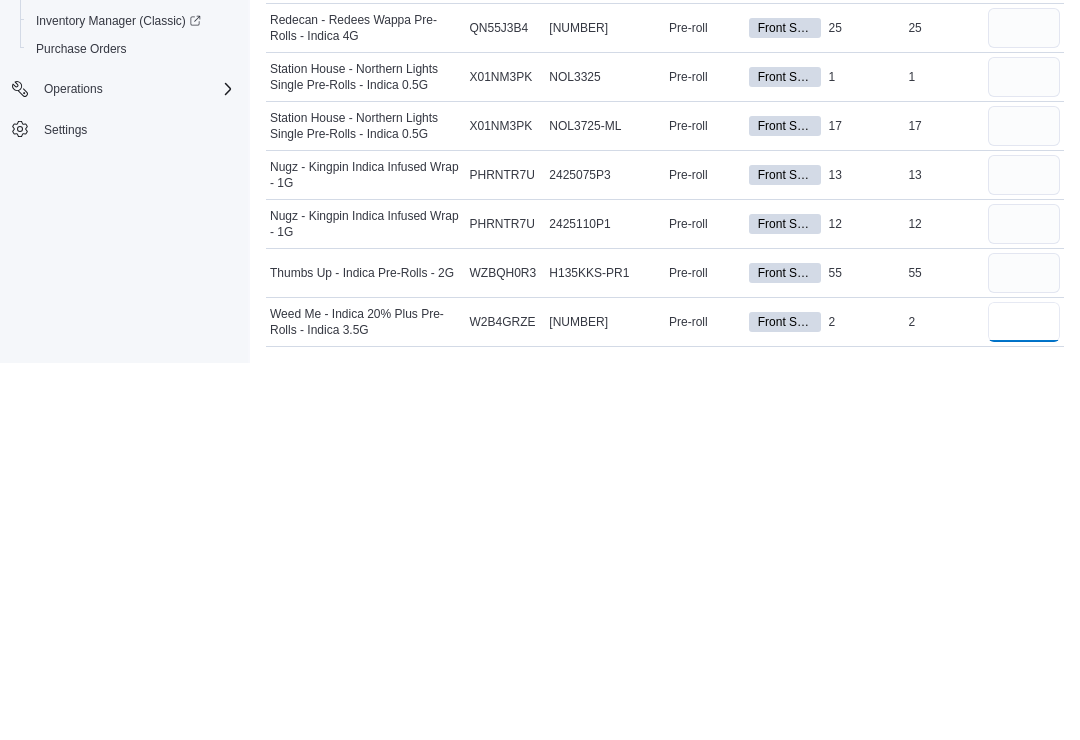 click at bounding box center (1024, 699) 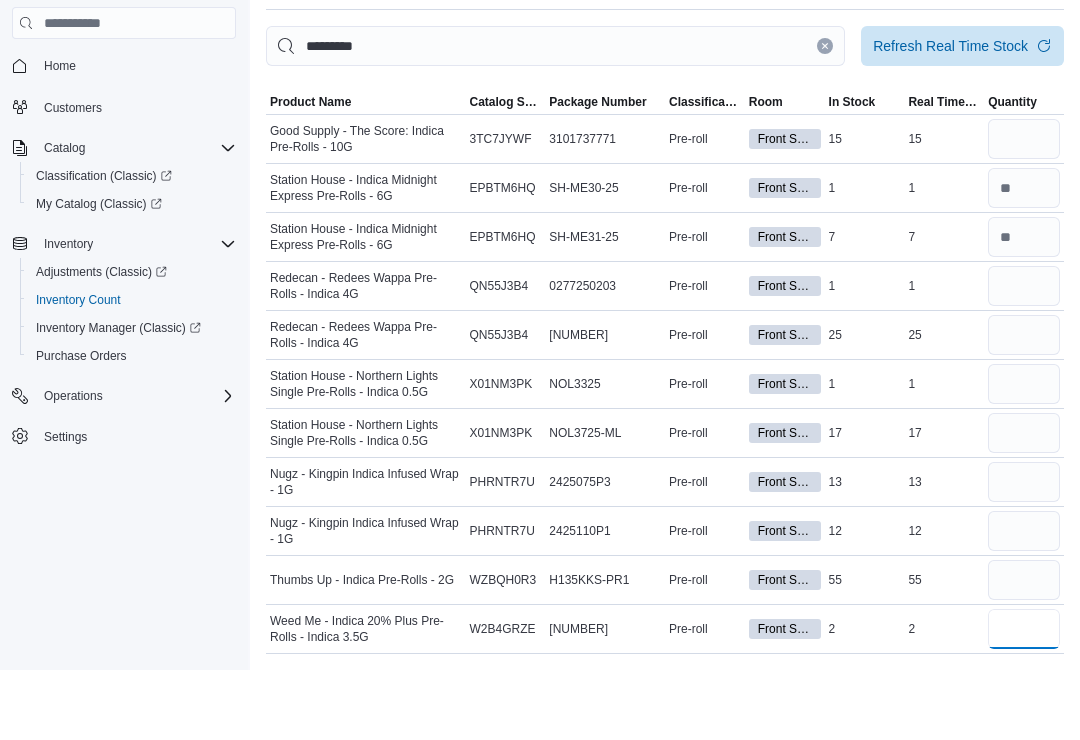 scroll, scrollTop: 0, scrollLeft: 0, axis: both 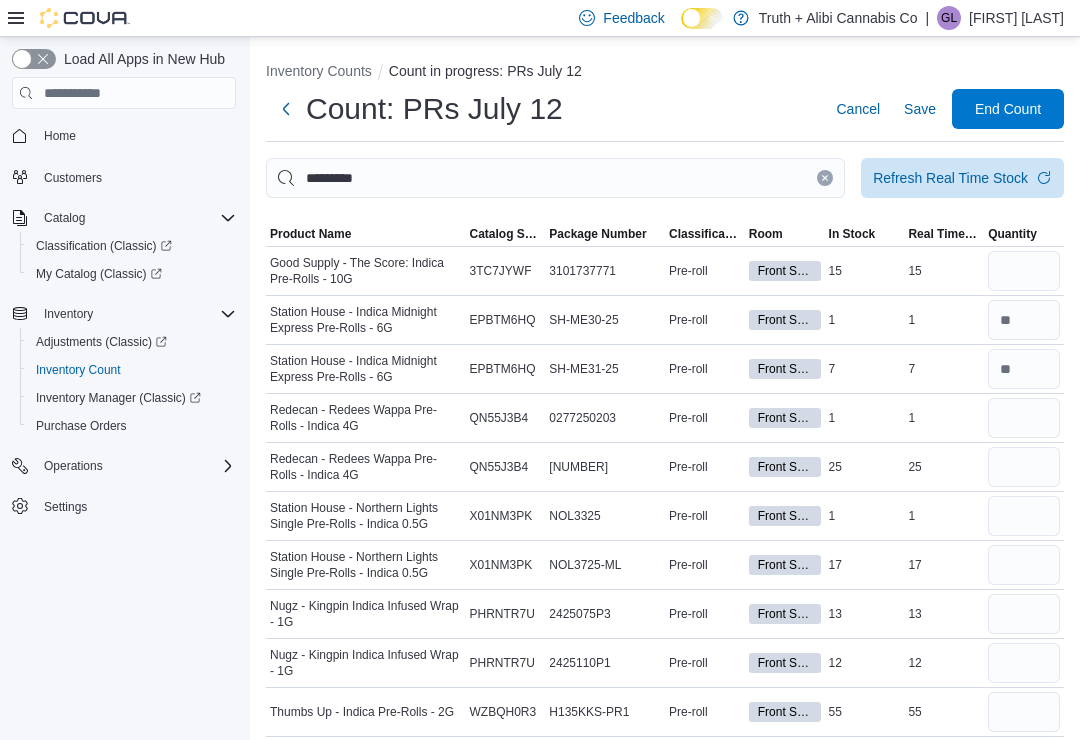 type on "*" 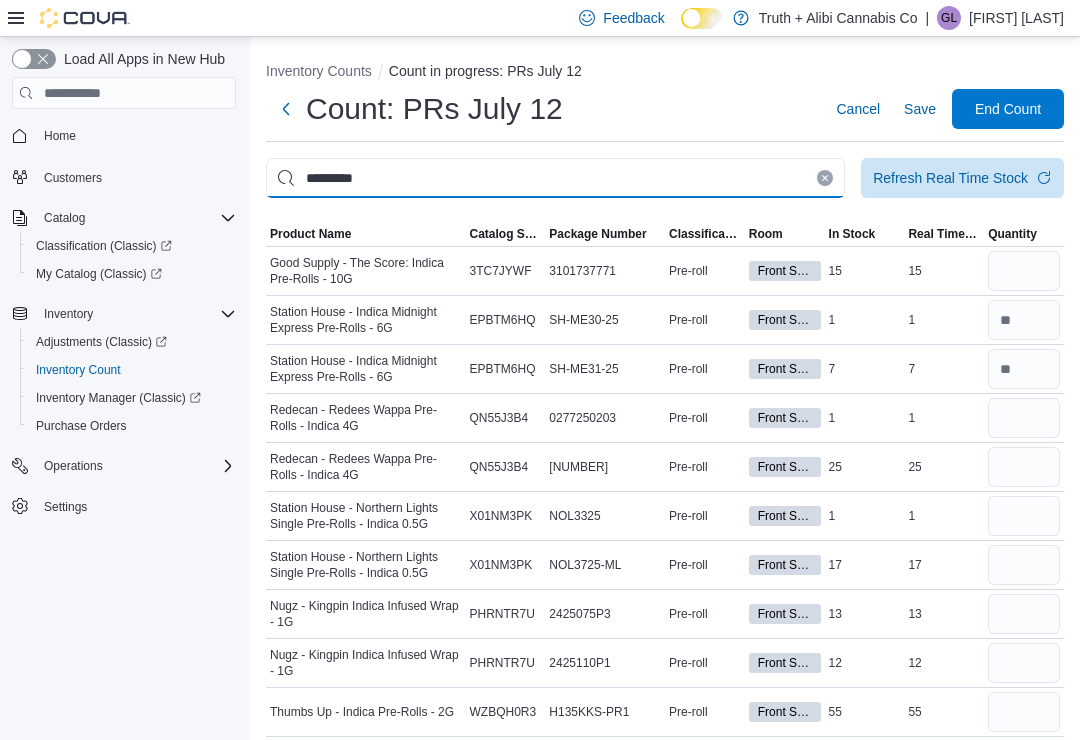 type 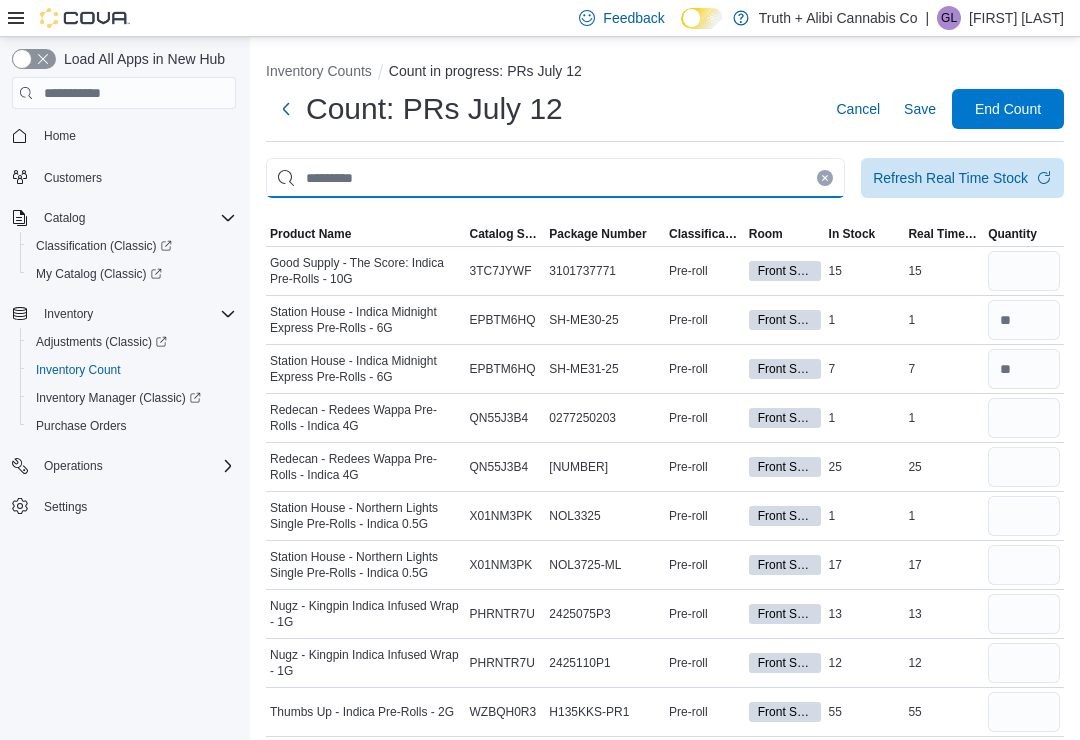 type 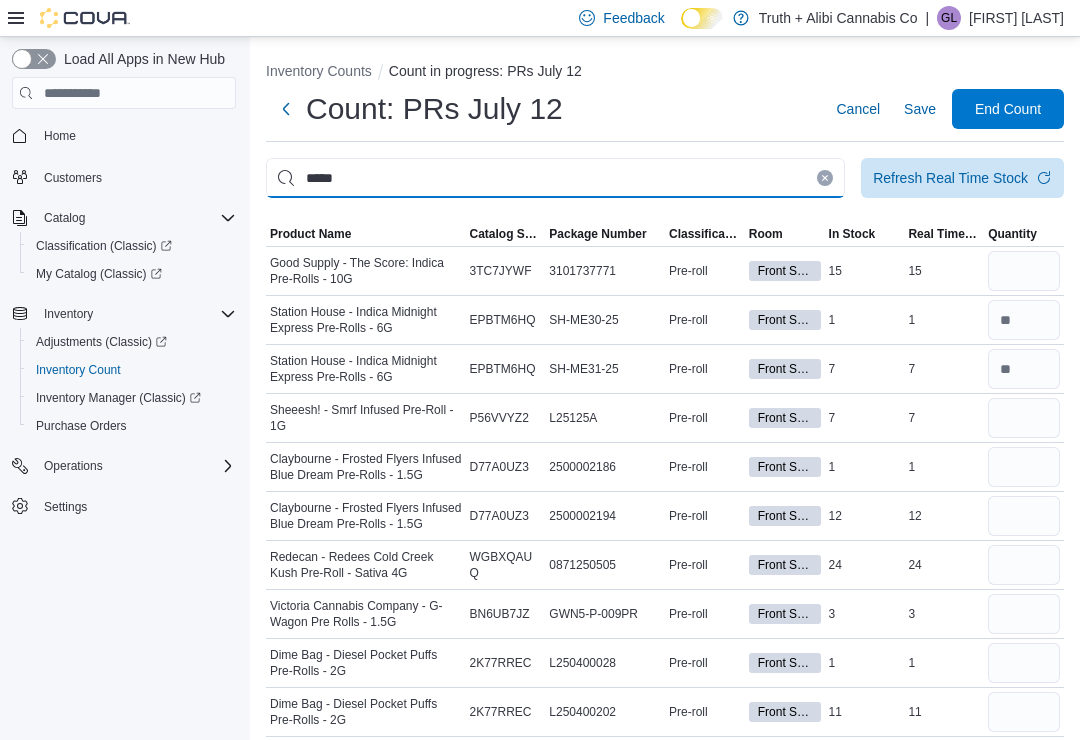type on "*****" 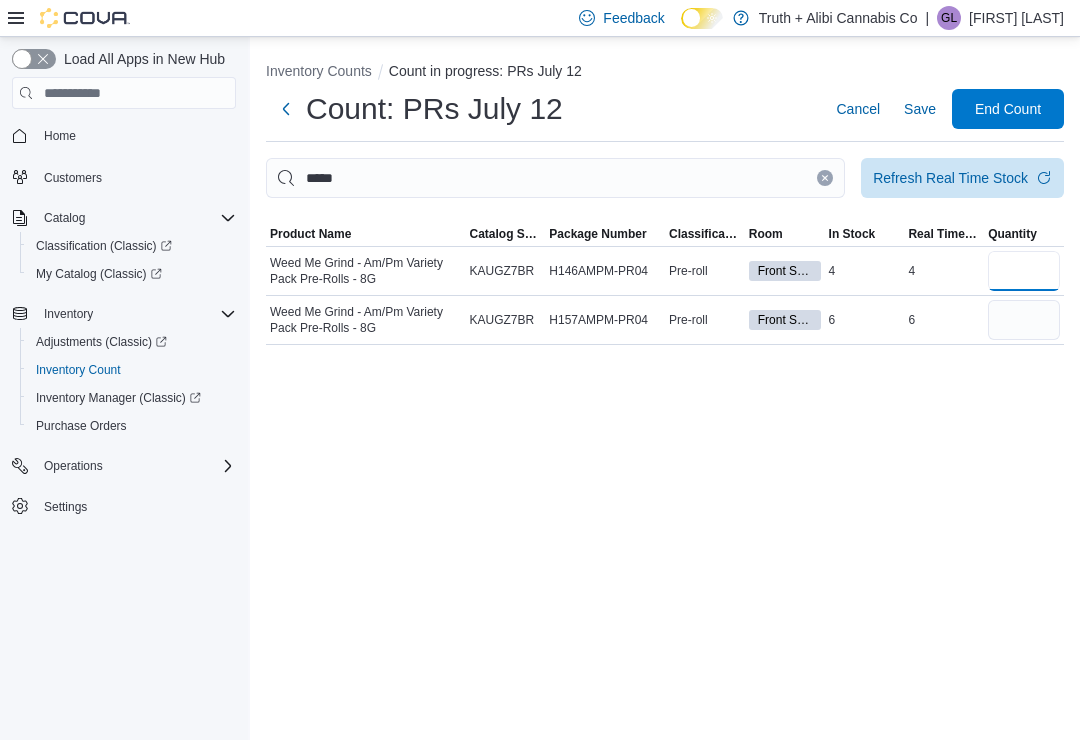 click at bounding box center [1024, 271] 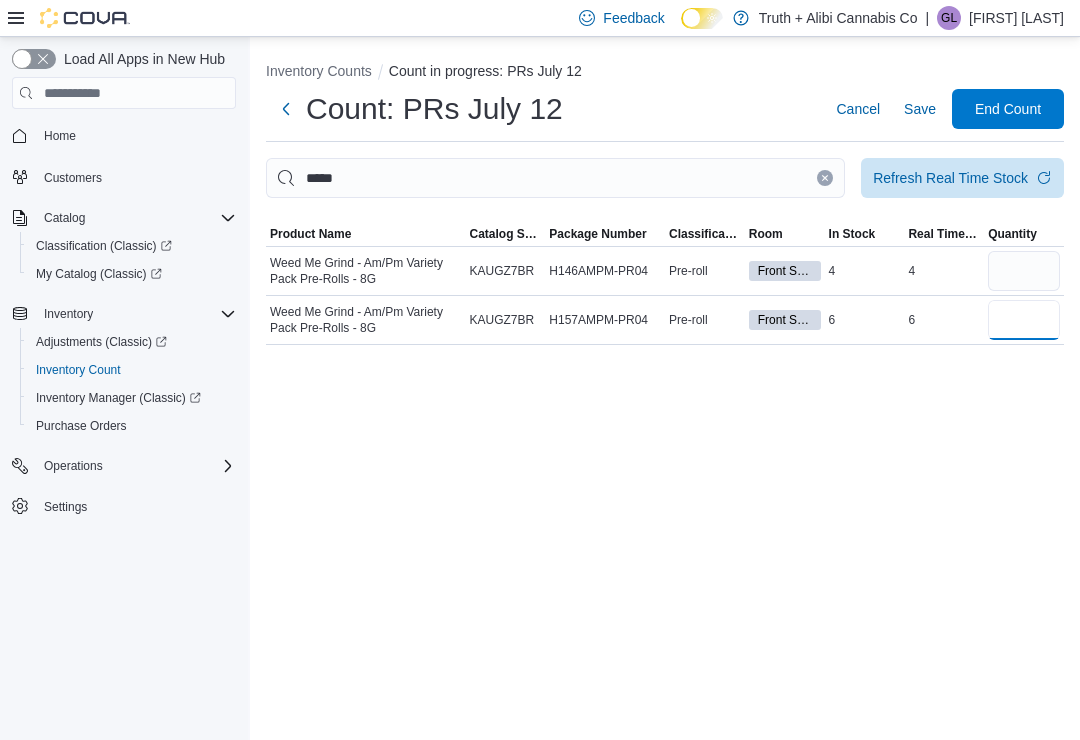 click at bounding box center (1024, 320) 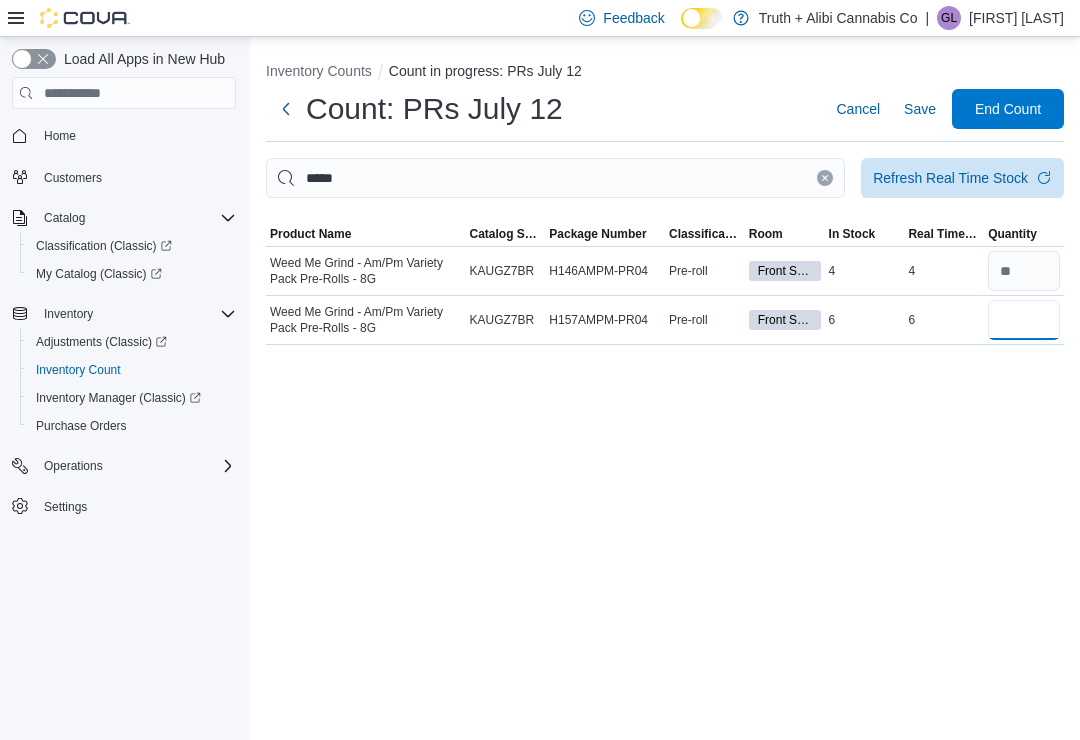 type on "*" 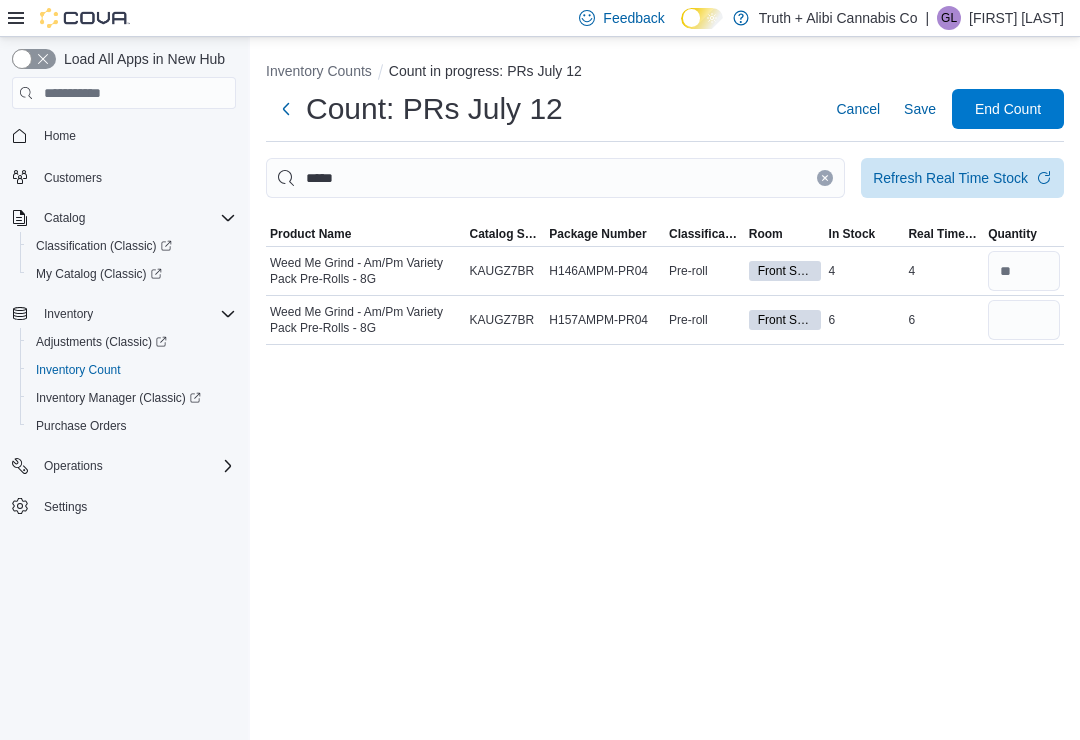 click at bounding box center (825, 178) 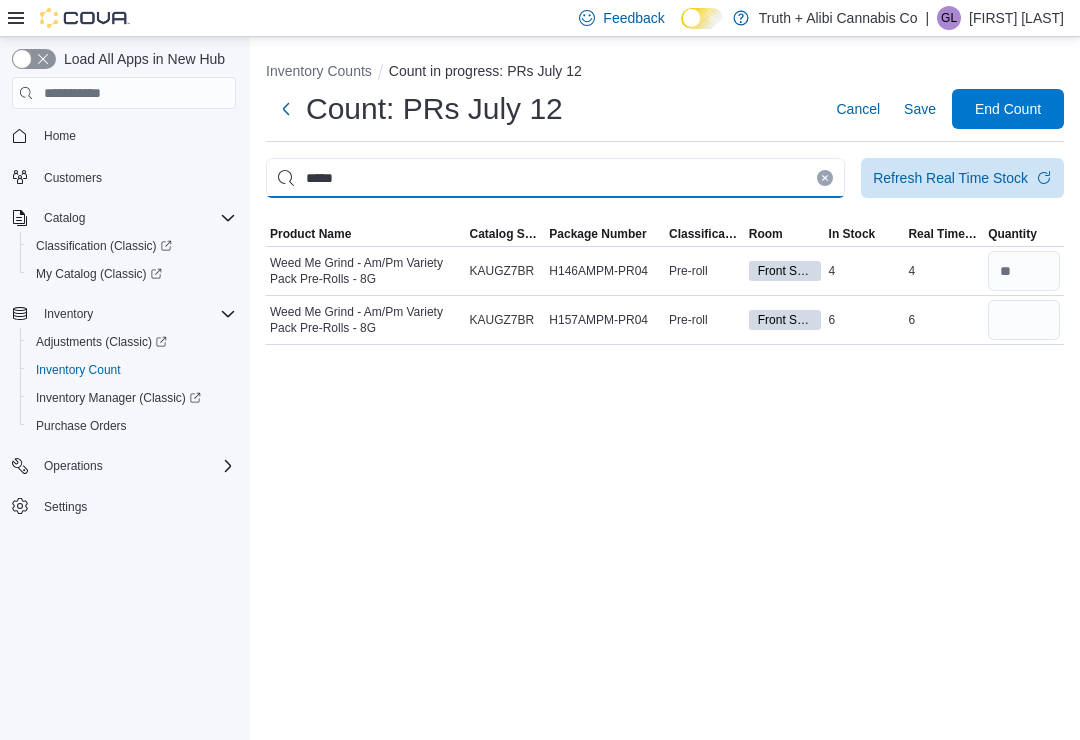 type 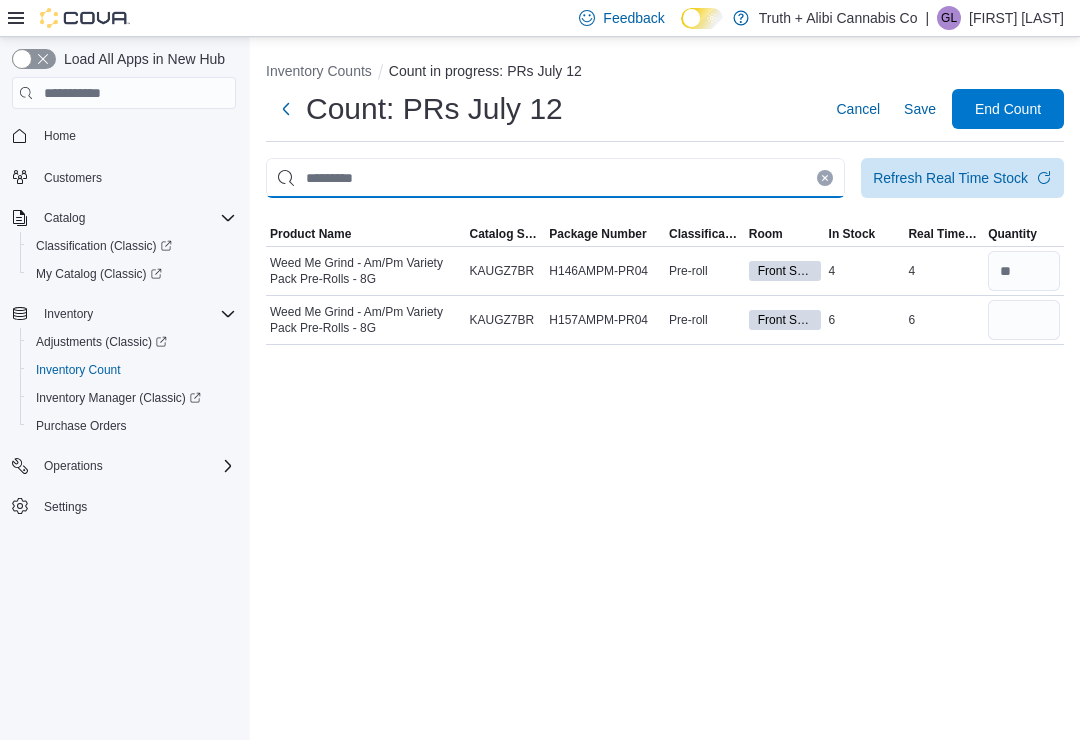 type 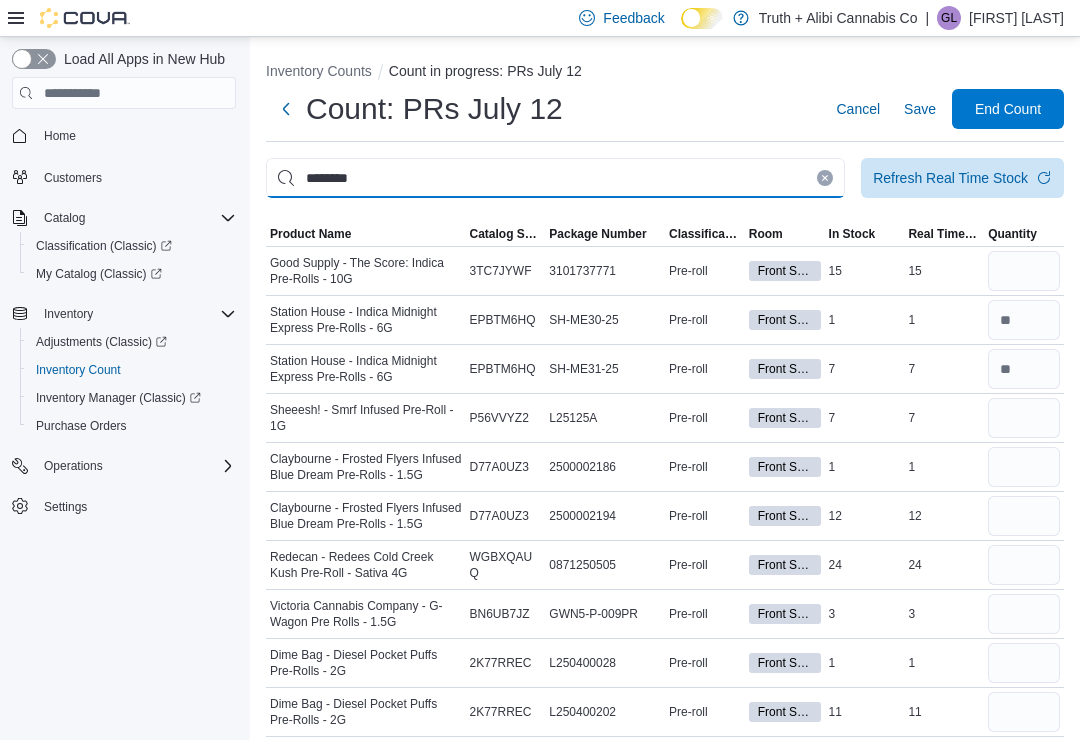 type on "********" 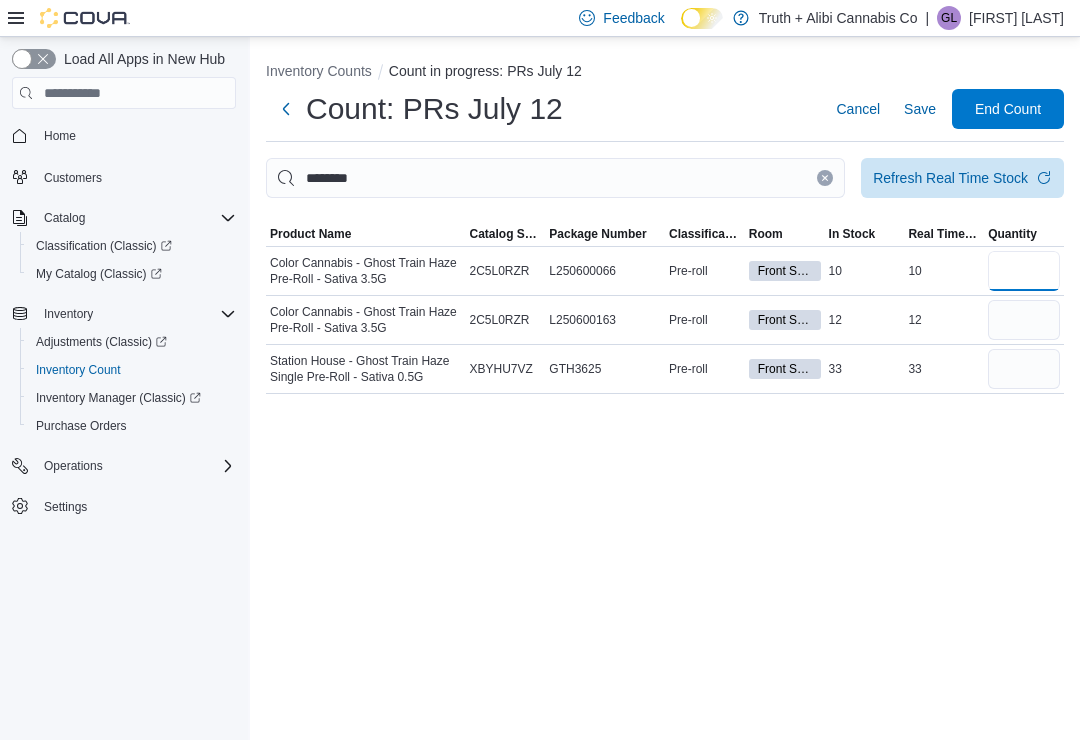 click at bounding box center [1024, 271] 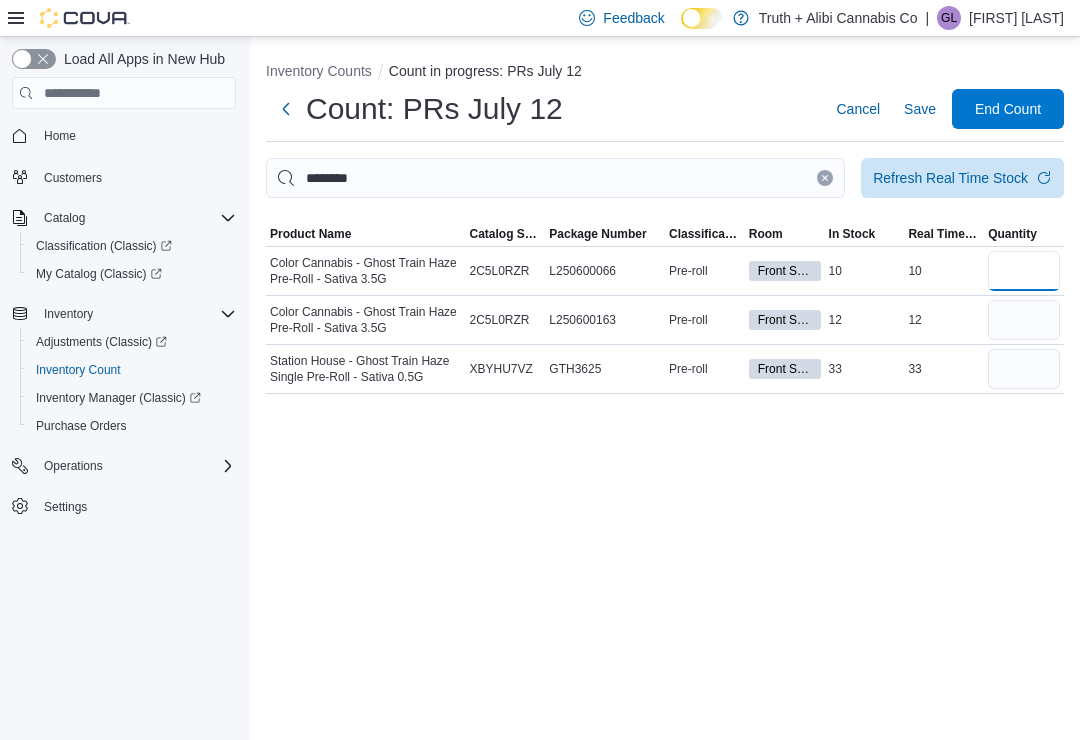 type on "**" 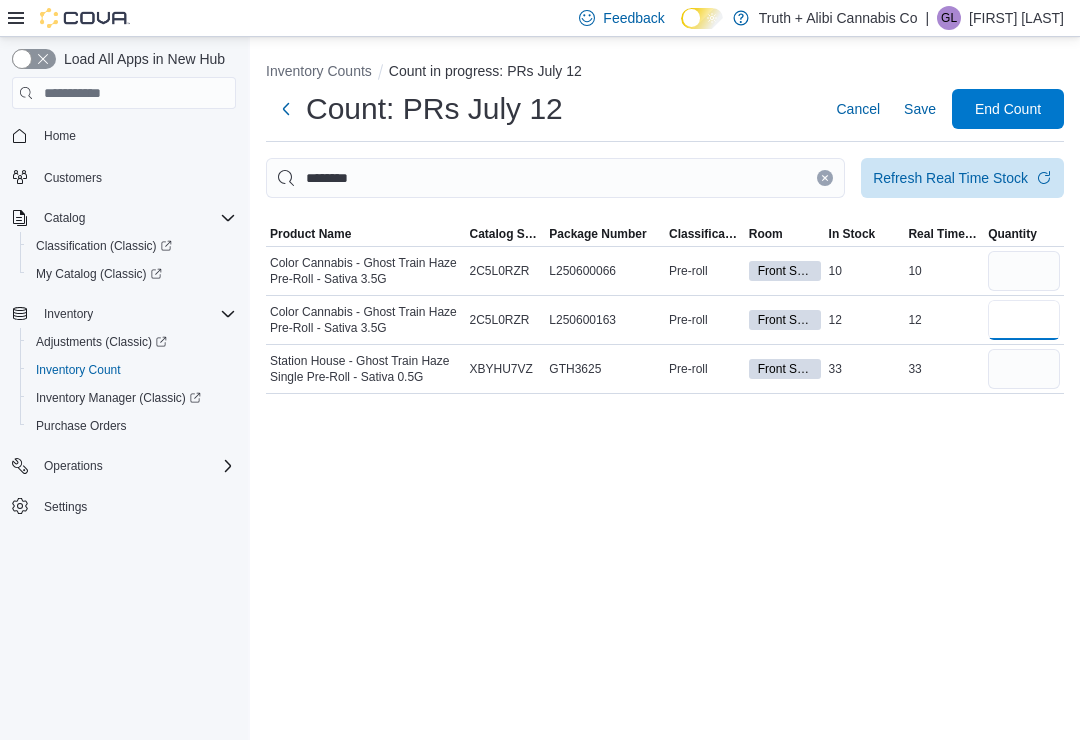 click at bounding box center [1024, 320] 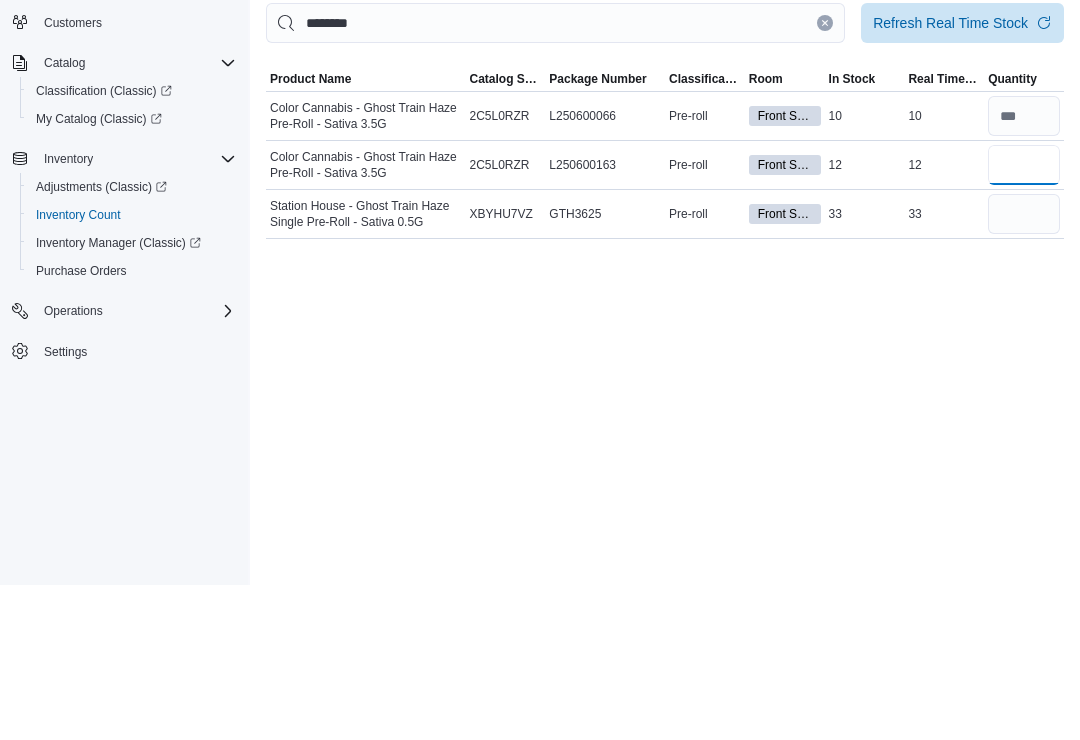 type on "**" 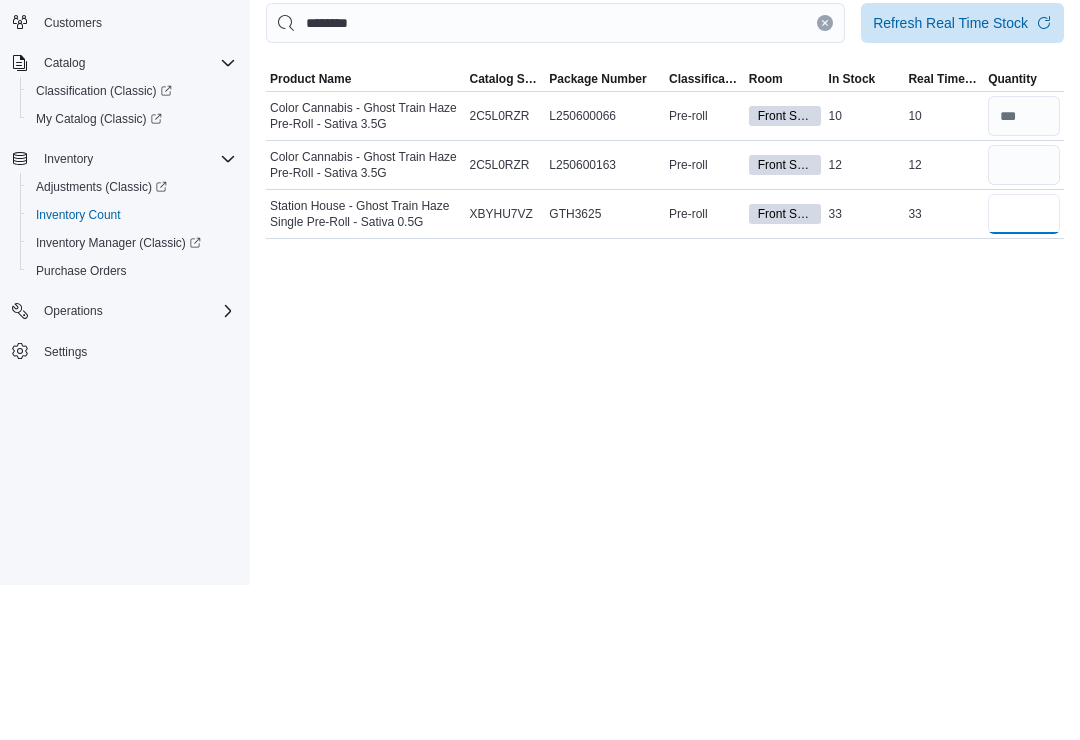 click at bounding box center [1024, 369] 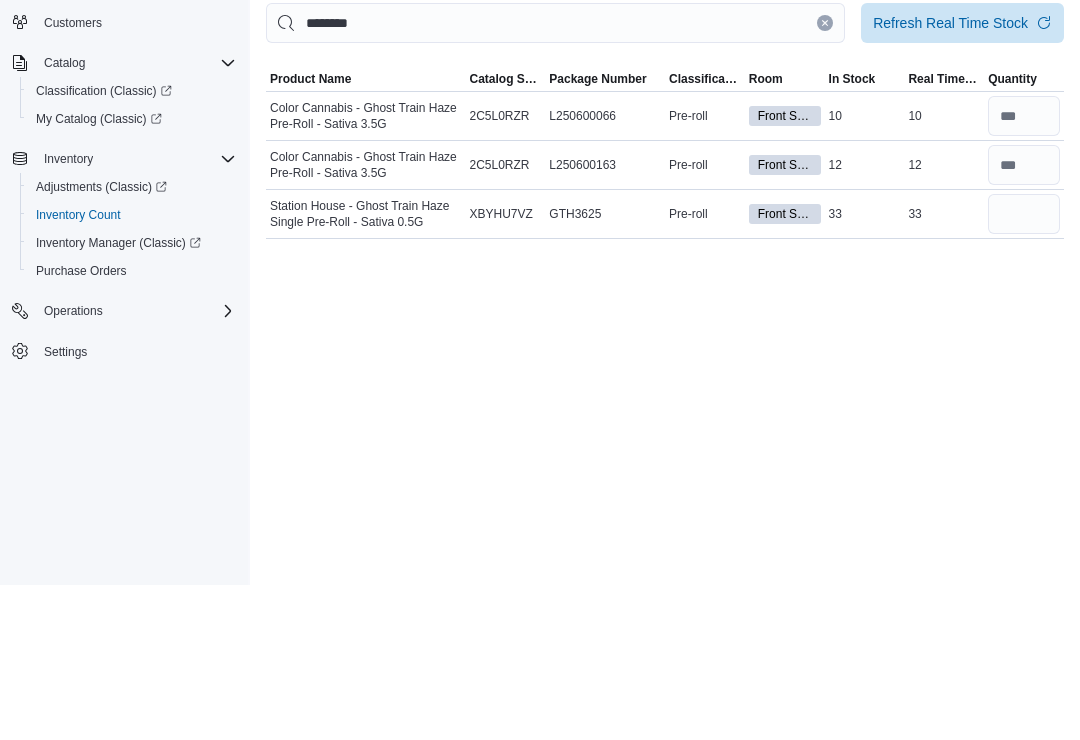 click at bounding box center (825, 178) 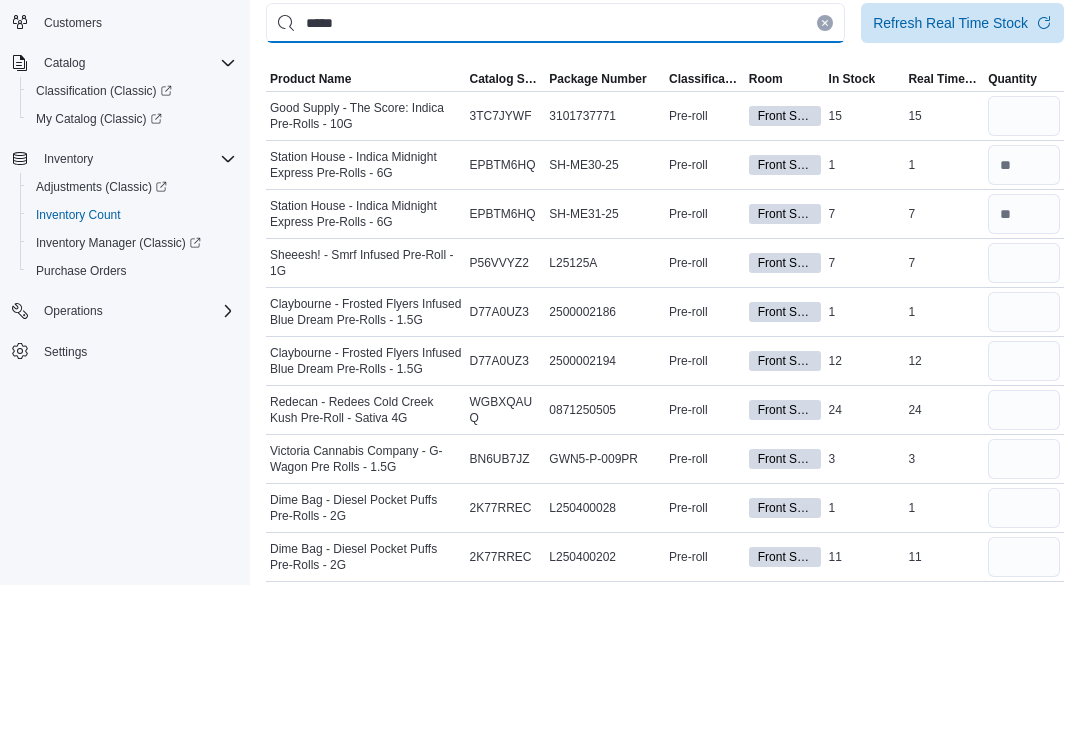 type on "*****" 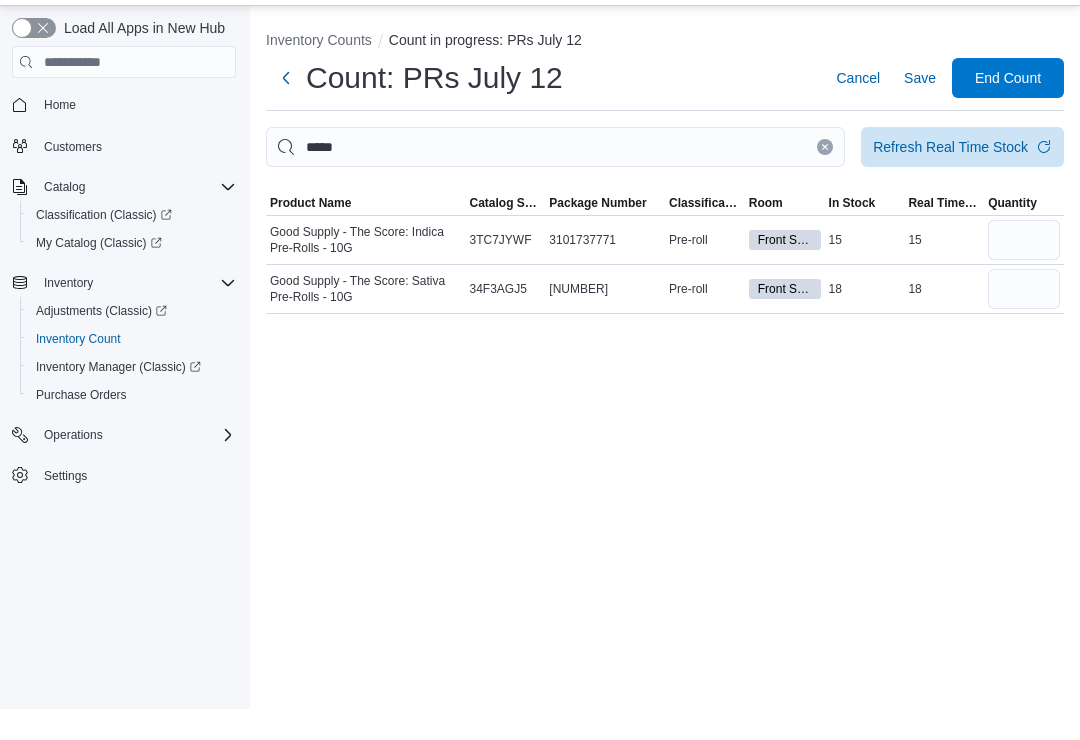 scroll, scrollTop: 31, scrollLeft: 0, axis: vertical 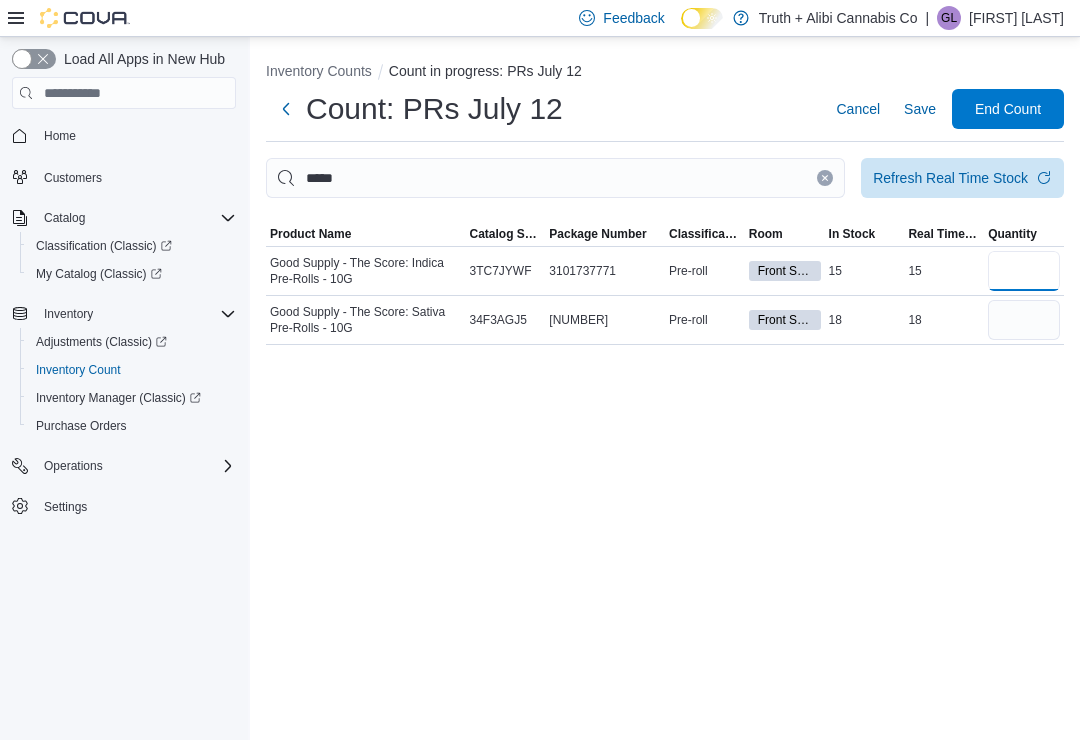 click at bounding box center (1024, 271) 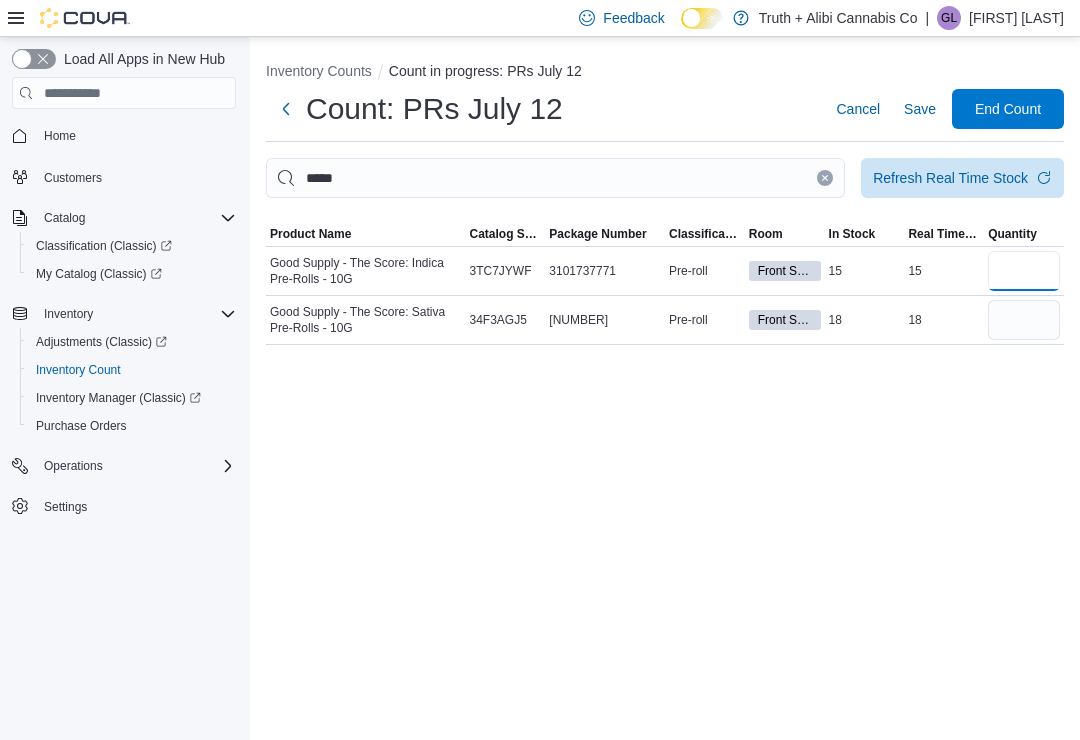 type on "**" 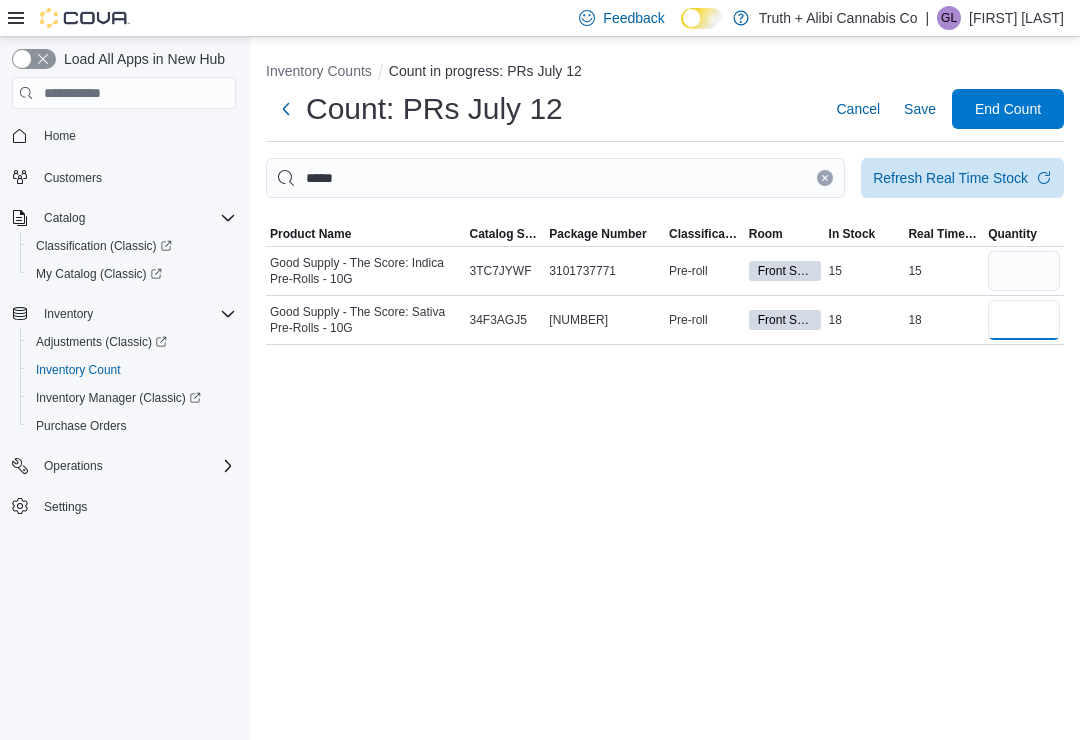 click at bounding box center [1024, 320] 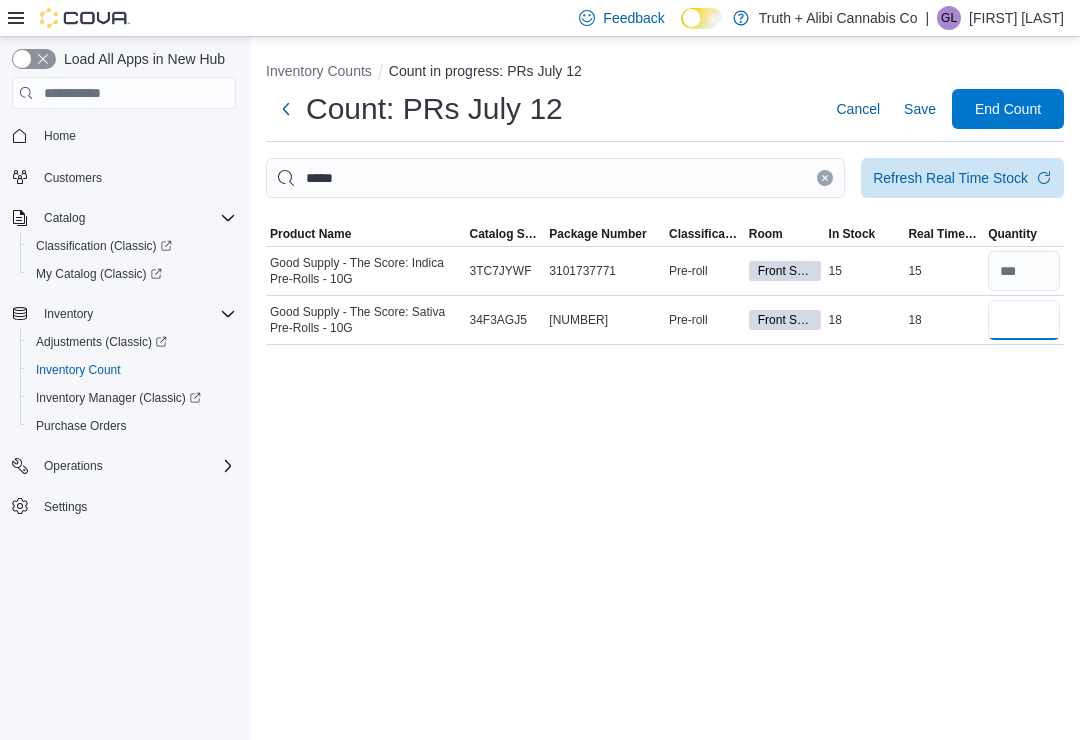 type on "**" 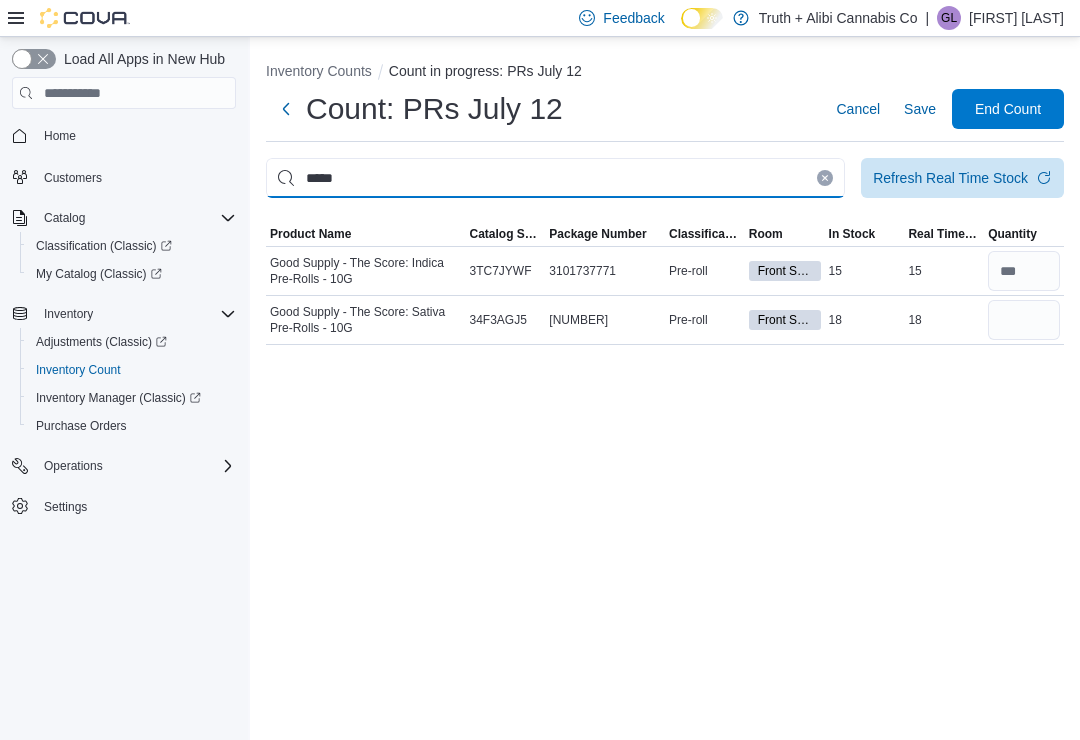 click on "*****" at bounding box center (555, 178) 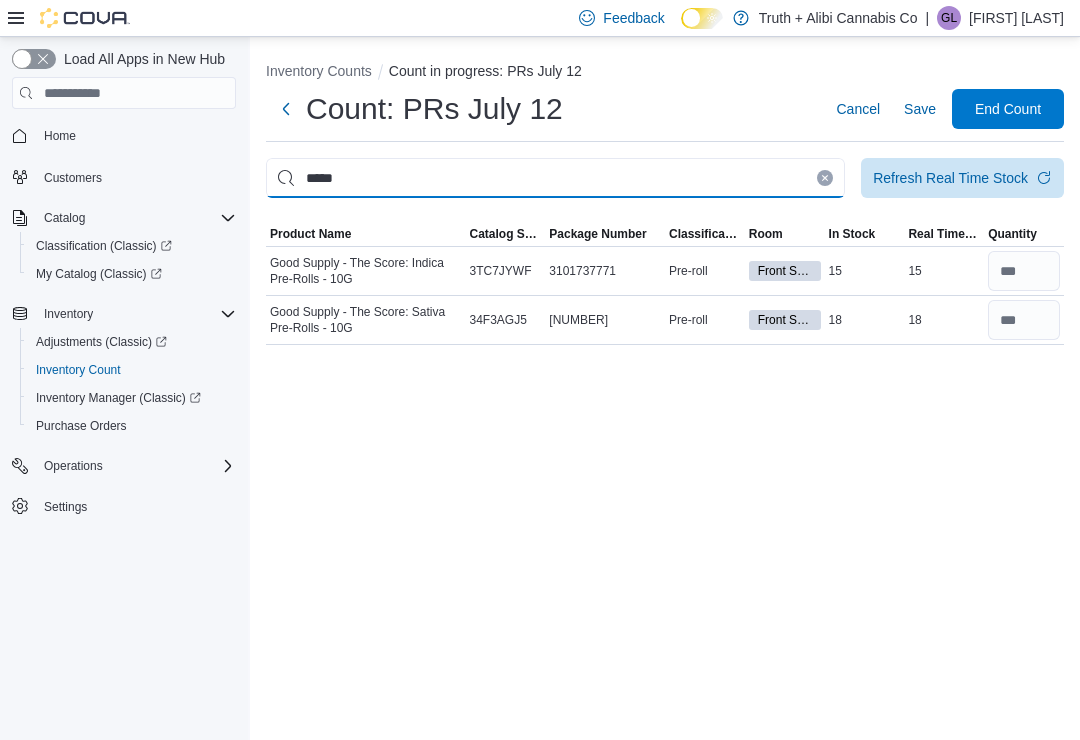 click on "*****" at bounding box center (555, 178) 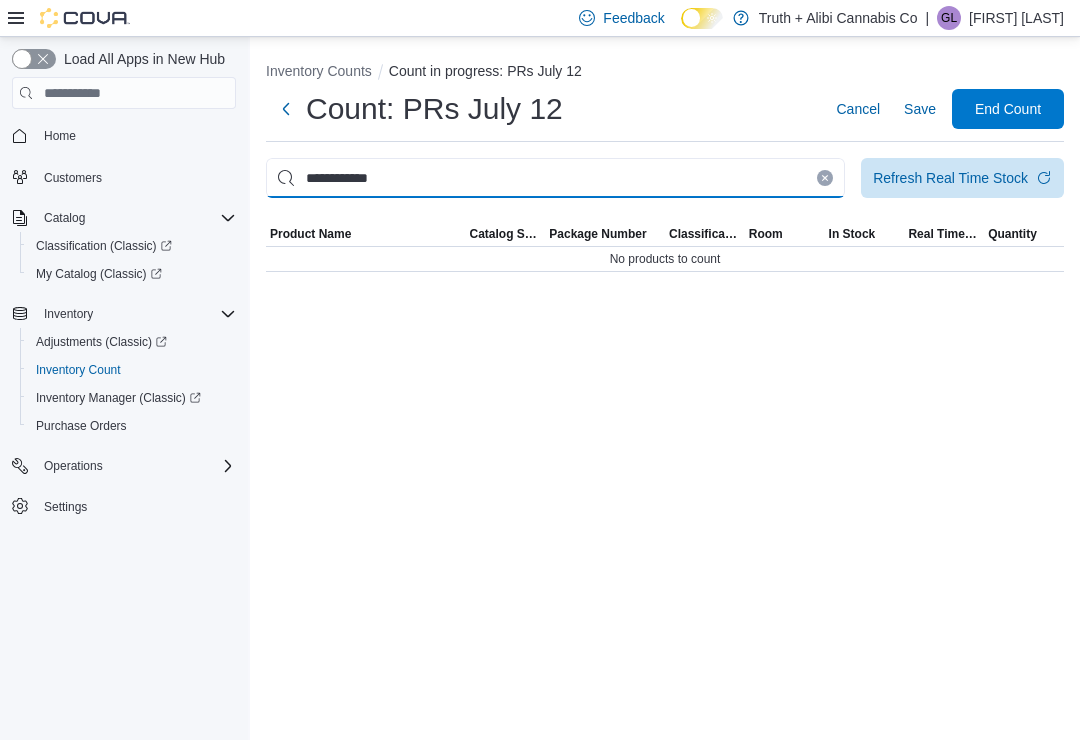click on "**********" at bounding box center (555, 178) 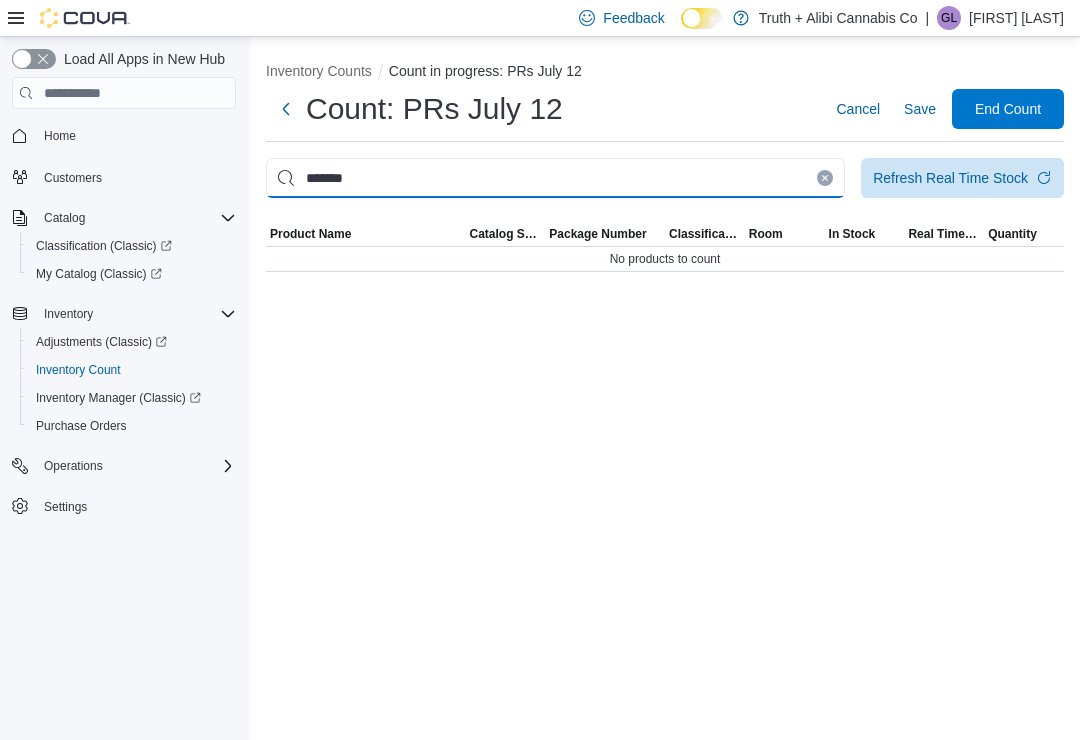 type on "*******" 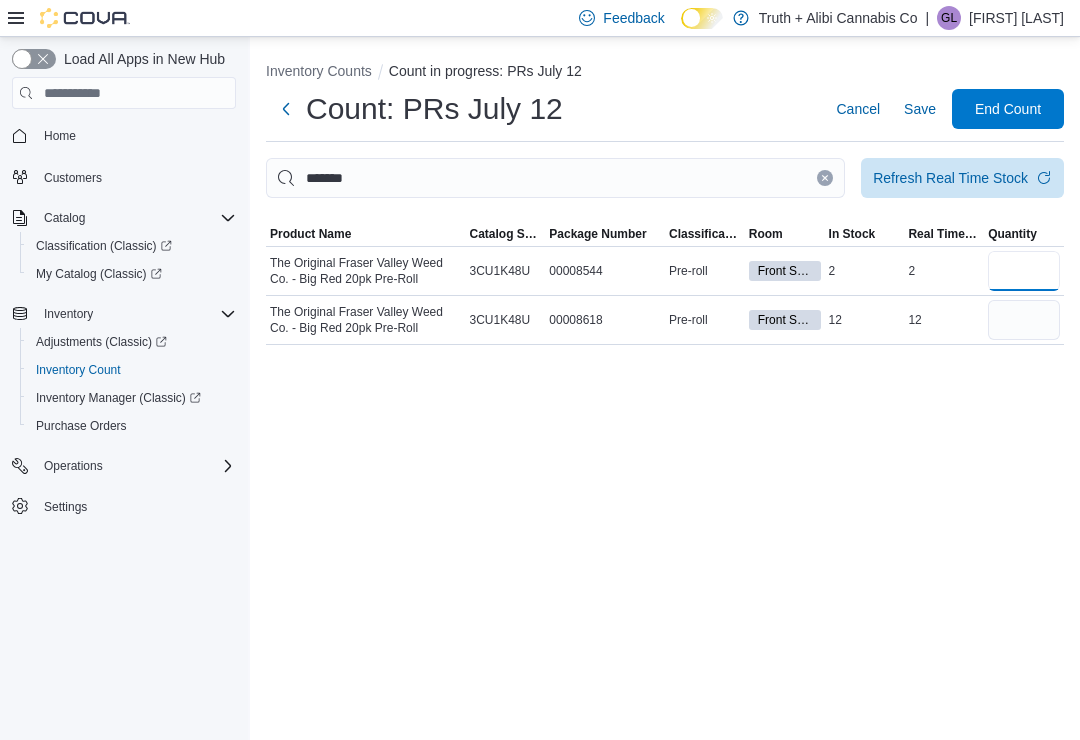 click at bounding box center (1024, 271) 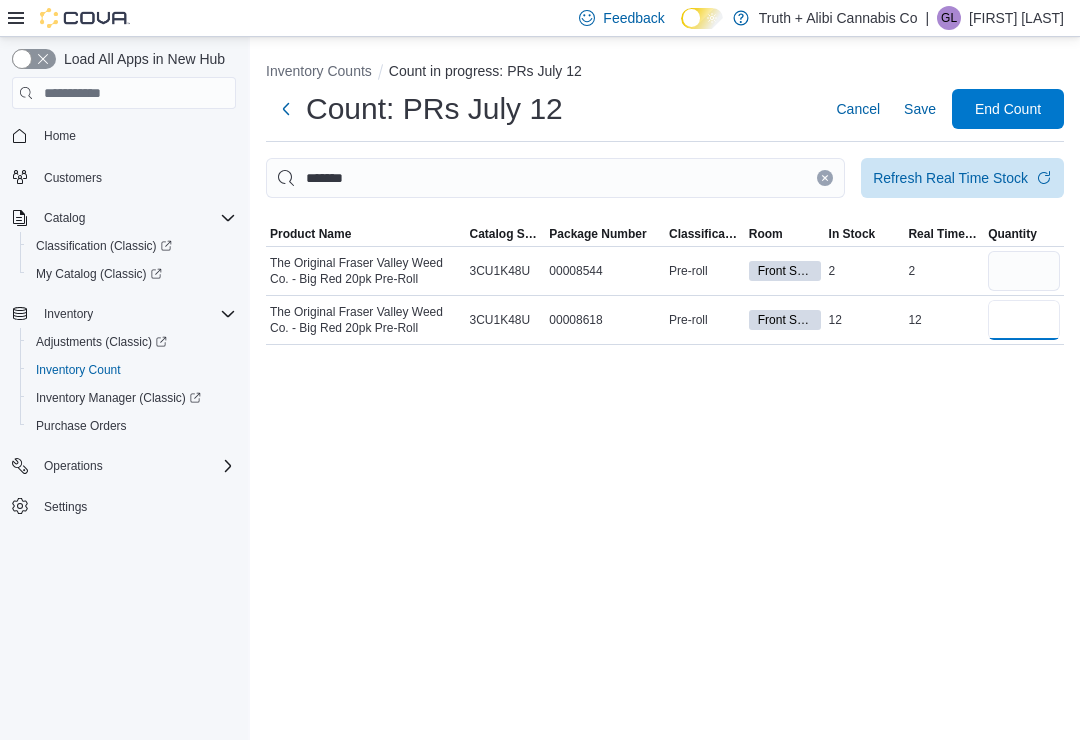 click at bounding box center [1024, 320] 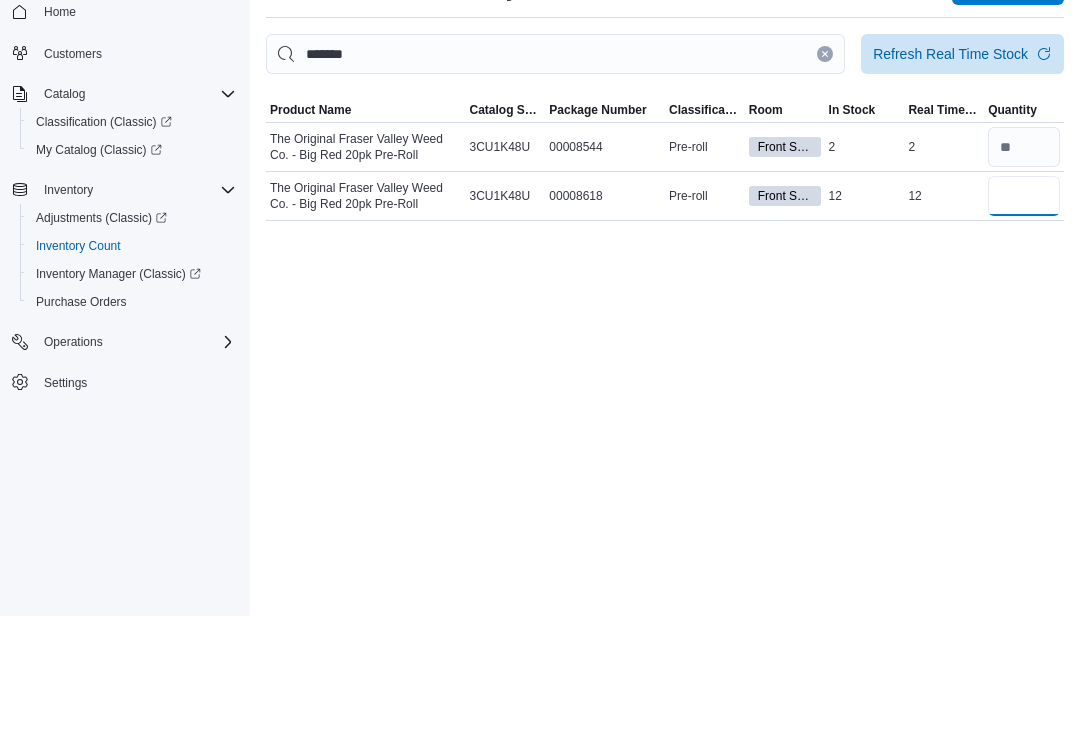 type on "**" 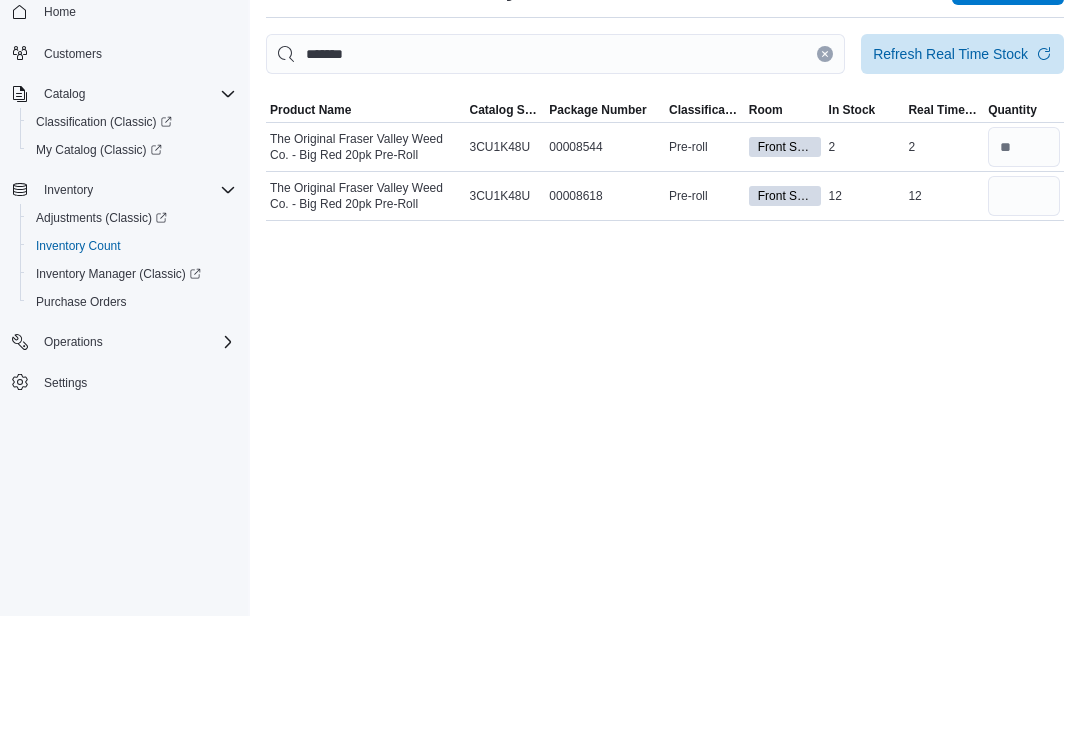 click 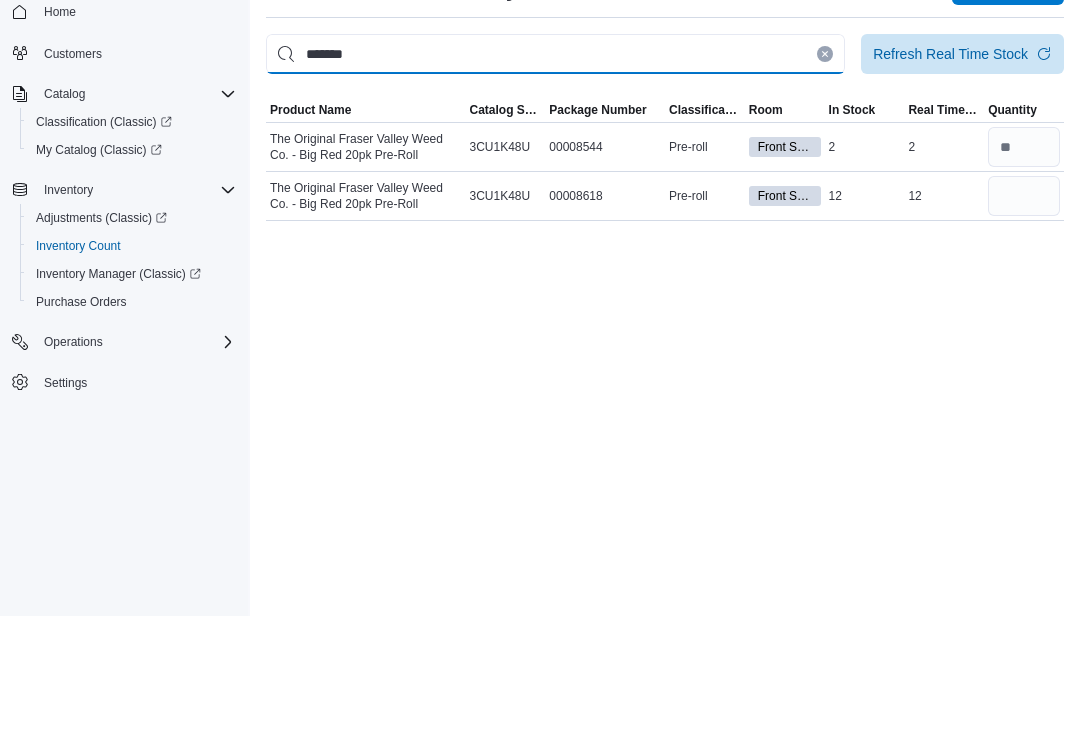 type 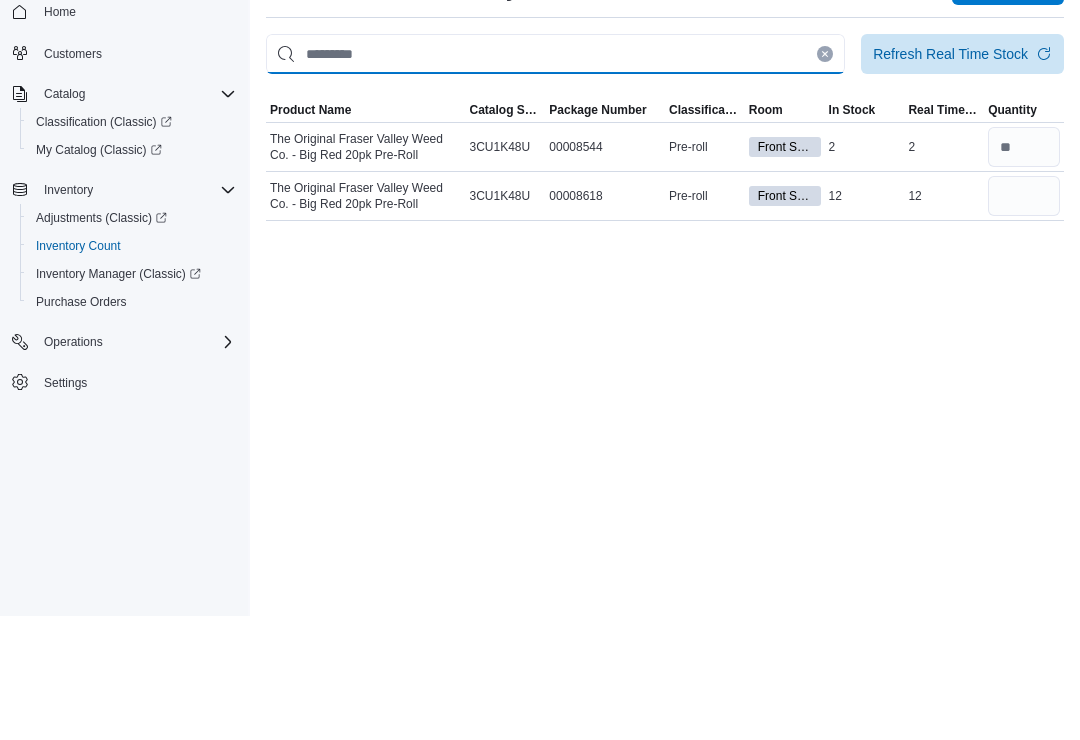 type 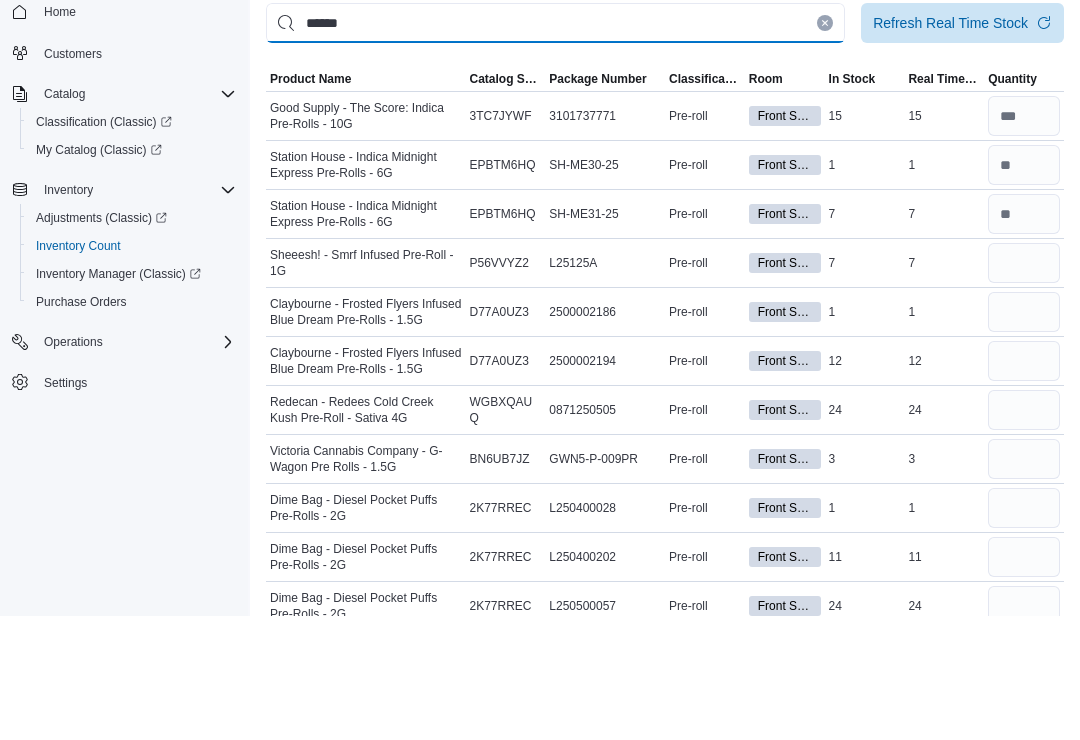 type on "******" 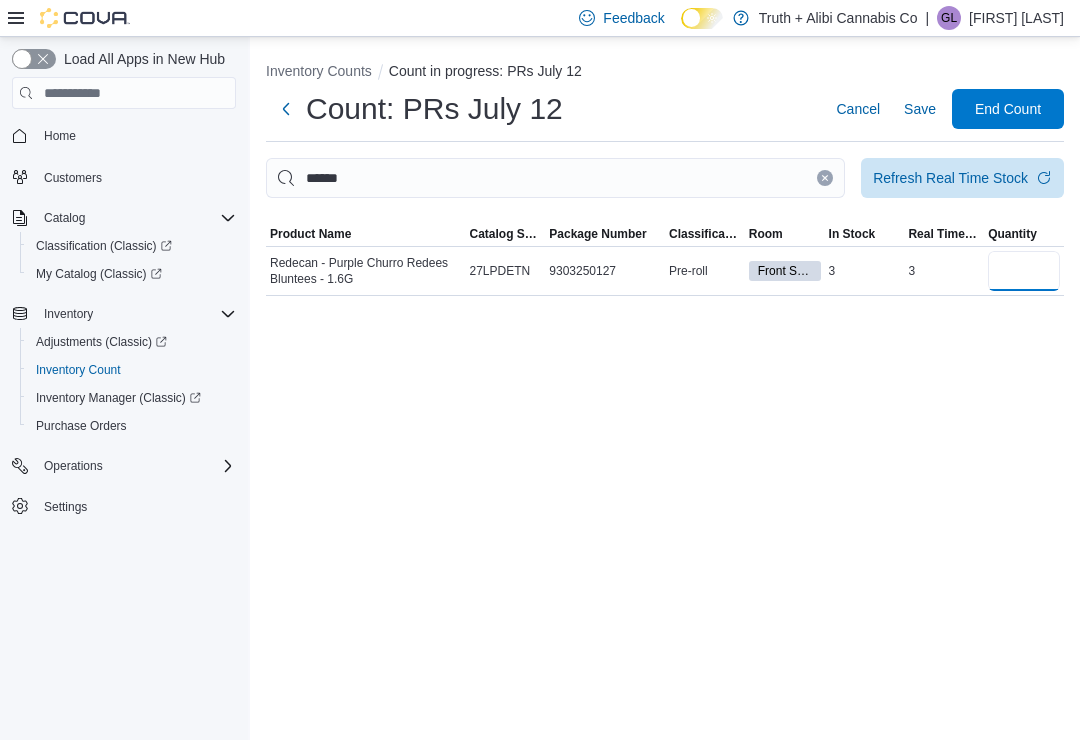 click at bounding box center [1024, 271] 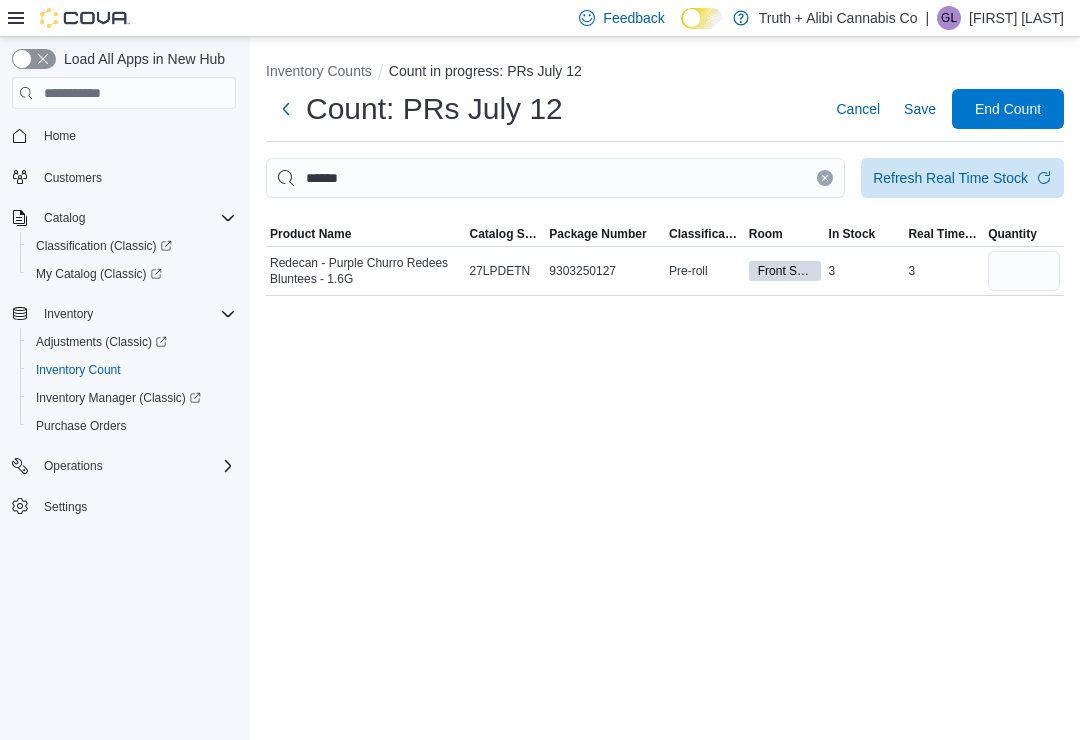 click 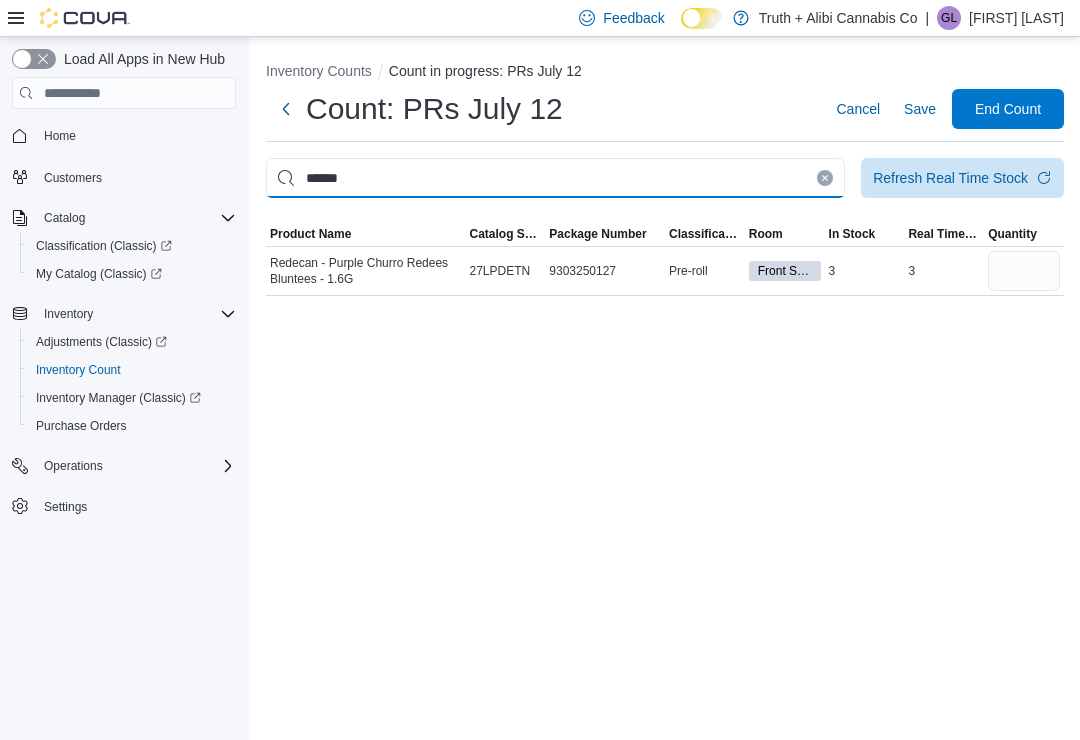 type 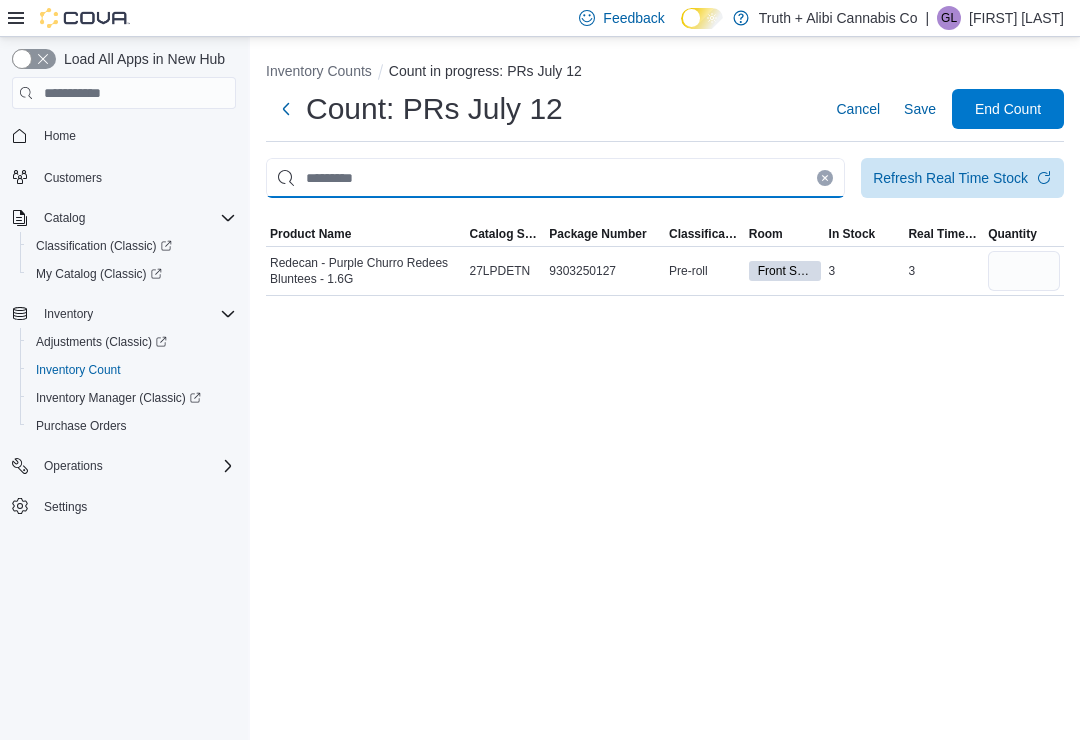 type 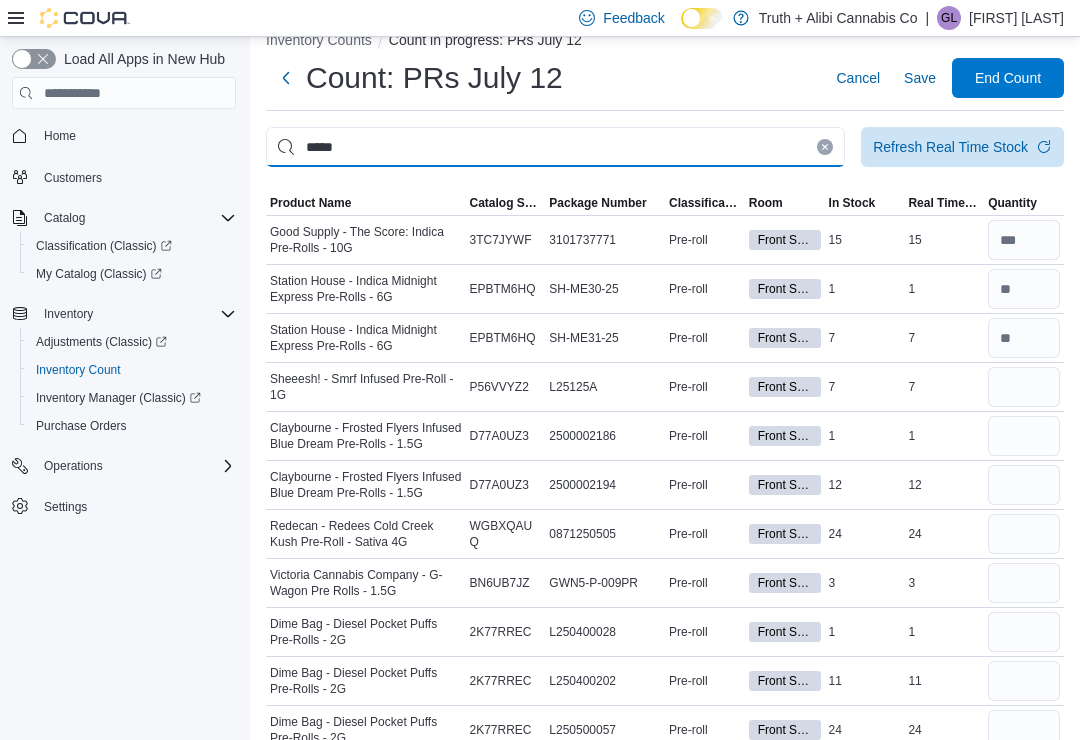 type on "*****" 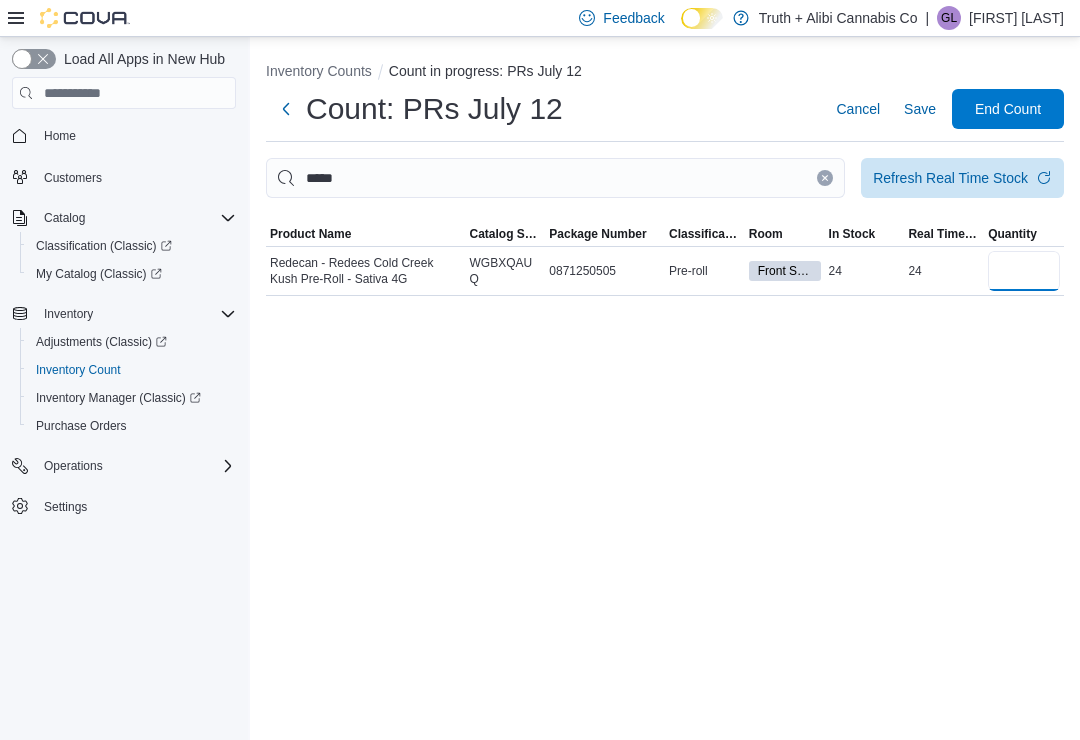 click at bounding box center [1024, 271] 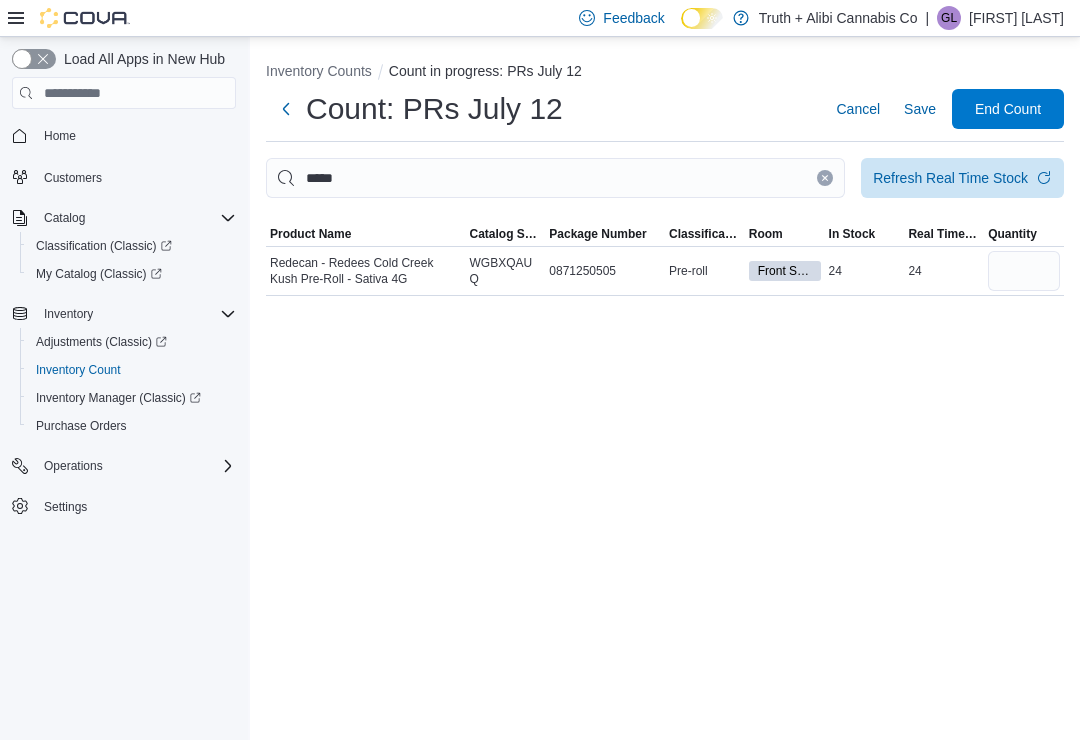 click 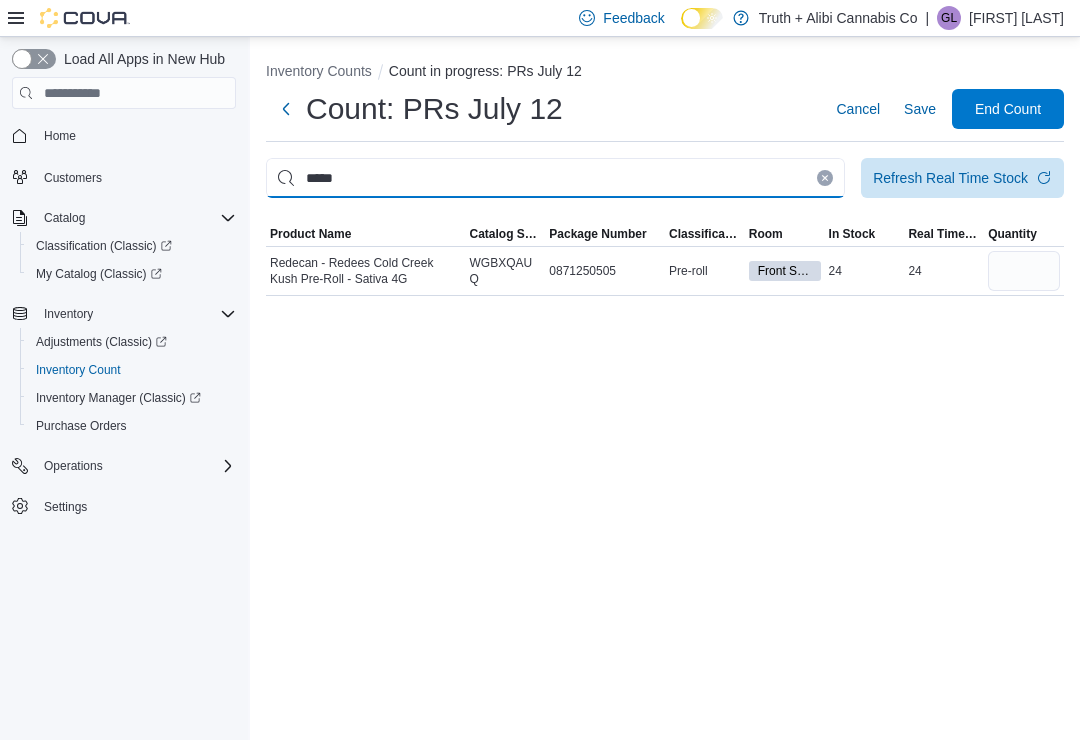 type 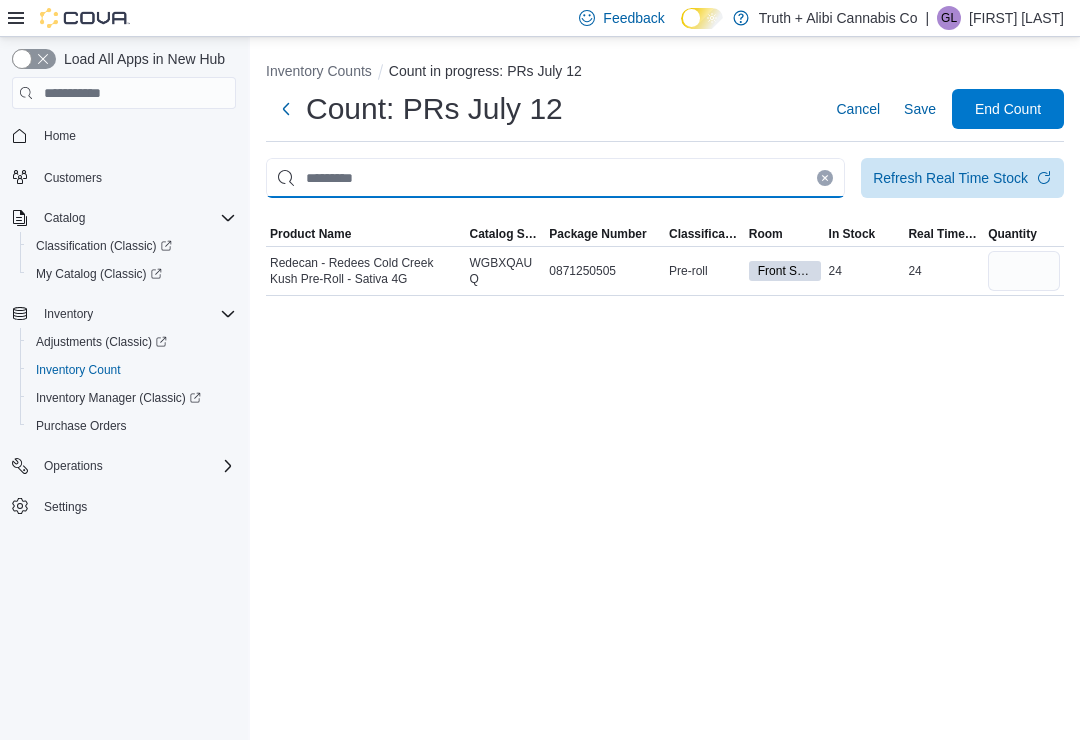 type 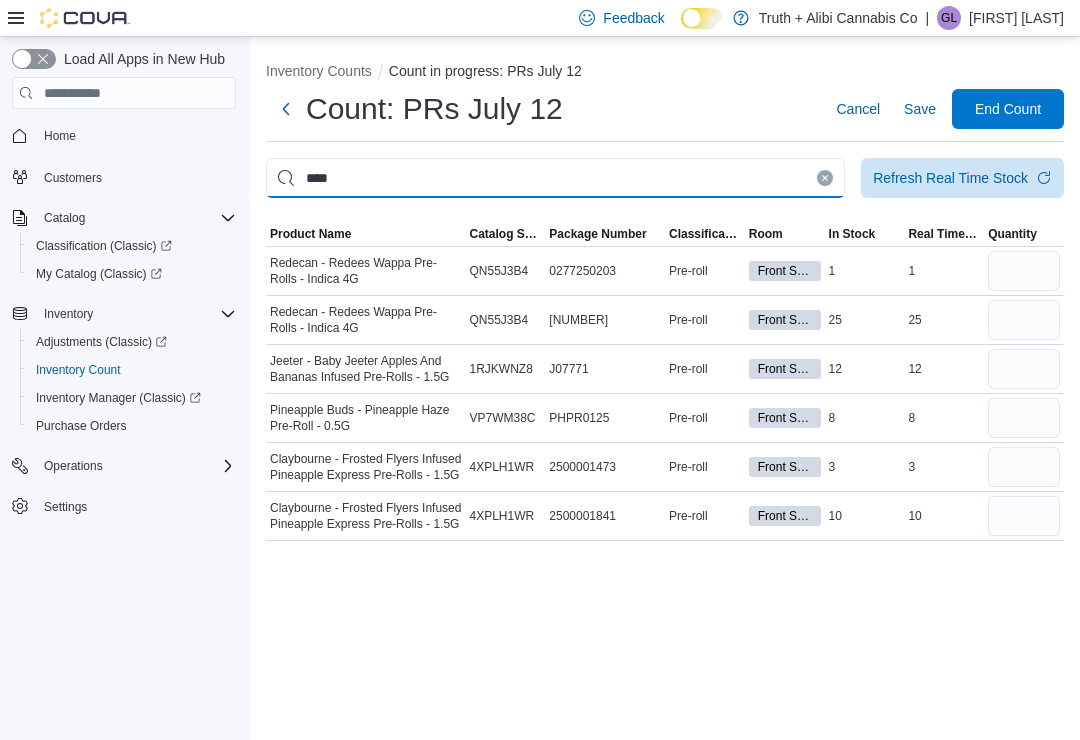 type on "****" 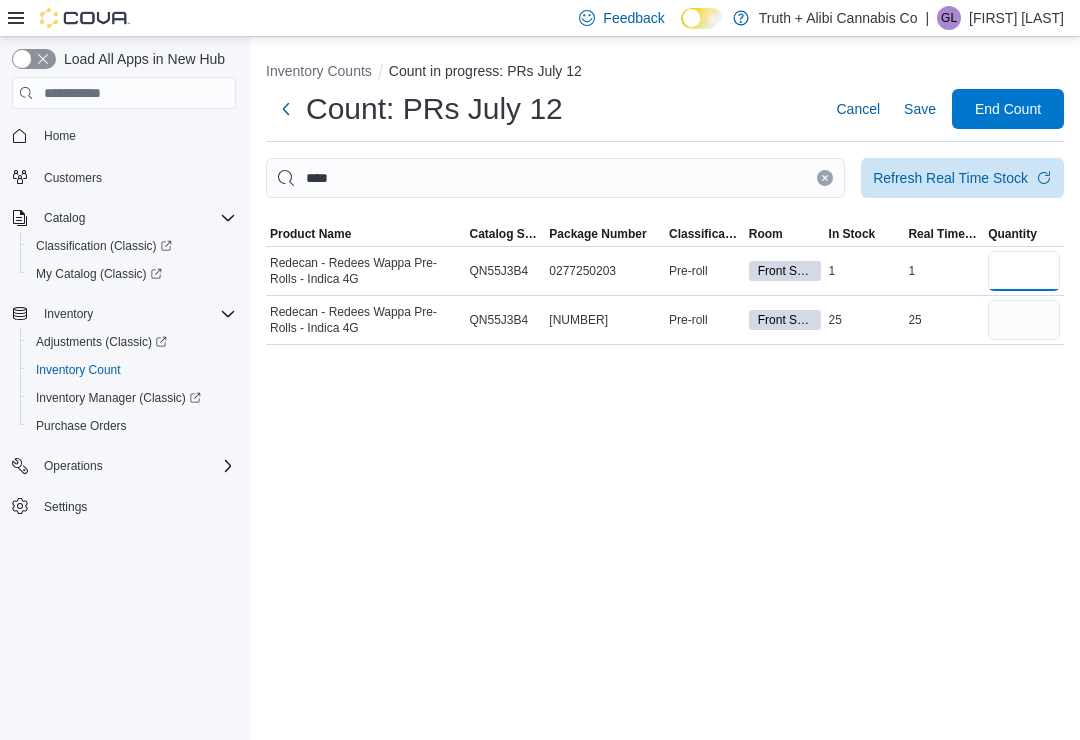 click at bounding box center (1024, 271) 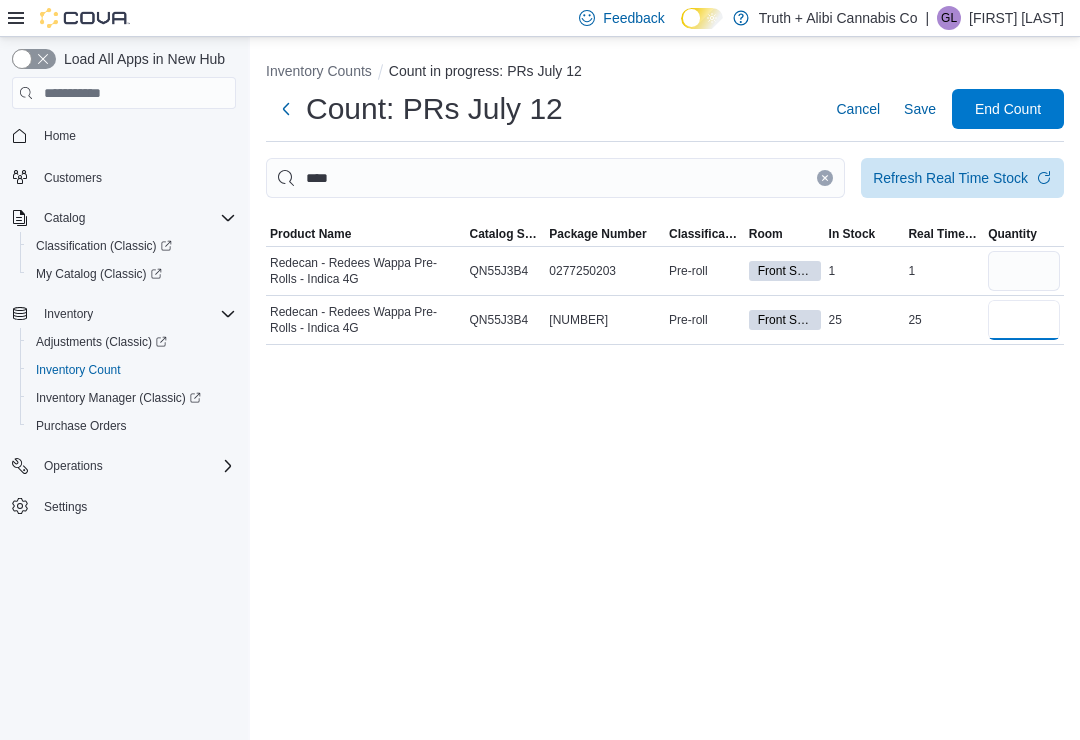 click at bounding box center (1024, 320) 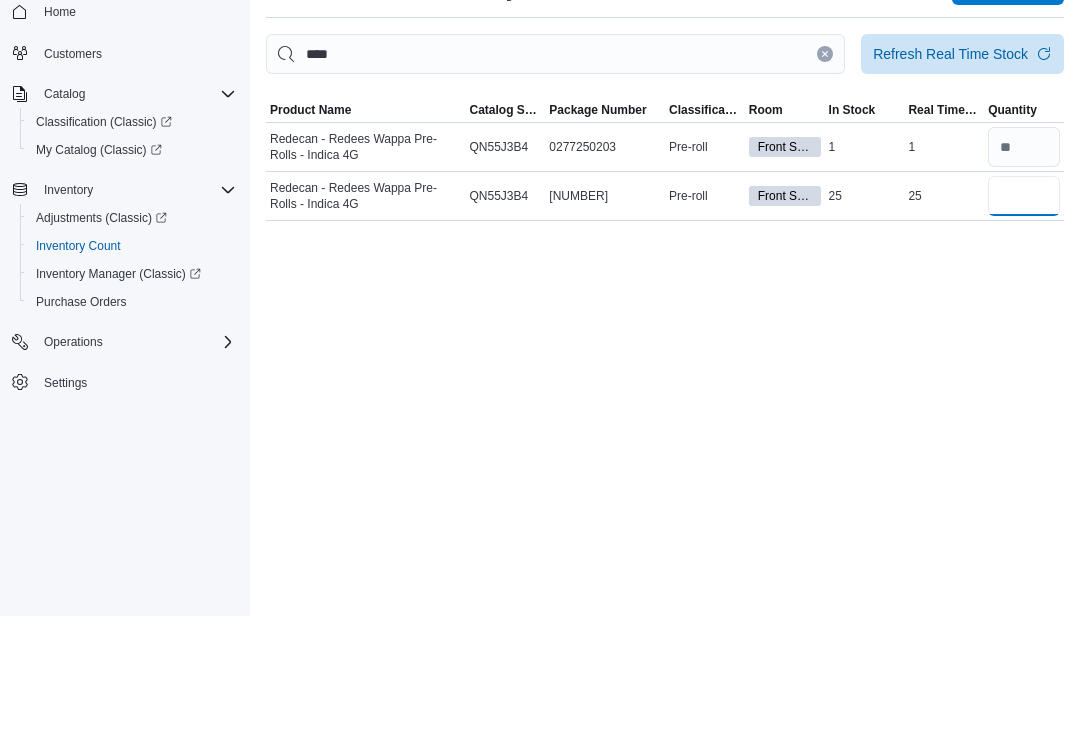 type on "**" 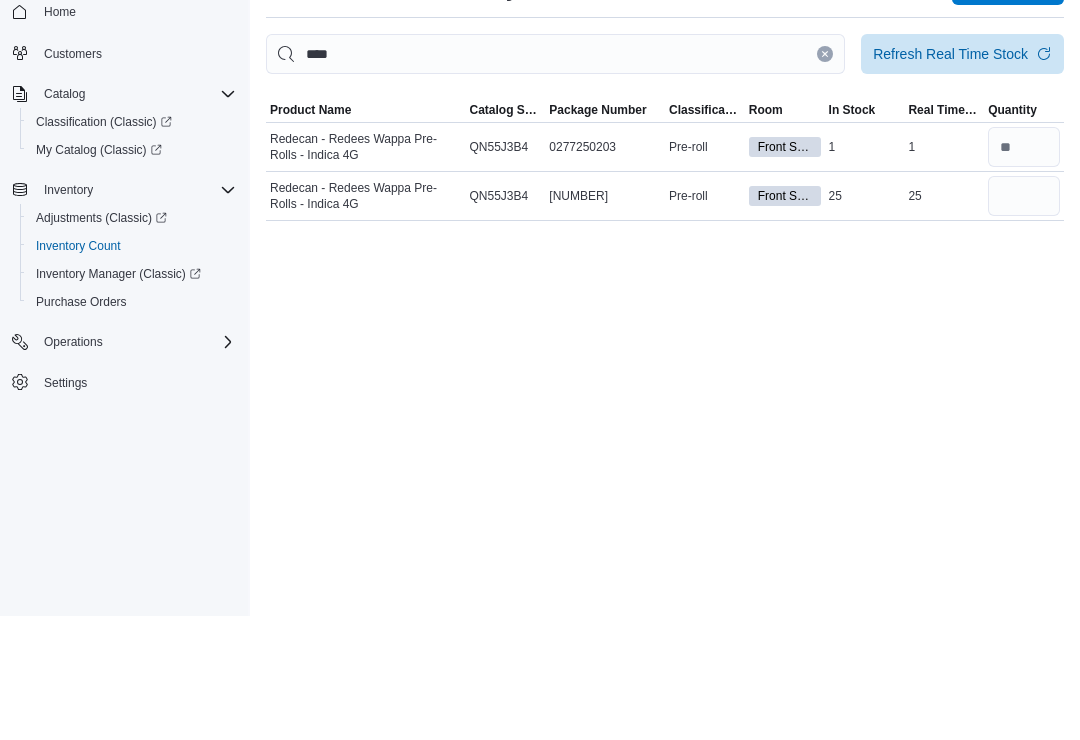 click at bounding box center (825, 178) 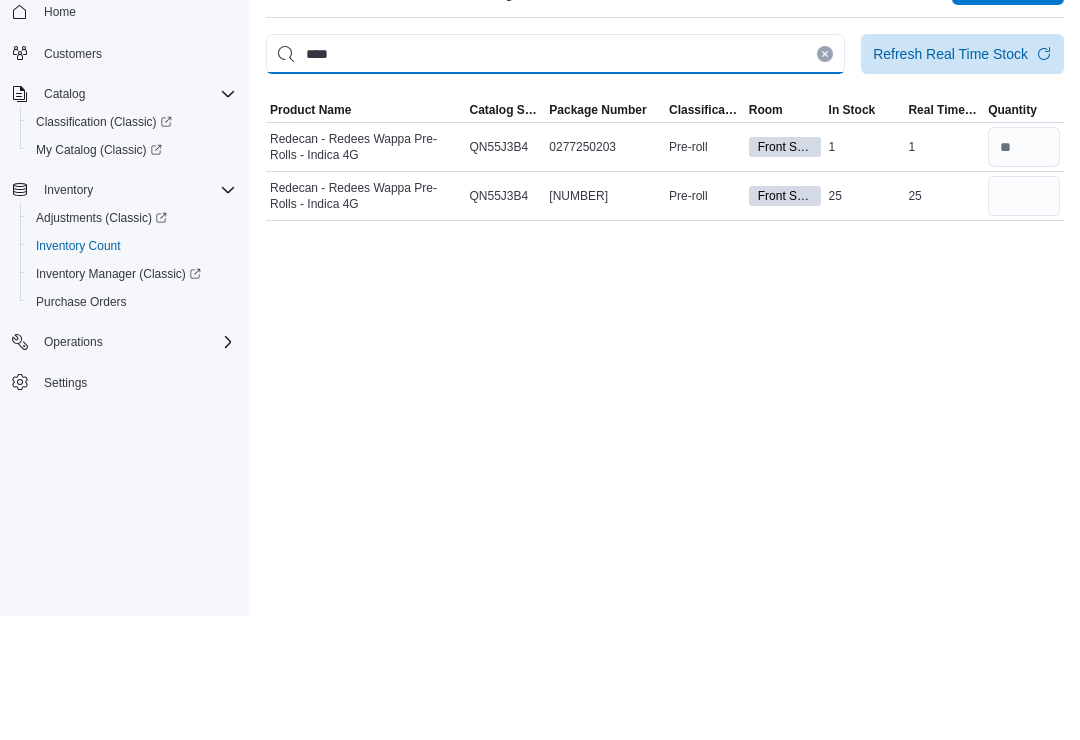 type 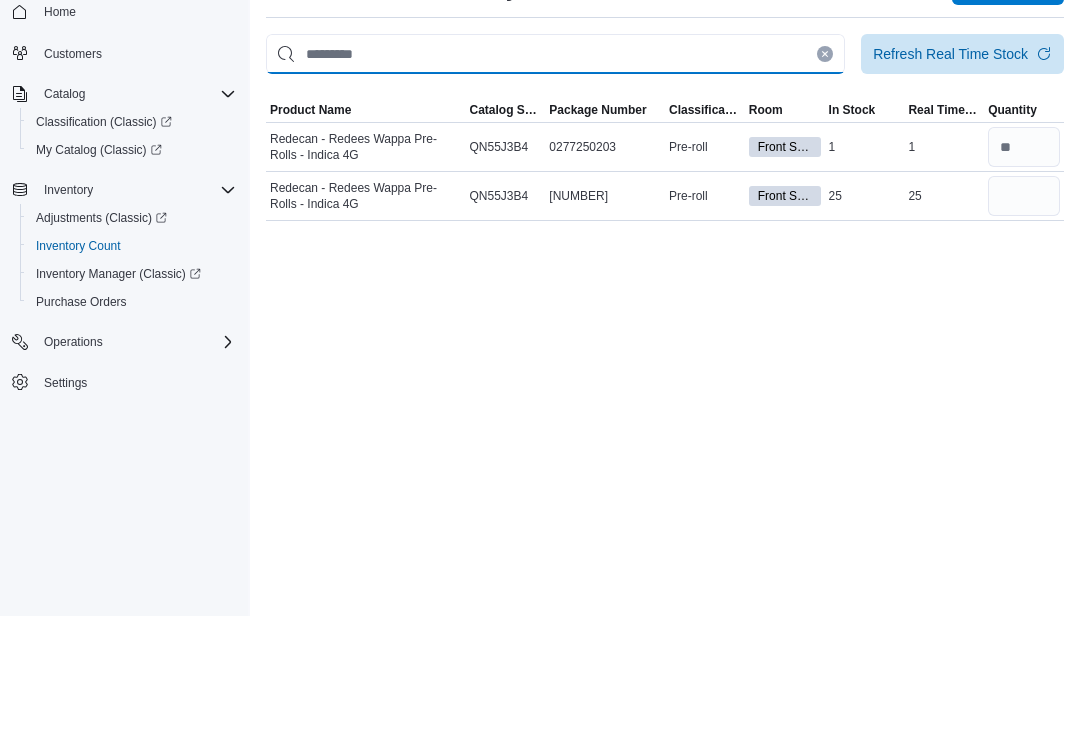 type 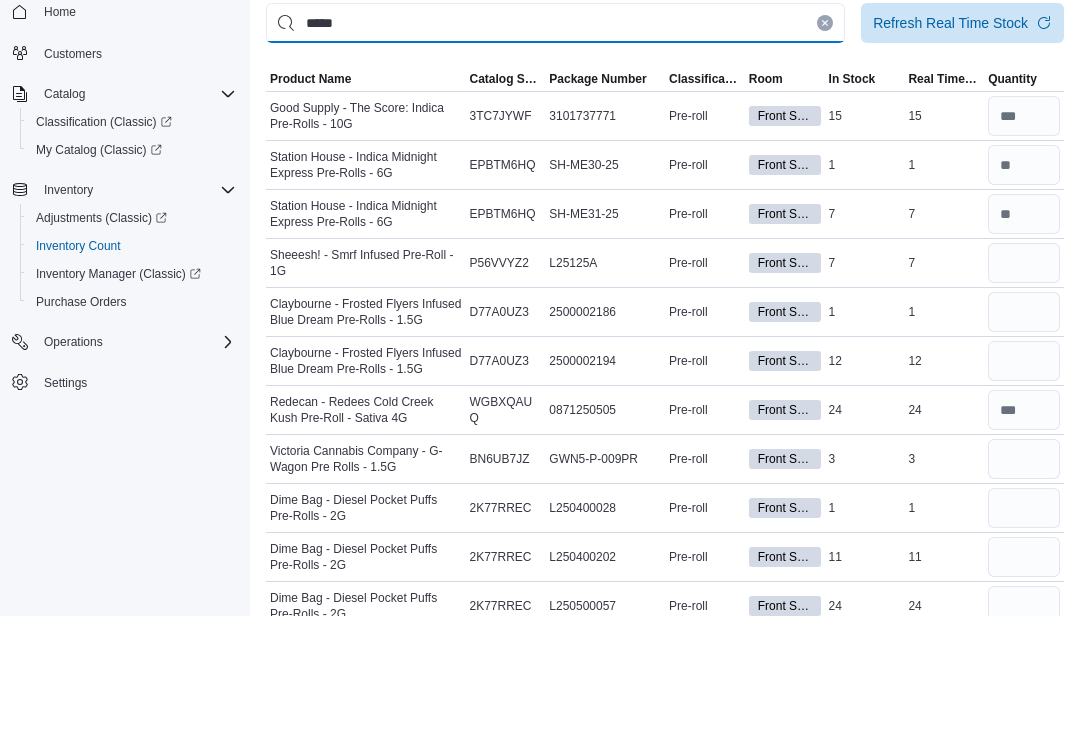 type on "*****" 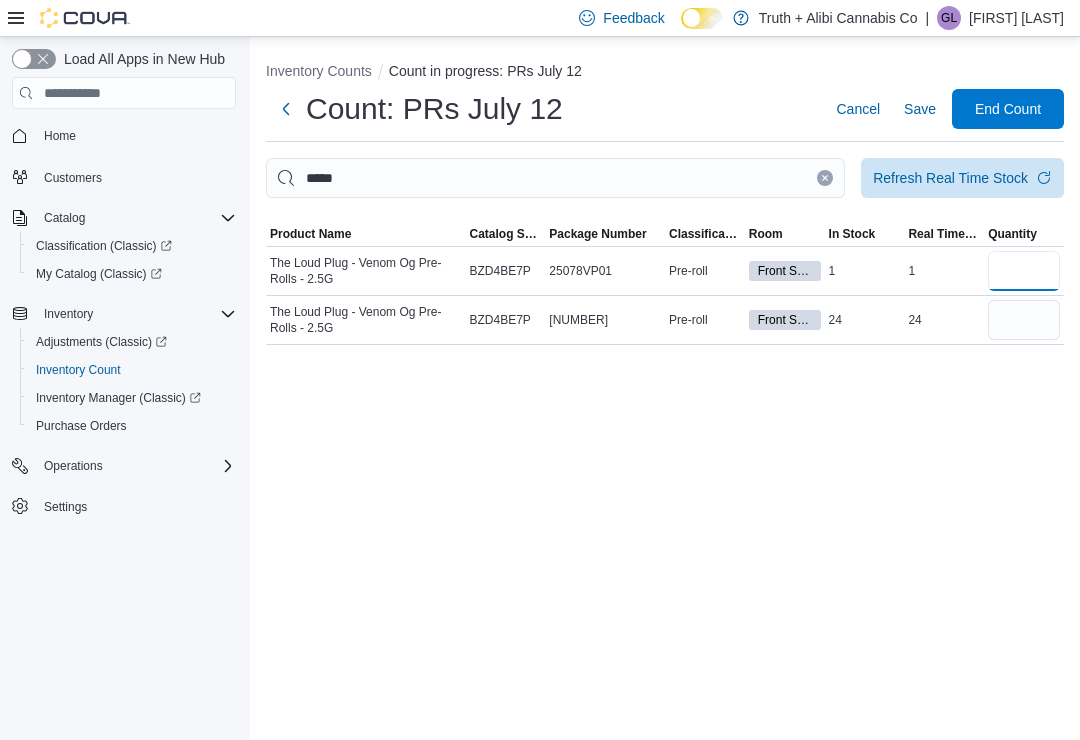 click at bounding box center (1024, 271) 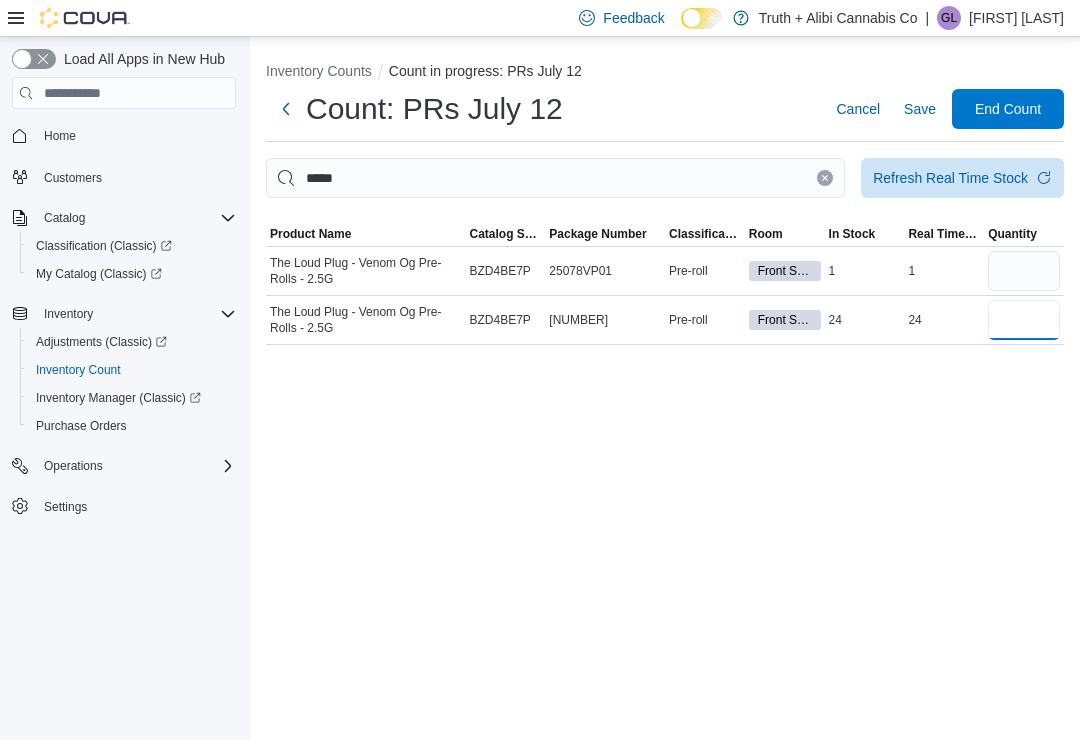 click at bounding box center [1024, 320] 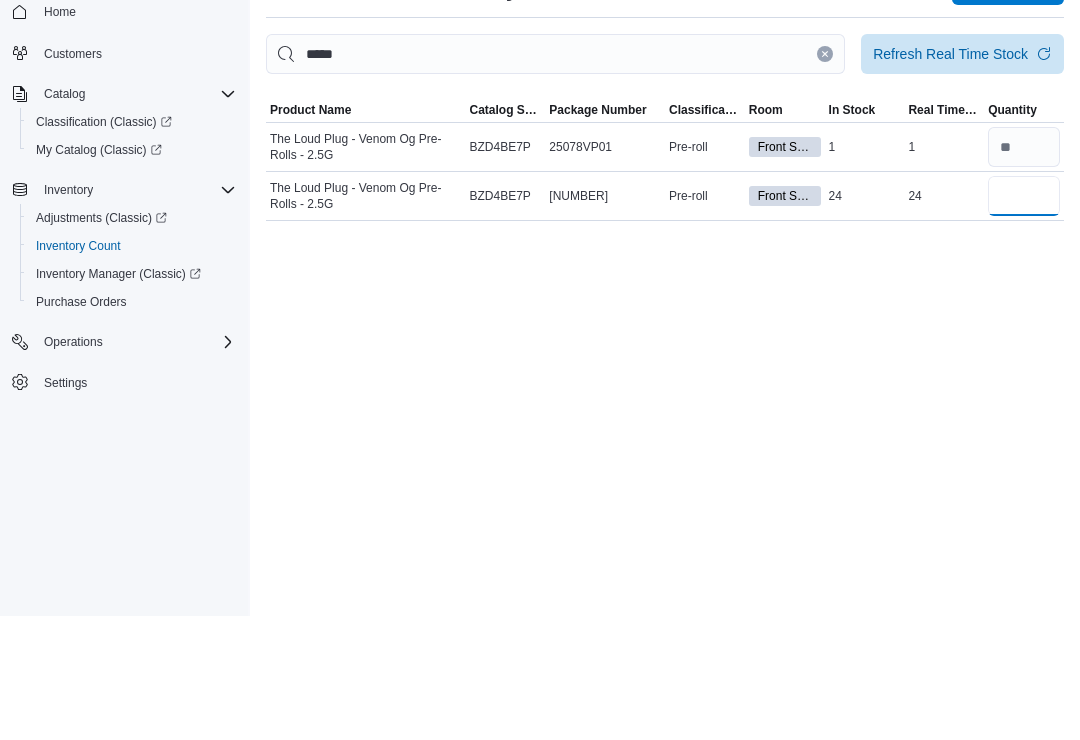 type on "**" 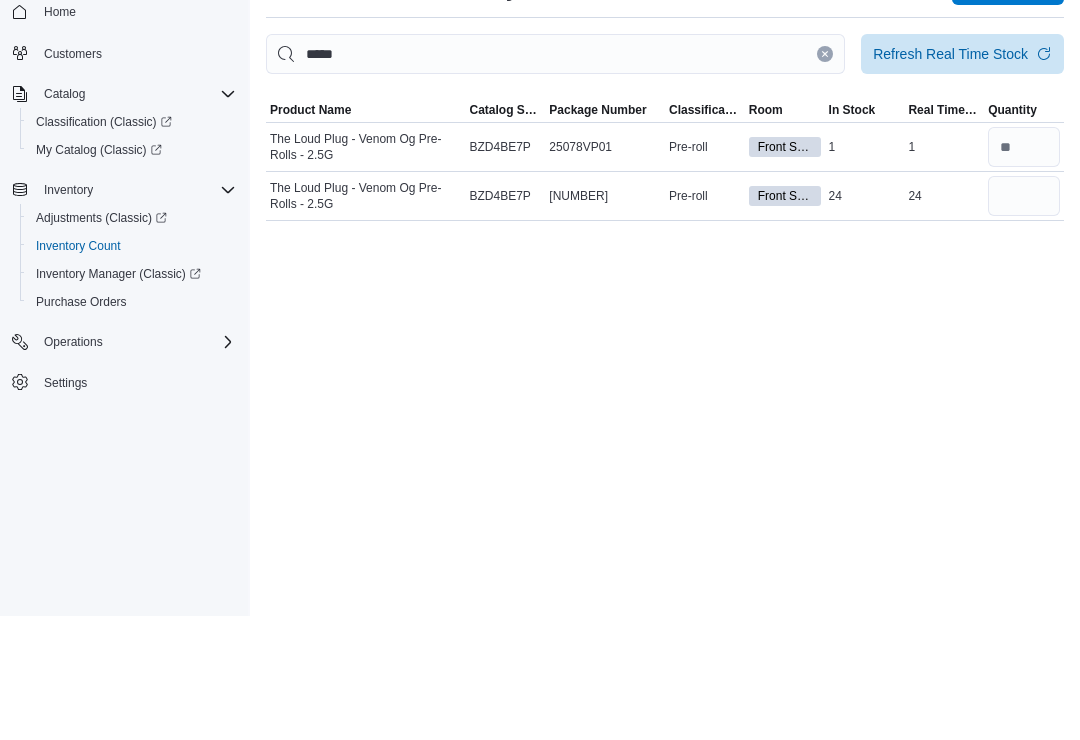 click 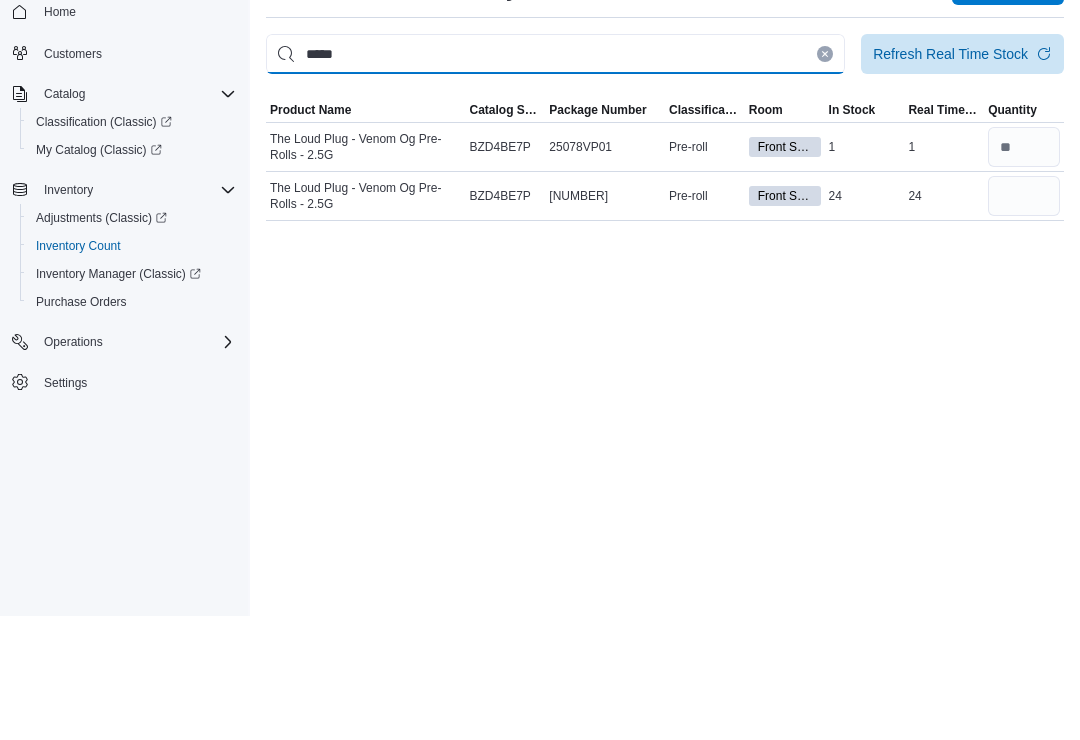 type 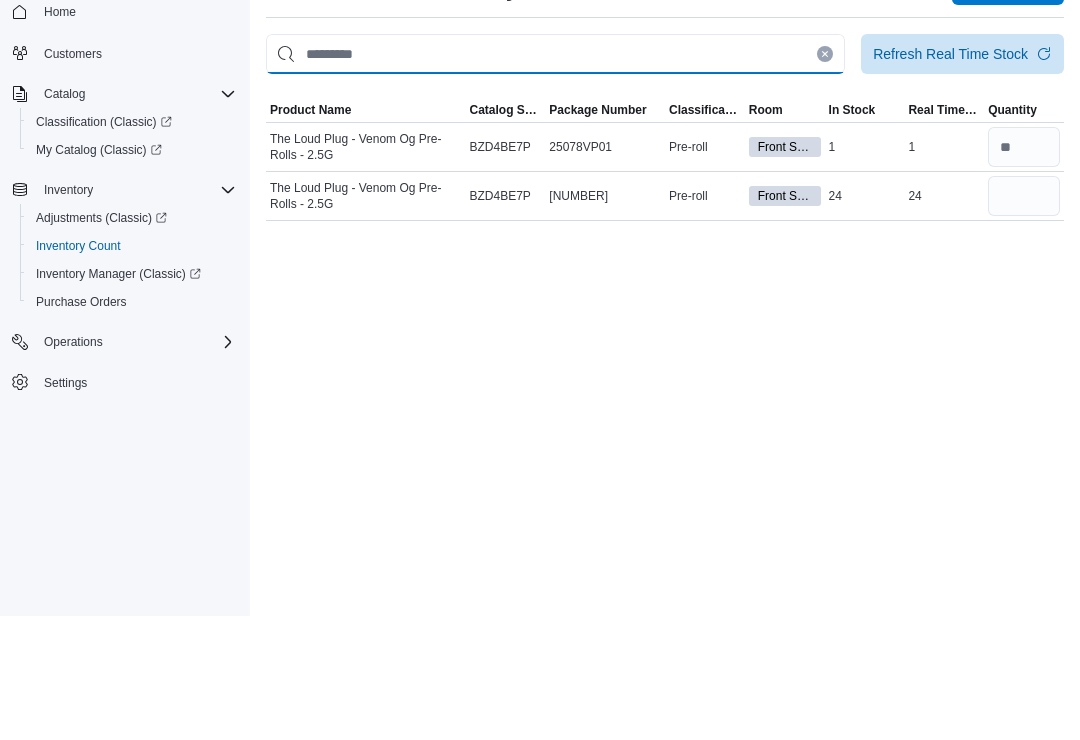 type 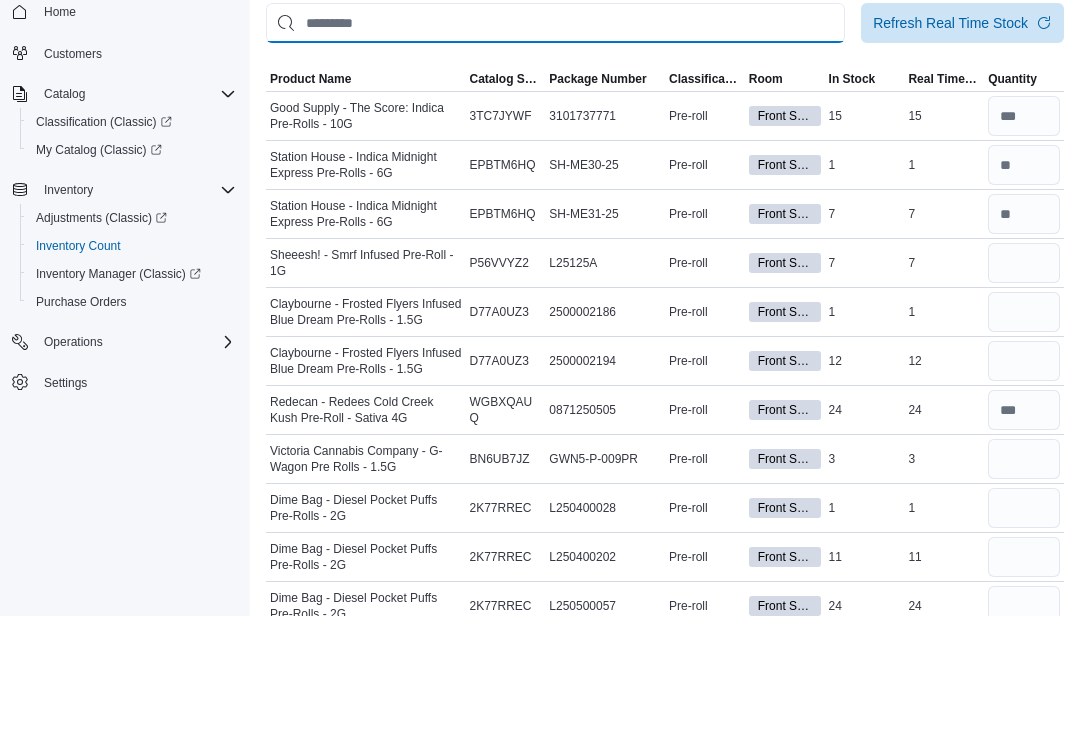 click at bounding box center [555, 147] 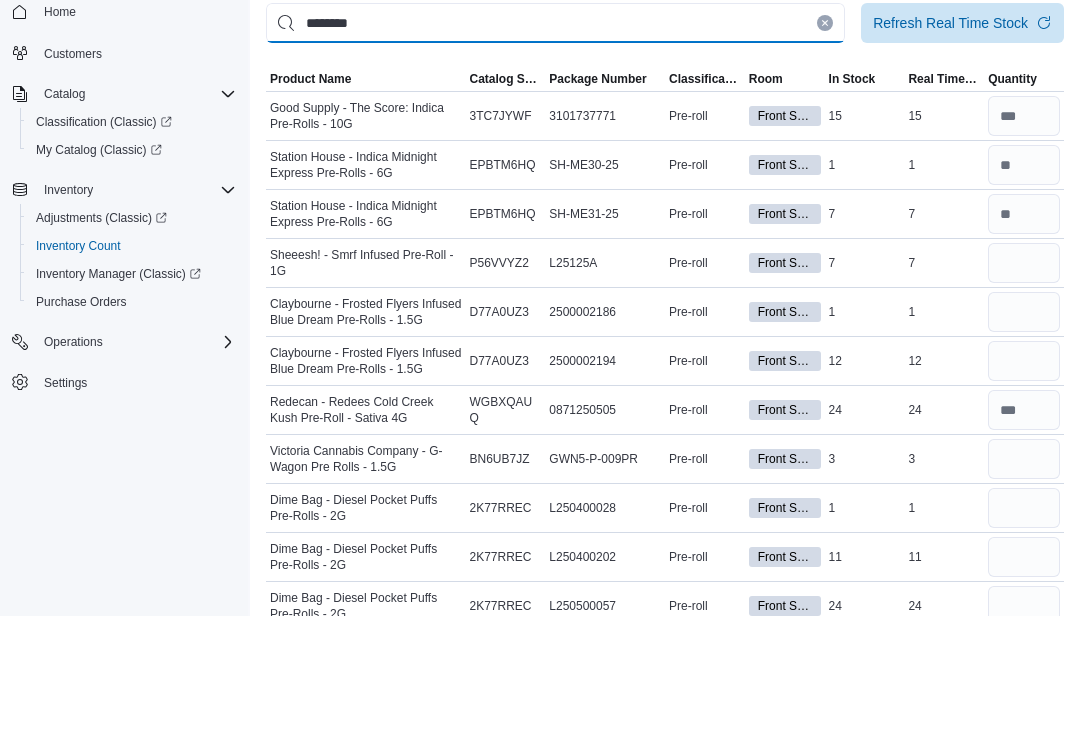 type on "********" 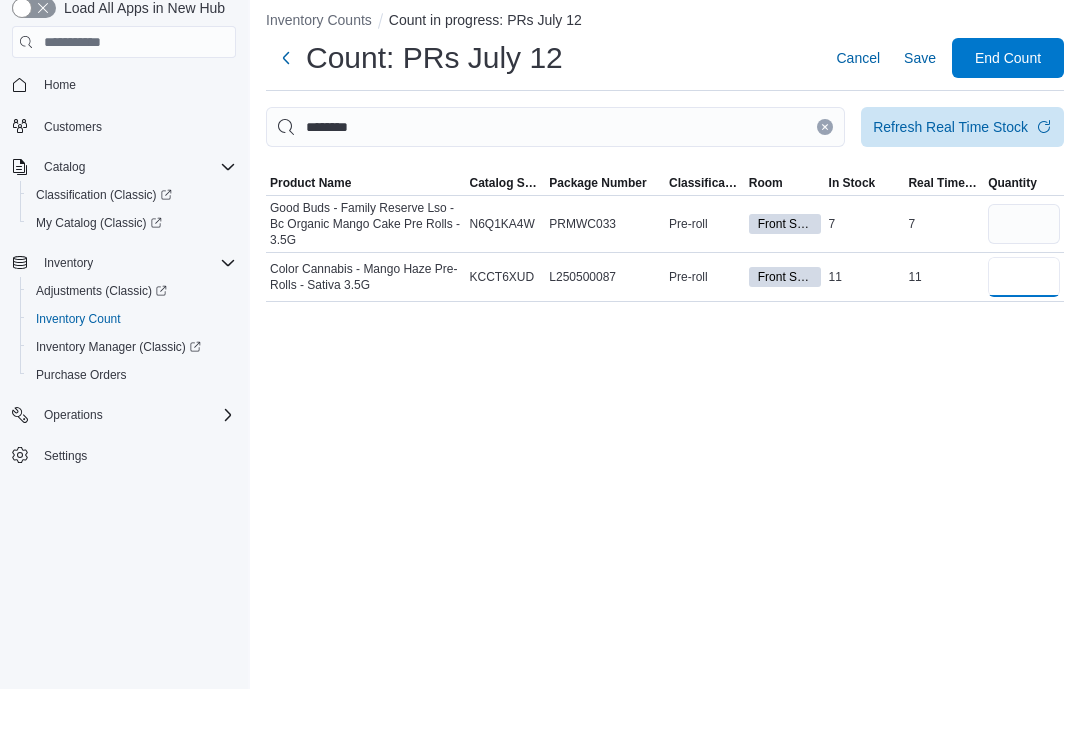 click at bounding box center (1024, 328) 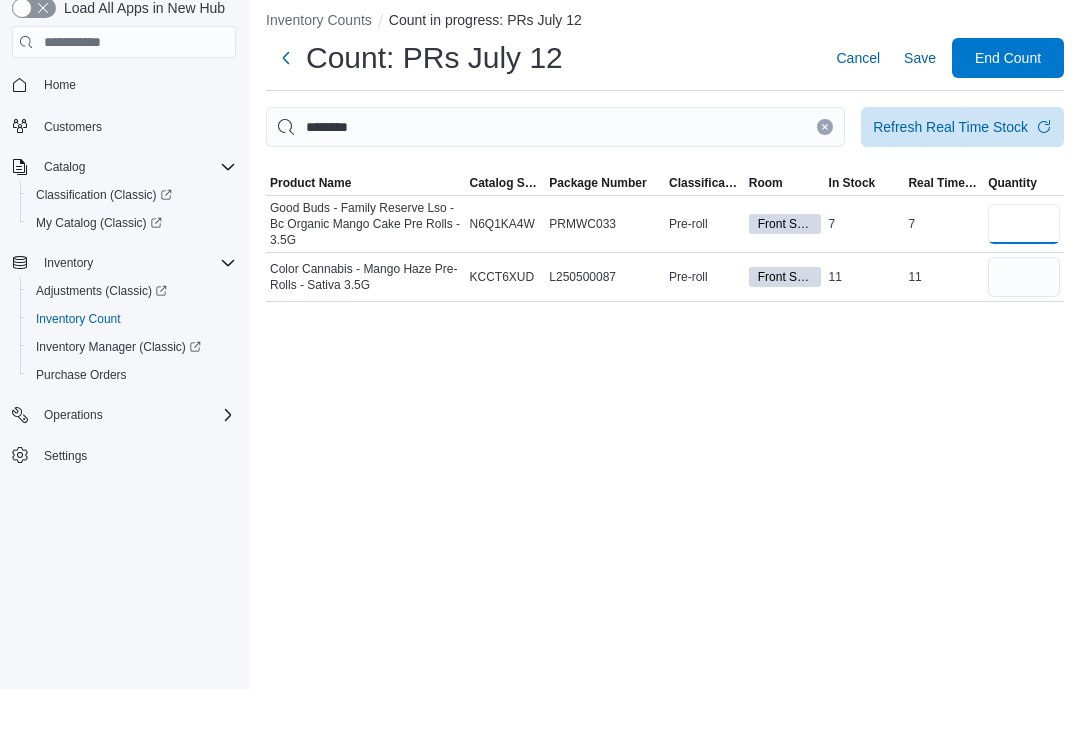 click at bounding box center [1024, 275] 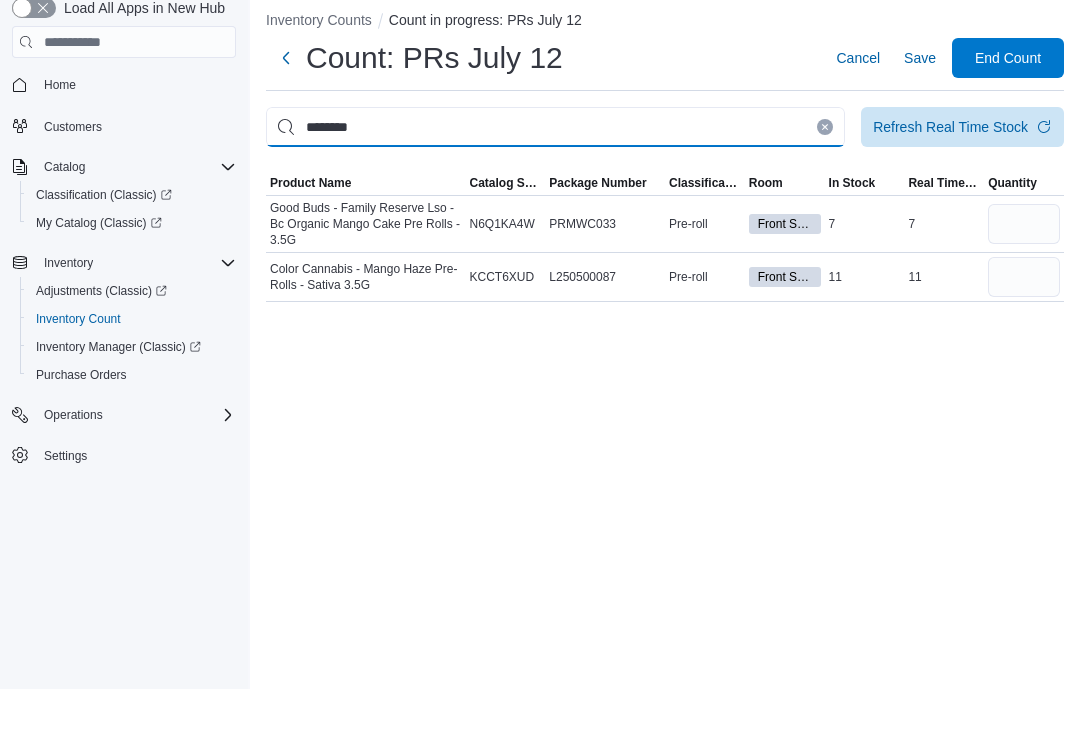 click on "********" at bounding box center [555, 178] 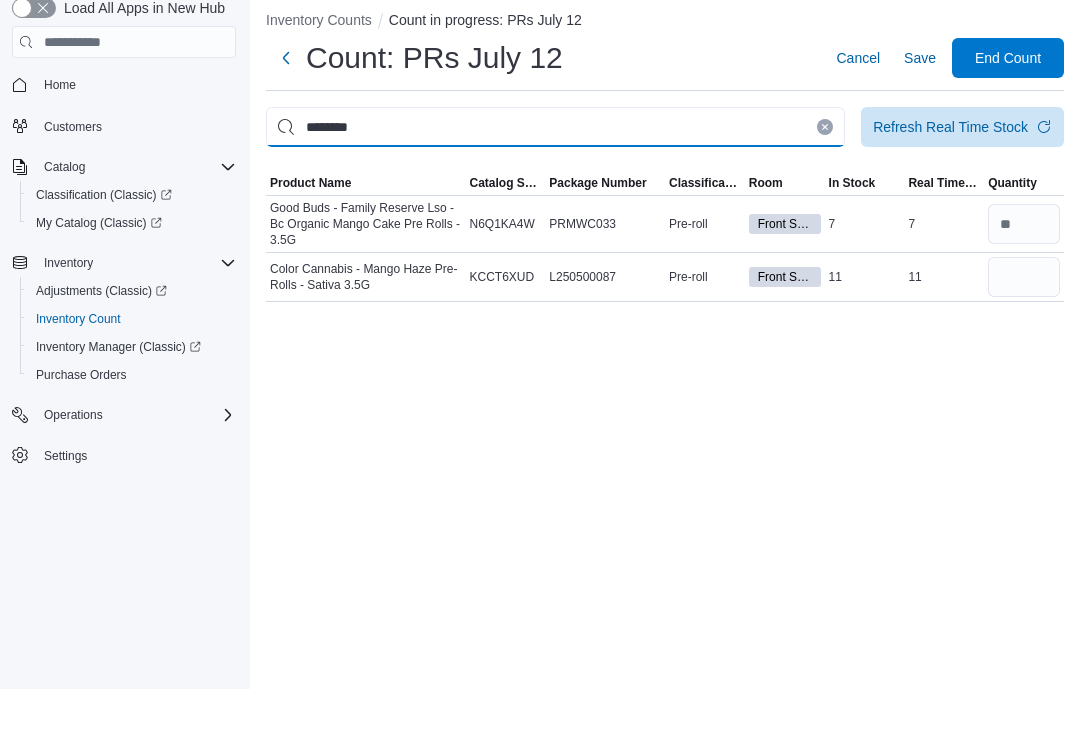 click on "********" at bounding box center (555, 178) 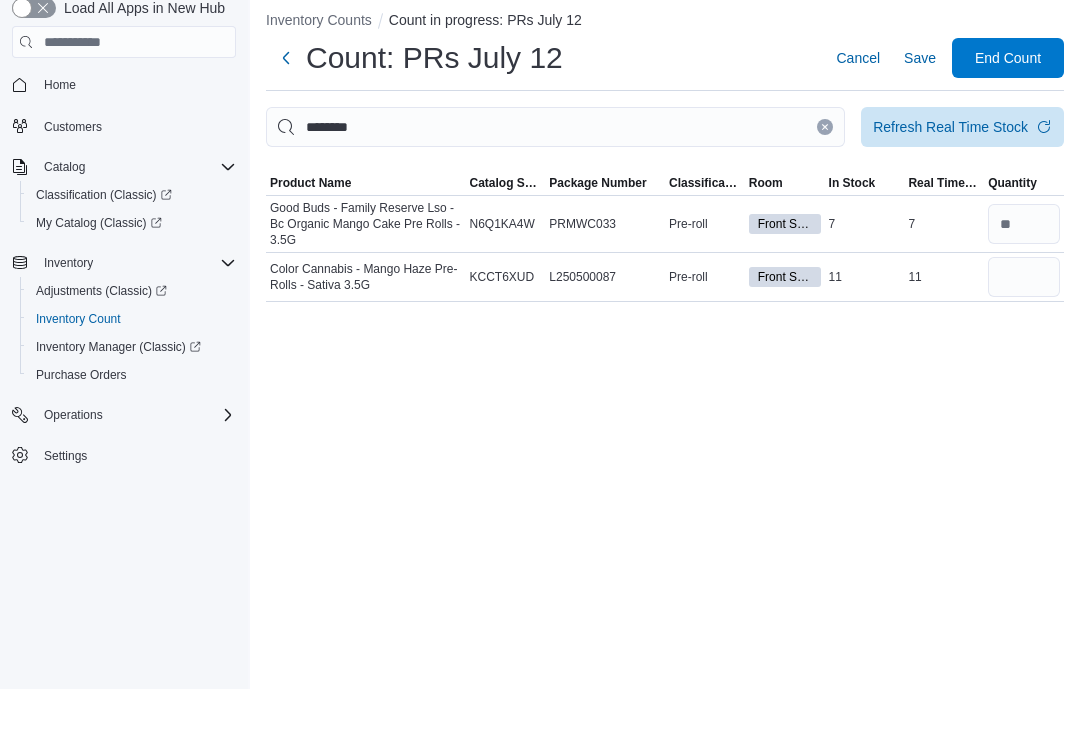 click 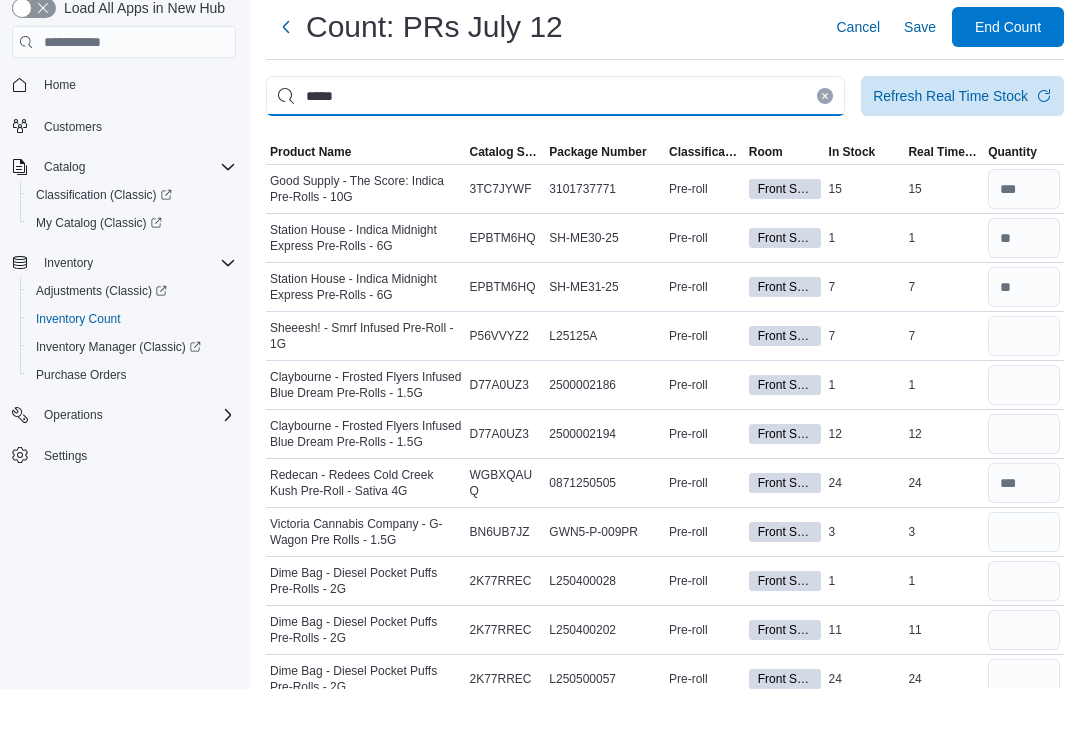 type on "*****" 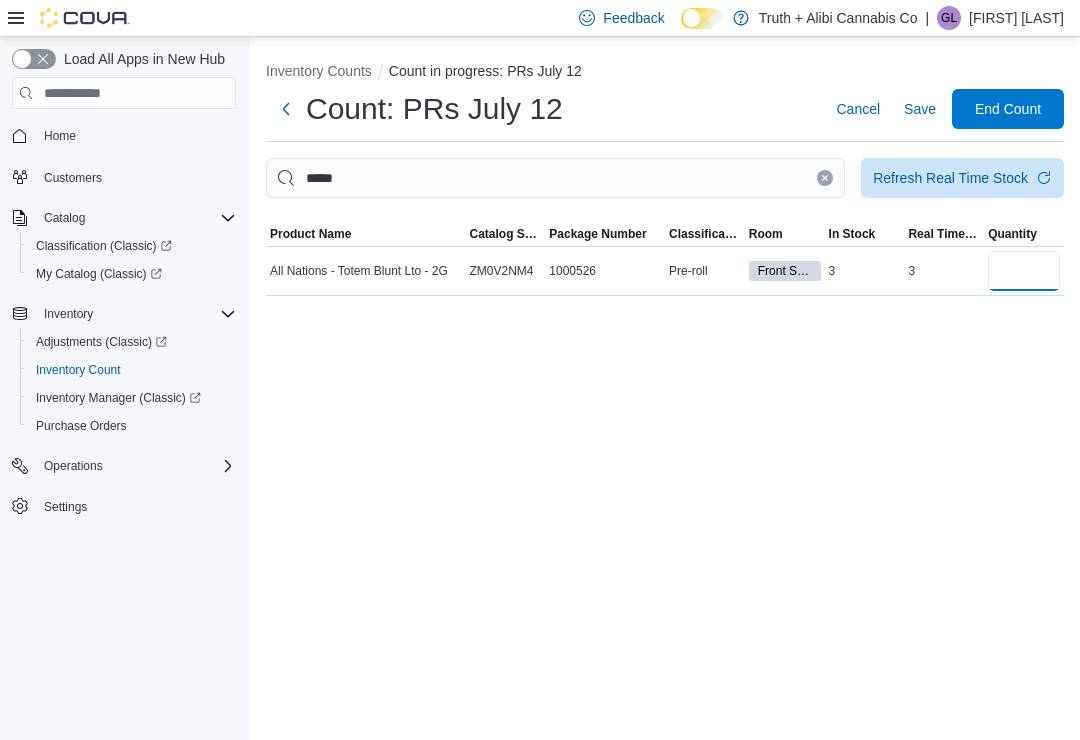 click at bounding box center [1024, 271] 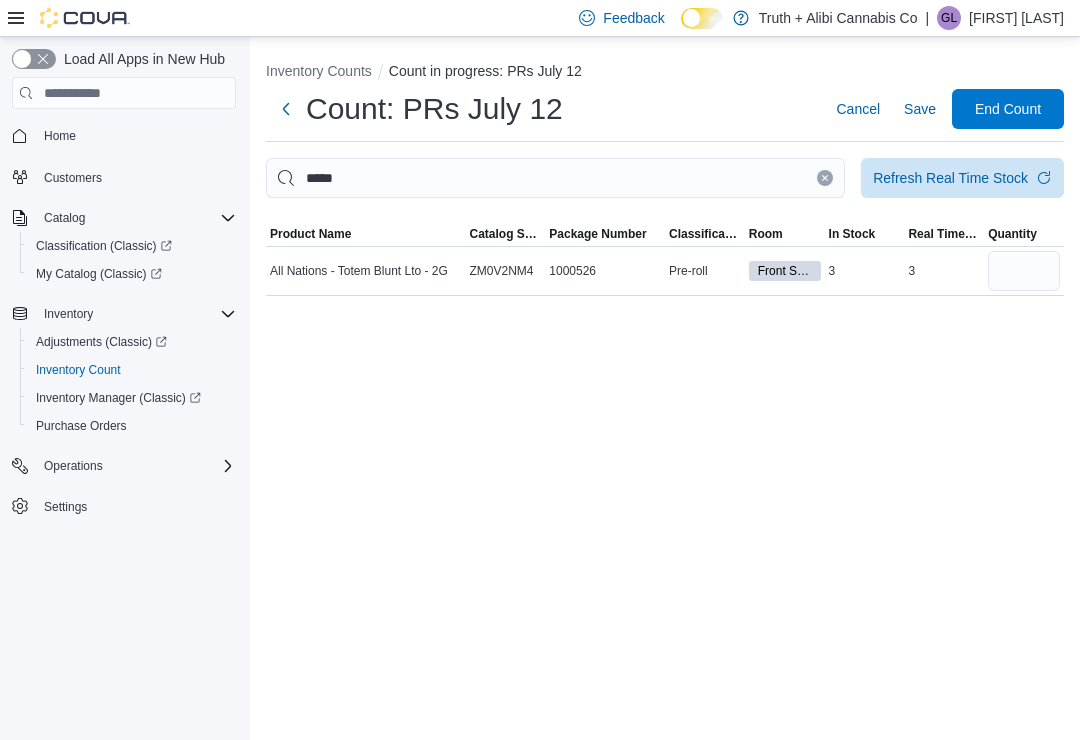 click at bounding box center [825, 178] 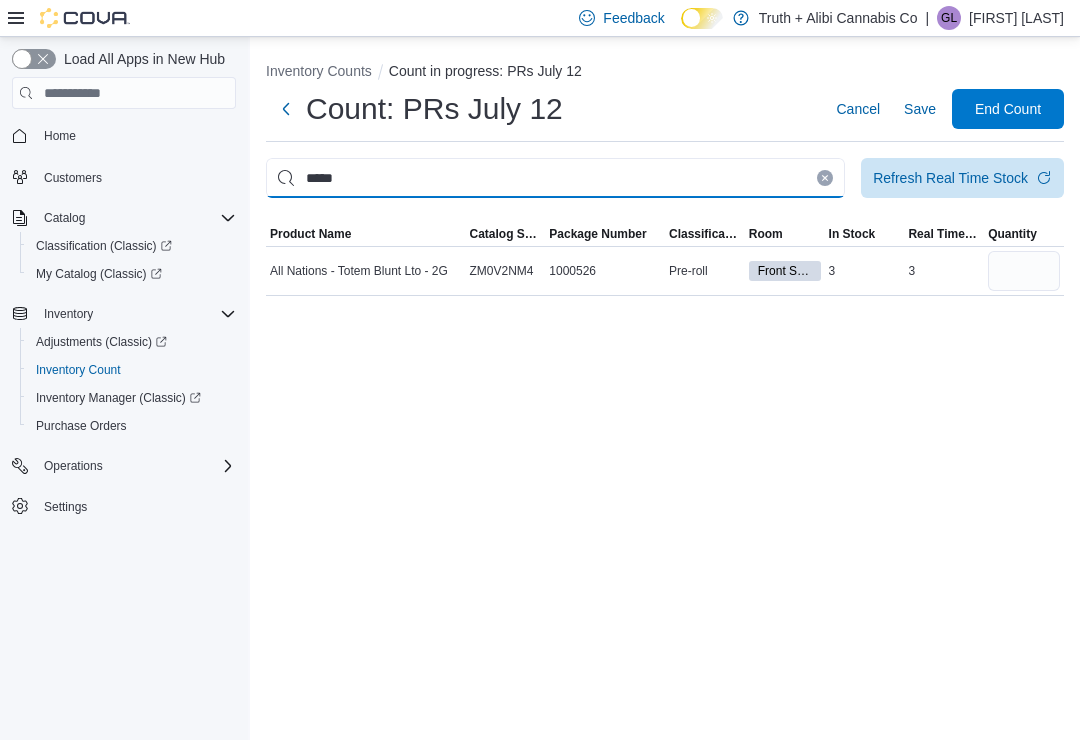 type 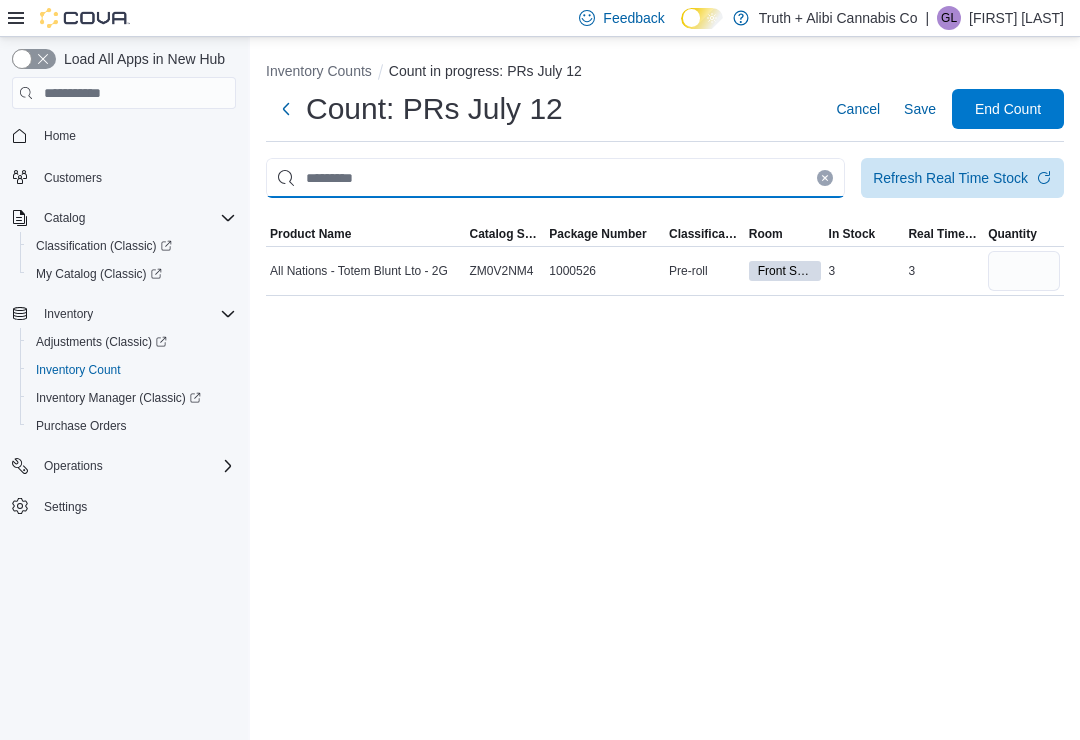 type 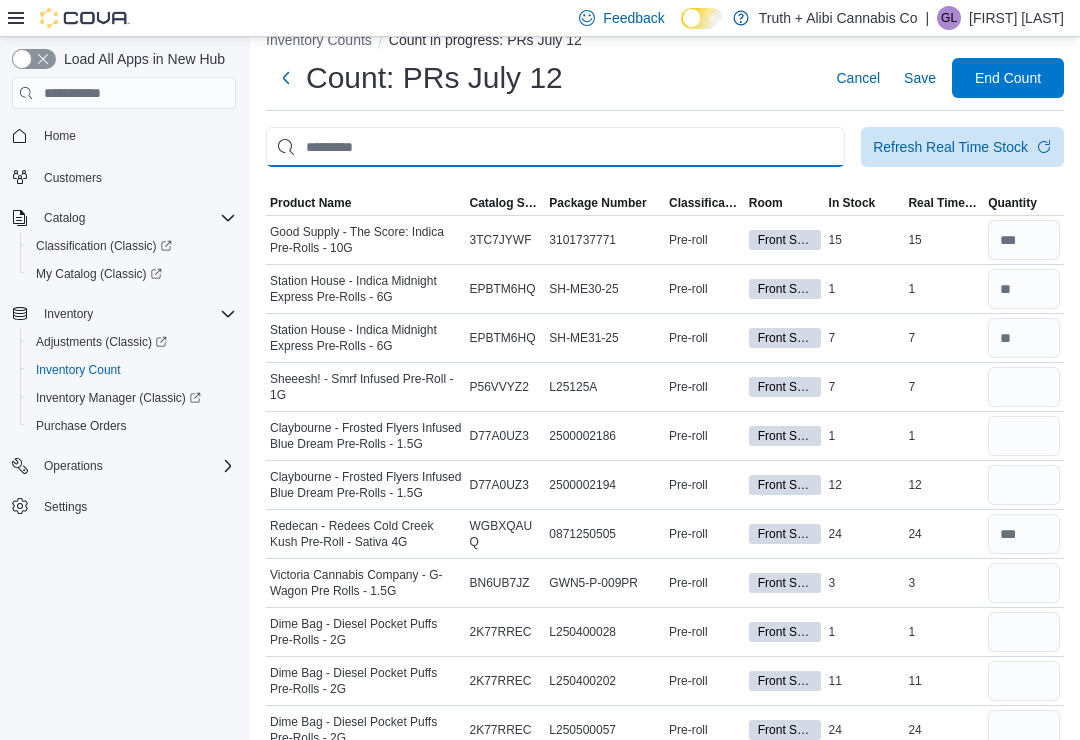 click at bounding box center [555, 147] 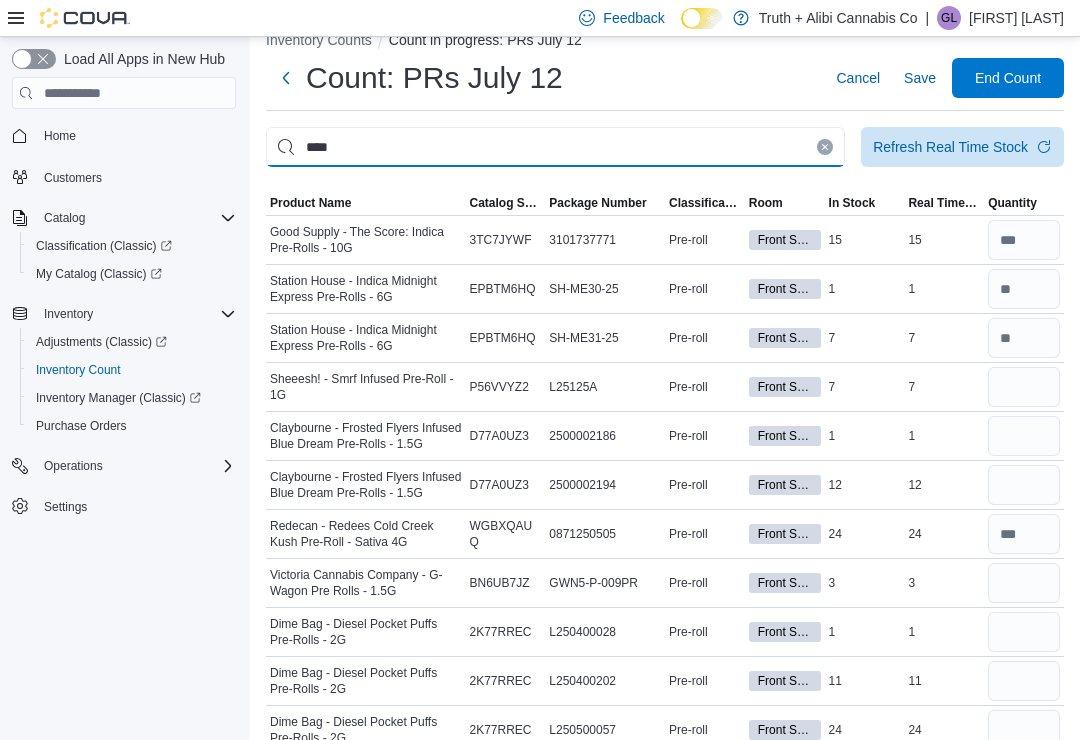 type on "****" 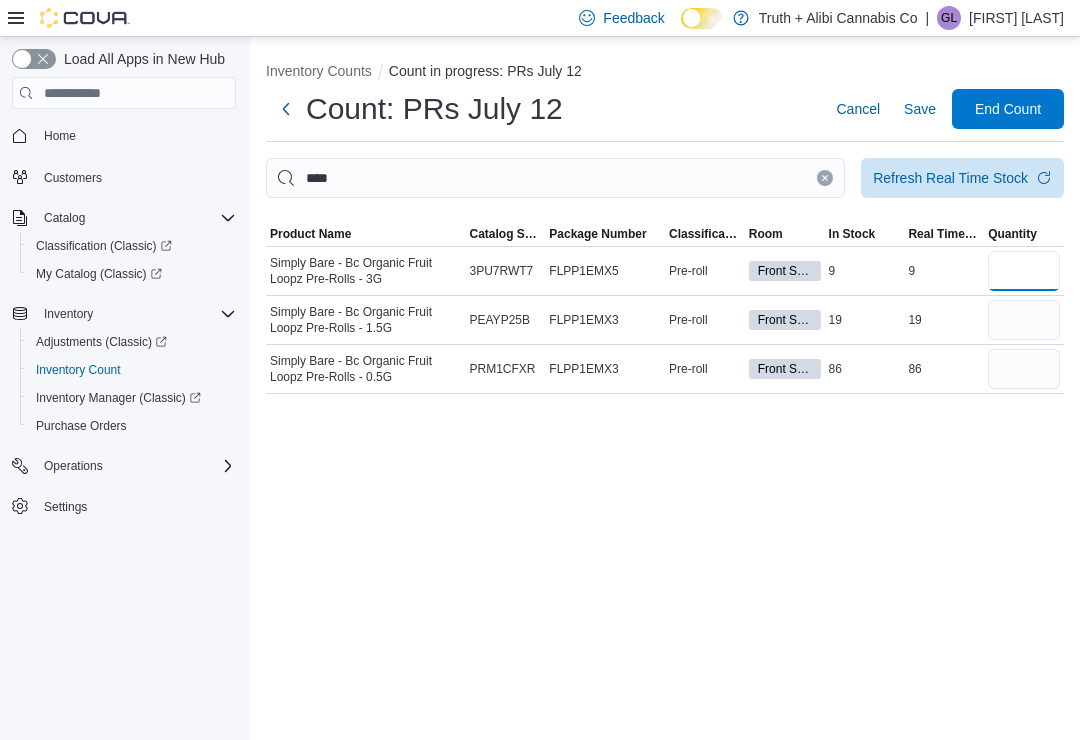 click at bounding box center [1024, 271] 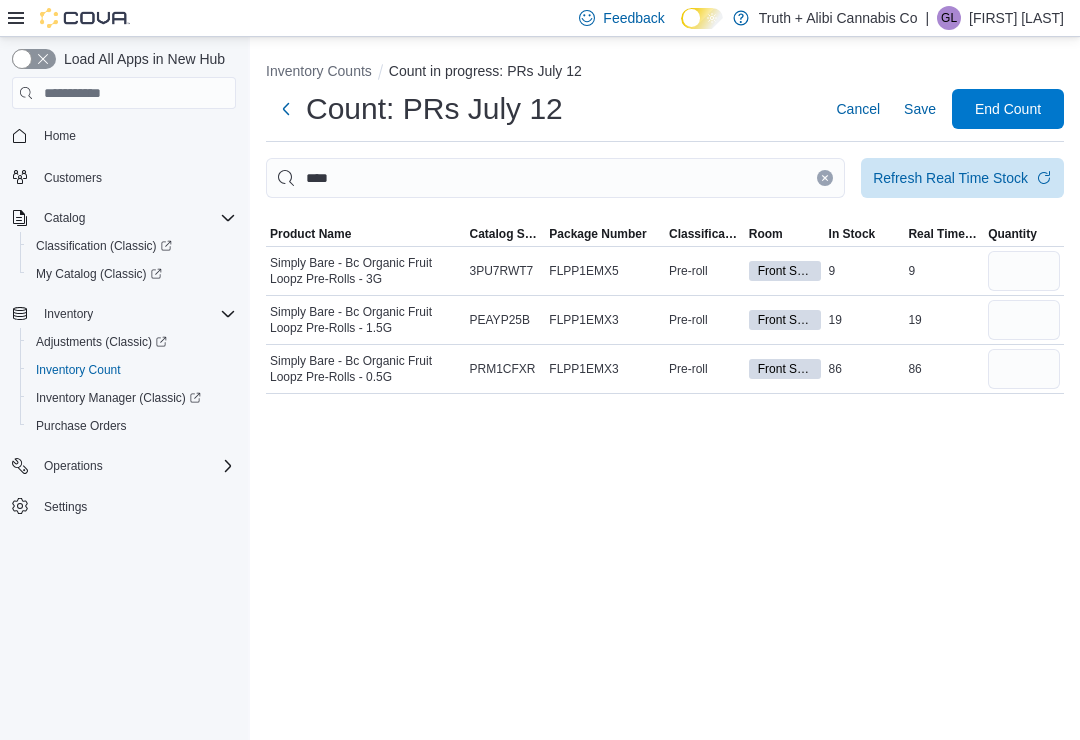 click 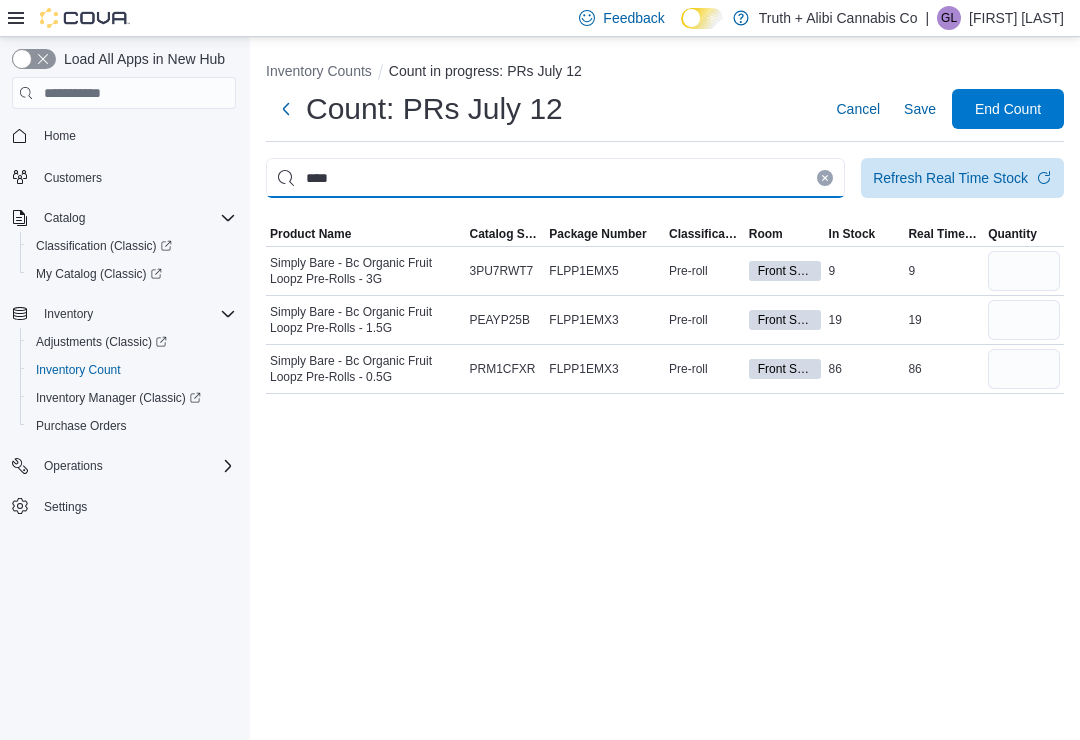 type 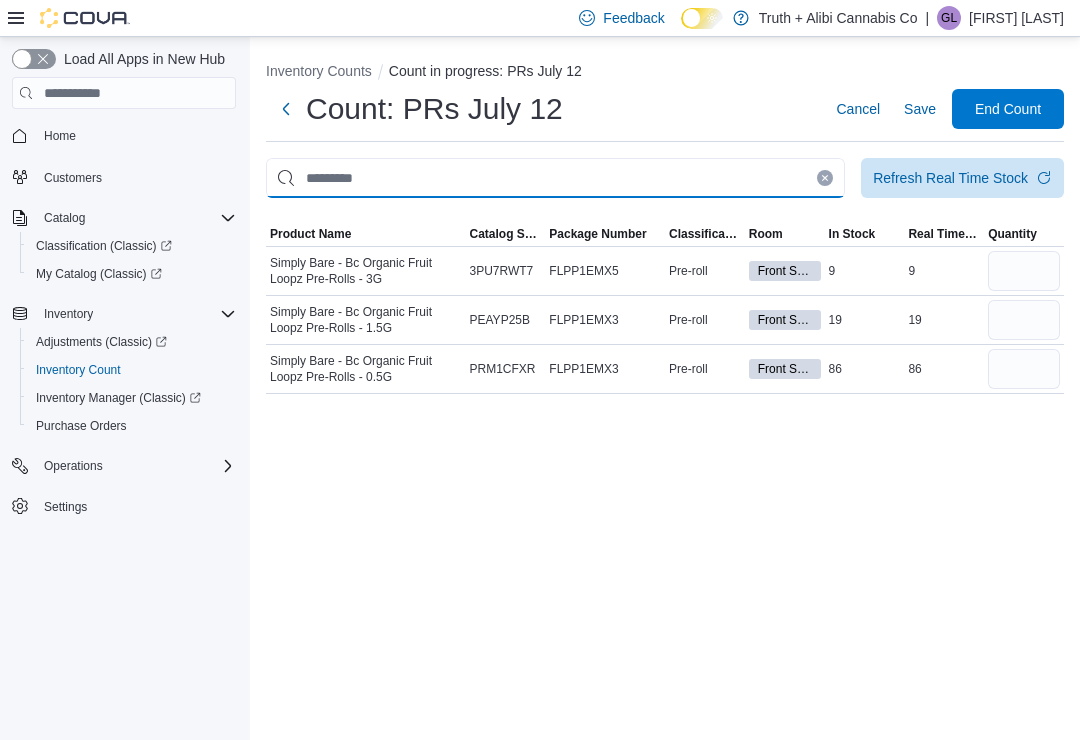 type 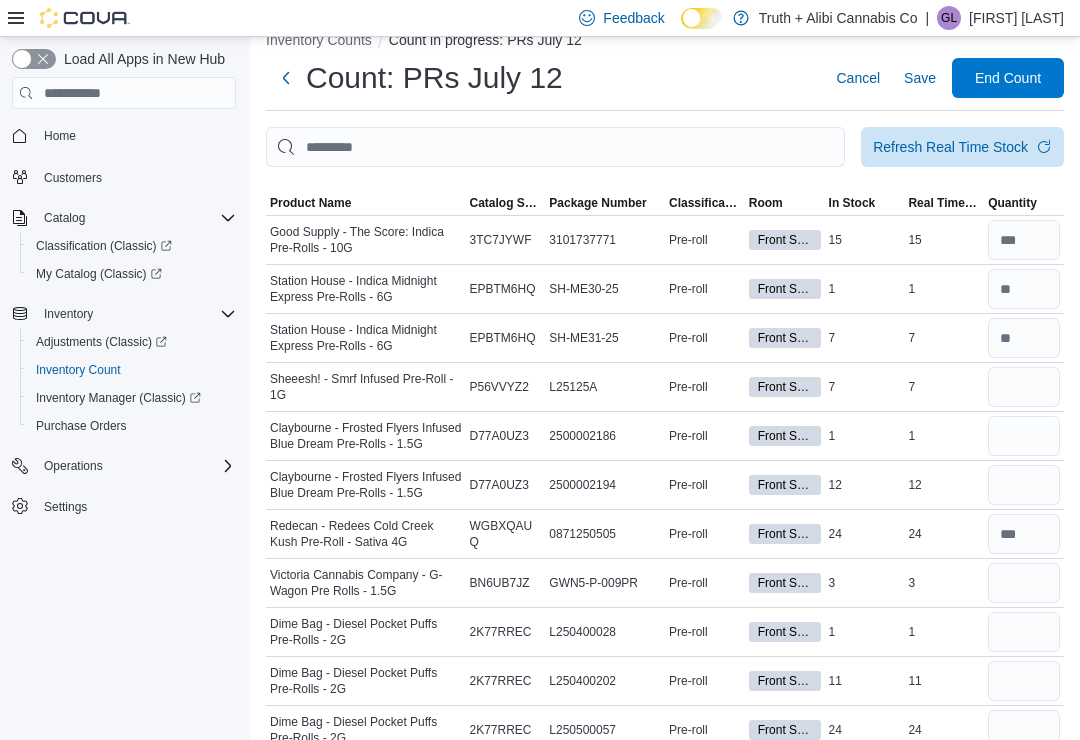 click on "Save" at bounding box center (920, 78) 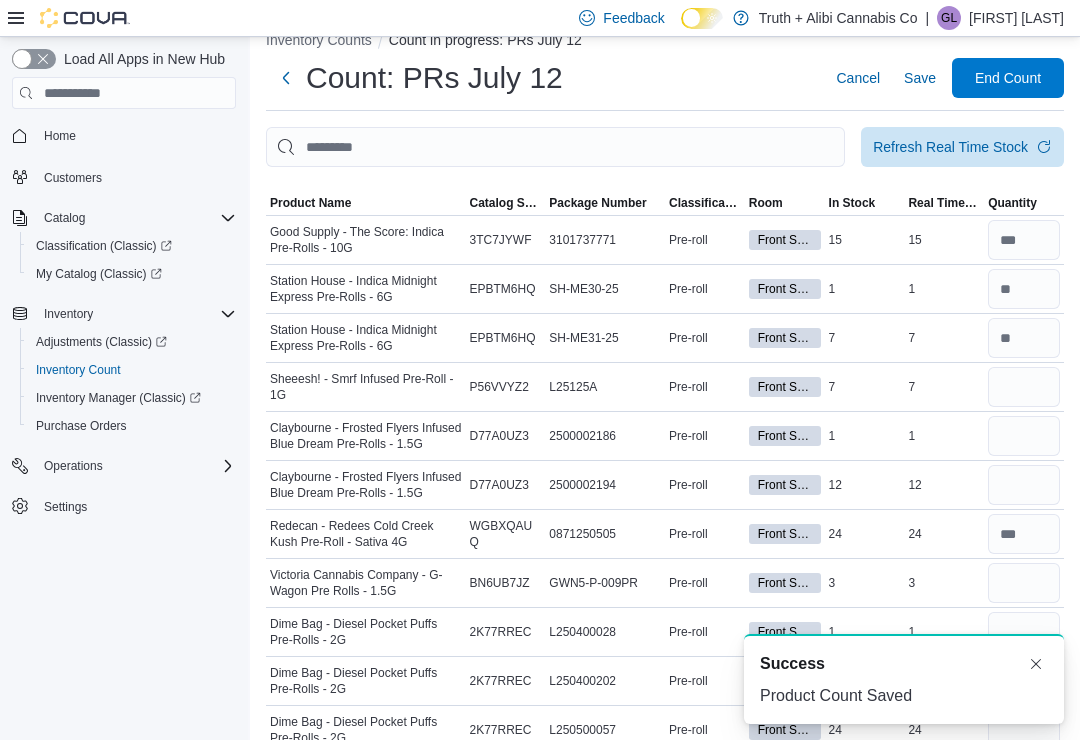 scroll, scrollTop: 0, scrollLeft: 0, axis: both 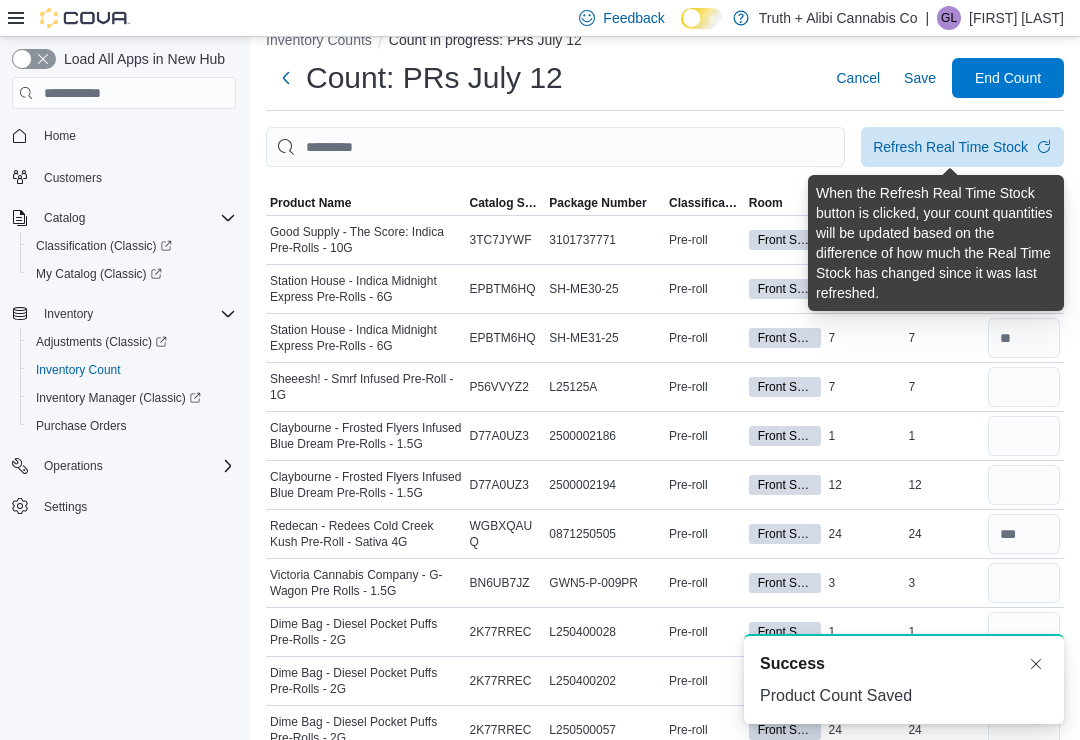 click at bounding box center (1036, 664) 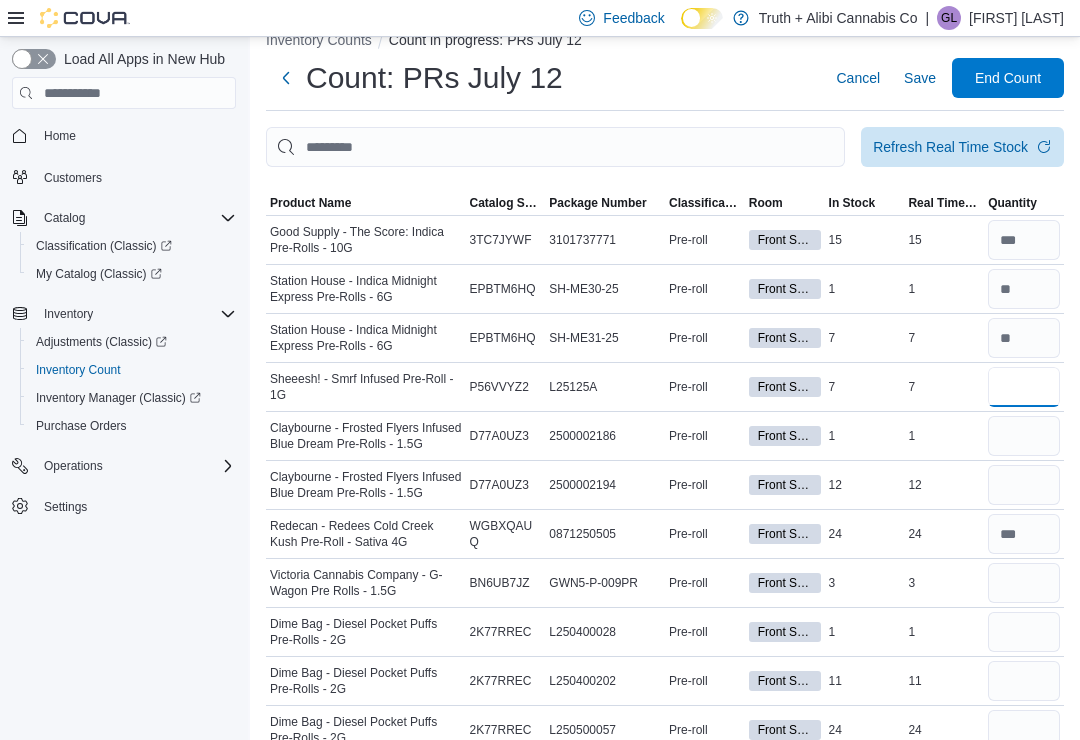 click at bounding box center (1024, 387) 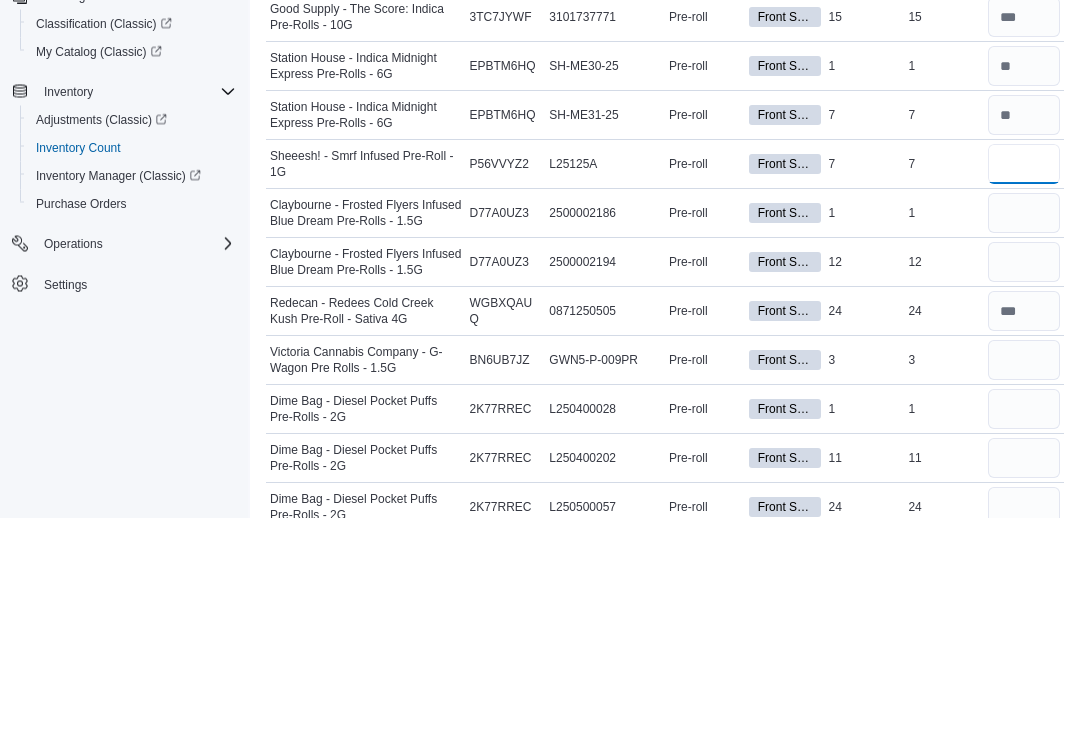 type on "*" 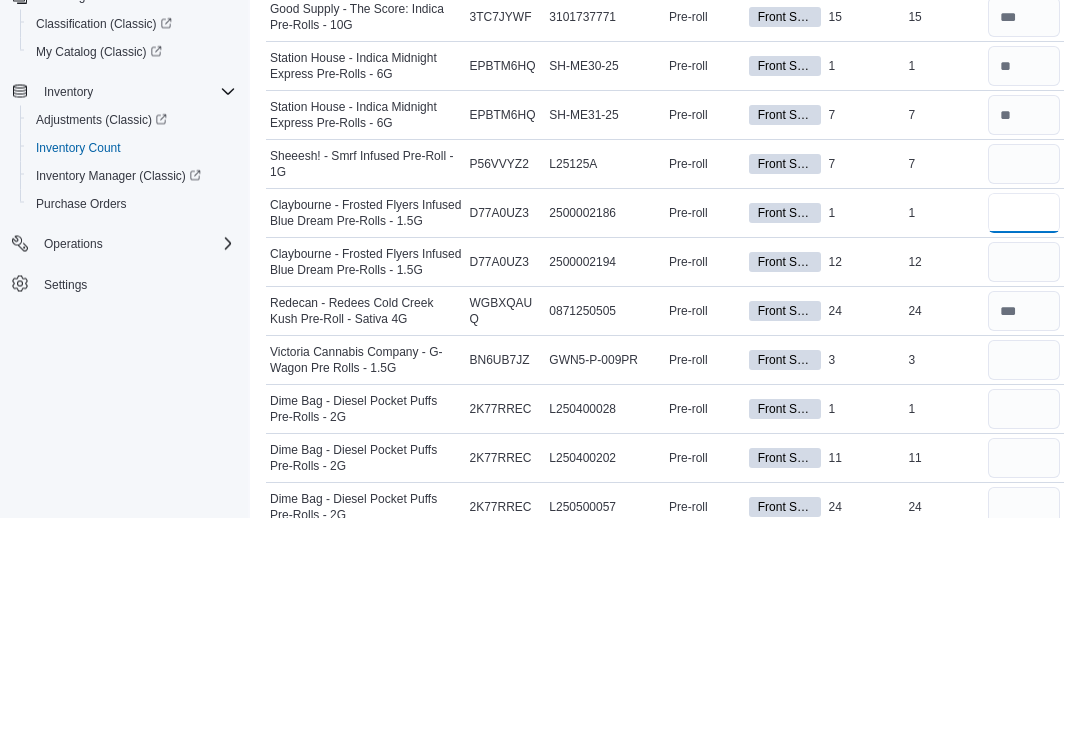 type 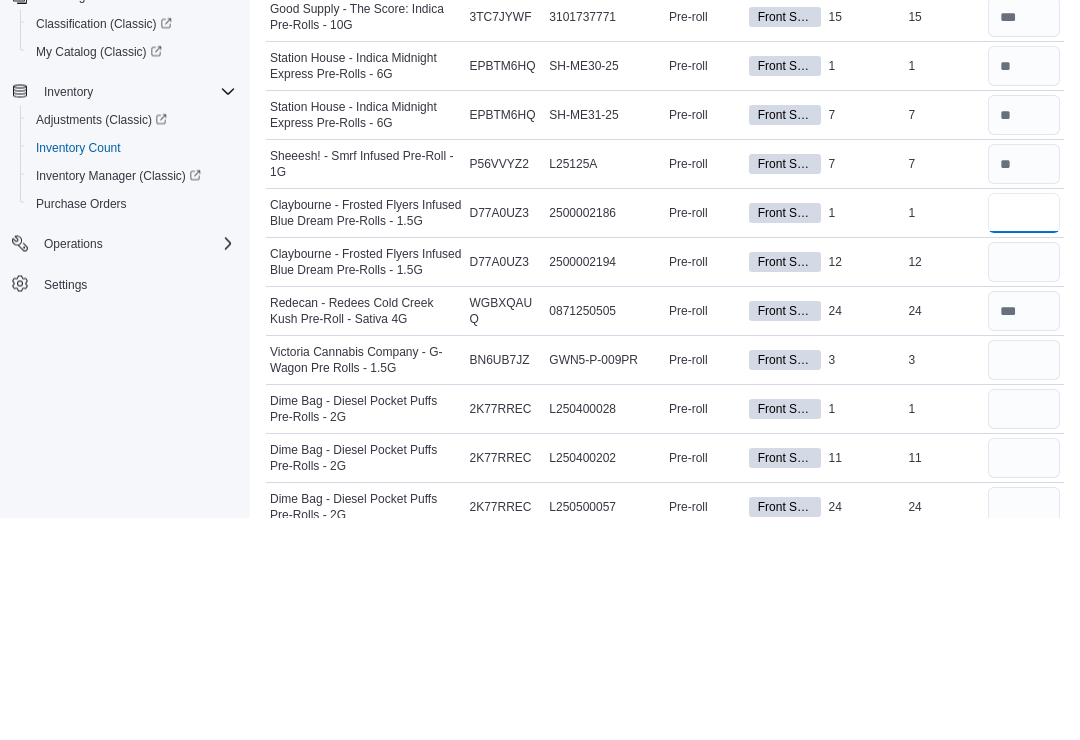 type on "*" 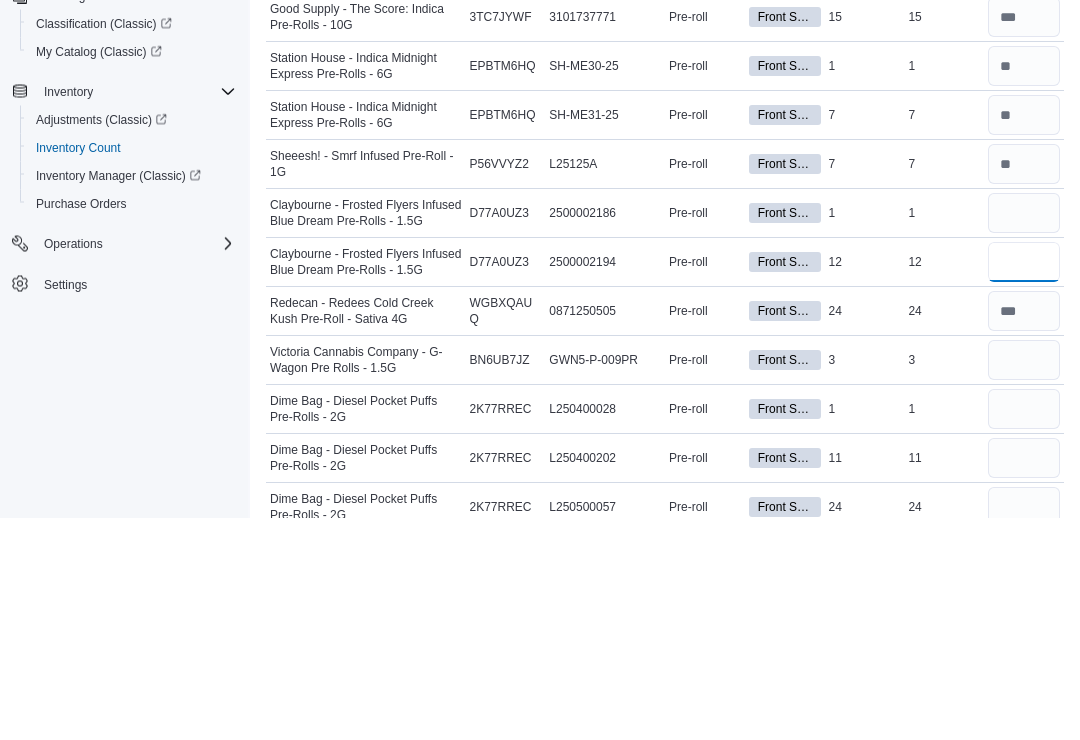 type 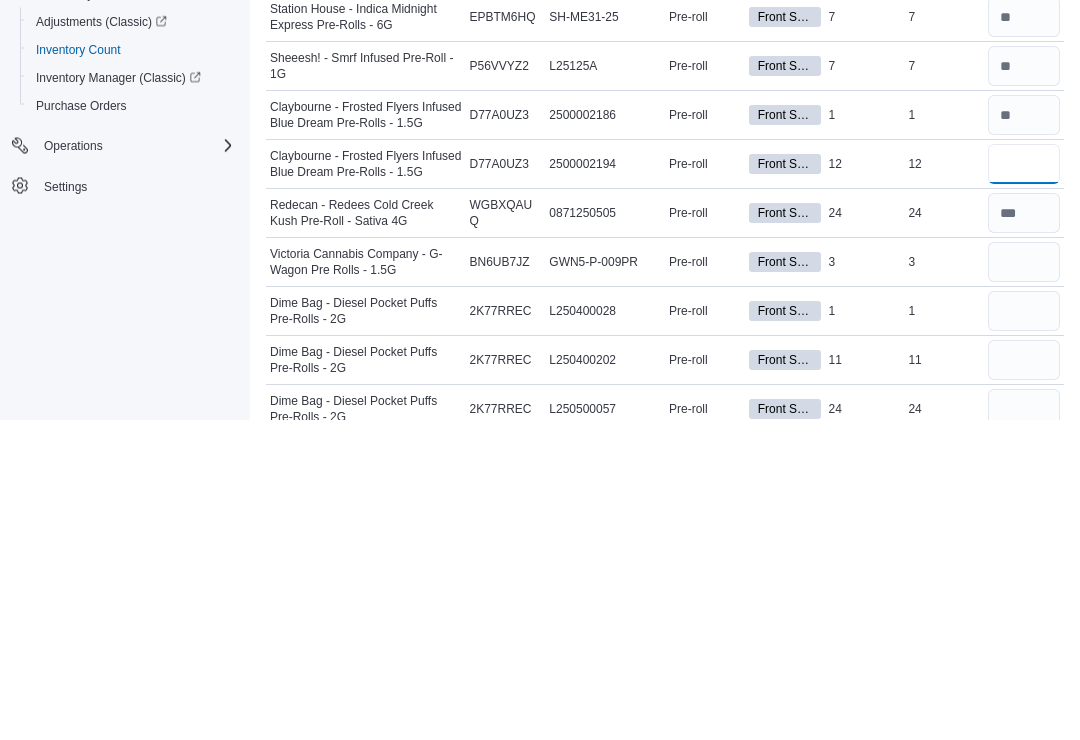 type on "**" 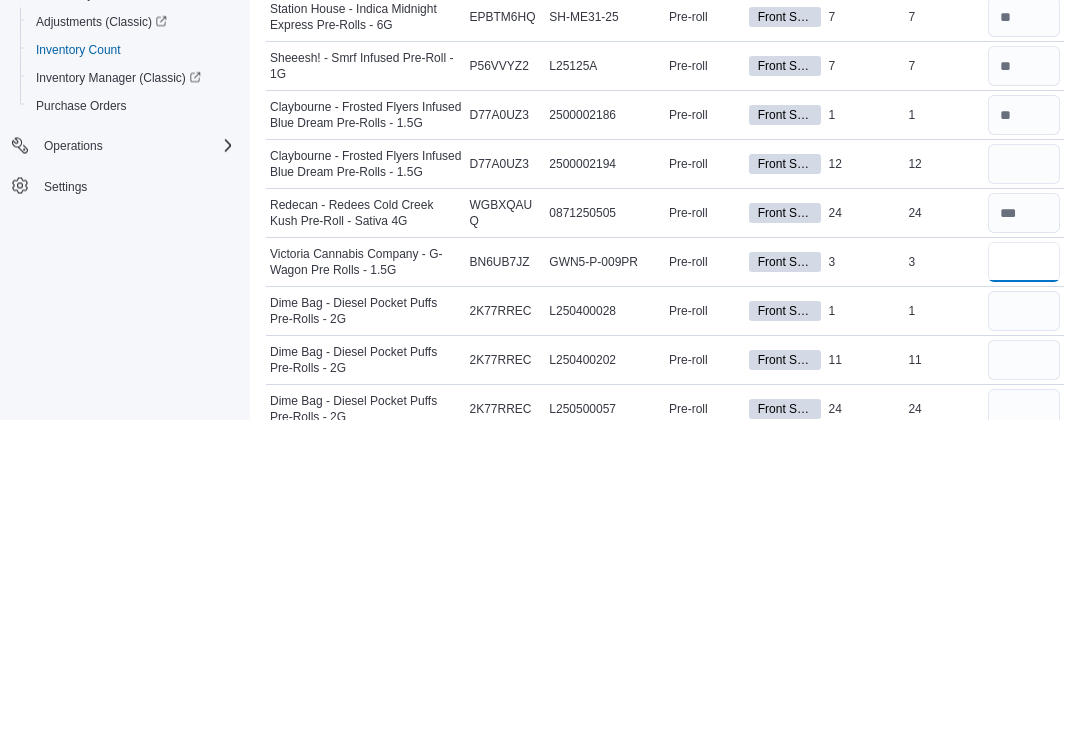 click at bounding box center (1024, 583) 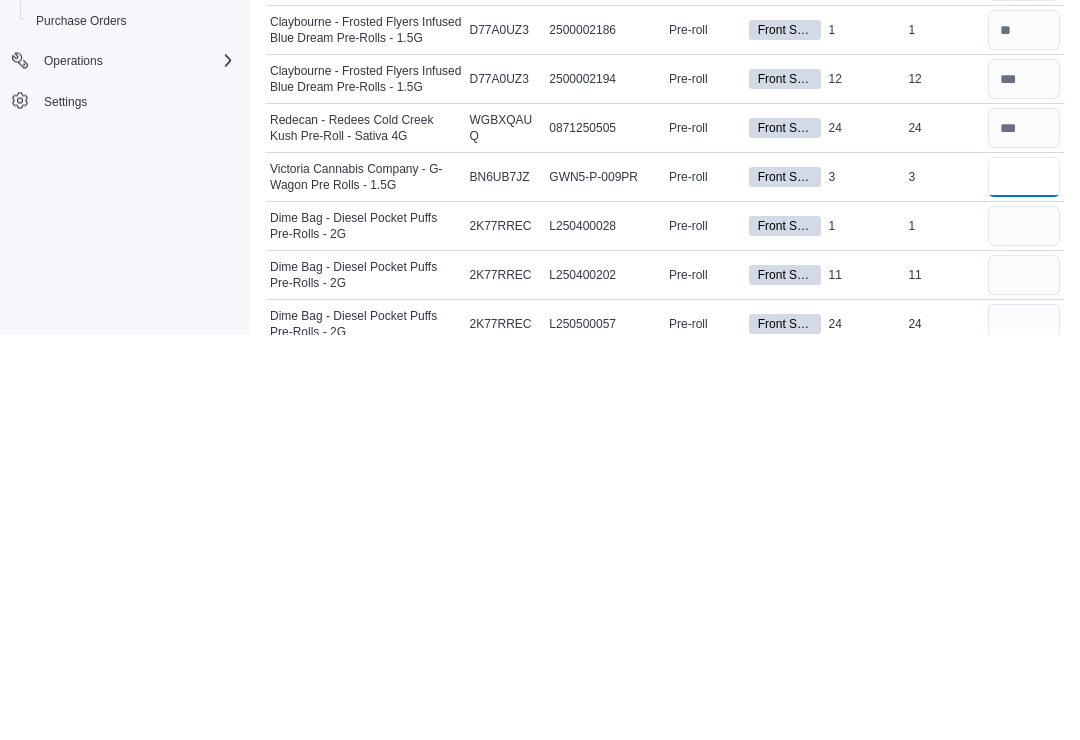 type on "*" 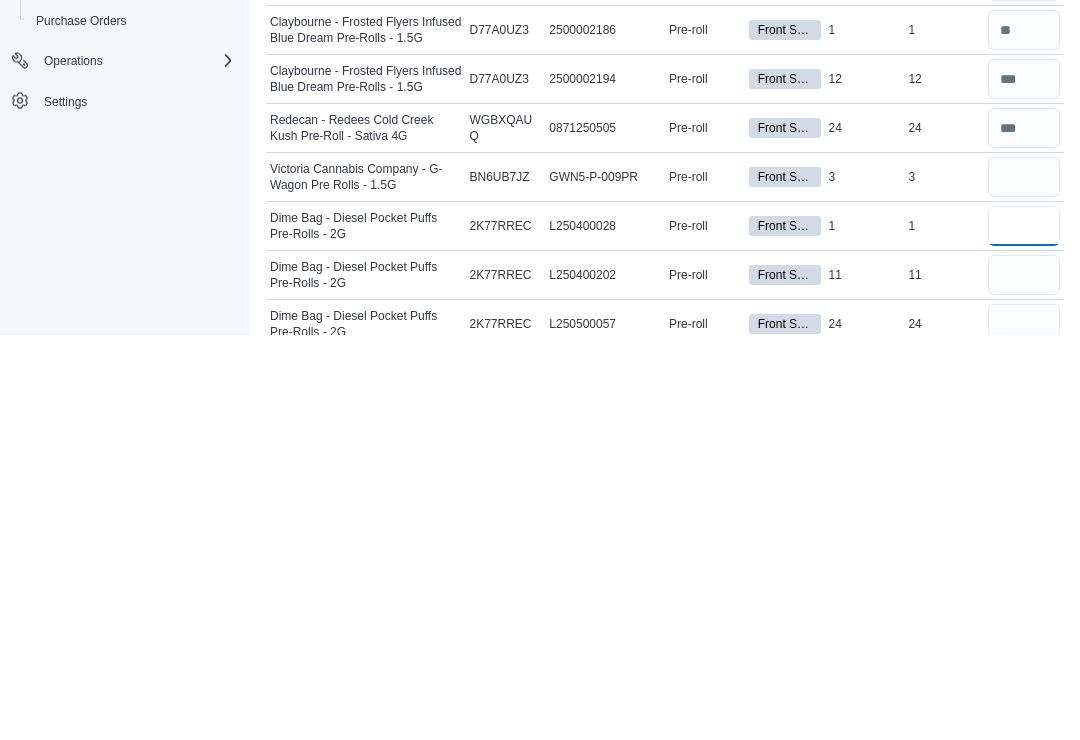 click at bounding box center (1024, 632) 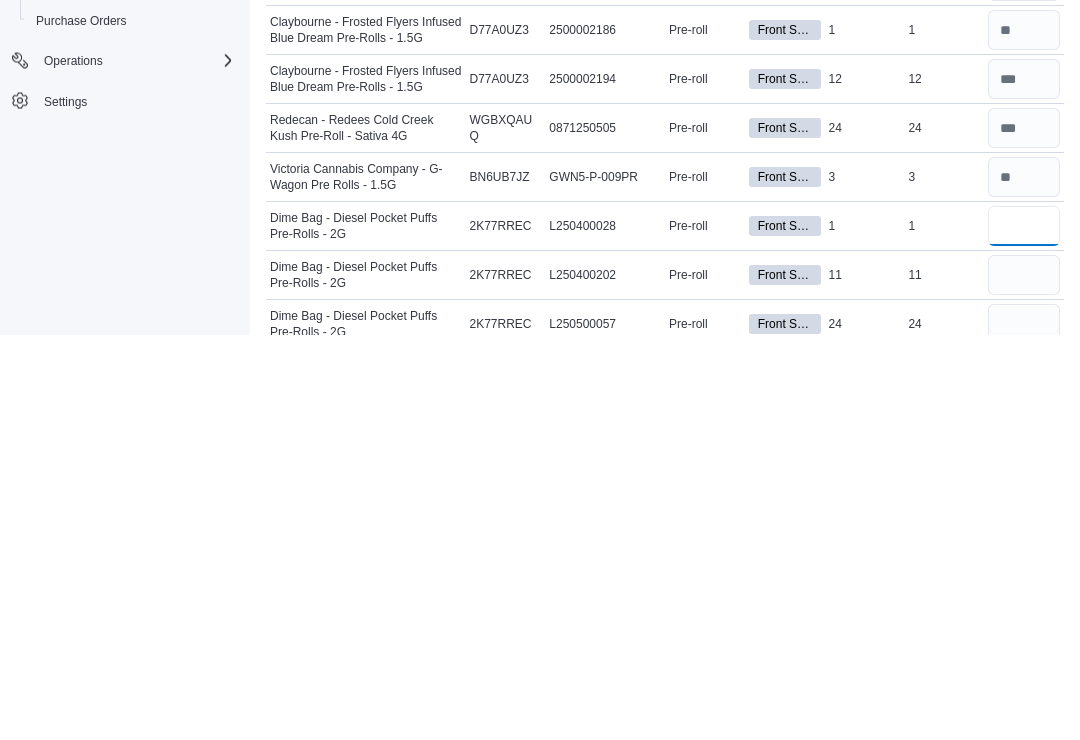 type on "*" 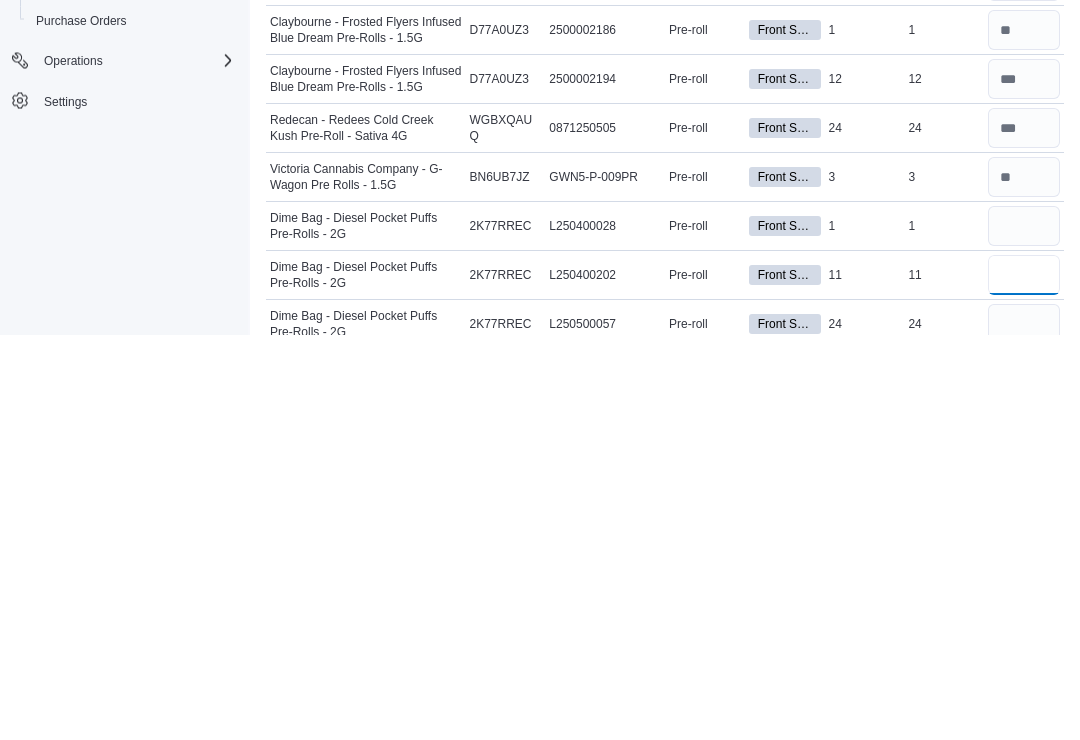 type 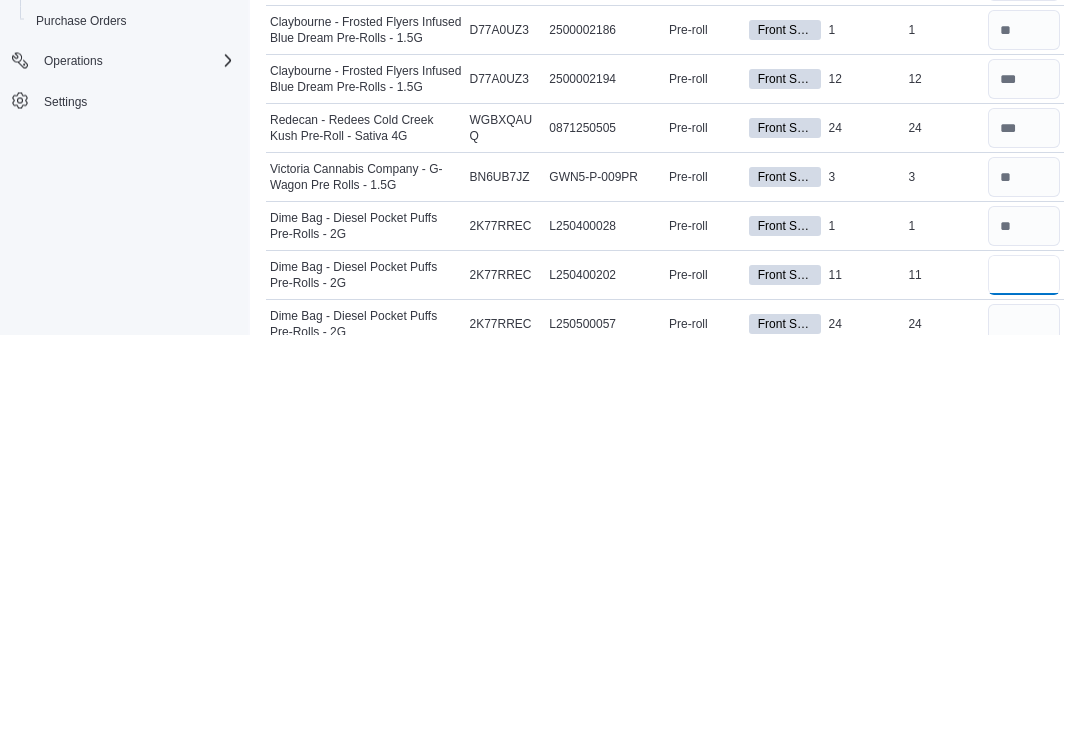 type on "**" 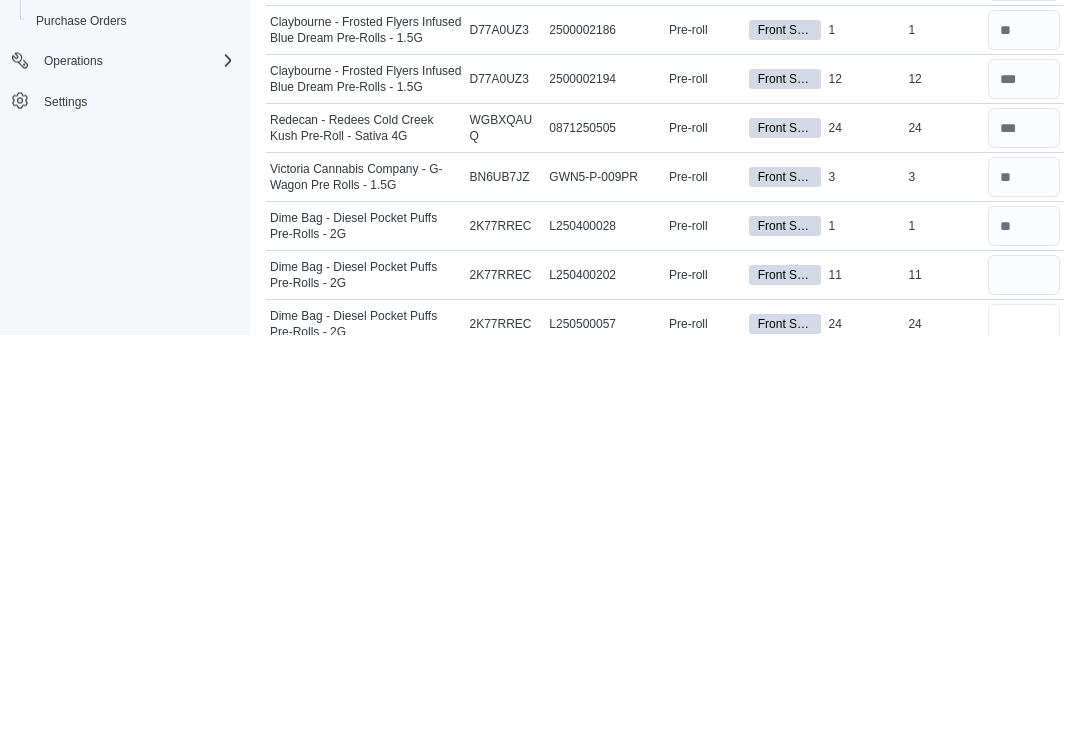 type 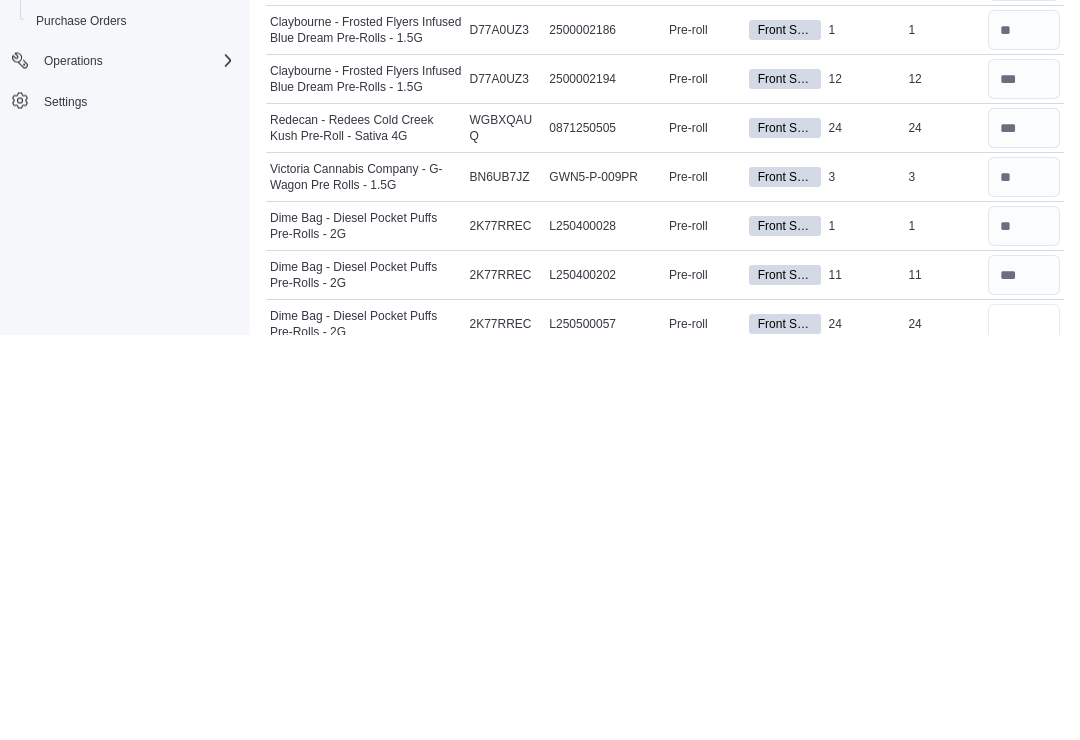 scroll, scrollTop: 173, scrollLeft: 0, axis: vertical 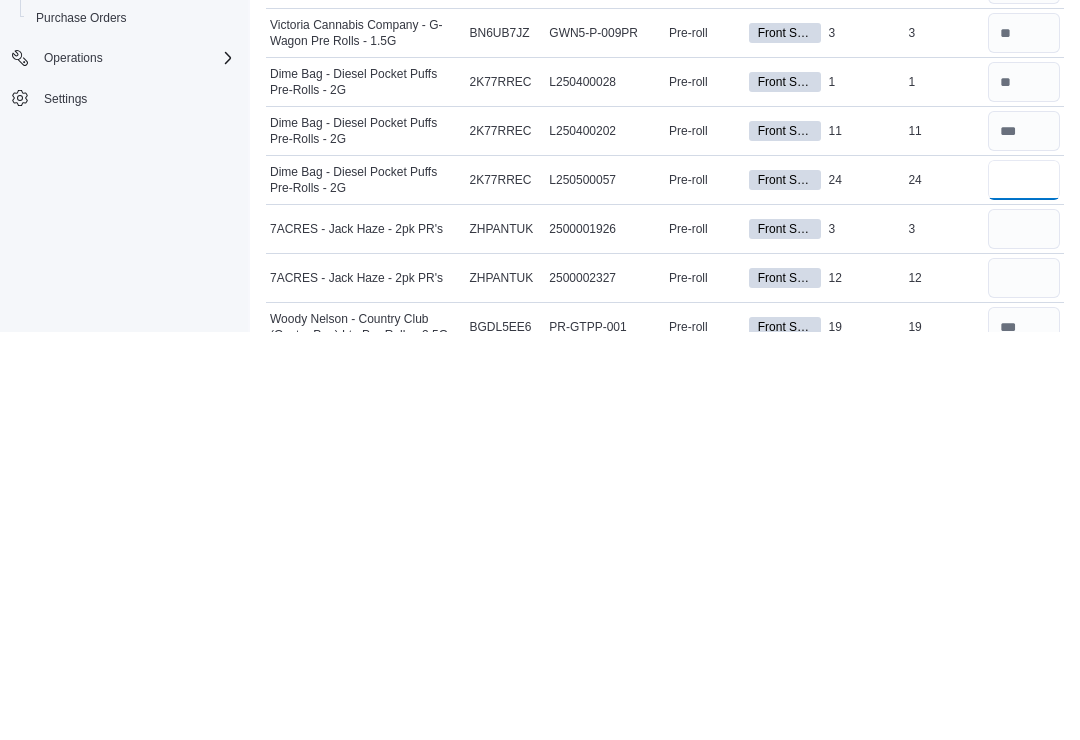 type on "**" 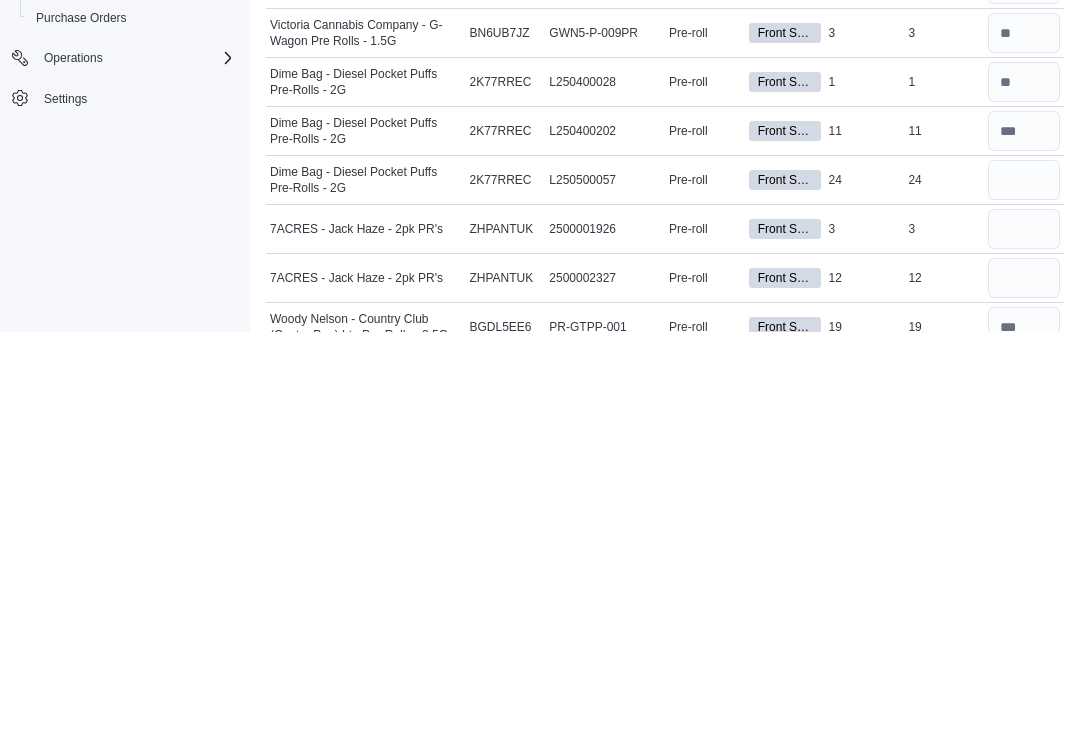 click at bounding box center [1024, 637] 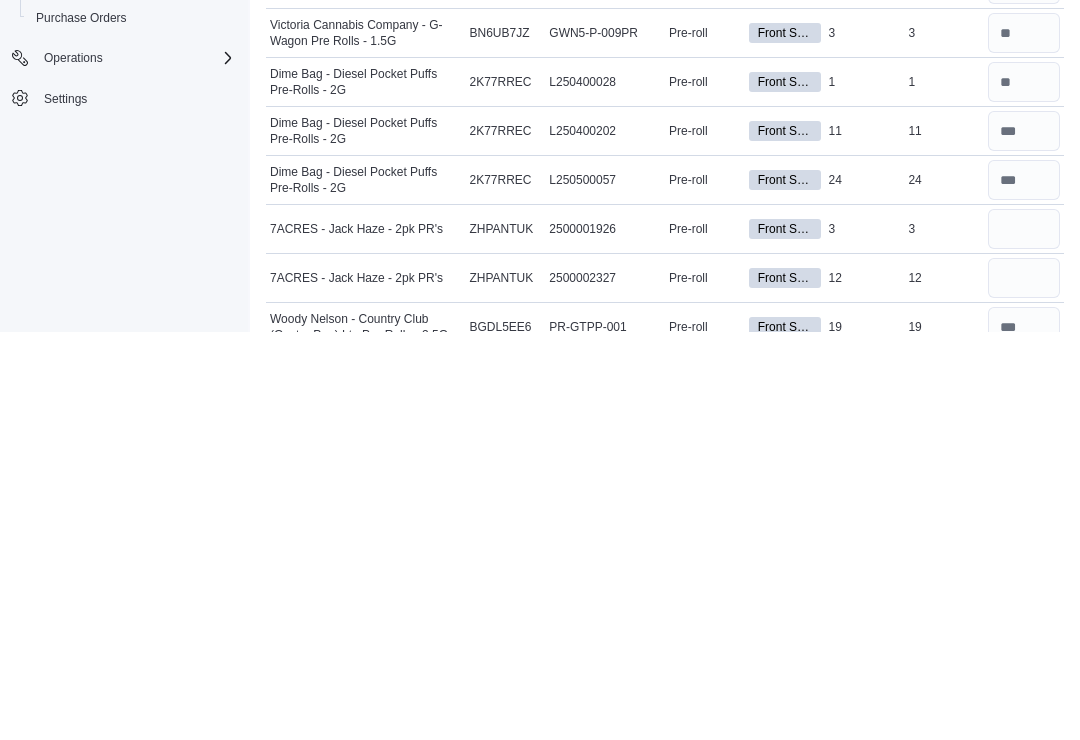 scroll, scrollTop: 581, scrollLeft: 0, axis: vertical 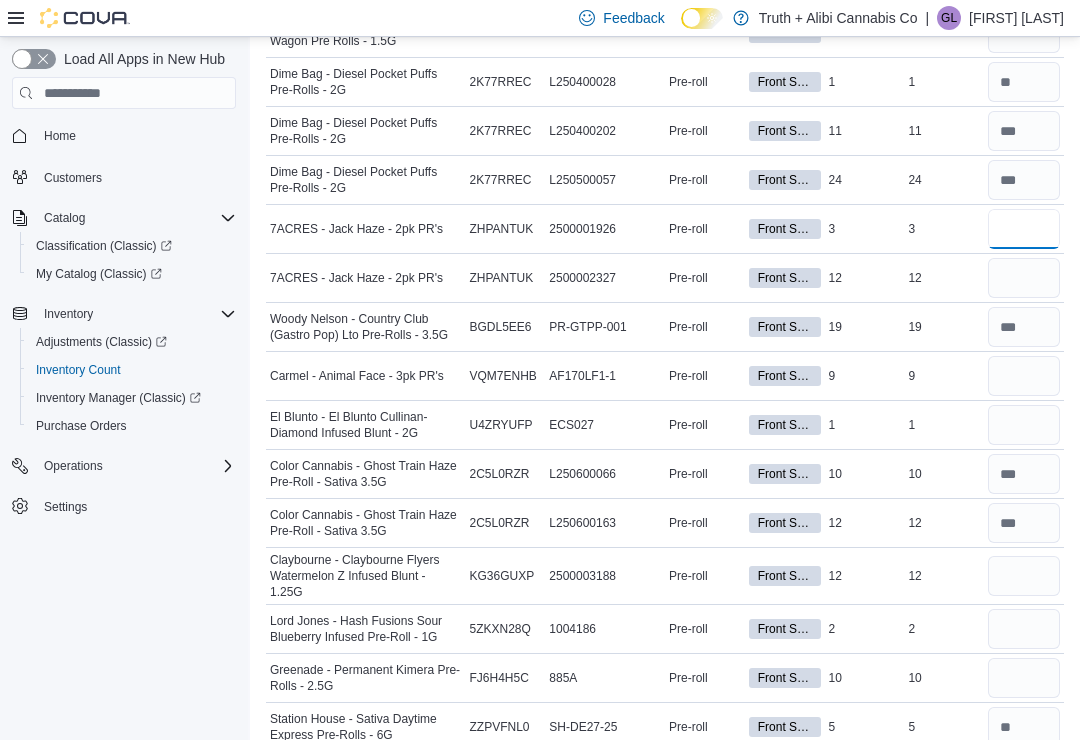click at bounding box center (1024, 229) 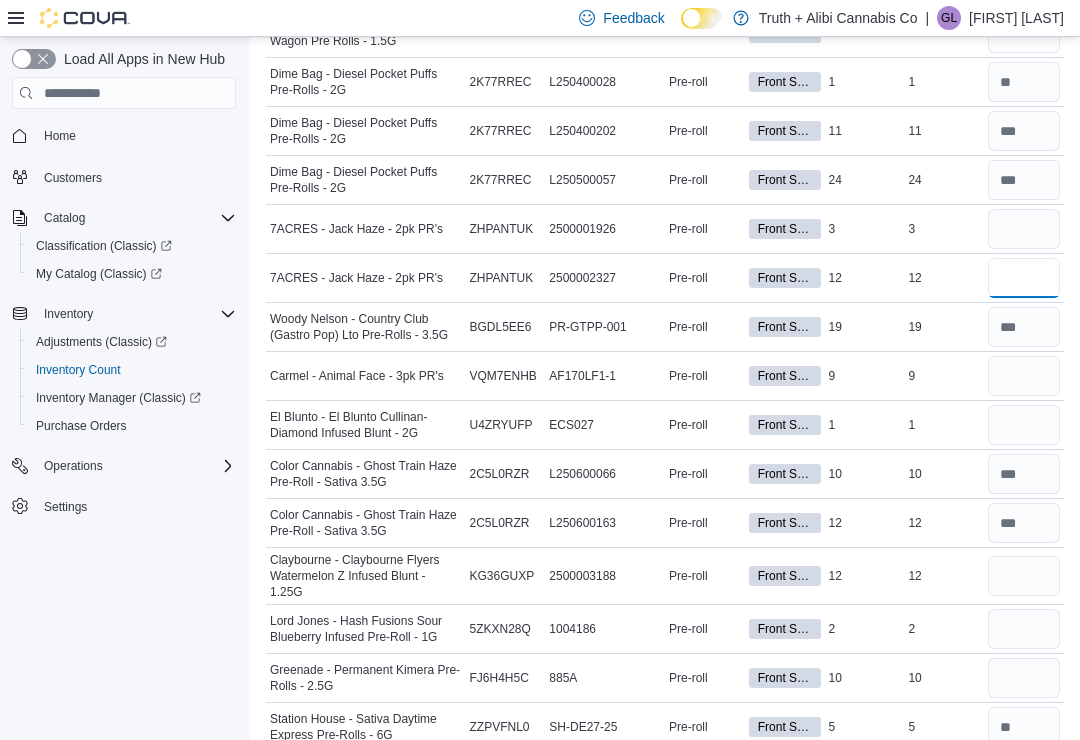 type 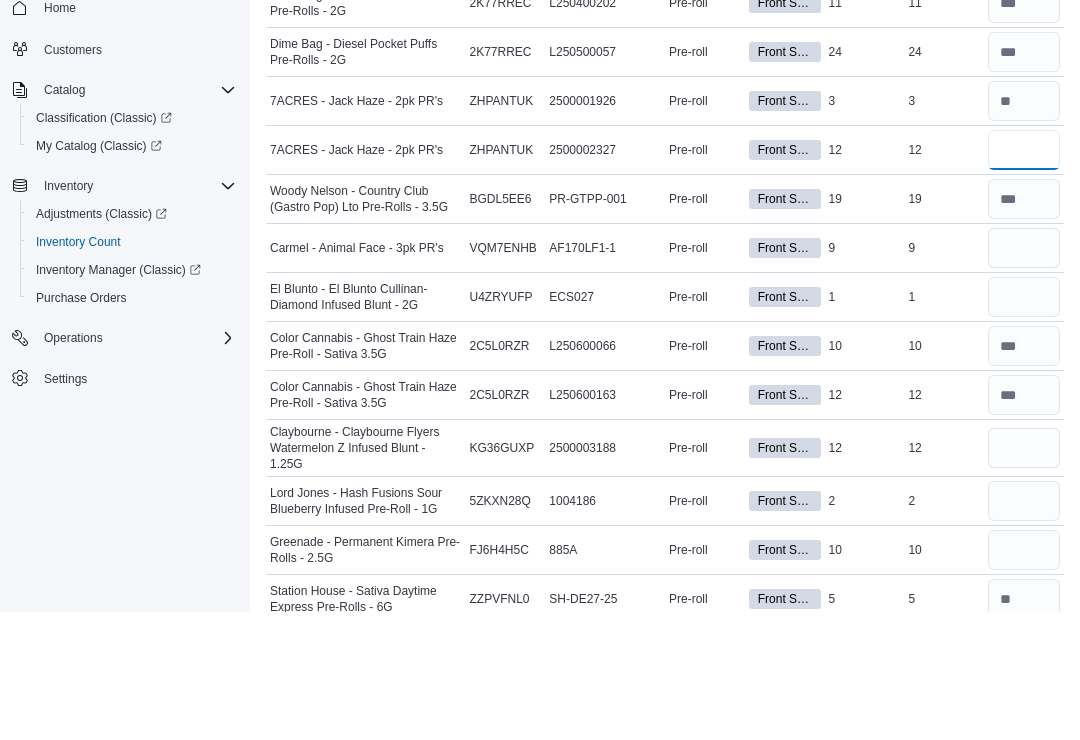 type on "**" 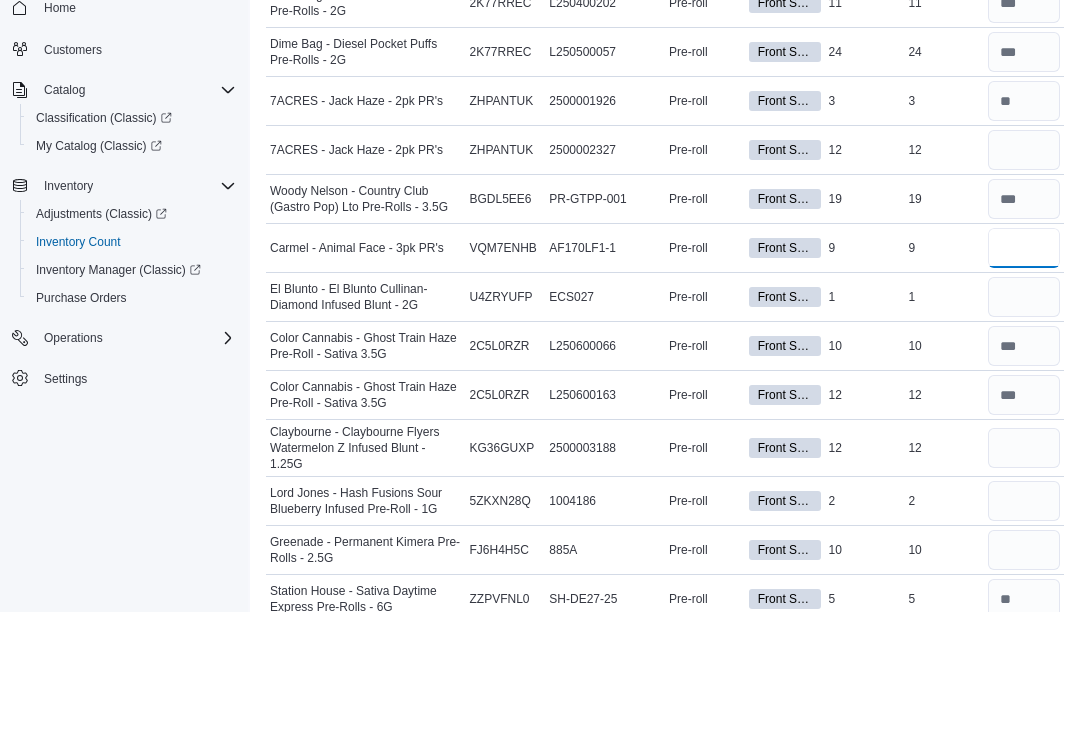 click at bounding box center [1024, 376] 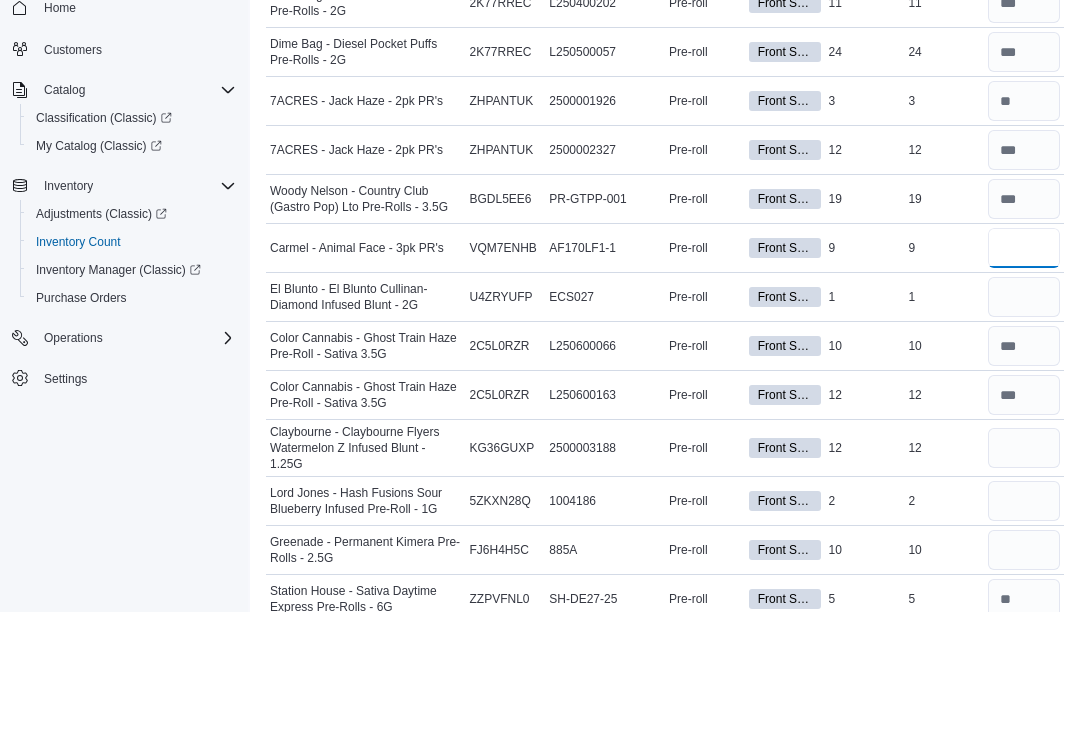 type on "*" 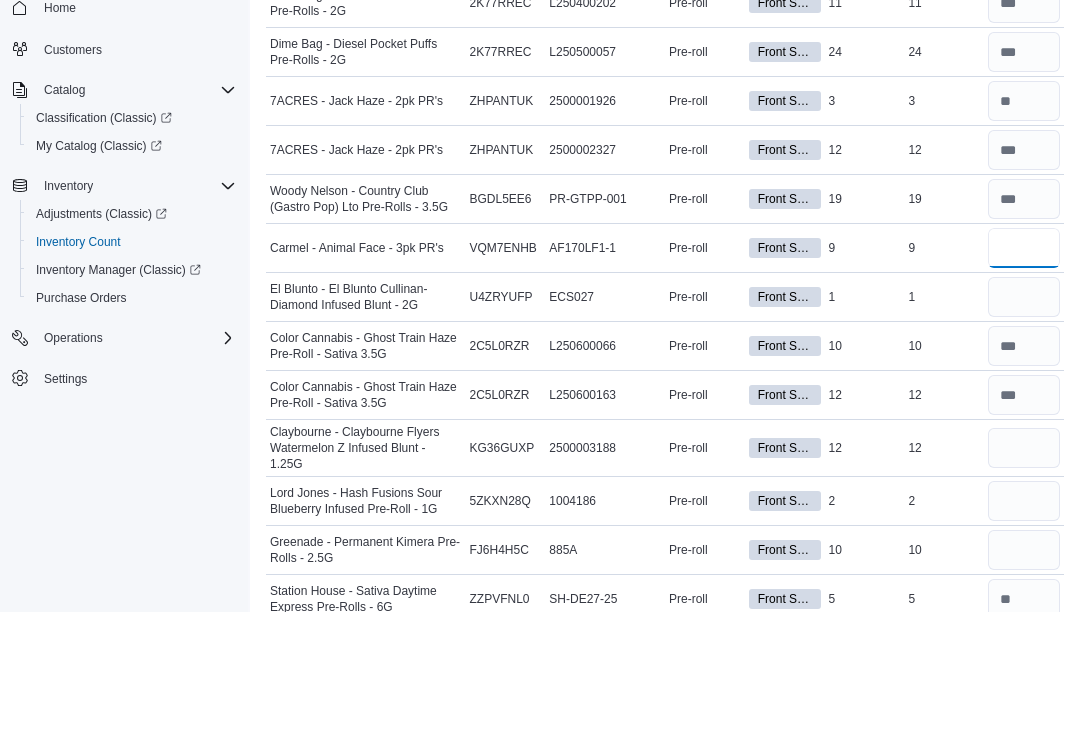 type on "*" 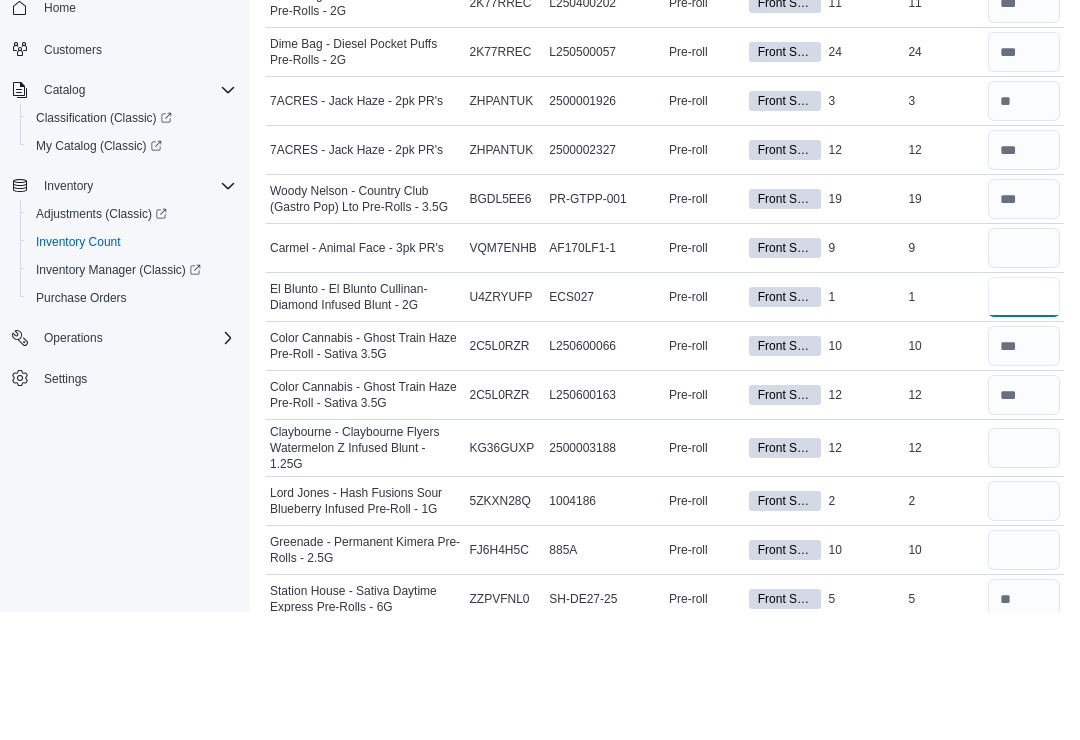 click at bounding box center [1024, 425] 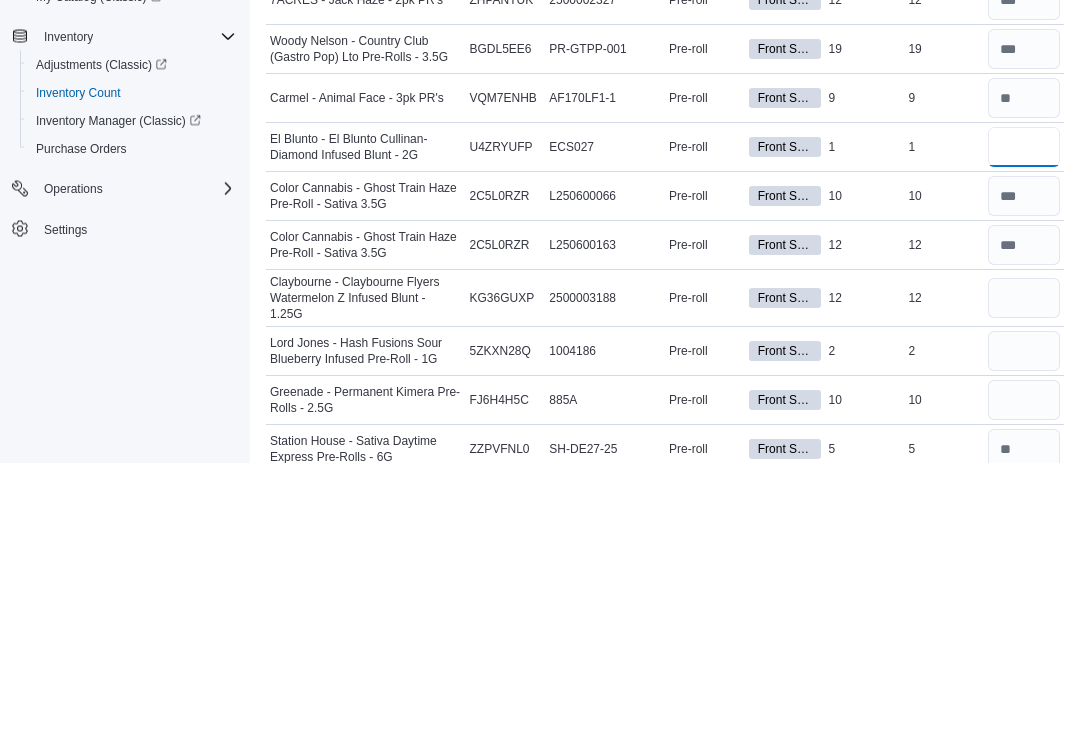 type on "*" 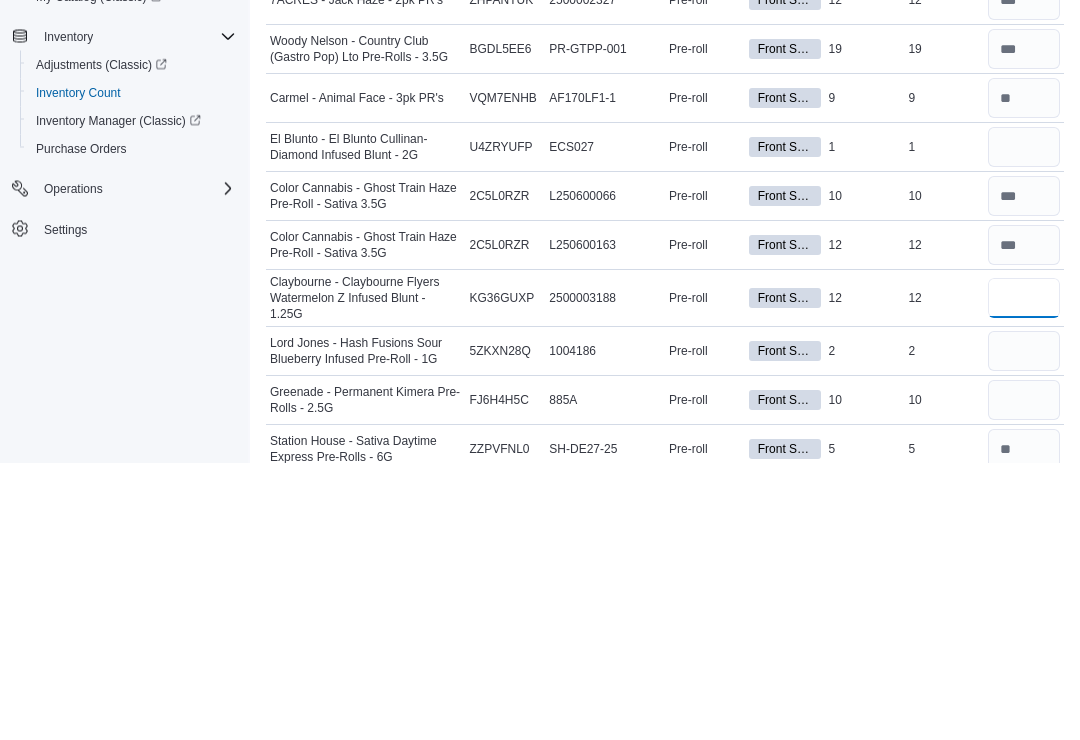 click at bounding box center [1024, 576] 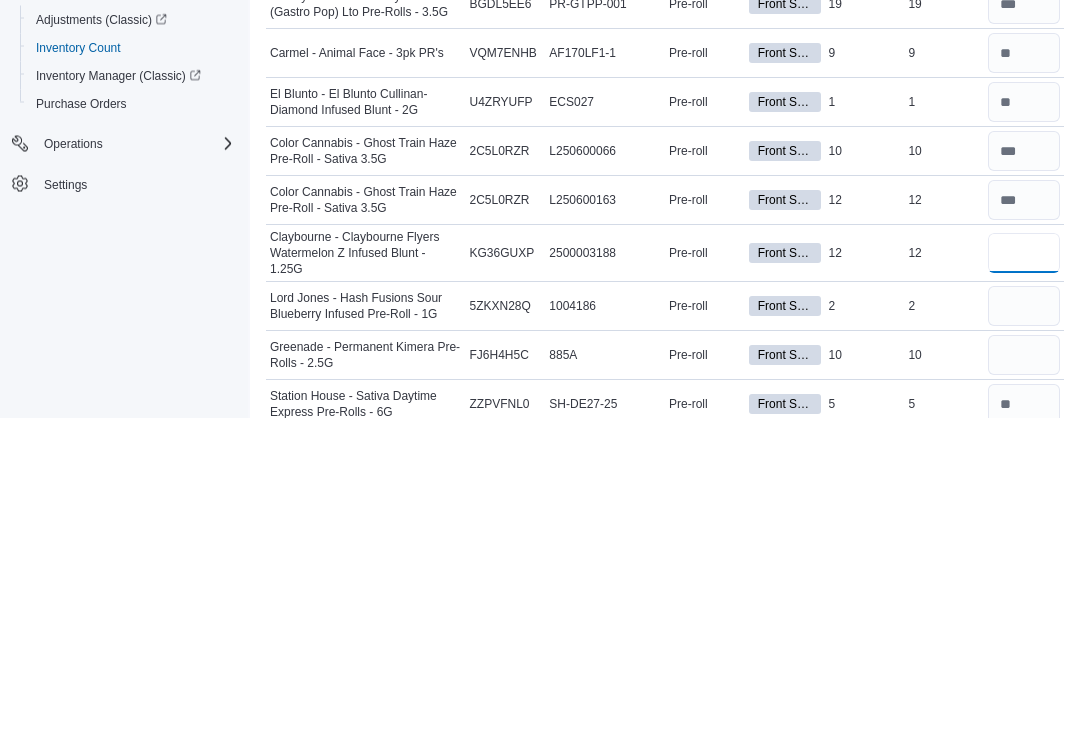 type on "**" 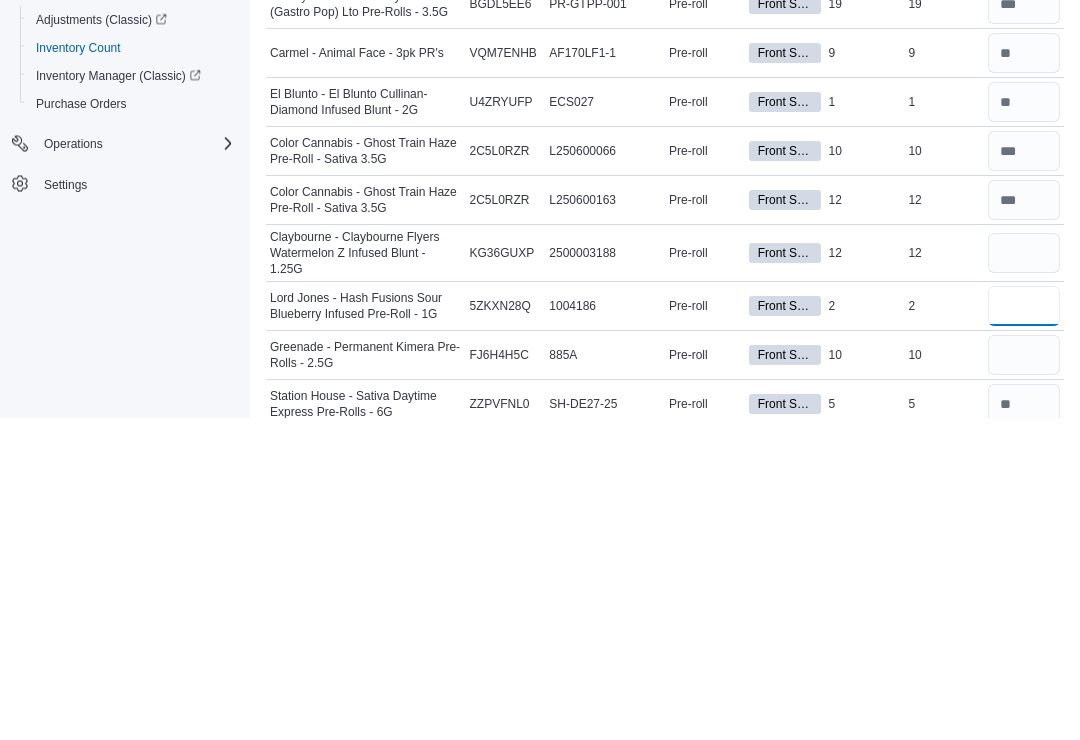 click at bounding box center (1024, 629) 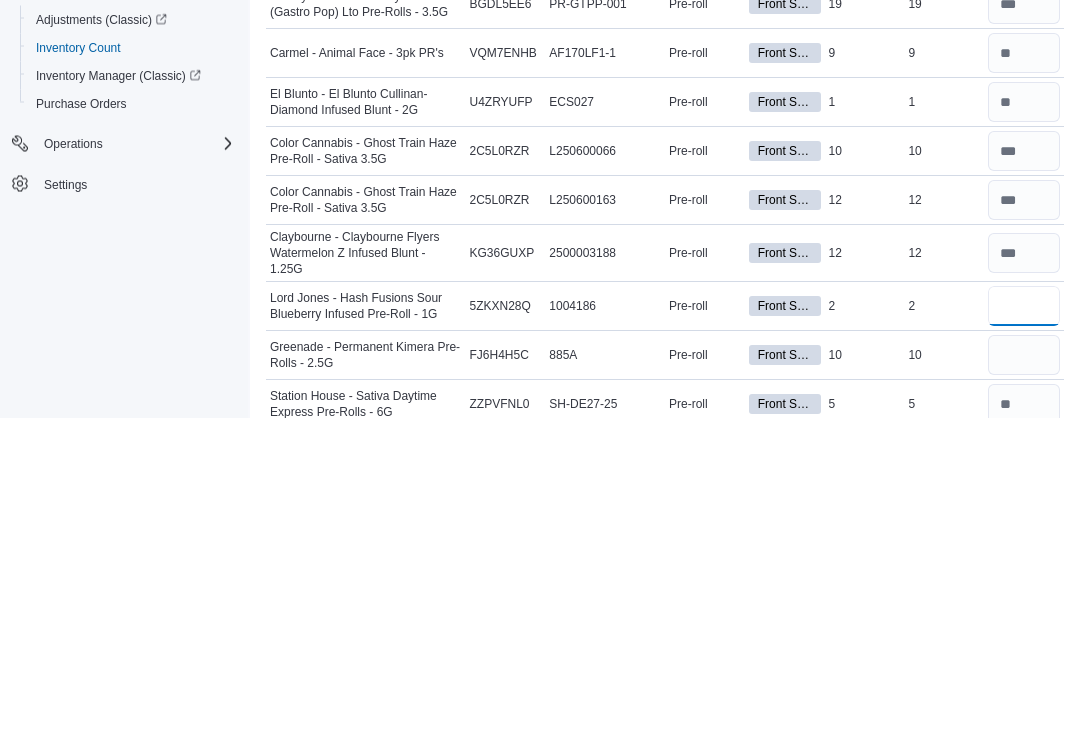 scroll, scrollTop: 622, scrollLeft: 0, axis: vertical 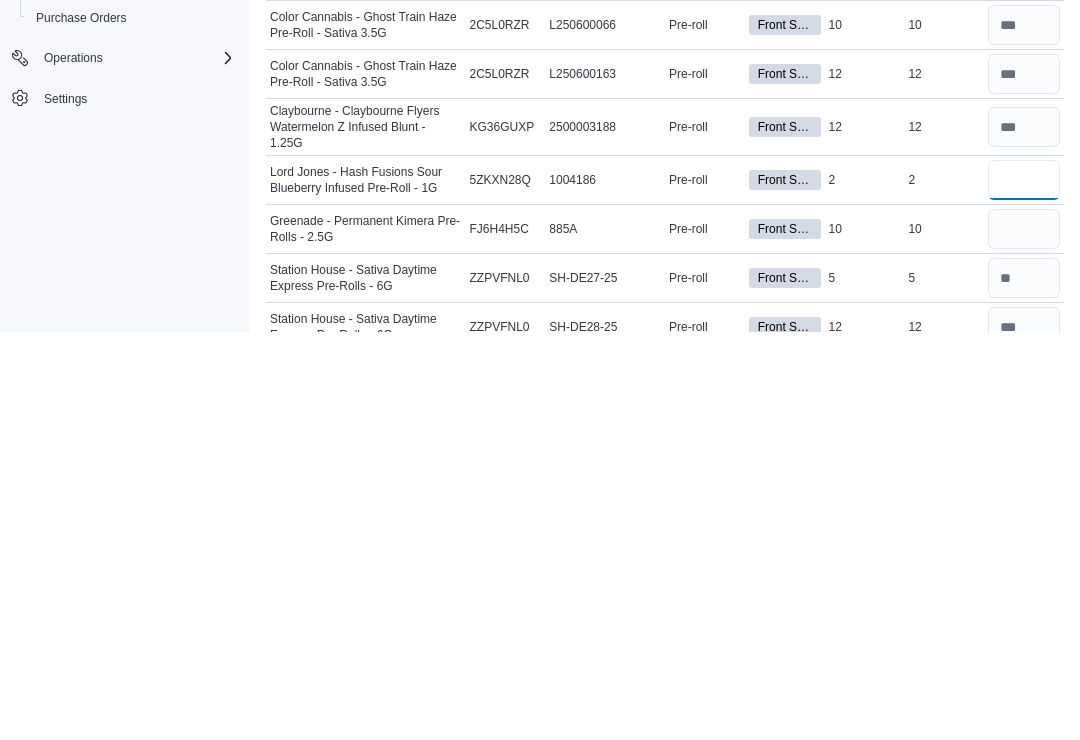 type on "*" 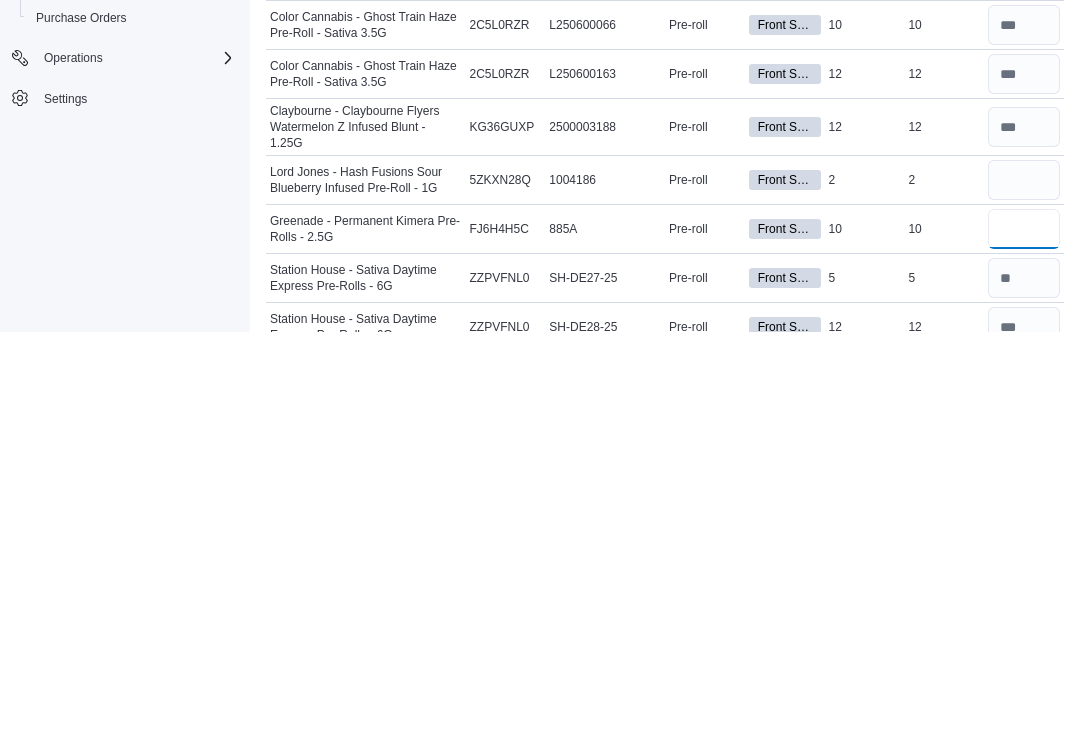 click at bounding box center [1024, 637] 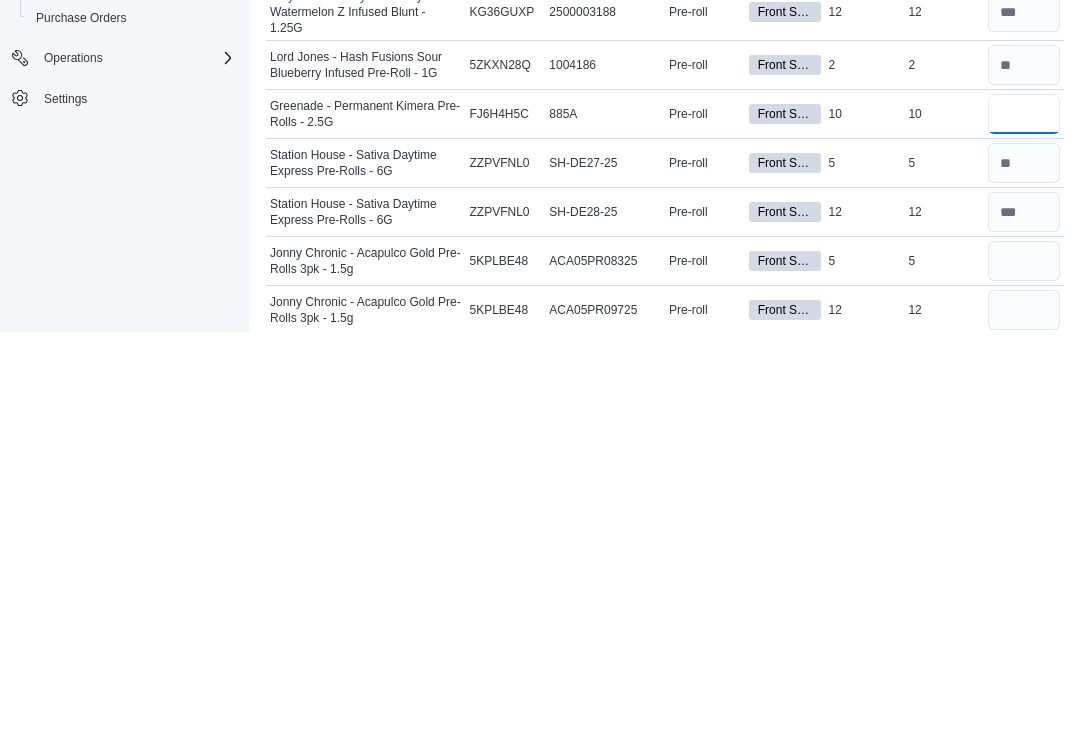 scroll, scrollTop: 740, scrollLeft: 0, axis: vertical 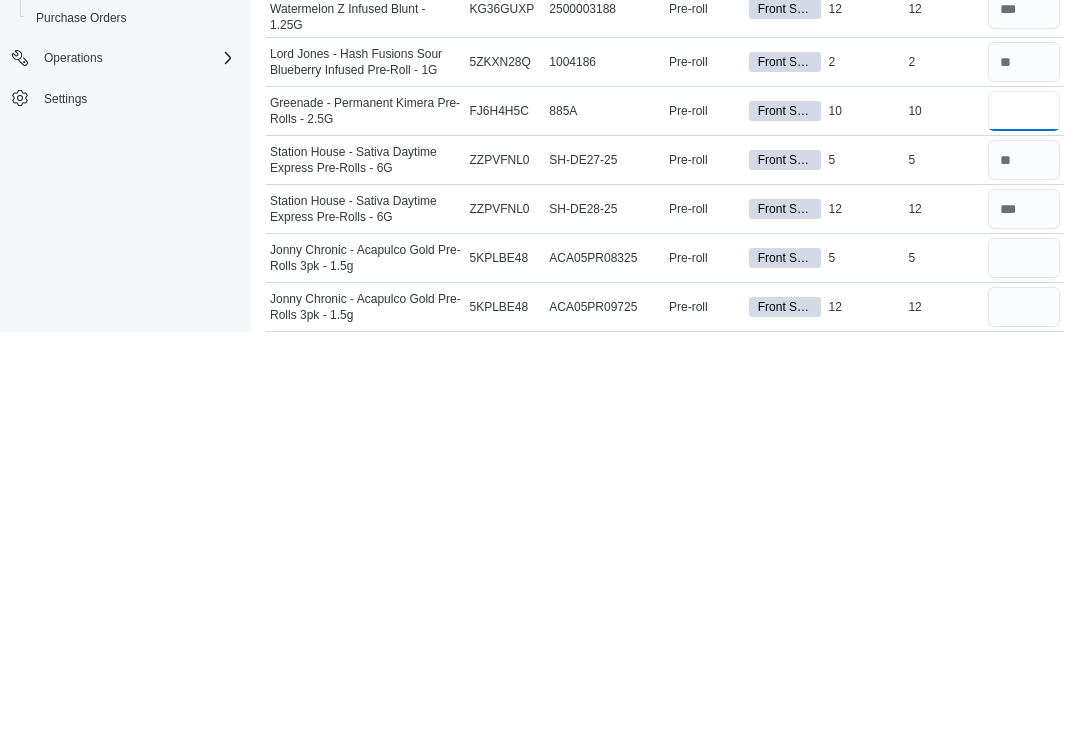 type on "**" 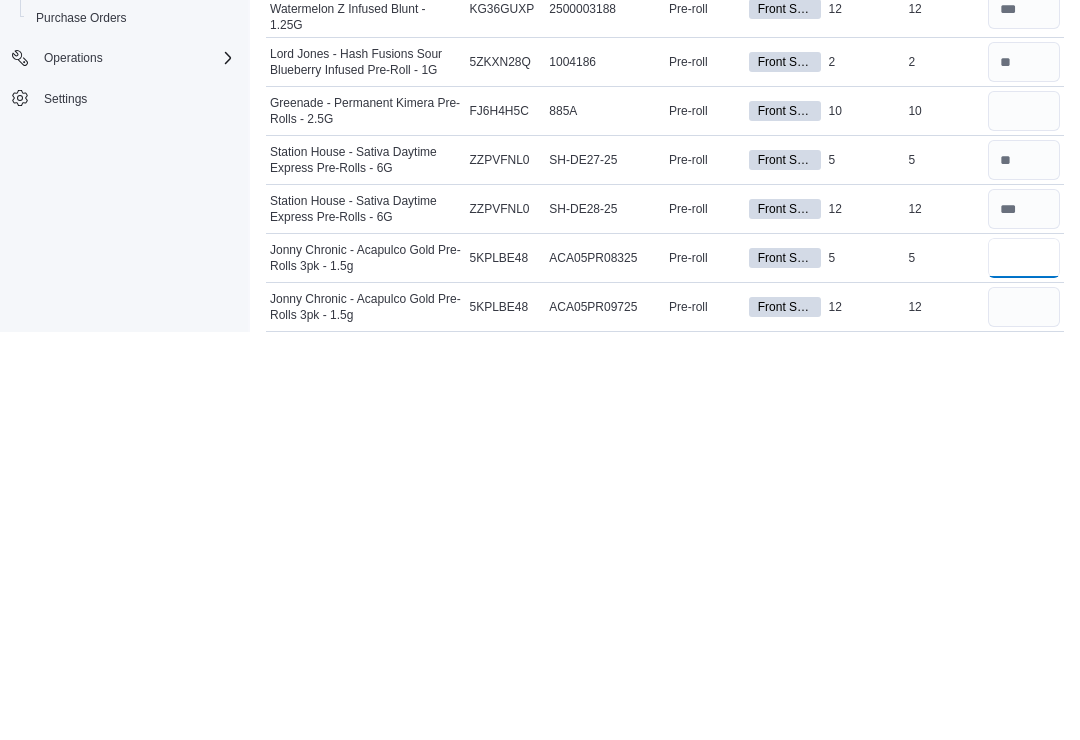 click at bounding box center (1024, 666) 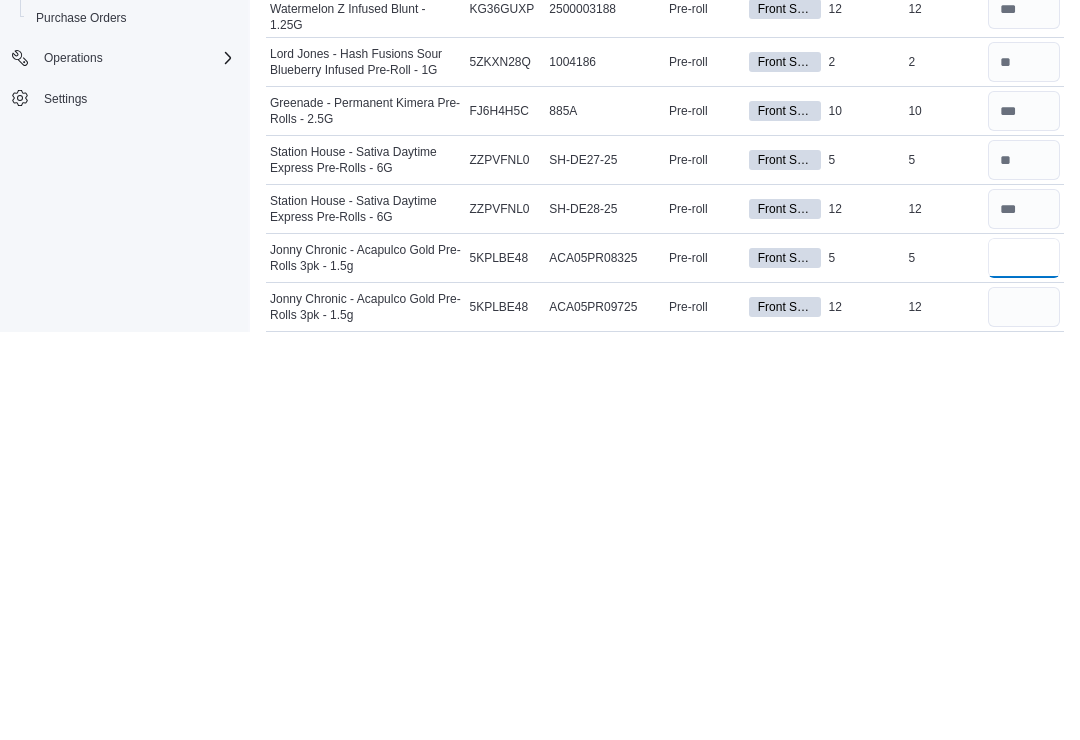 type on "*" 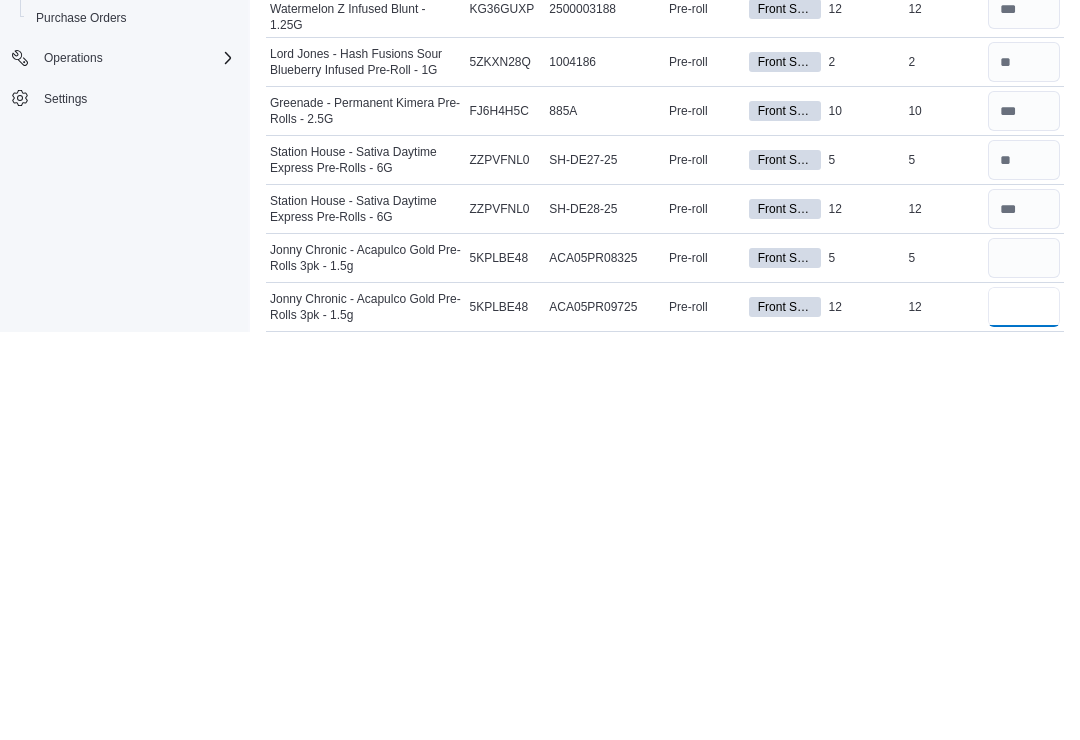 type 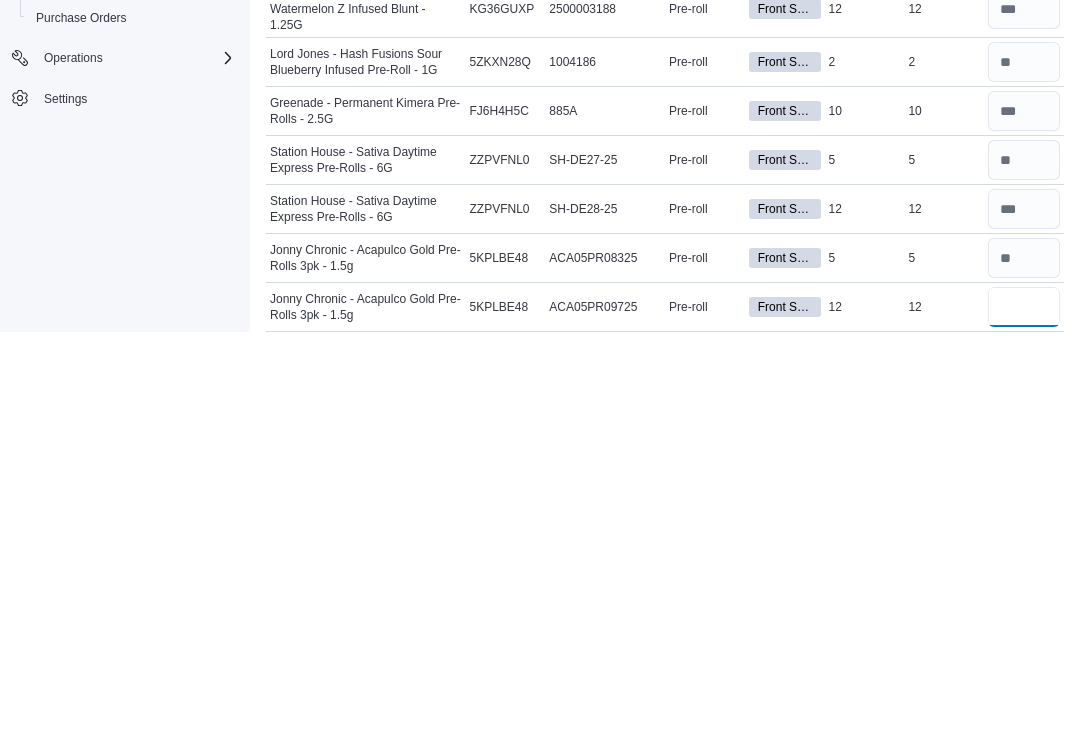scroll, scrollTop: 867, scrollLeft: 0, axis: vertical 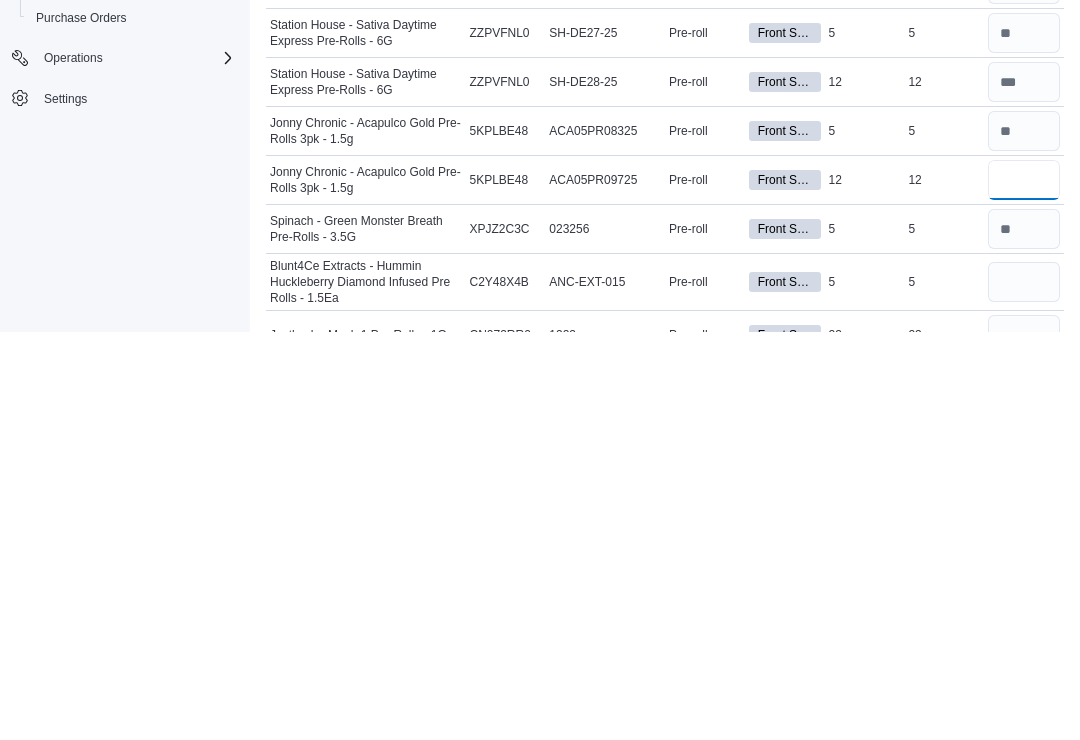 type on "**" 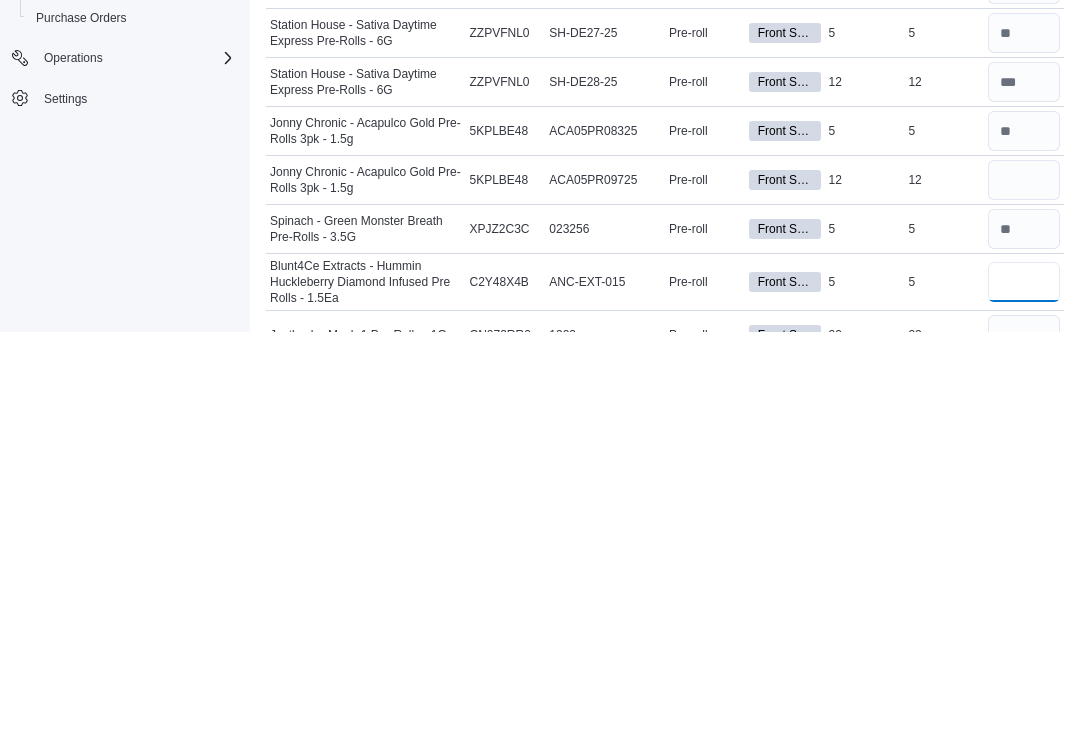 click at bounding box center [1024, 690] 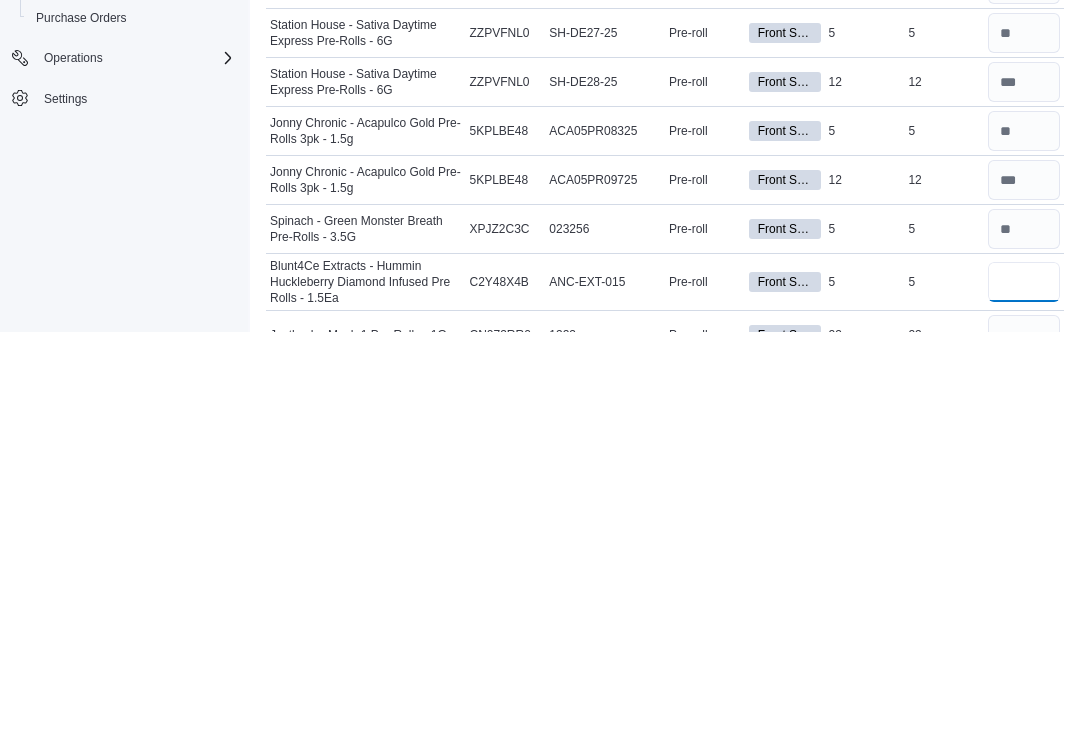 type on "*" 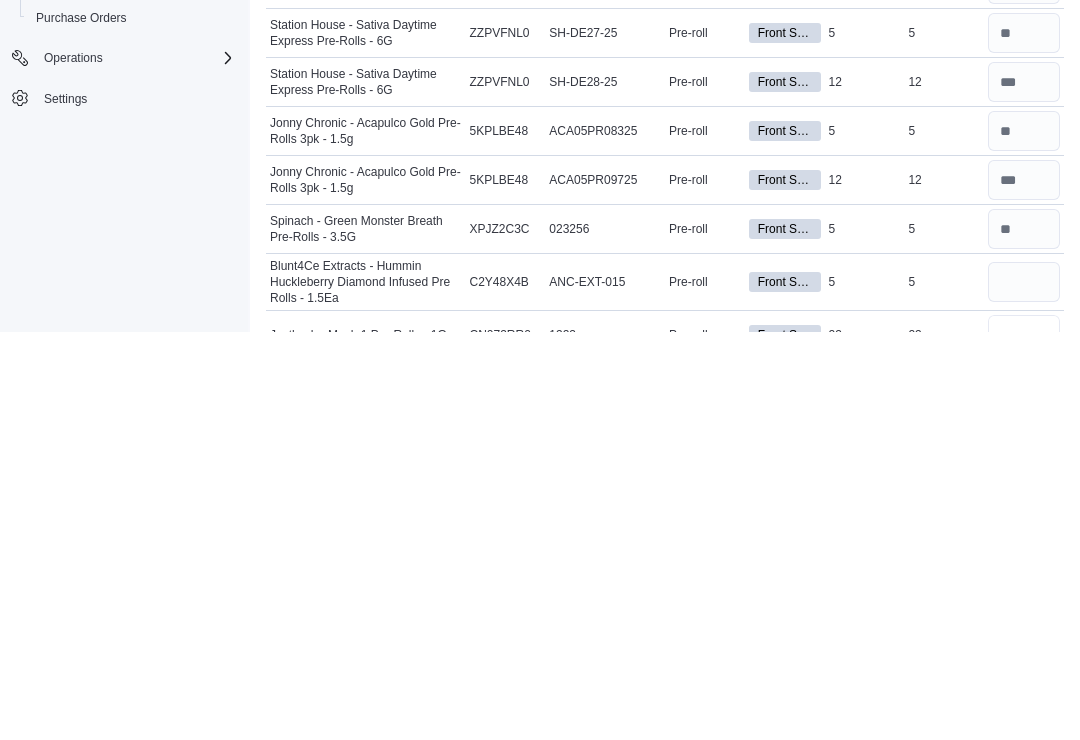 click at bounding box center (1024, 743) 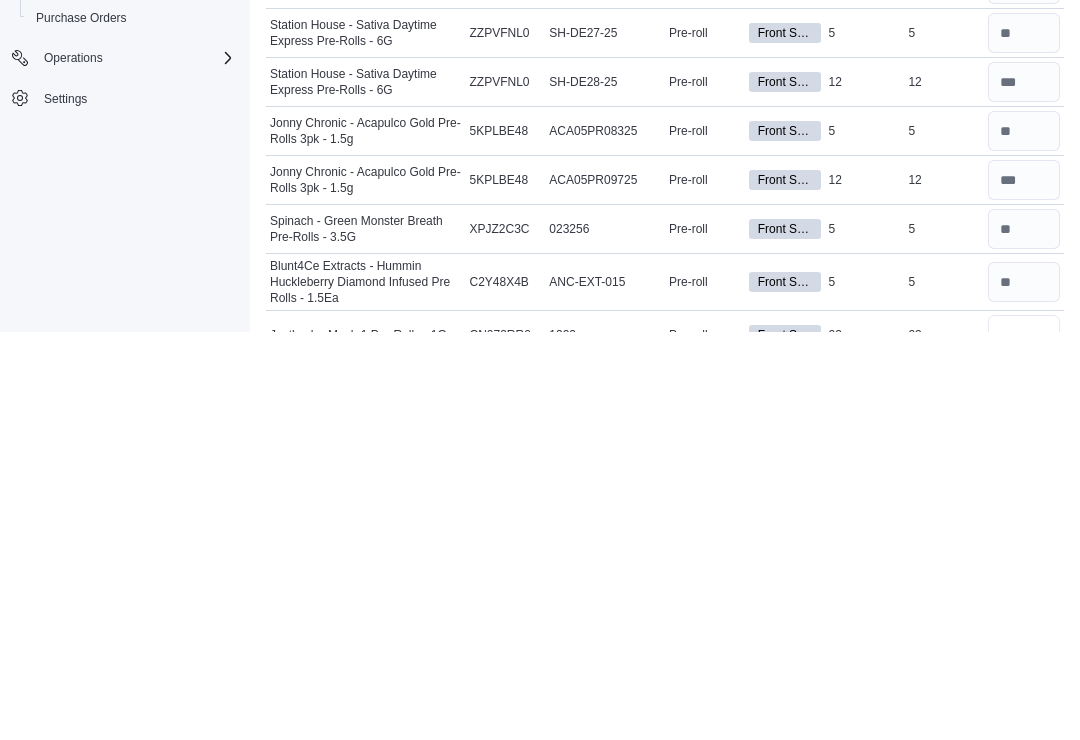 scroll, scrollTop: 1022, scrollLeft: 0, axis: vertical 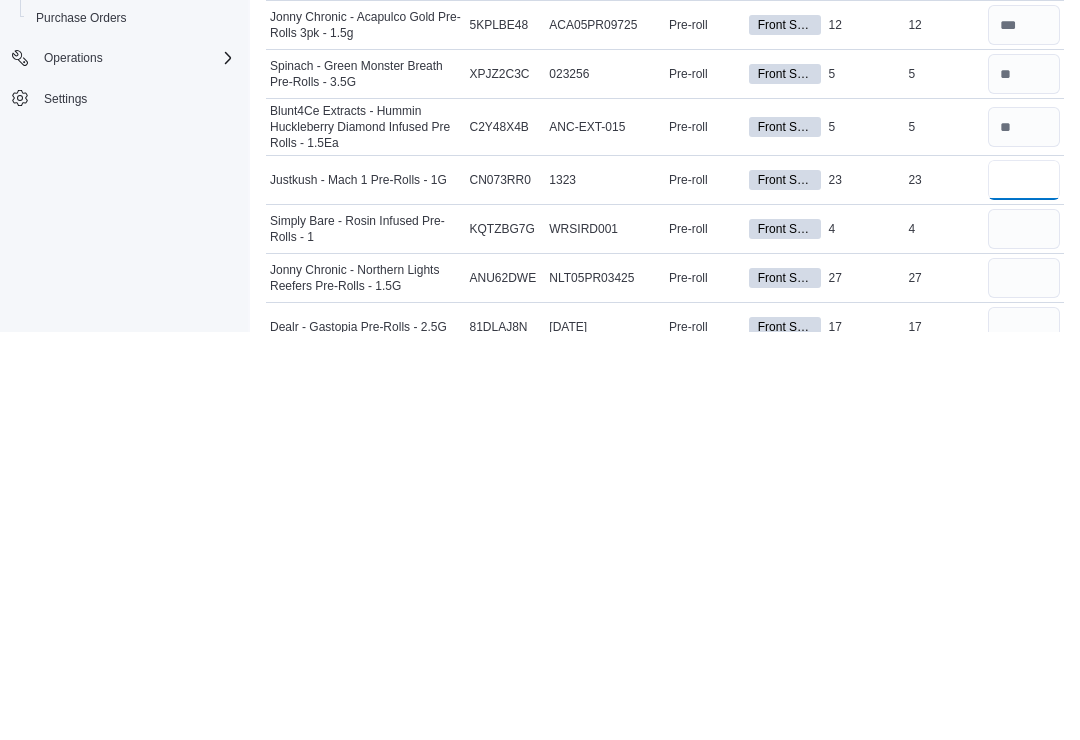 type on "**" 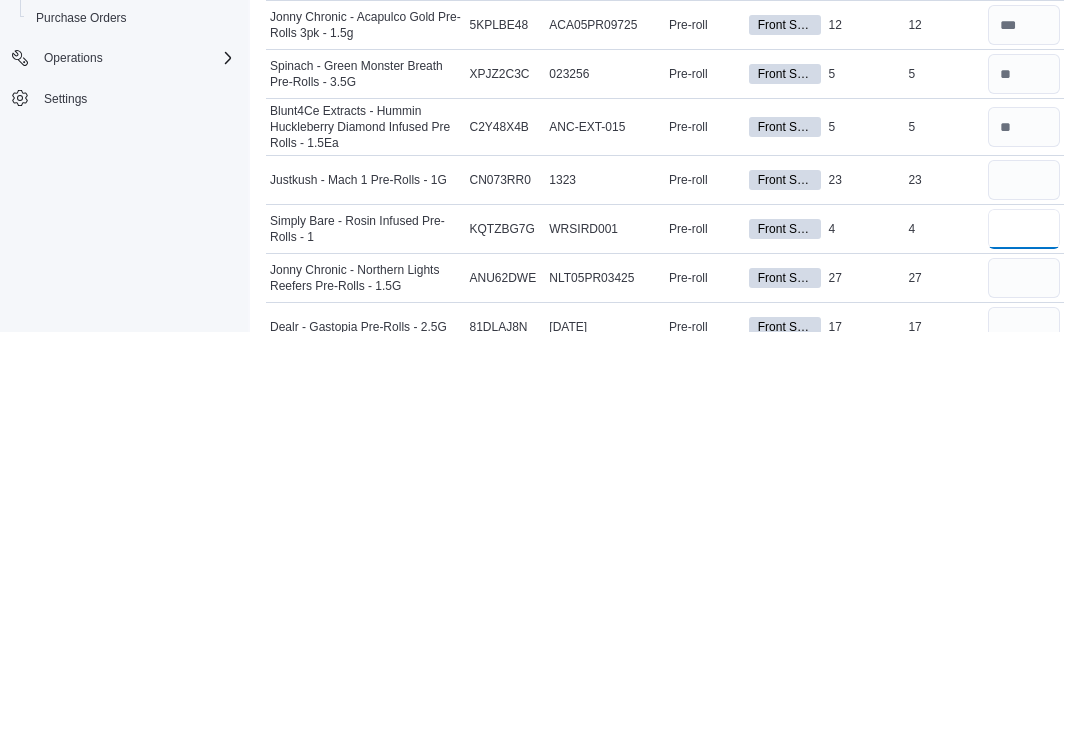 click at bounding box center (1024, 637) 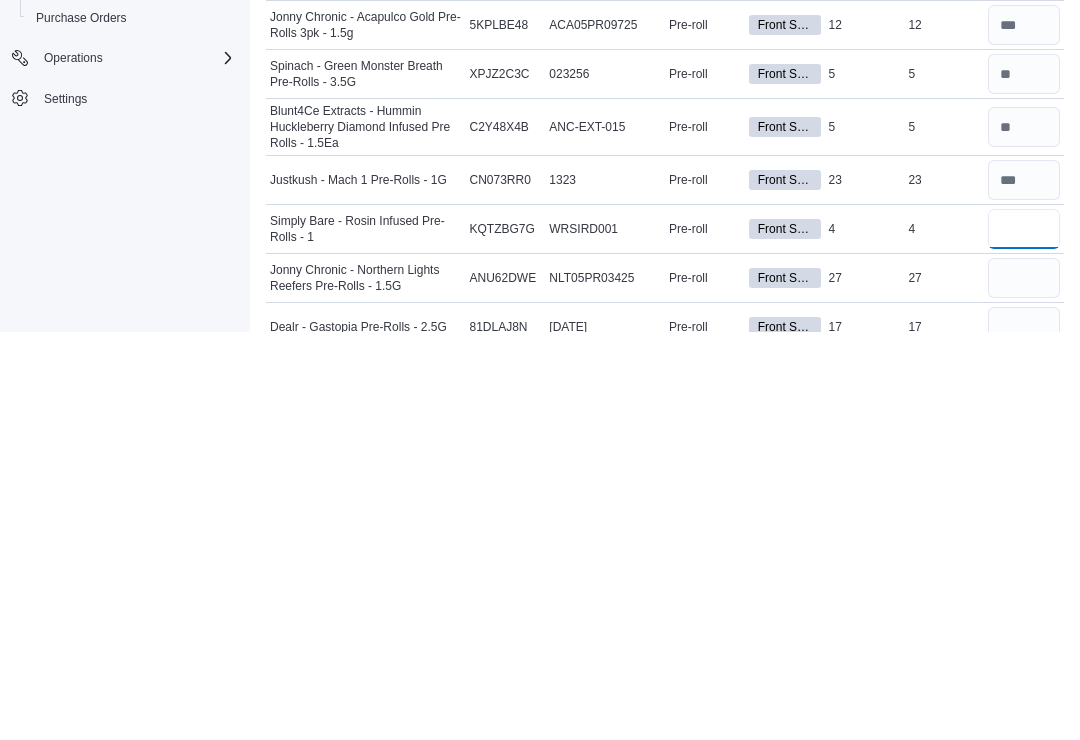 type on "*" 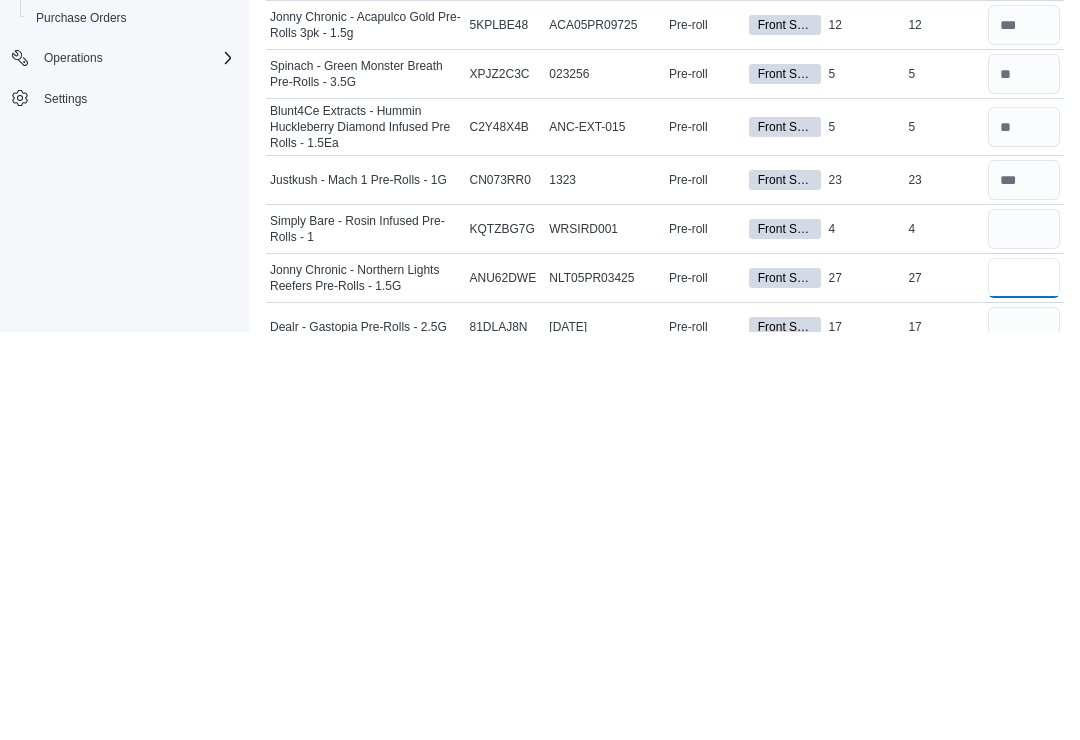 click at bounding box center [1024, 686] 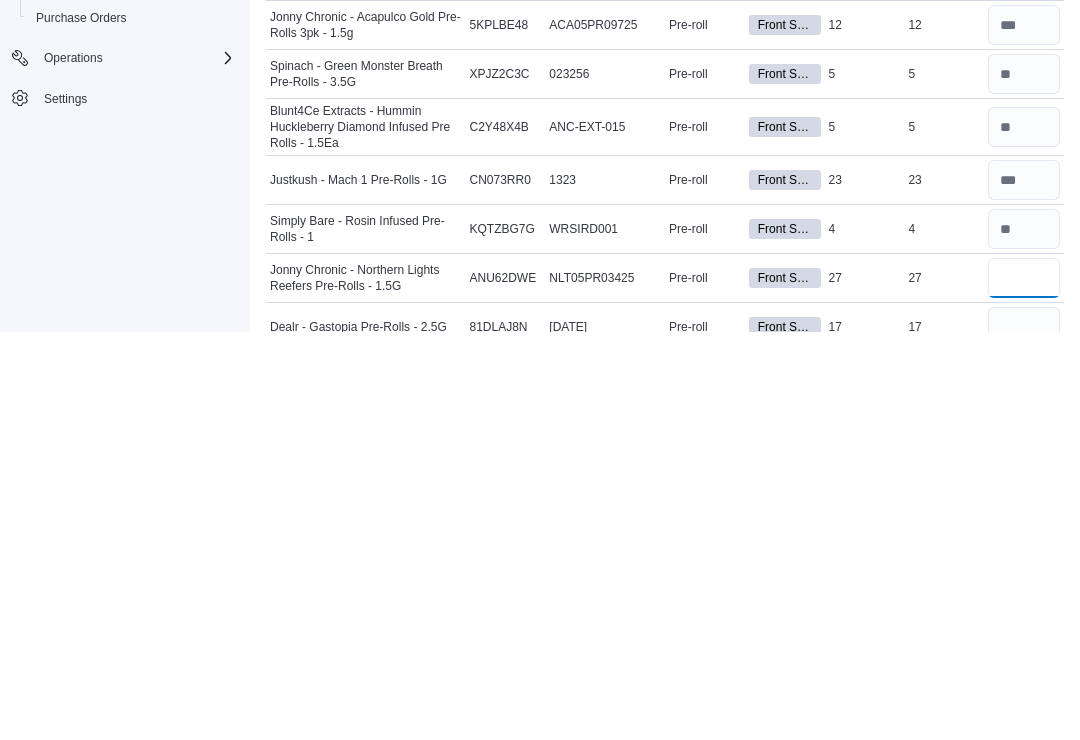 type on "**" 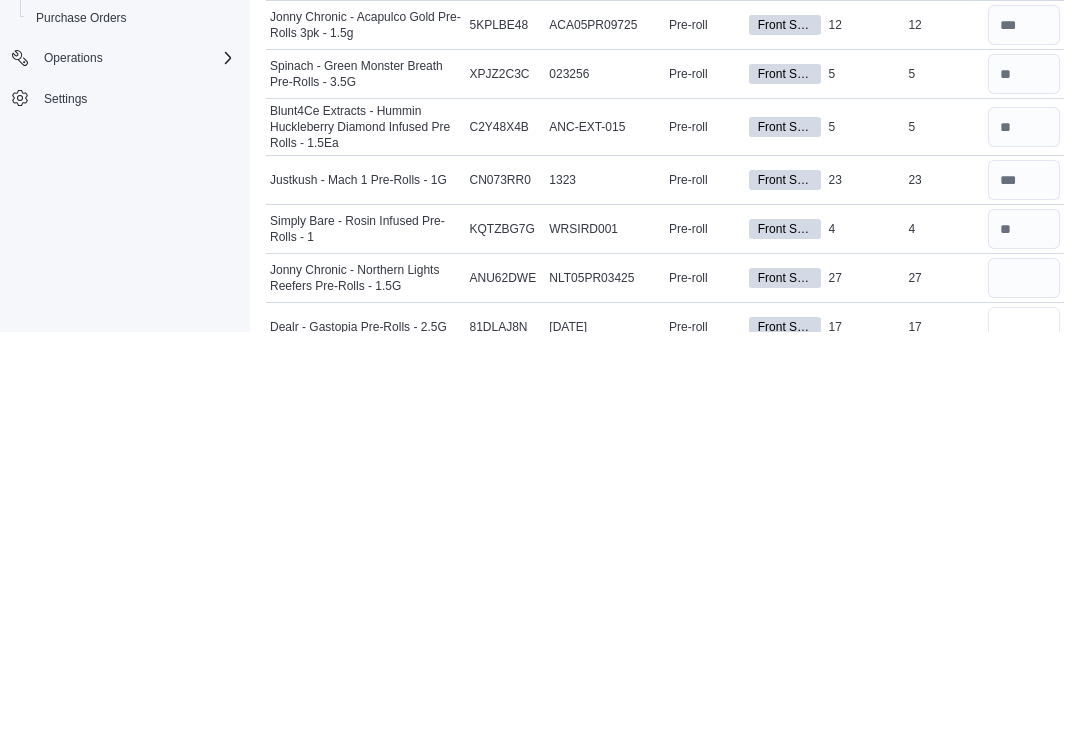click at bounding box center [1024, 735] 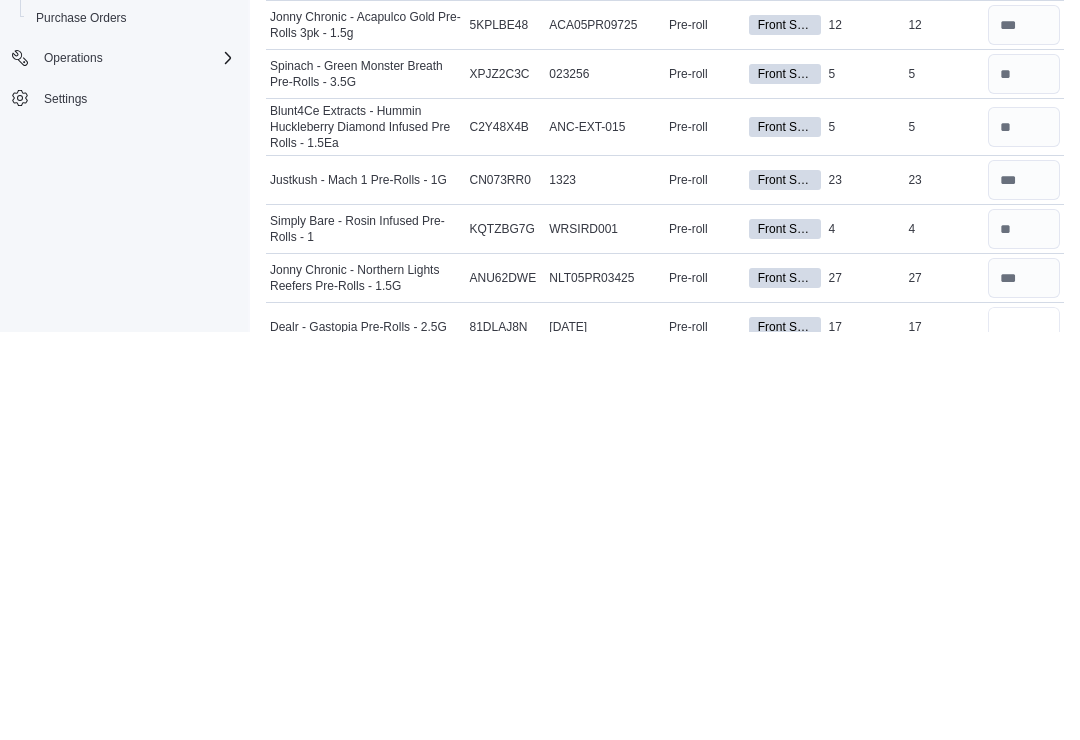 scroll, scrollTop: 1169, scrollLeft: 0, axis: vertical 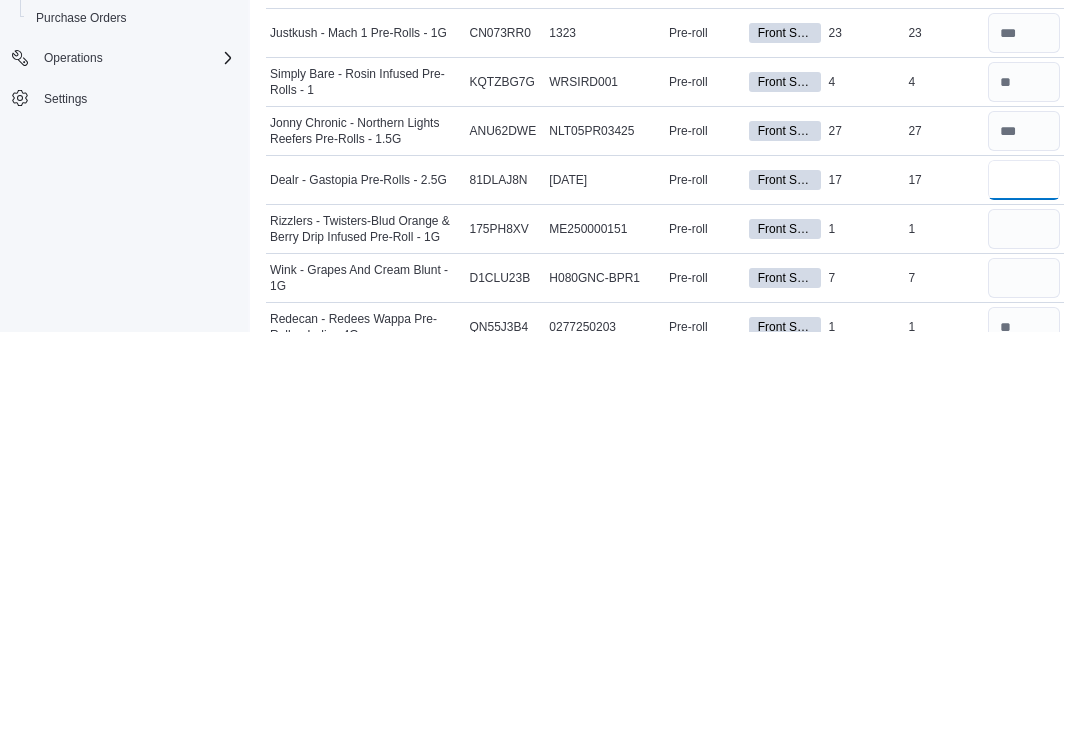 type on "**" 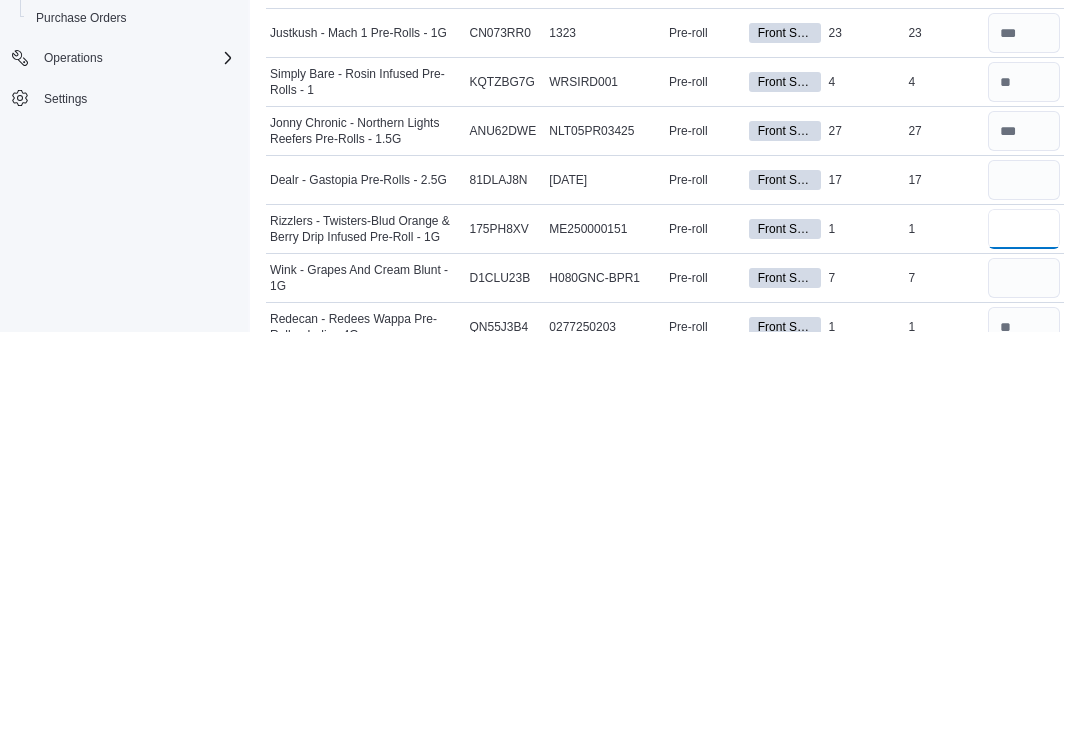click at bounding box center [1024, 637] 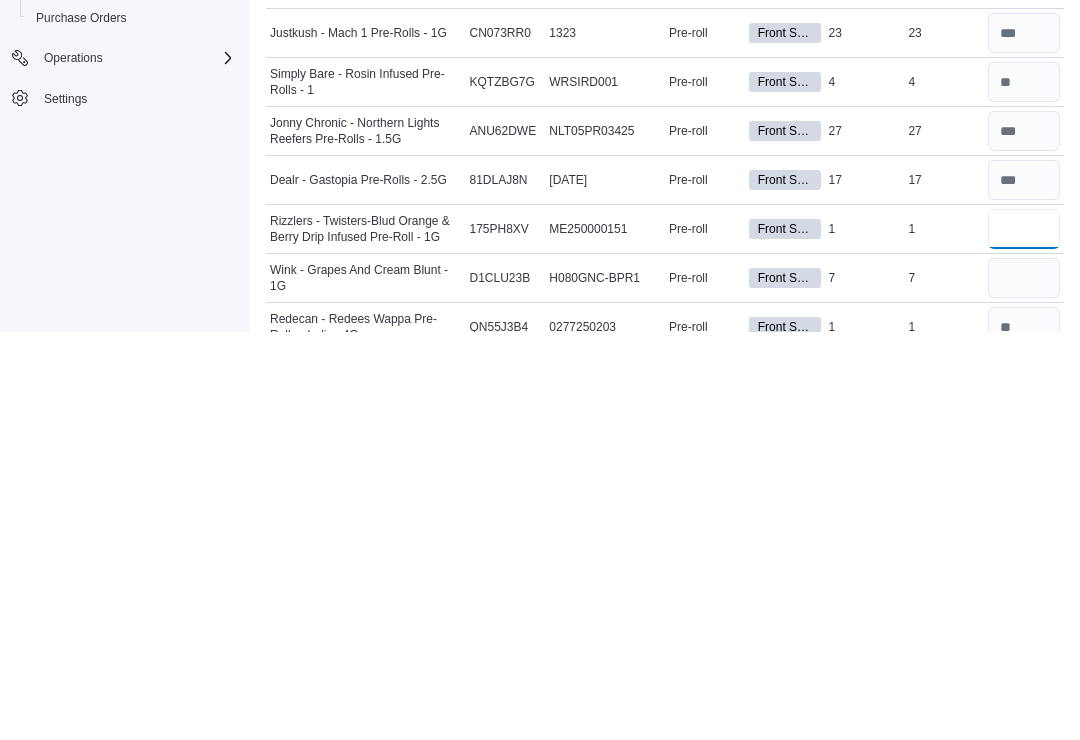type on "*" 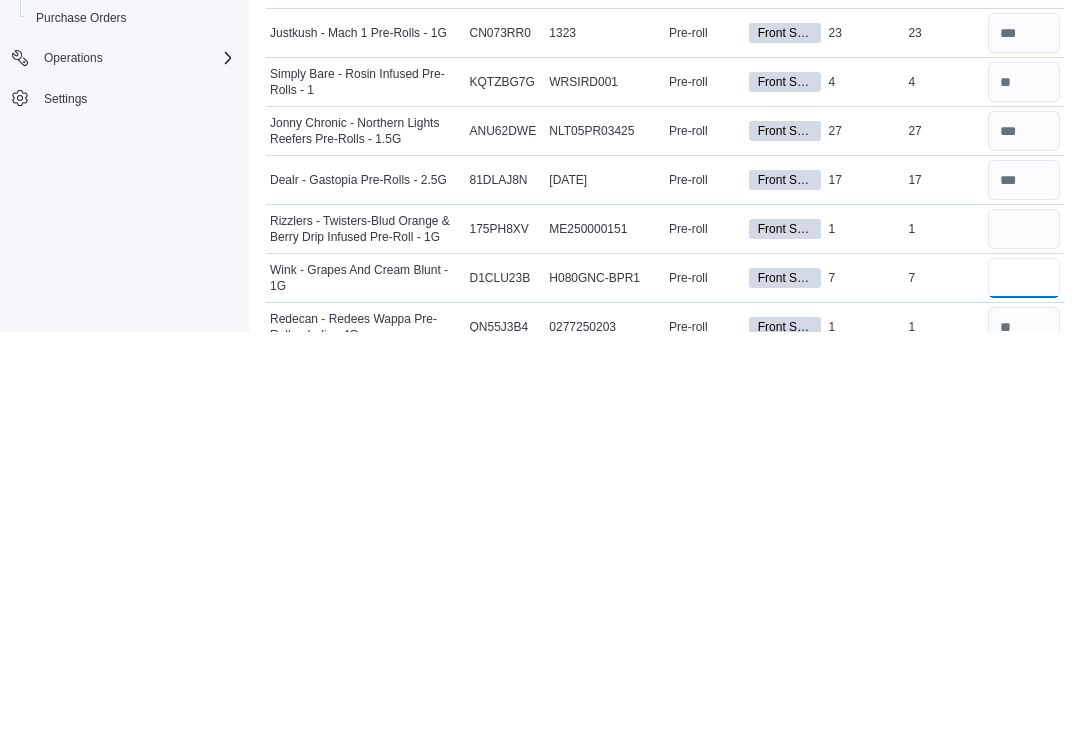 click at bounding box center (1024, 686) 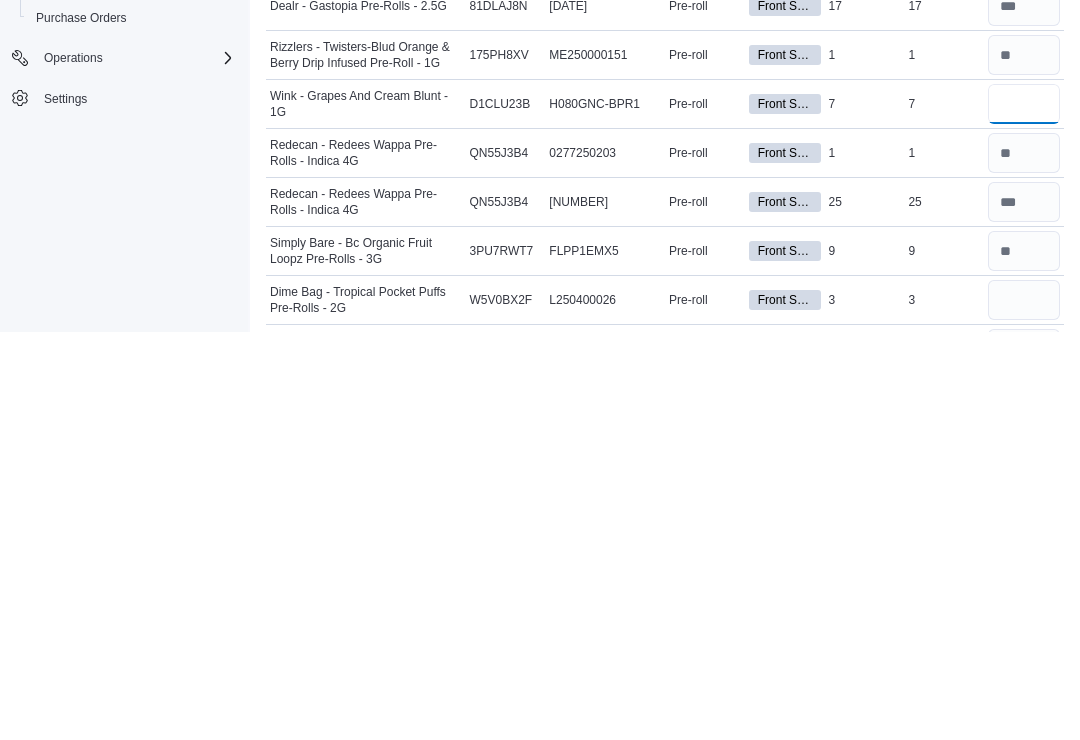 scroll, scrollTop: 1347, scrollLeft: 0, axis: vertical 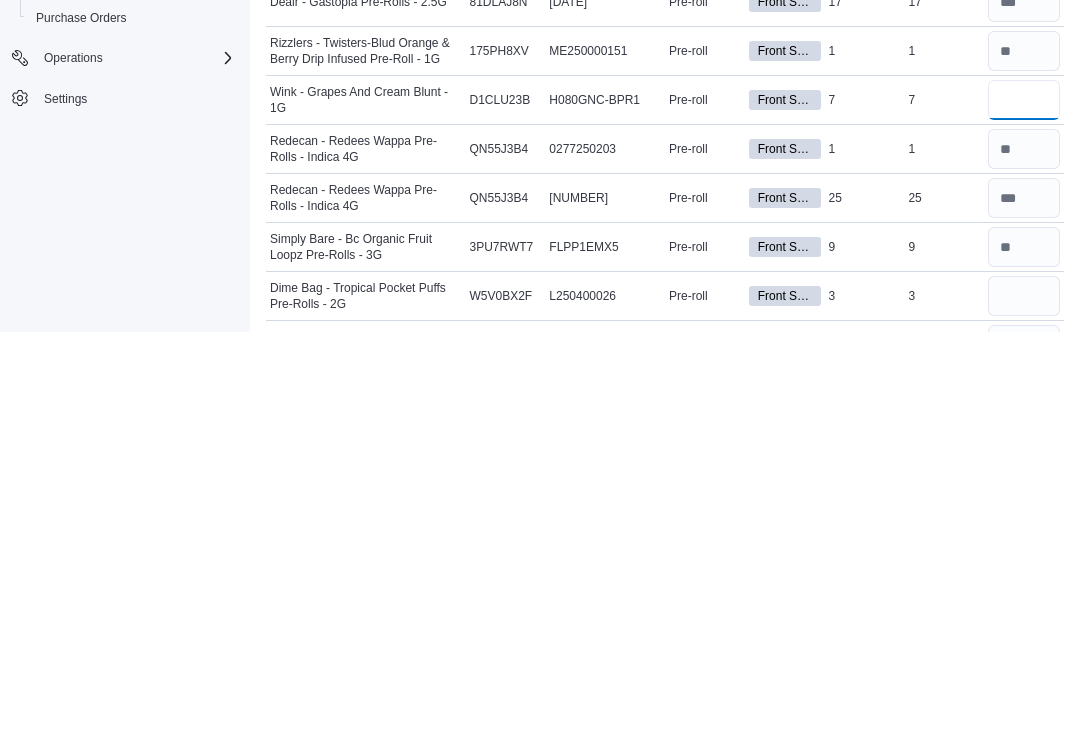 type on "*" 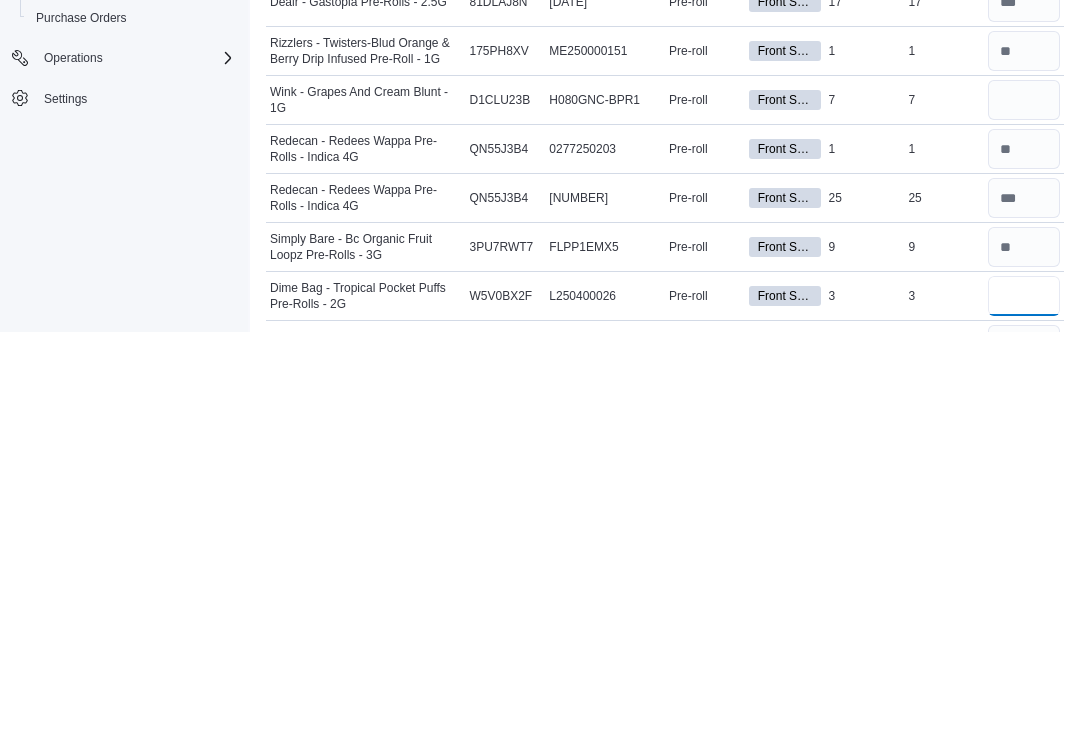 click at bounding box center (1024, 704) 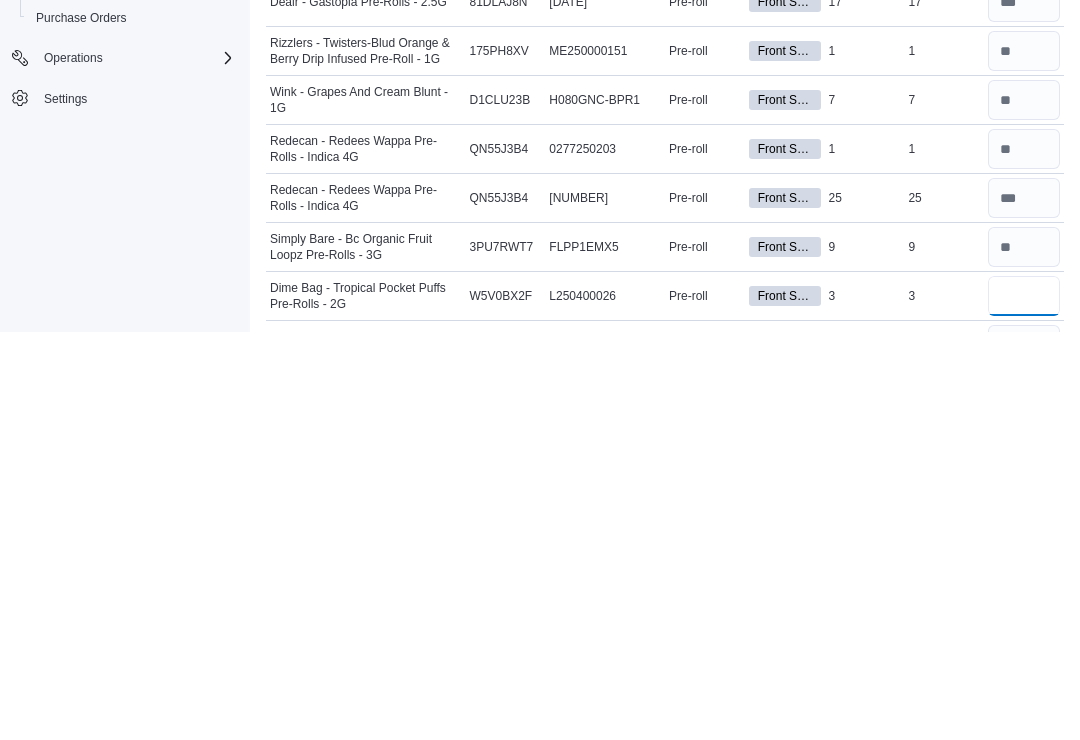 type on "*" 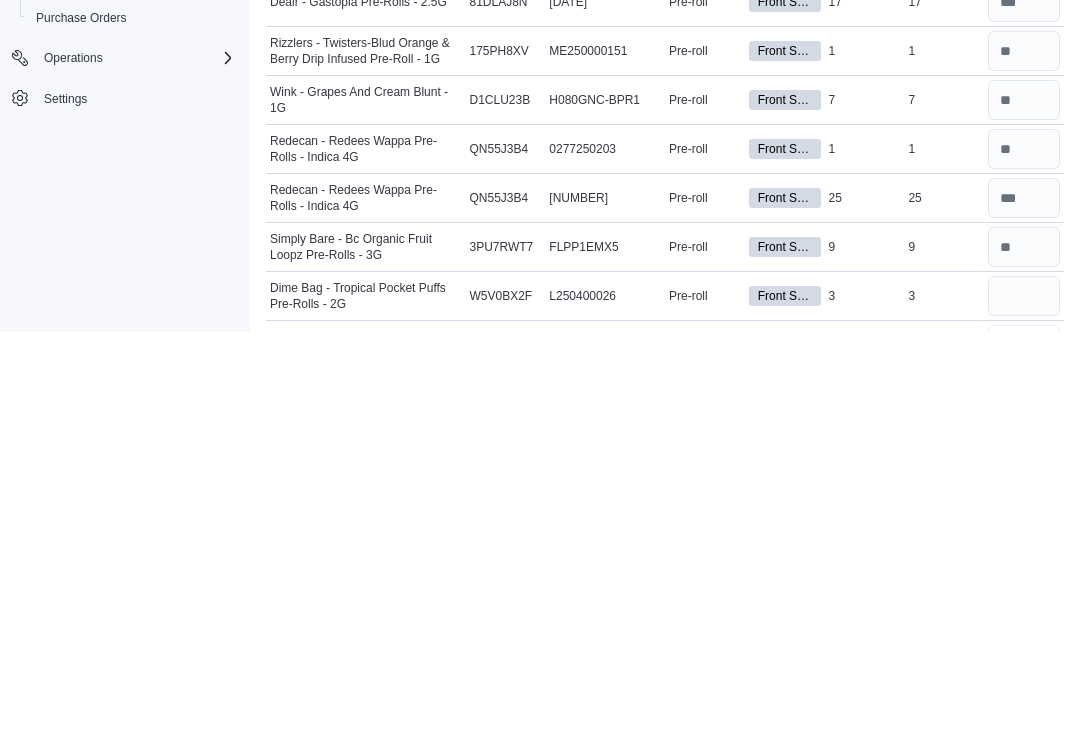 type 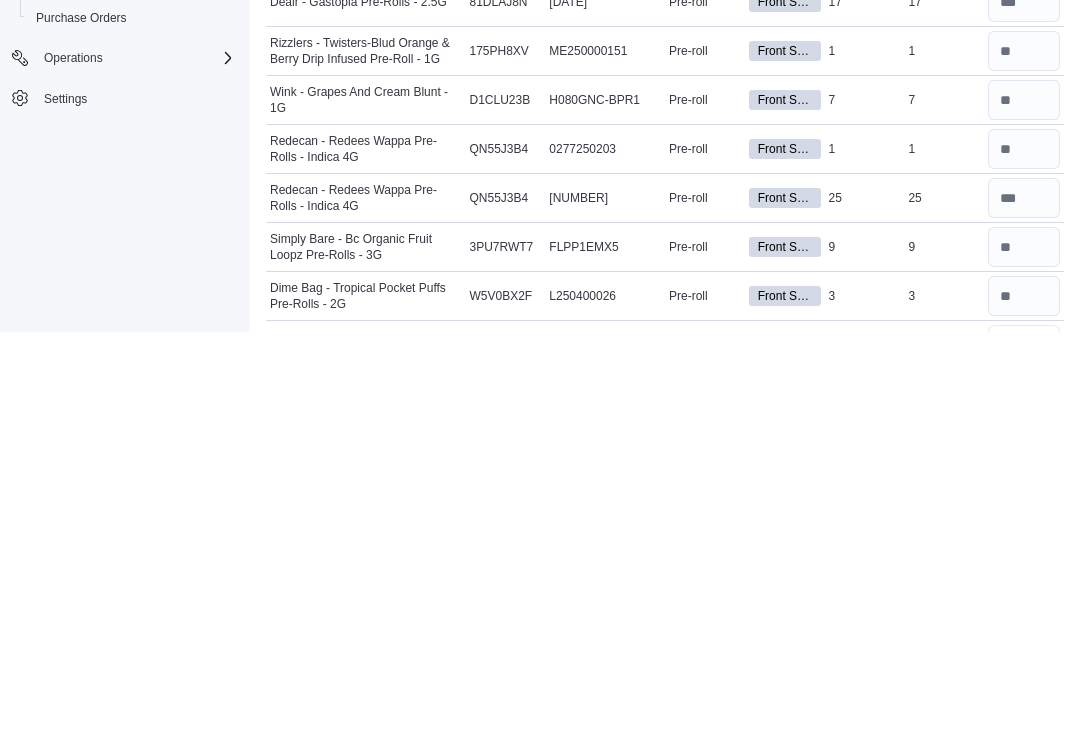 scroll, scrollTop: 1512, scrollLeft: 0, axis: vertical 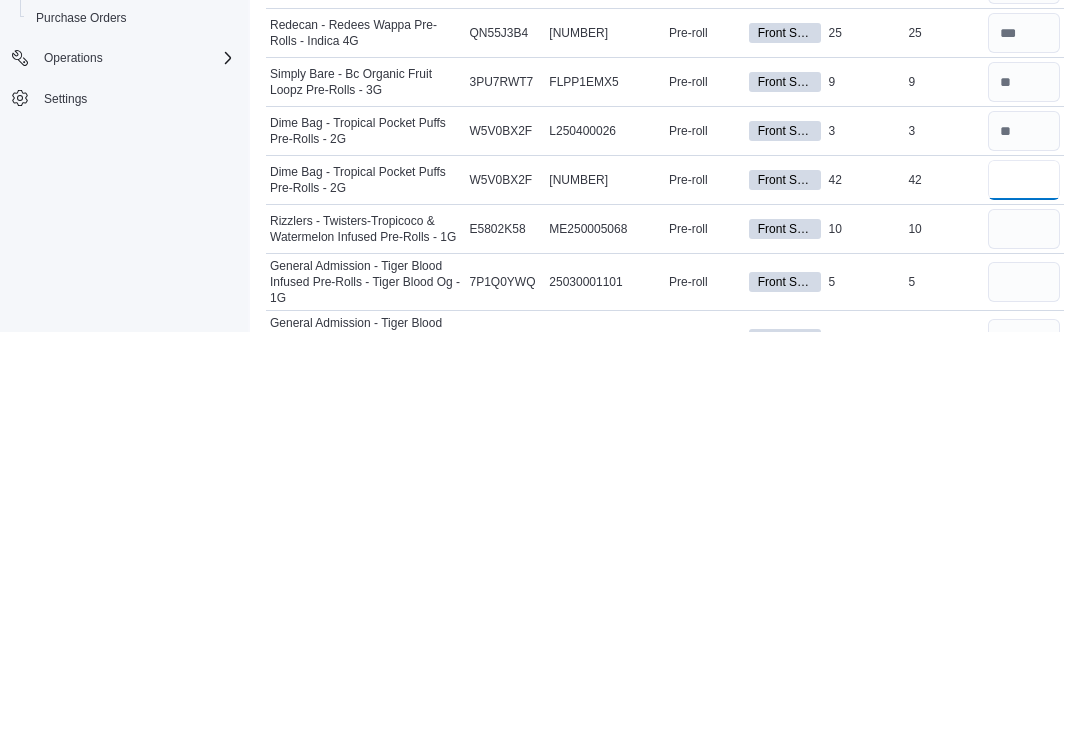 type on "**" 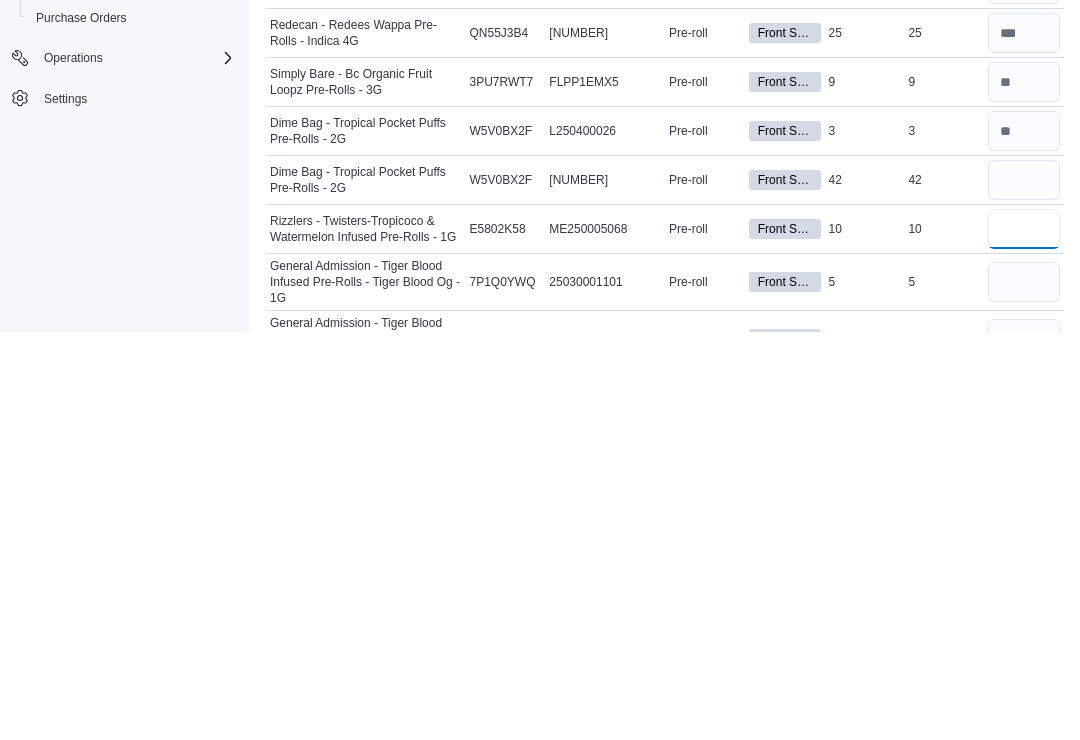 click at bounding box center (1024, 637) 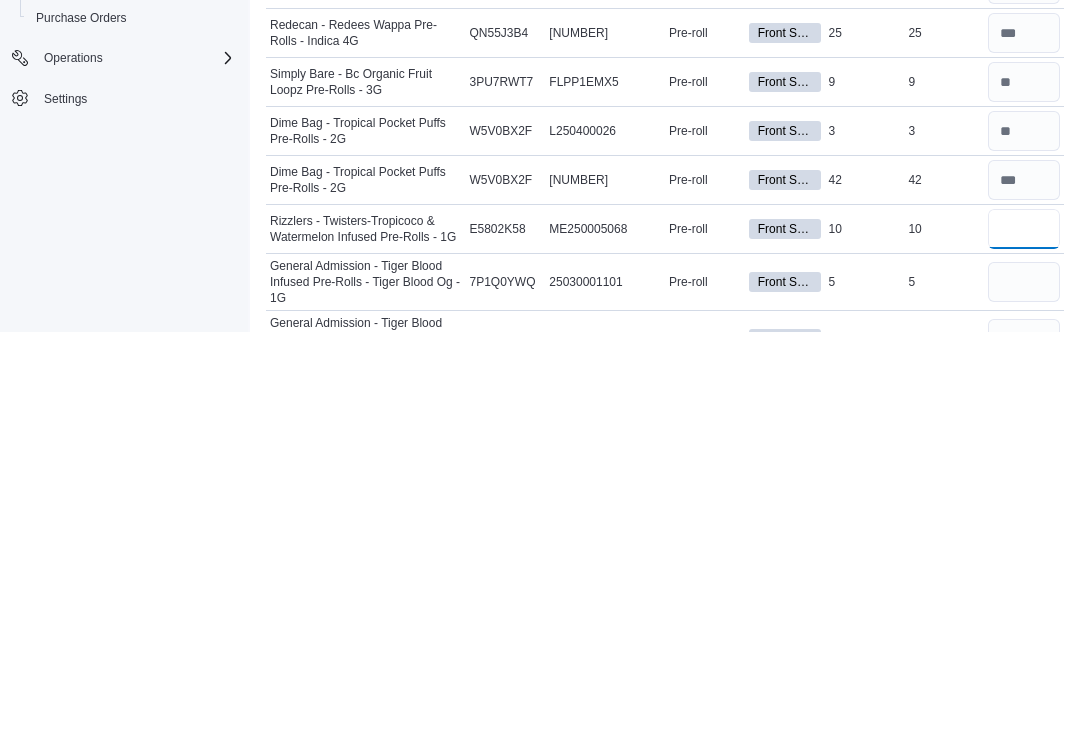 type on "**" 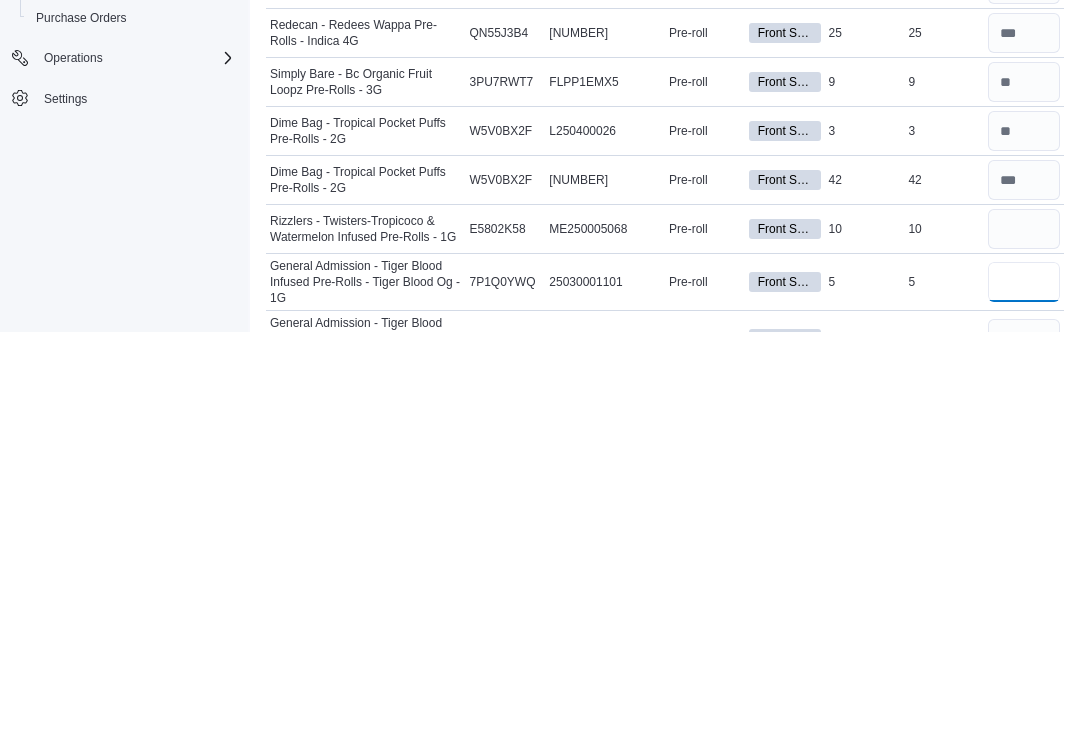 click at bounding box center (1024, 690) 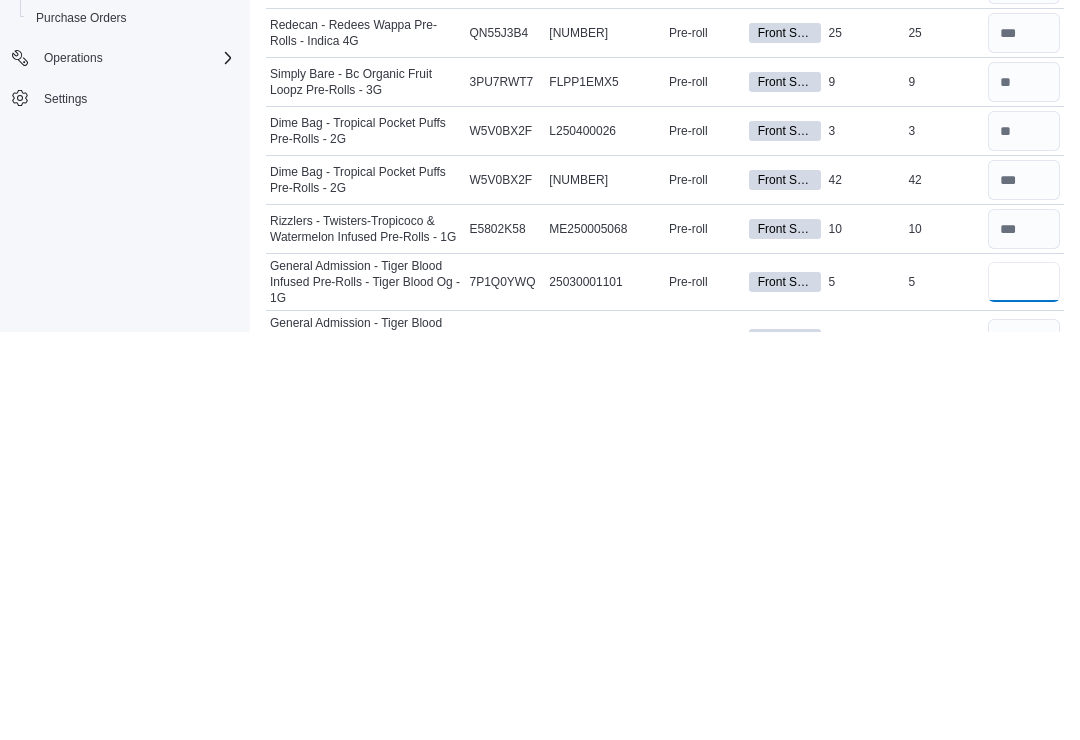 type on "*" 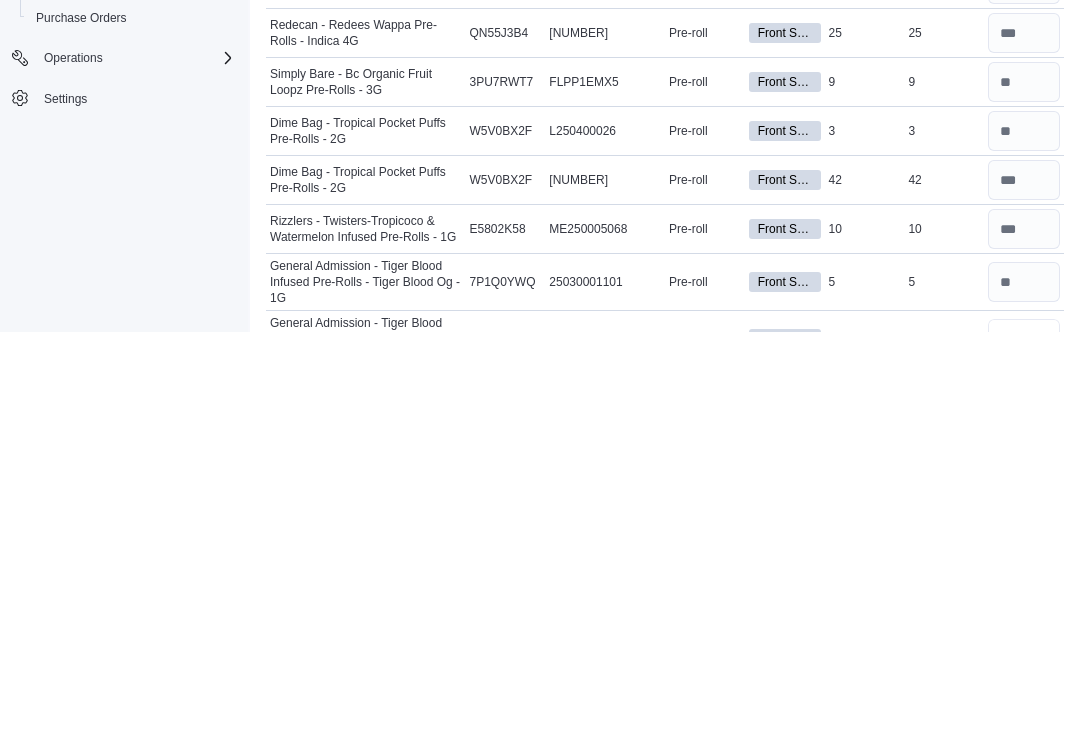 type 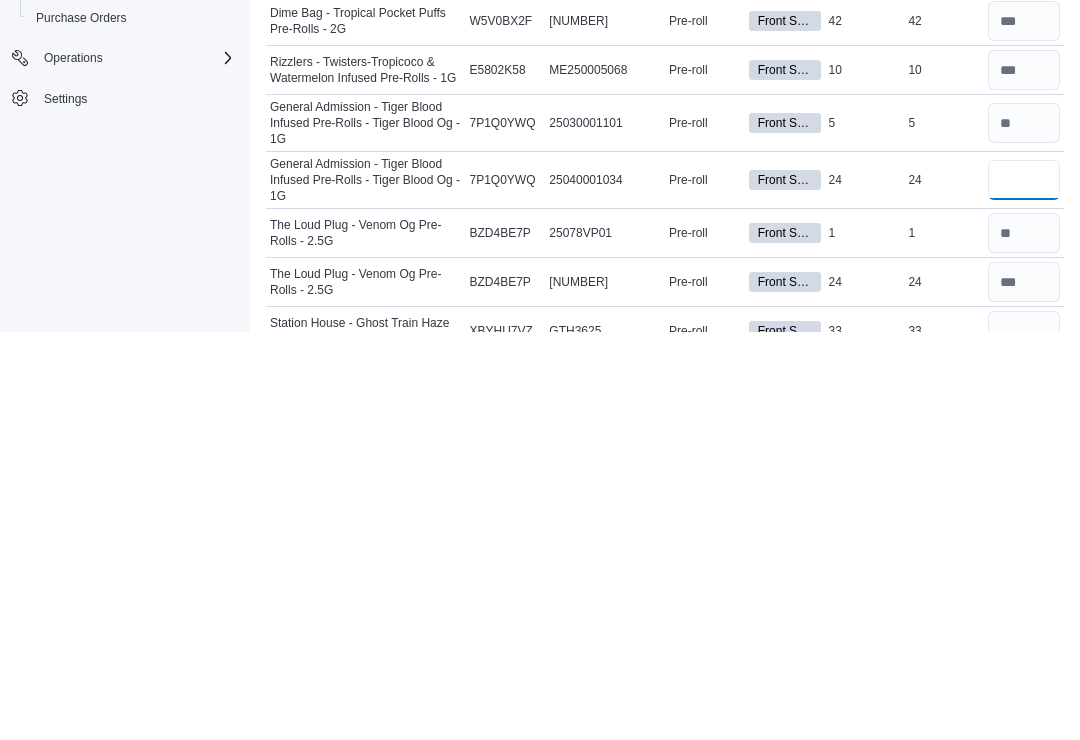 type on "**" 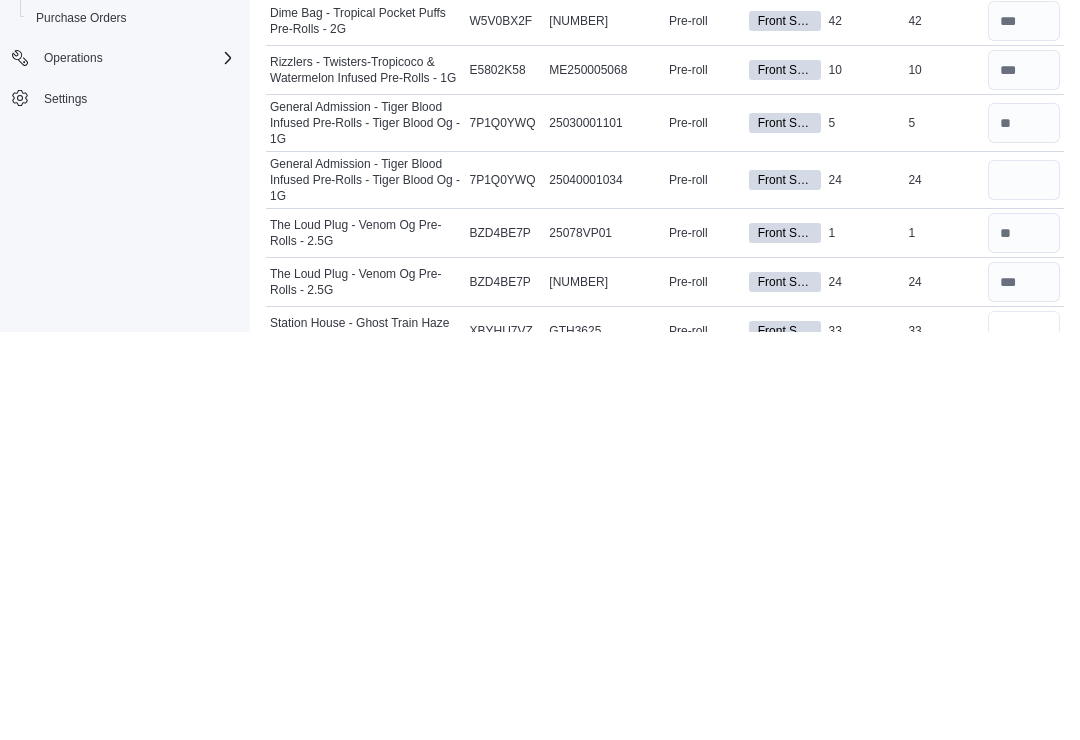 click at bounding box center (1024, 739) 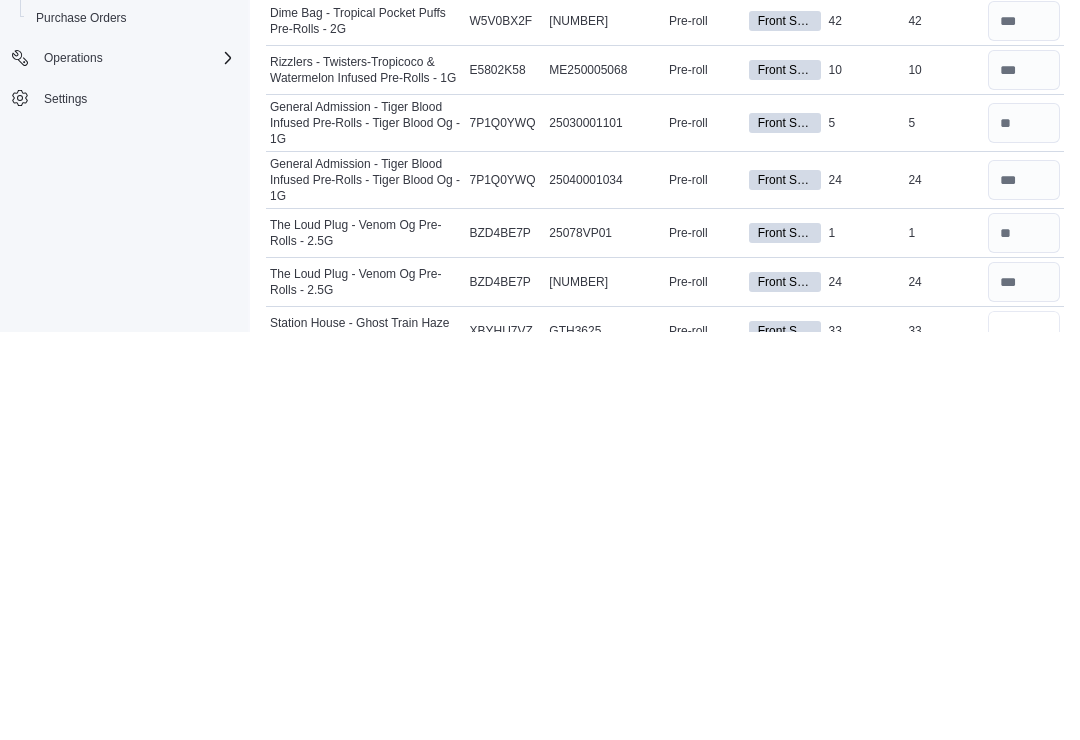 scroll, scrollTop: 1822, scrollLeft: 0, axis: vertical 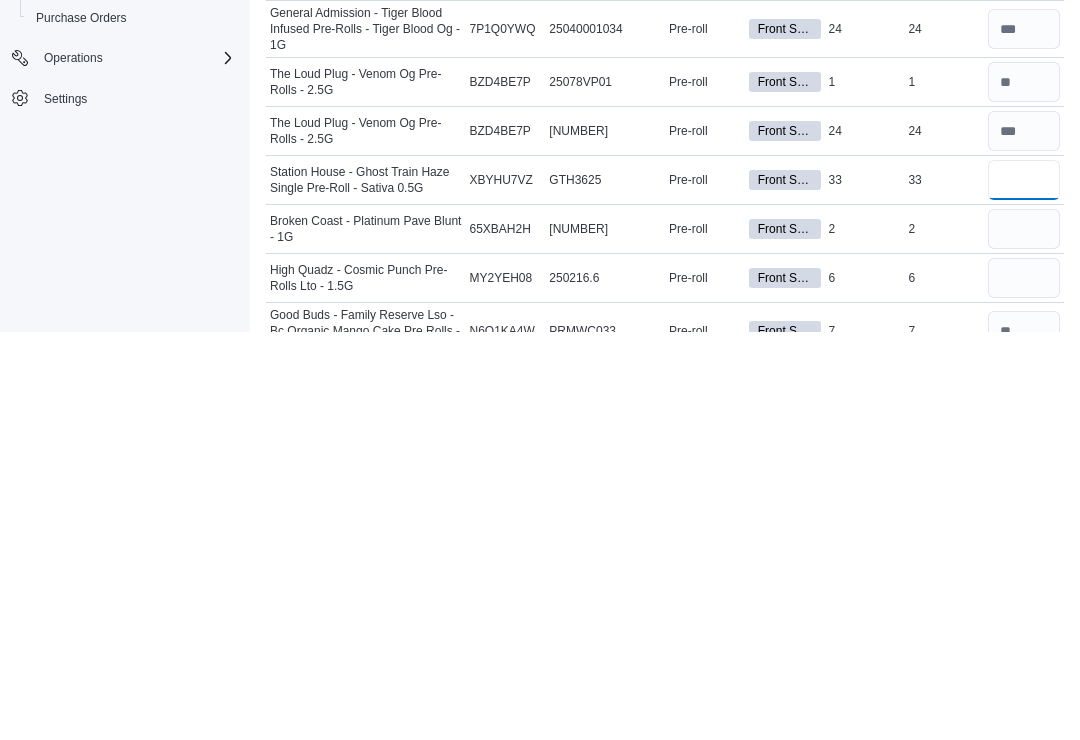 type on "**" 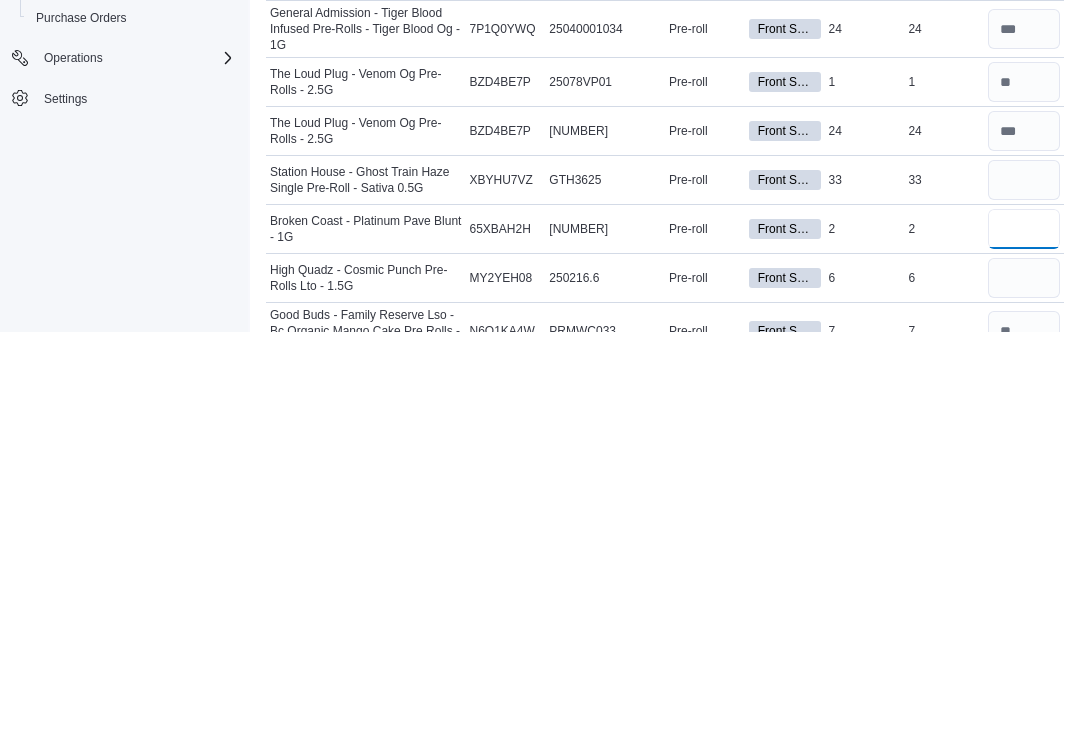 click at bounding box center [1024, 637] 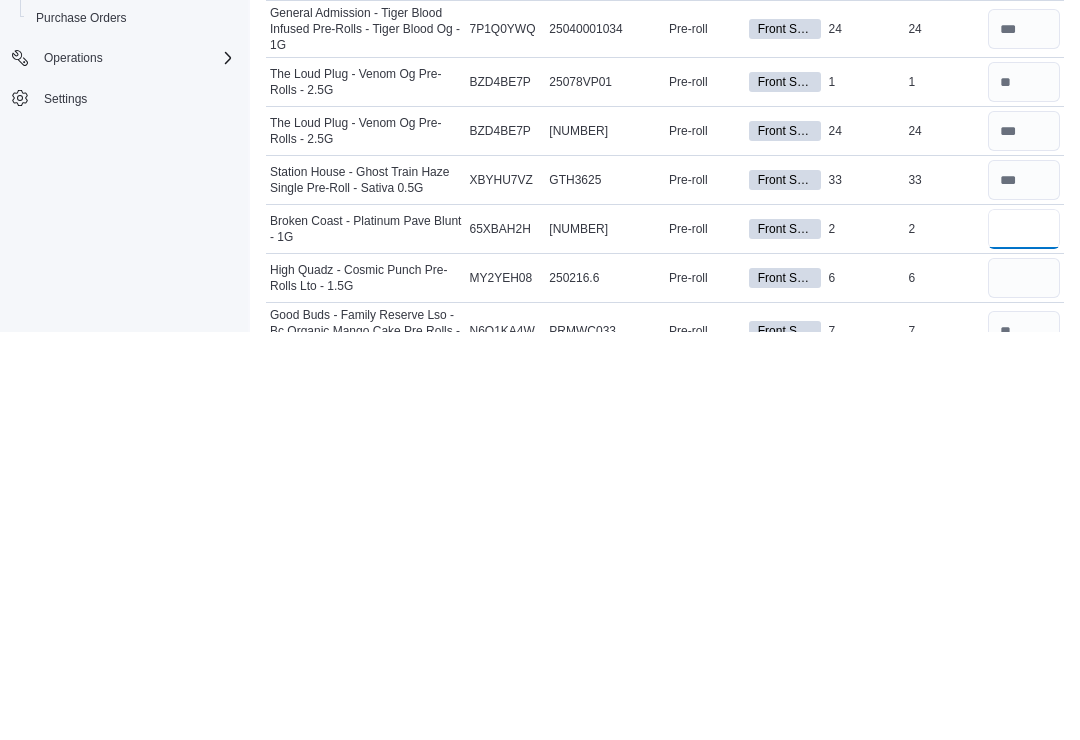 type on "*" 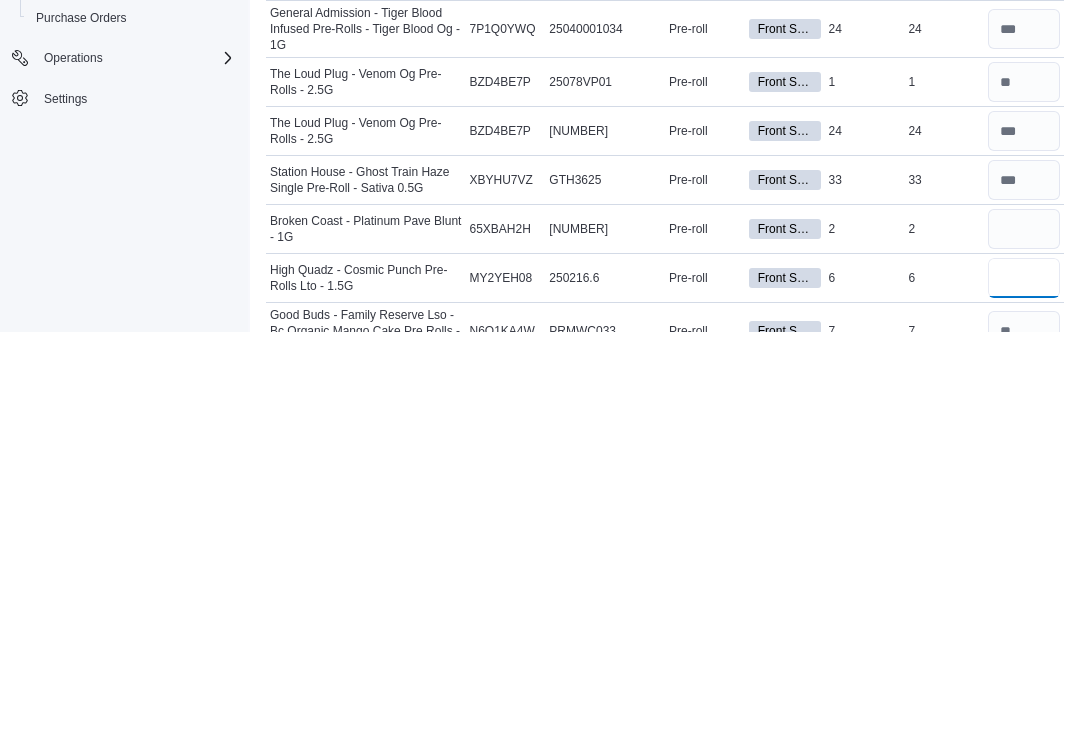 click at bounding box center (1024, 686) 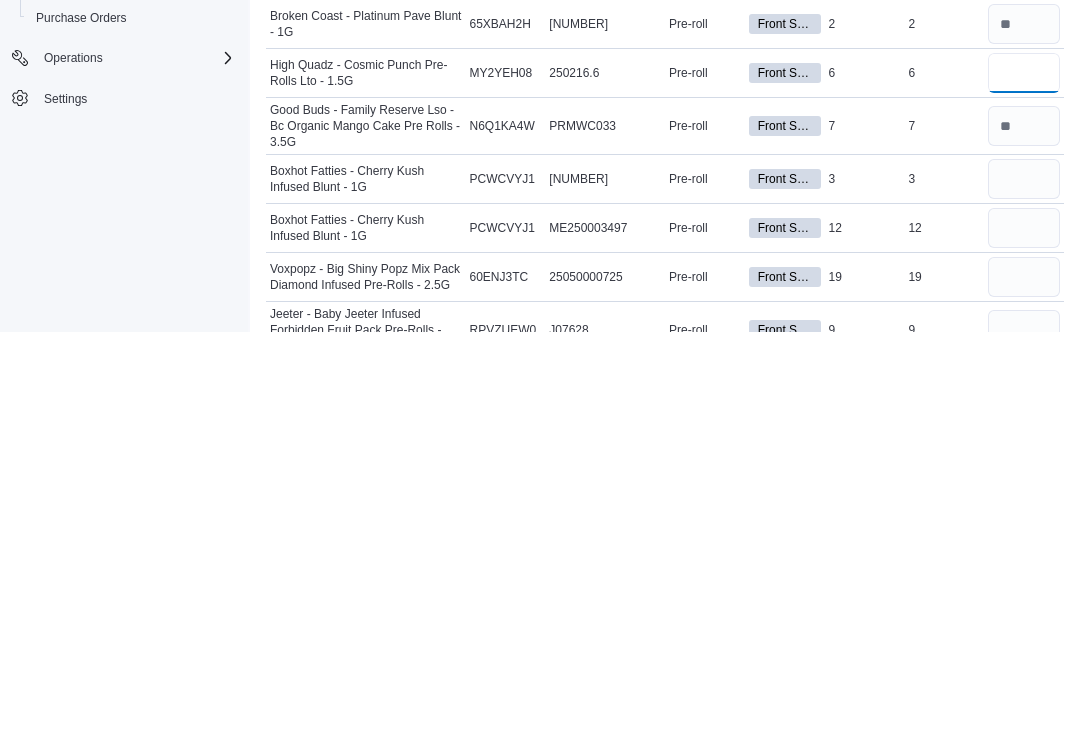 scroll, scrollTop: 2028, scrollLeft: 0, axis: vertical 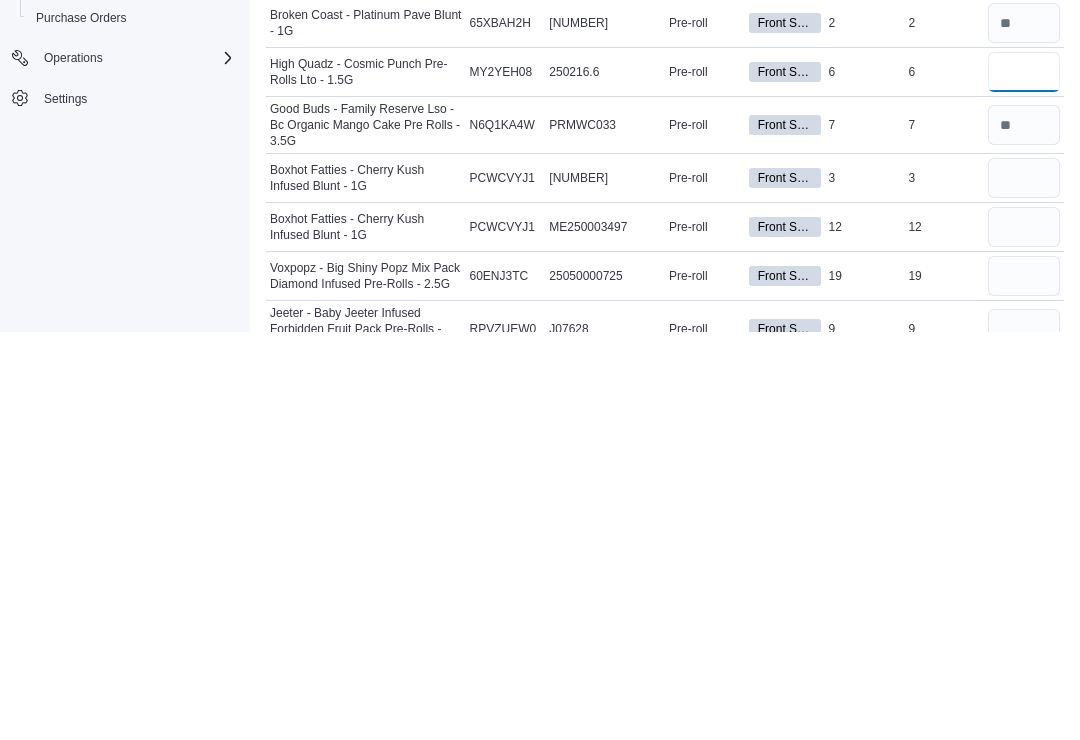 type on "*" 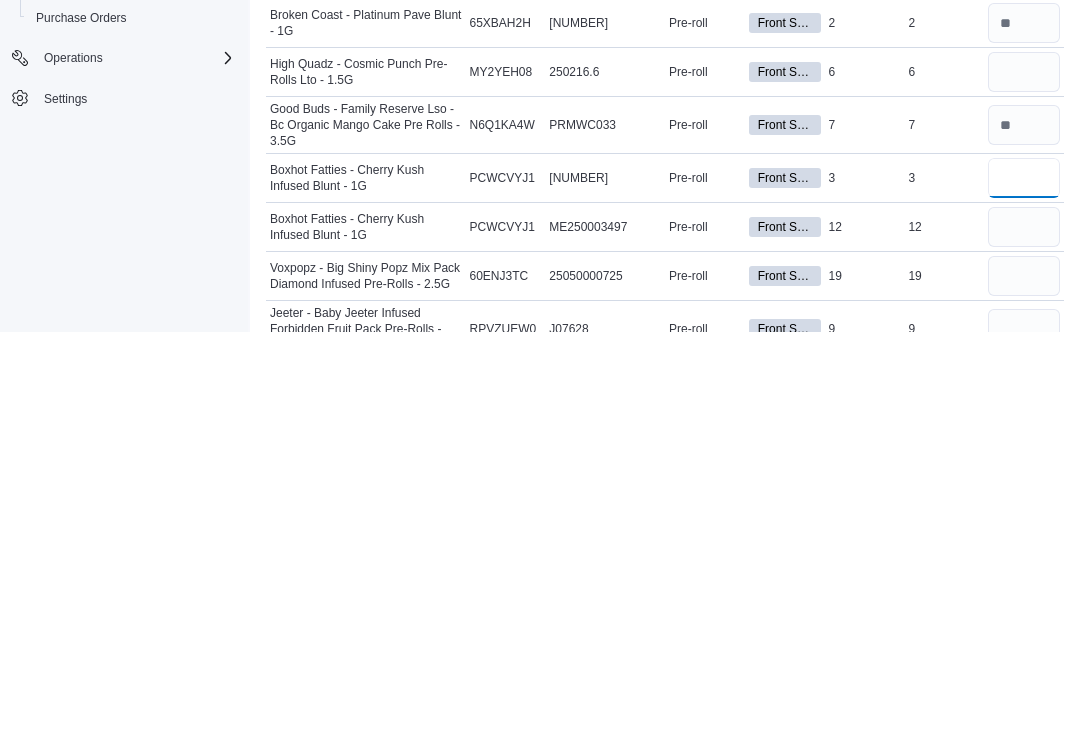 click at bounding box center [1024, 586] 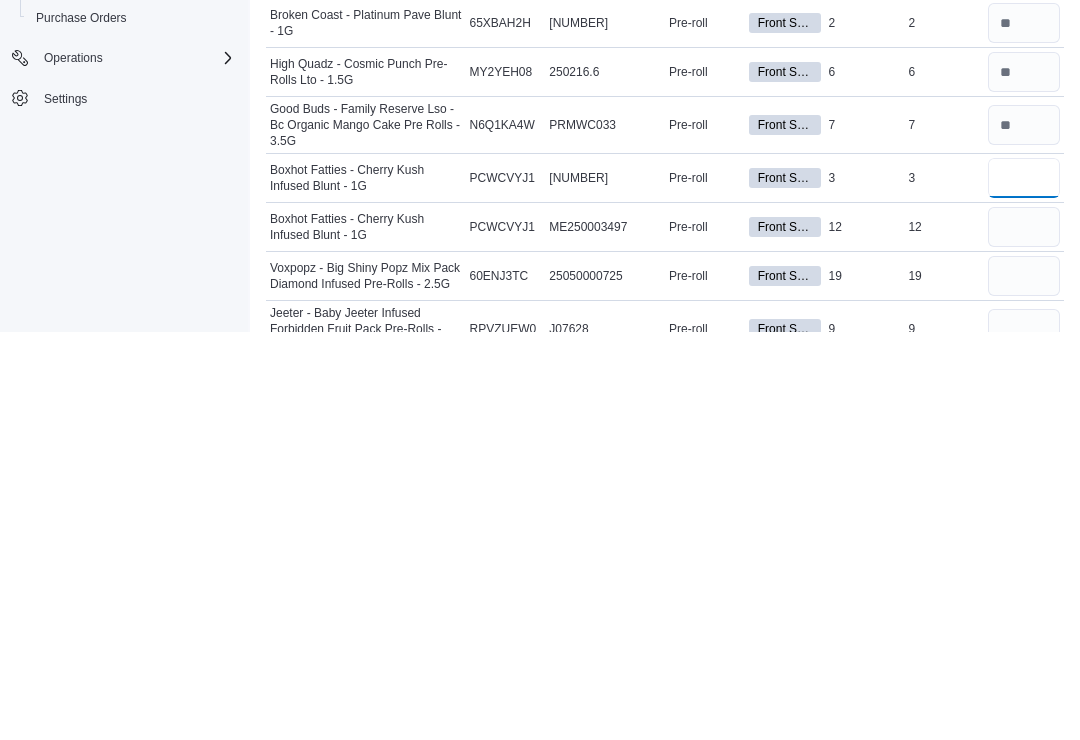 type on "*" 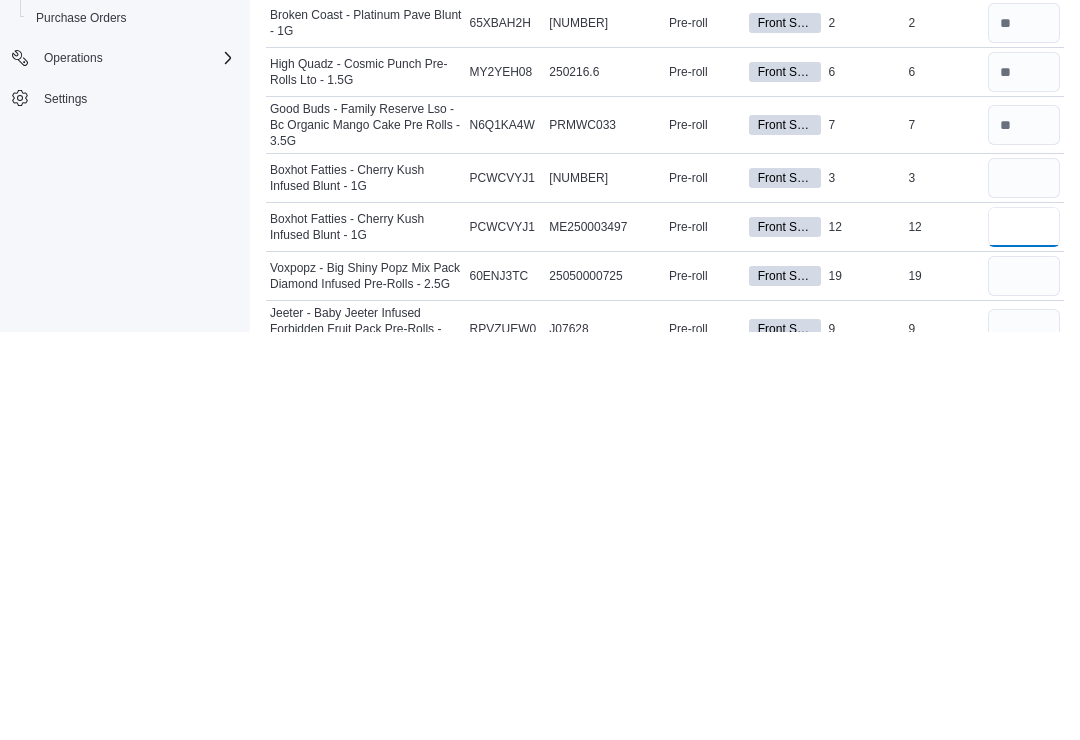 type 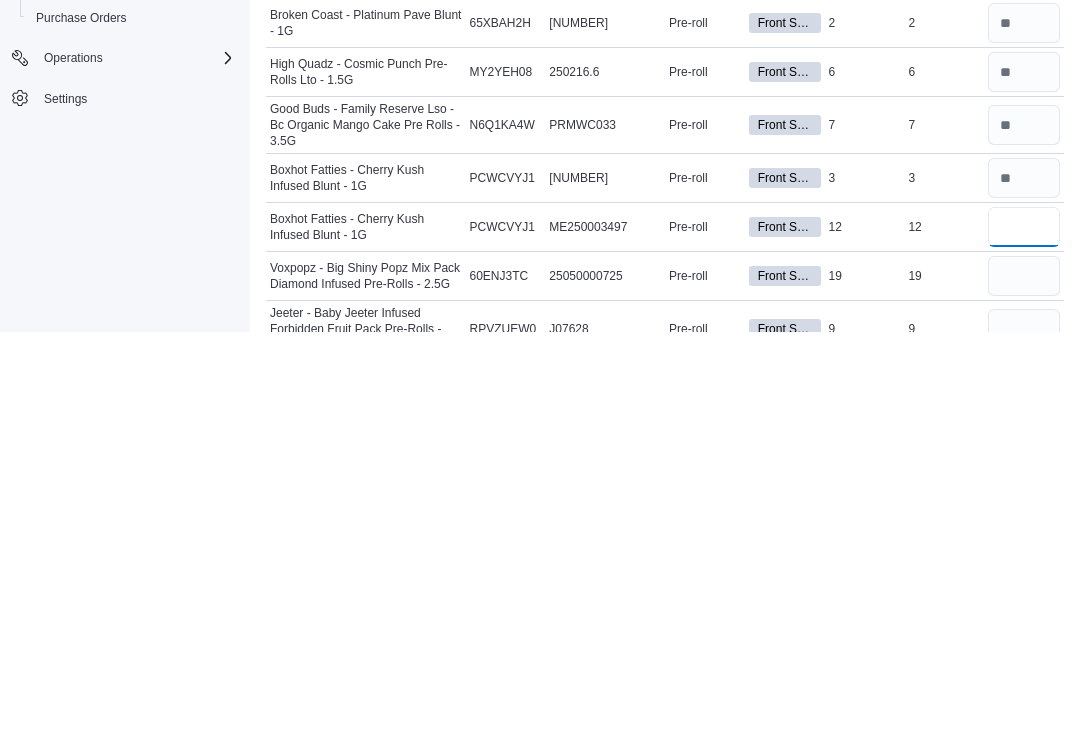 type on "**" 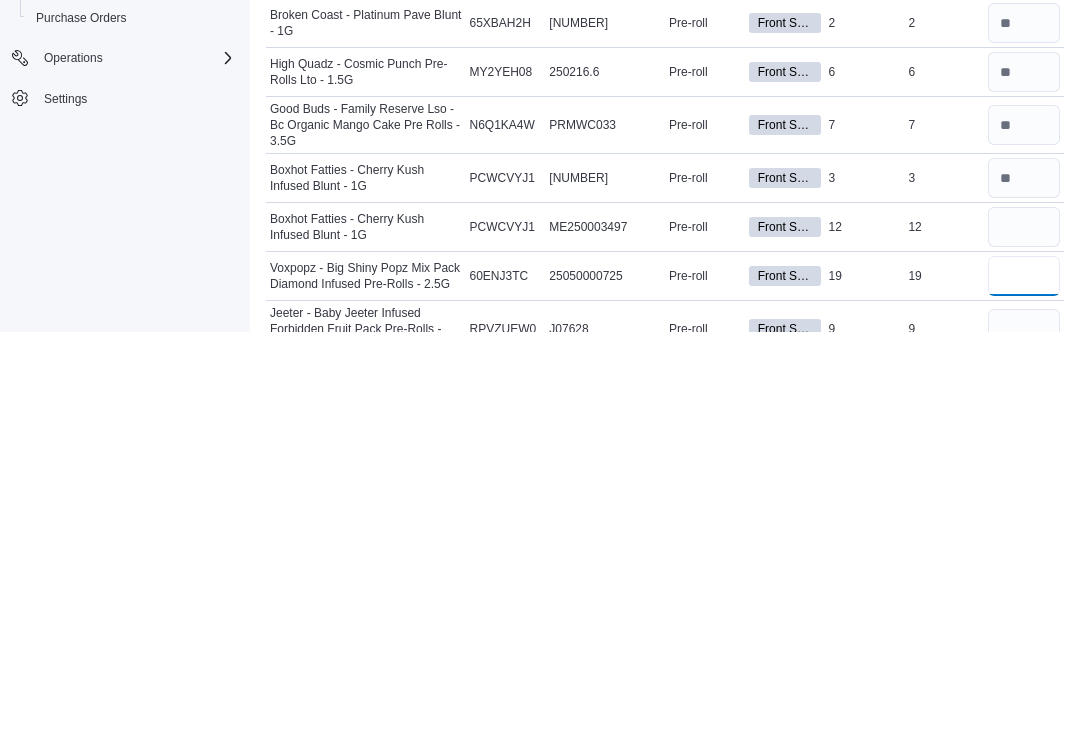 click at bounding box center [1024, 684] 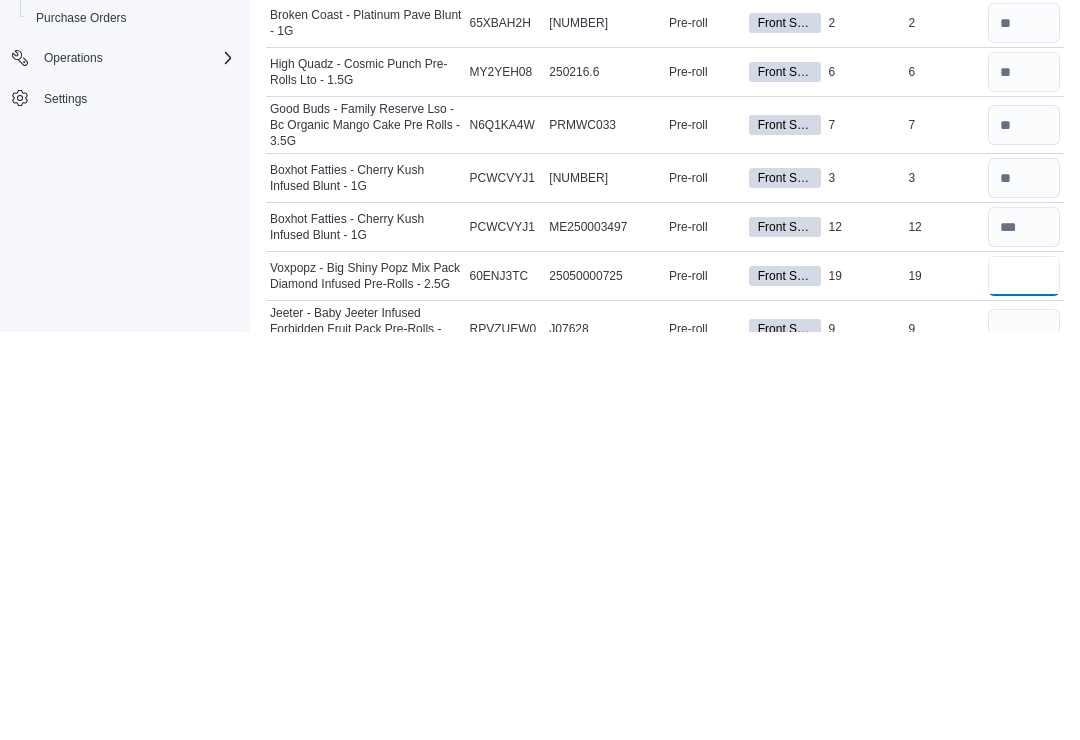 type on "**" 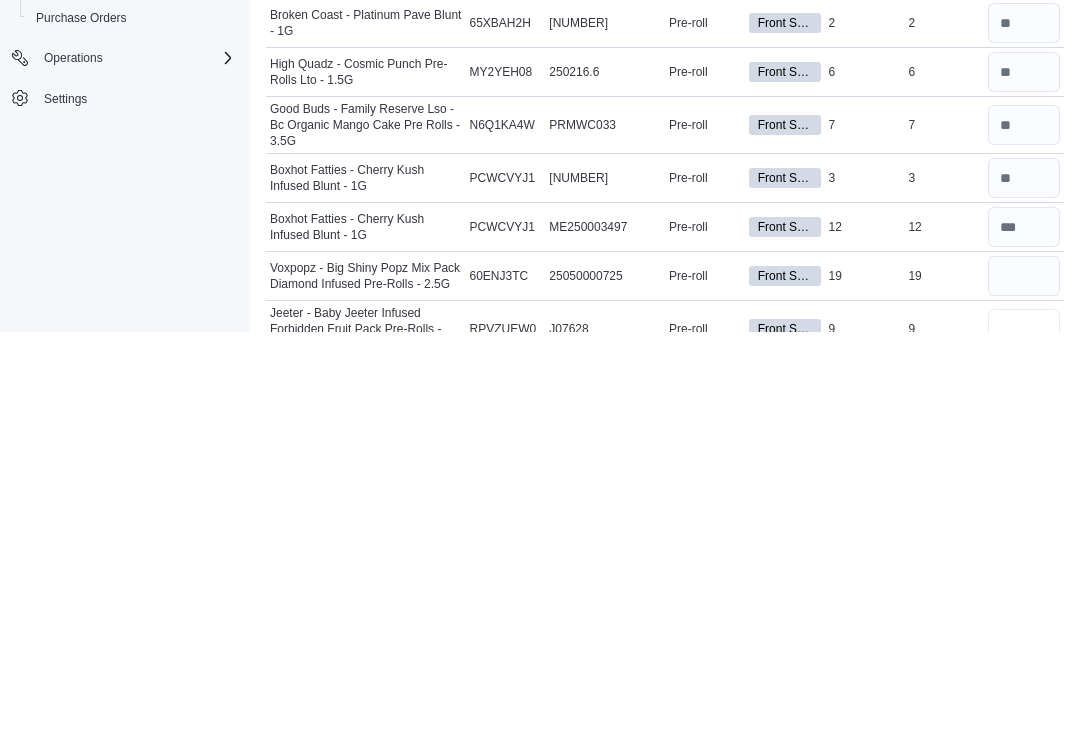 click at bounding box center [1024, 737] 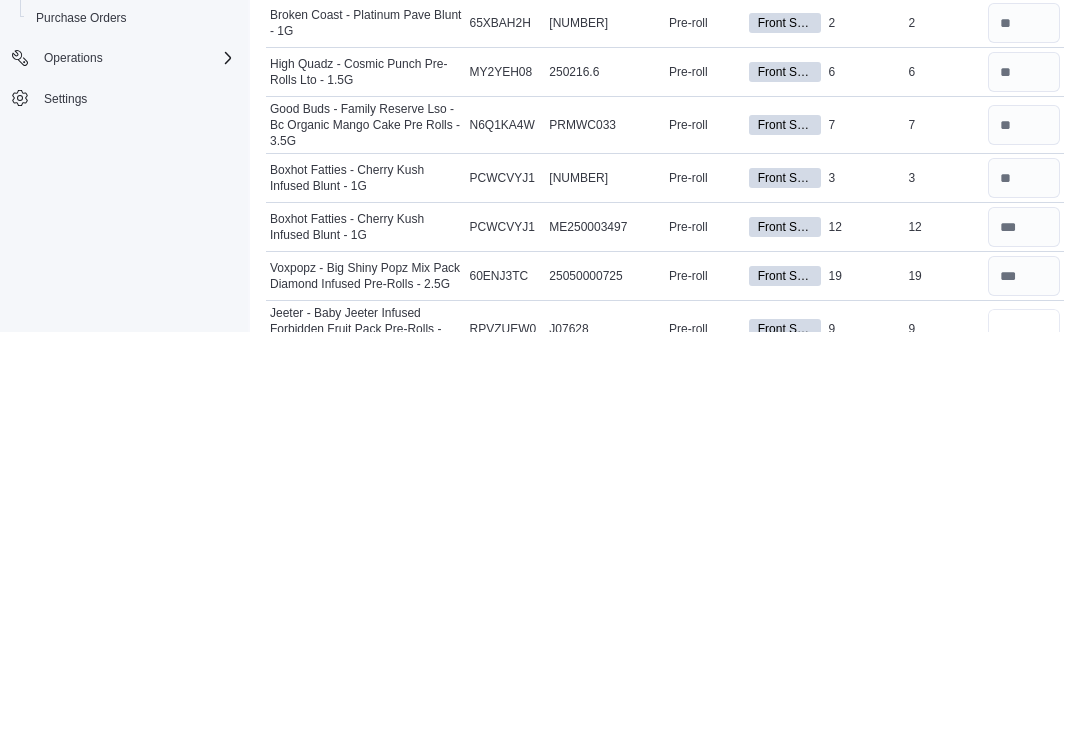 scroll, scrollTop: 2177, scrollLeft: 0, axis: vertical 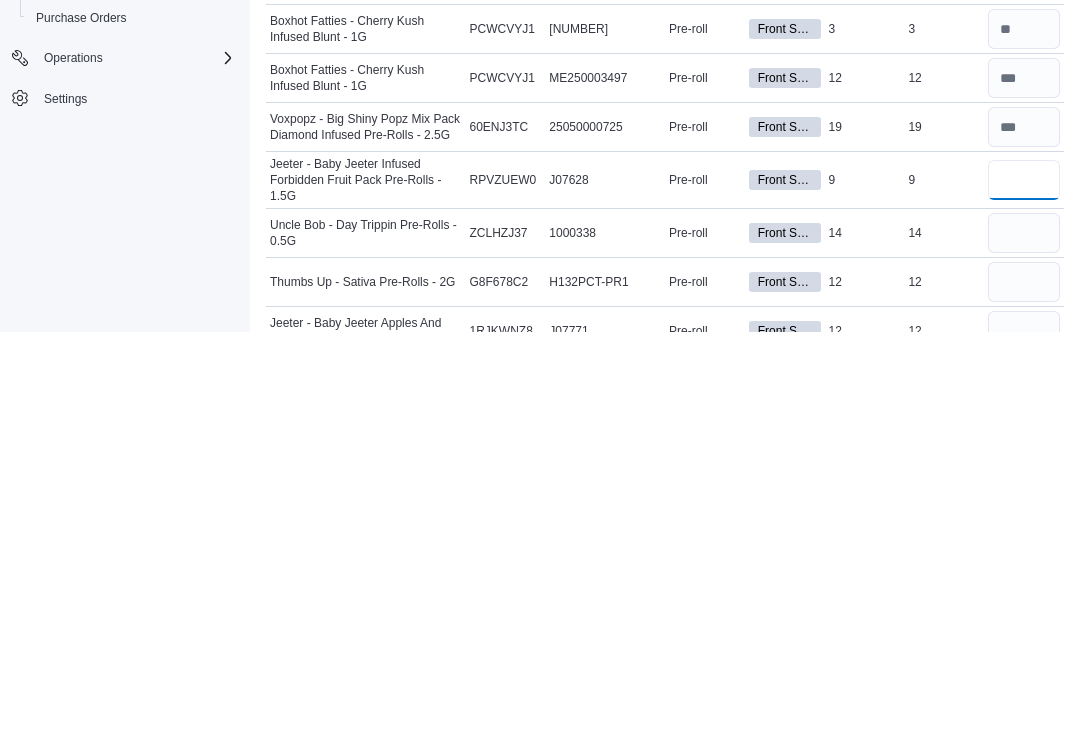 type on "*" 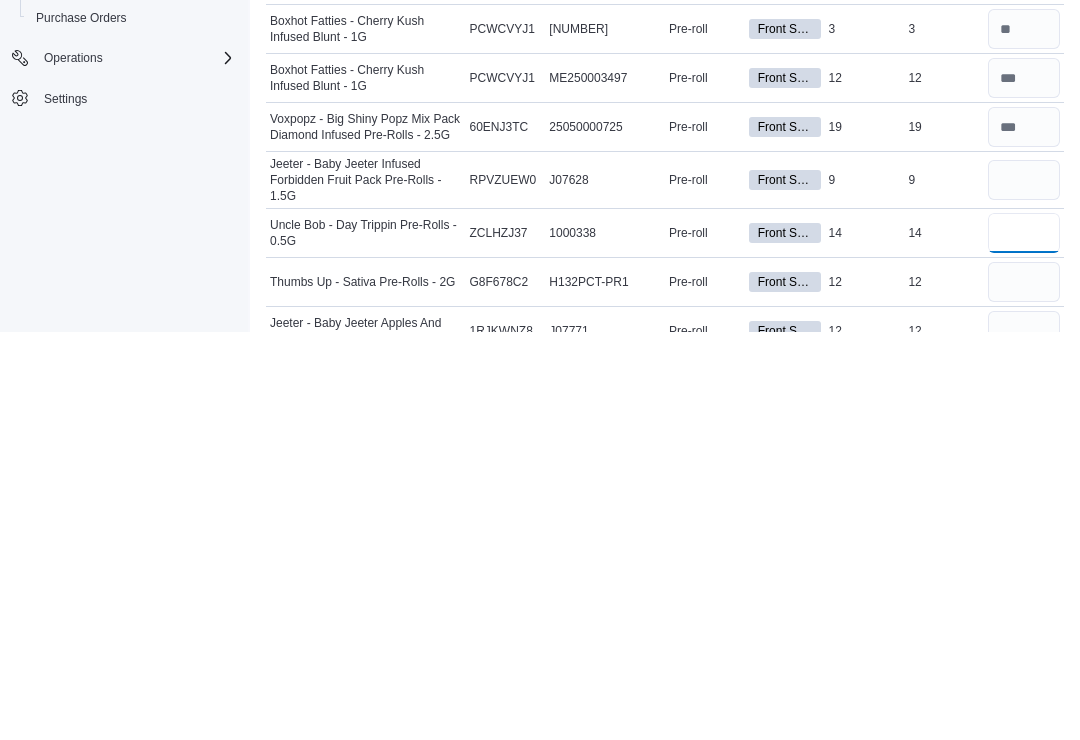 click at bounding box center [1024, 641] 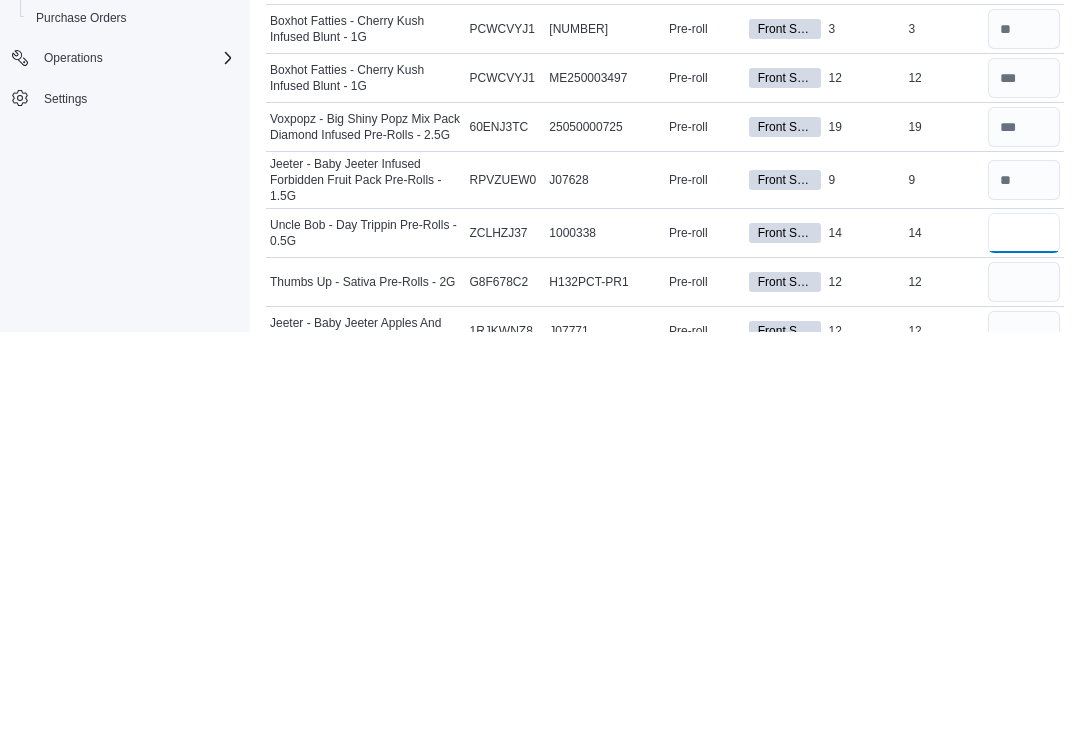 type on "**" 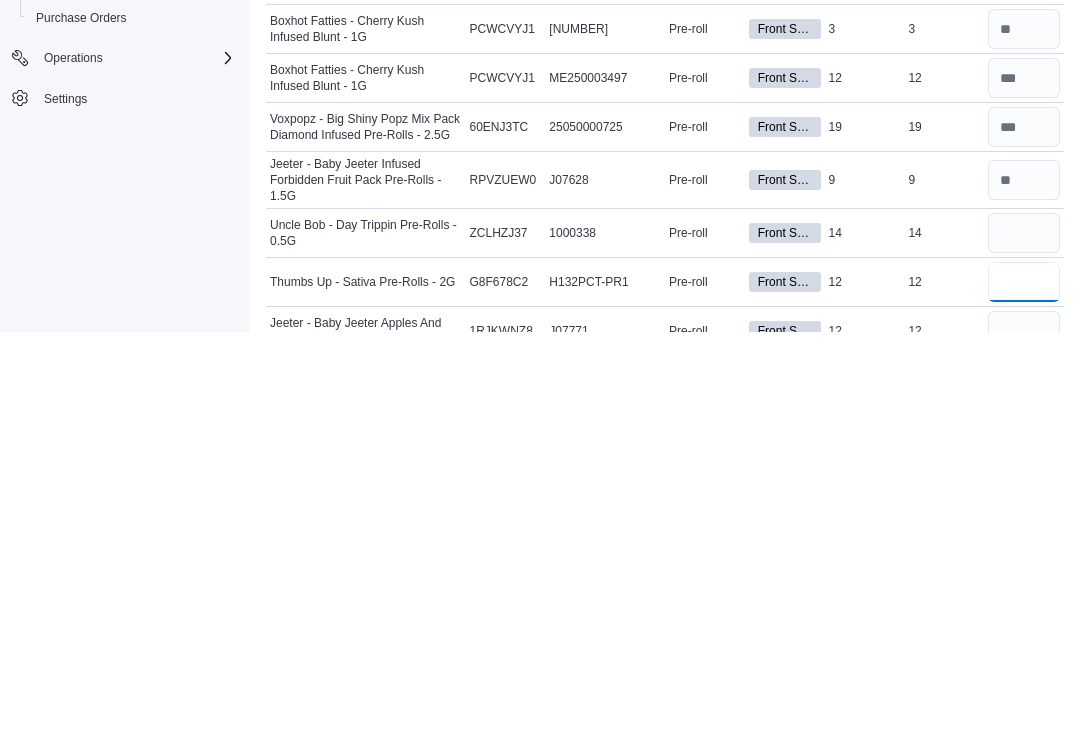 click at bounding box center [1024, 690] 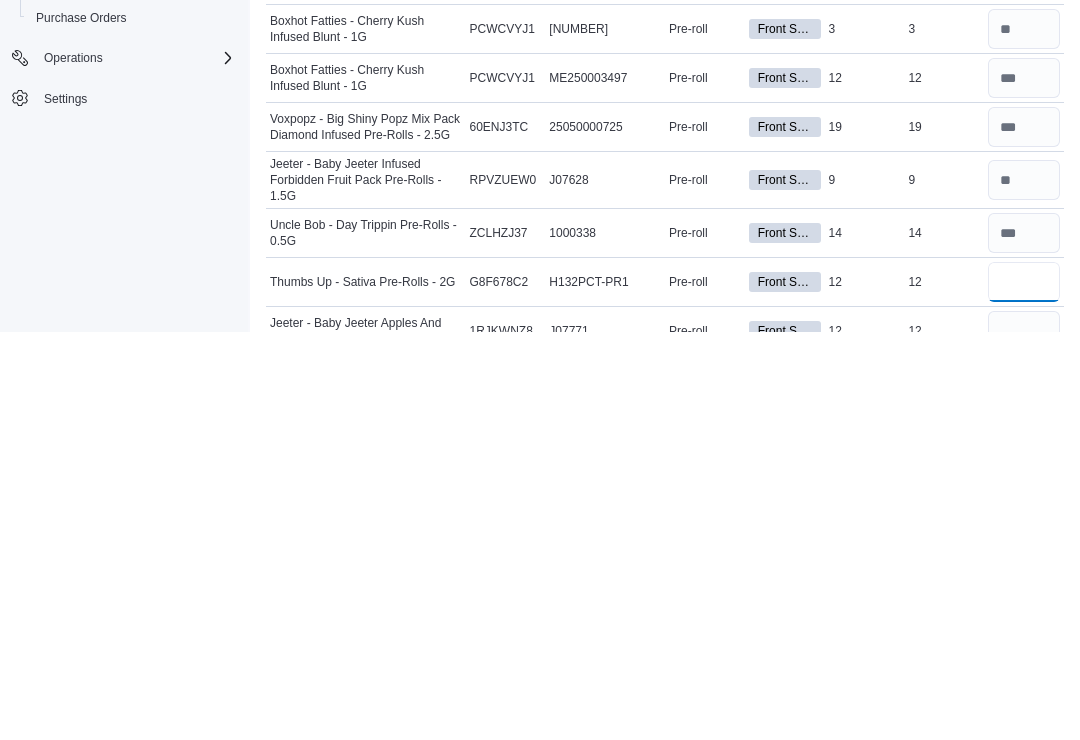 type on "**" 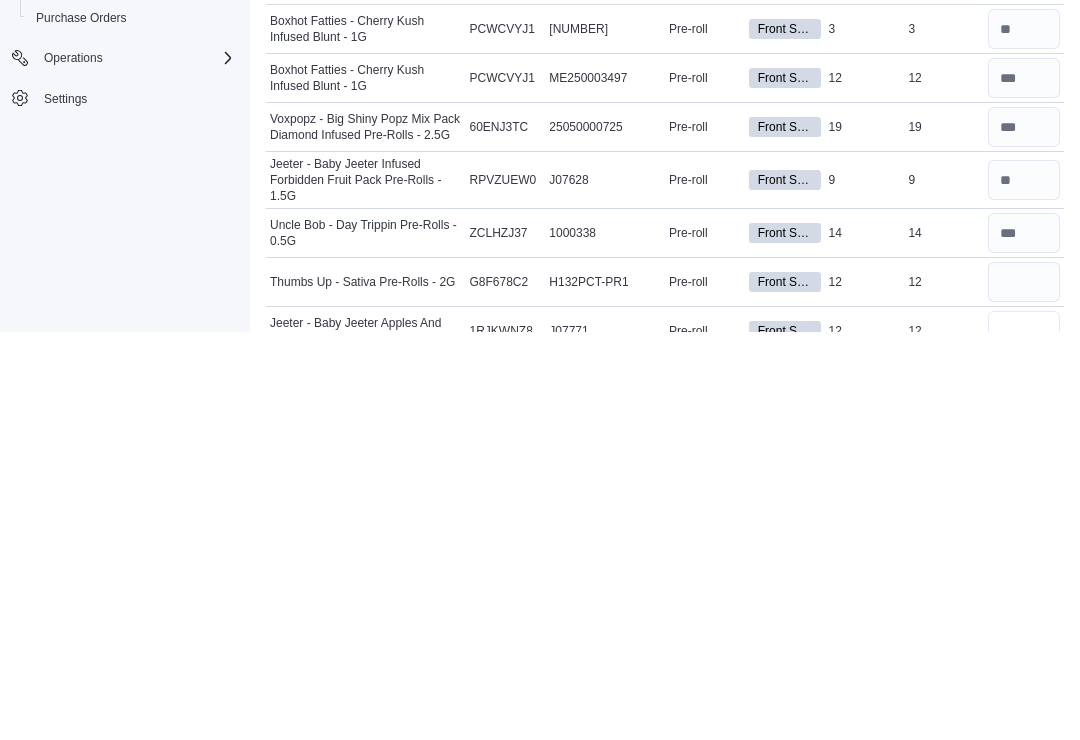 click at bounding box center (1024, 739) 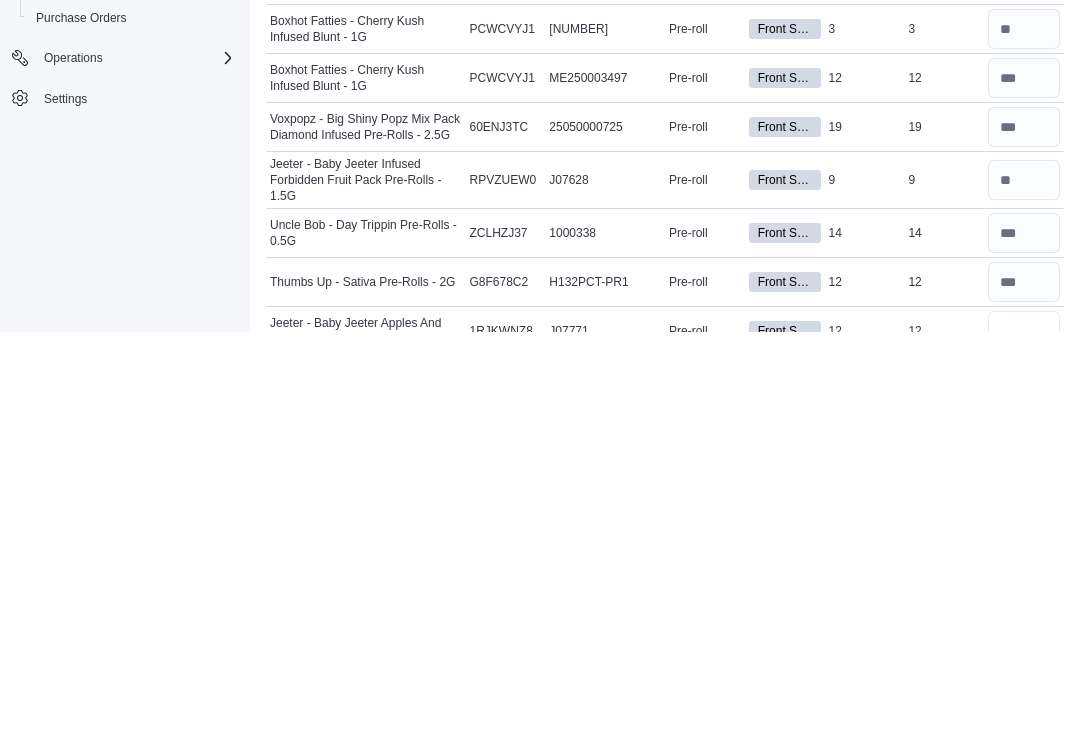 scroll, scrollTop: 2328, scrollLeft: 0, axis: vertical 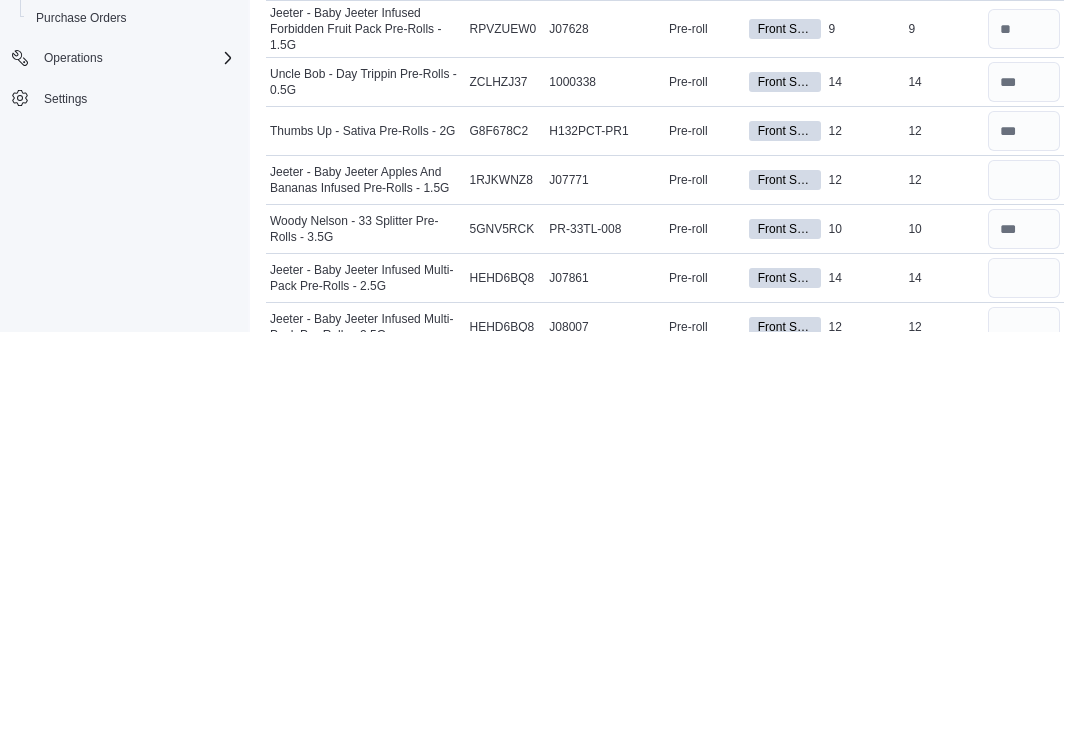 click on "In Stock 12" at bounding box center (865, 539) 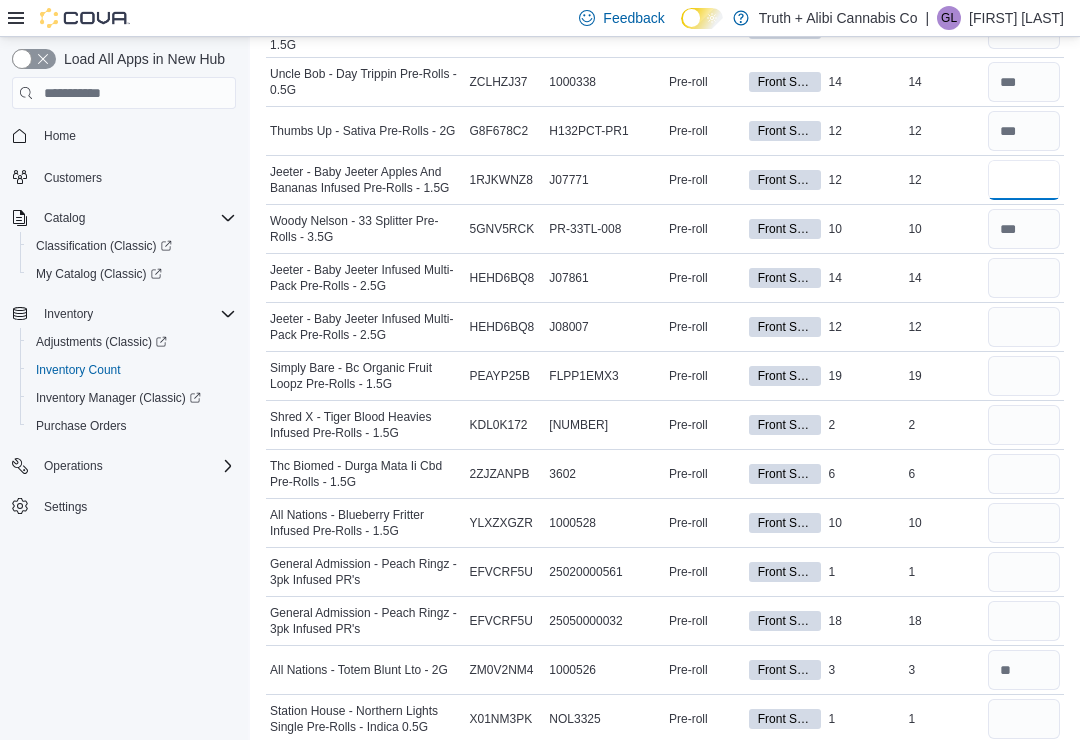 click at bounding box center [1024, 180] 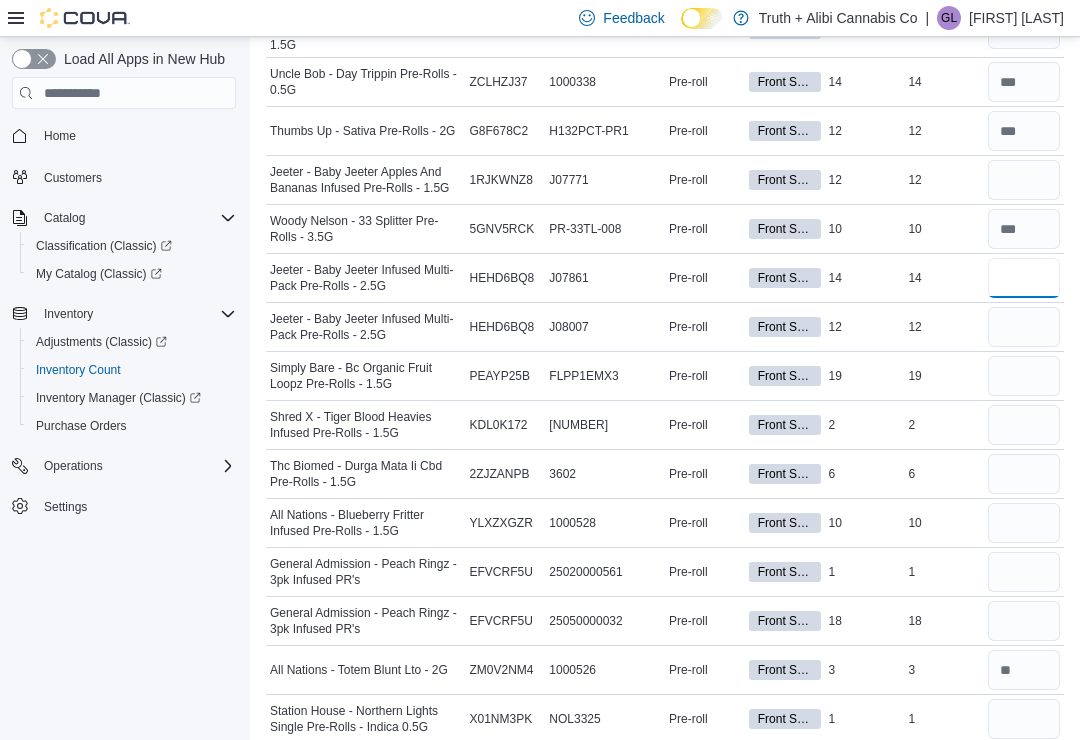 click at bounding box center (1024, 278) 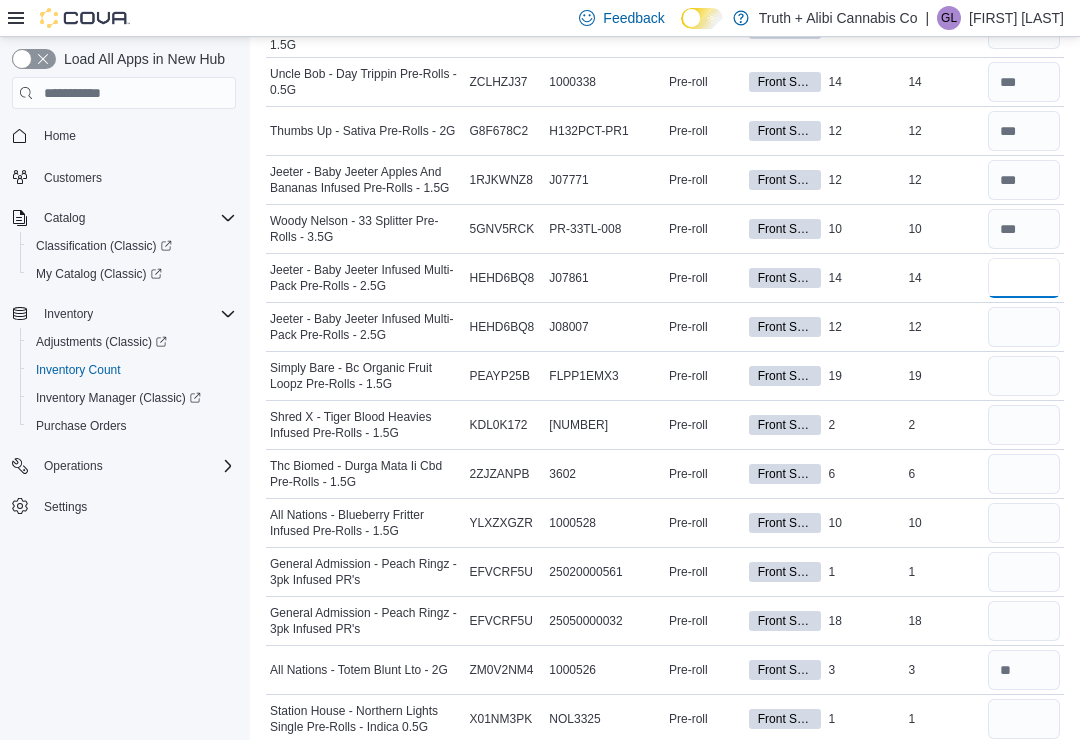 type on "**" 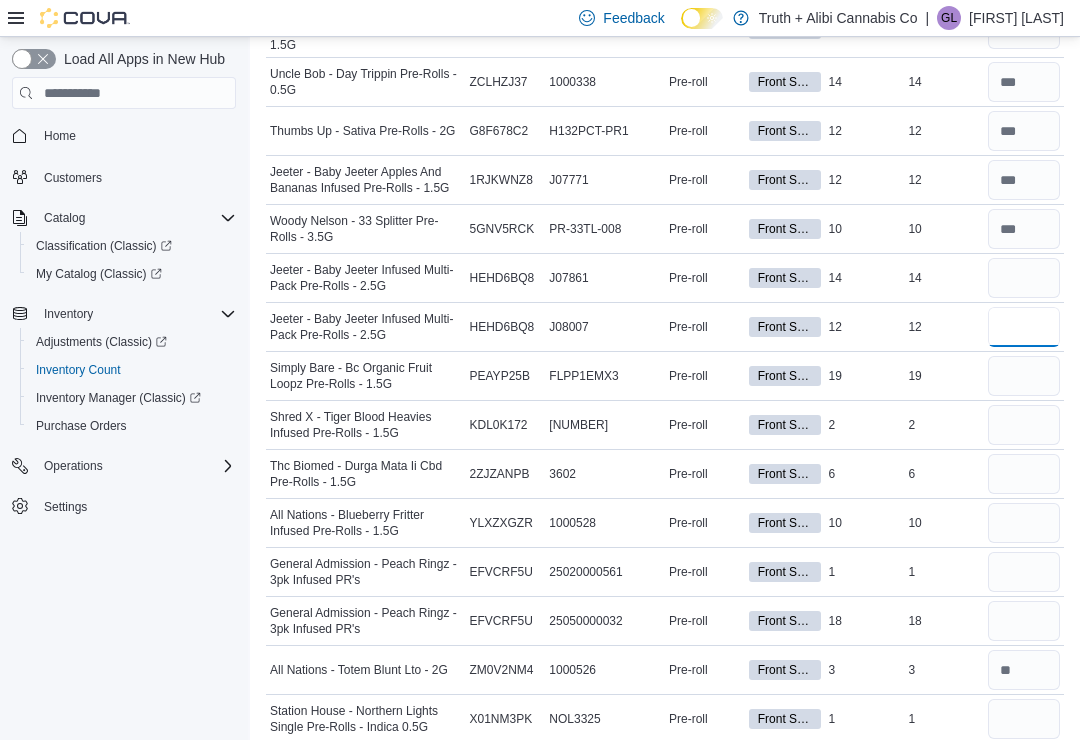 click at bounding box center (1024, 327) 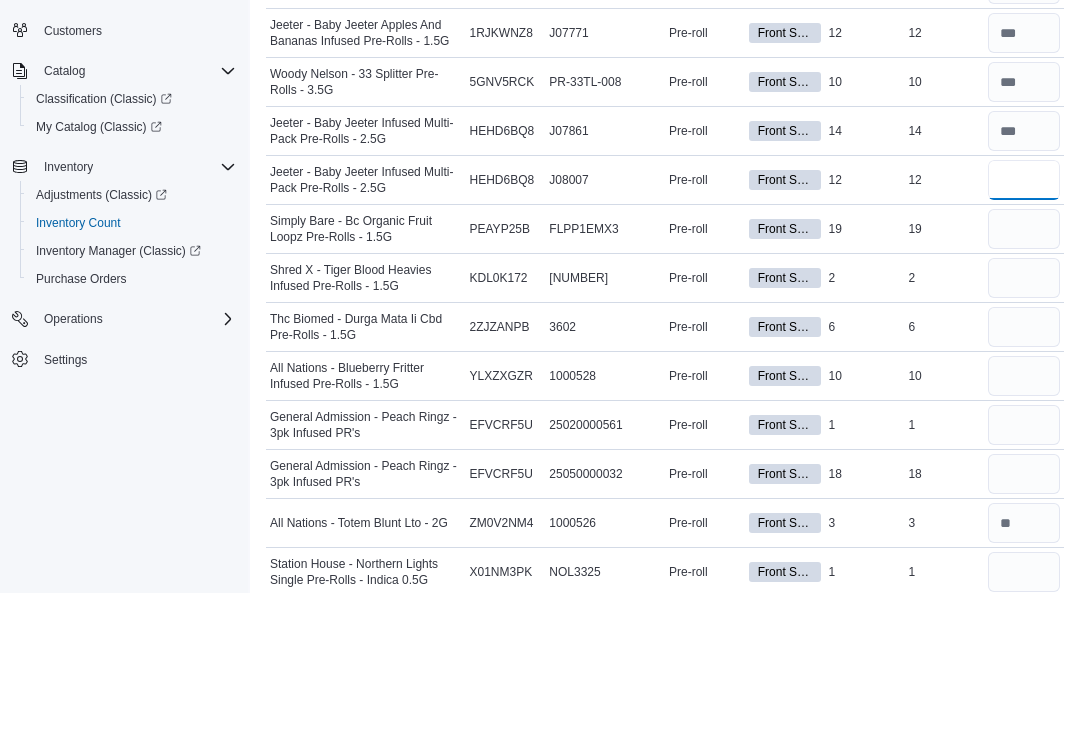type on "**" 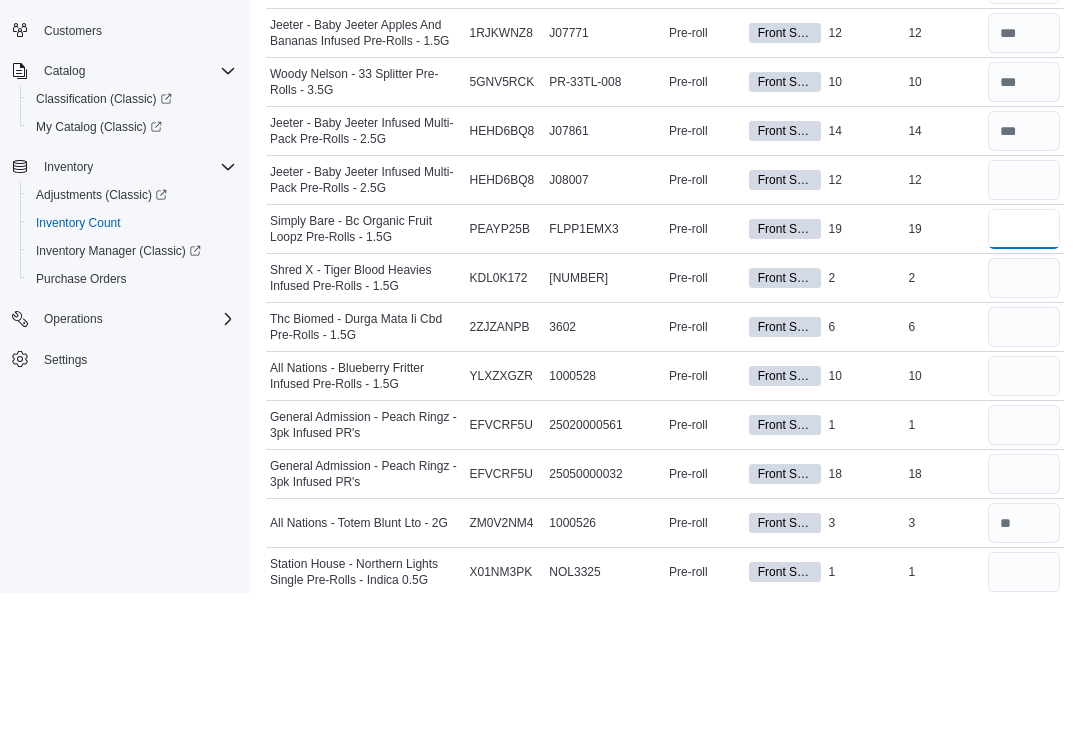click at bounding box center [1024, 376] 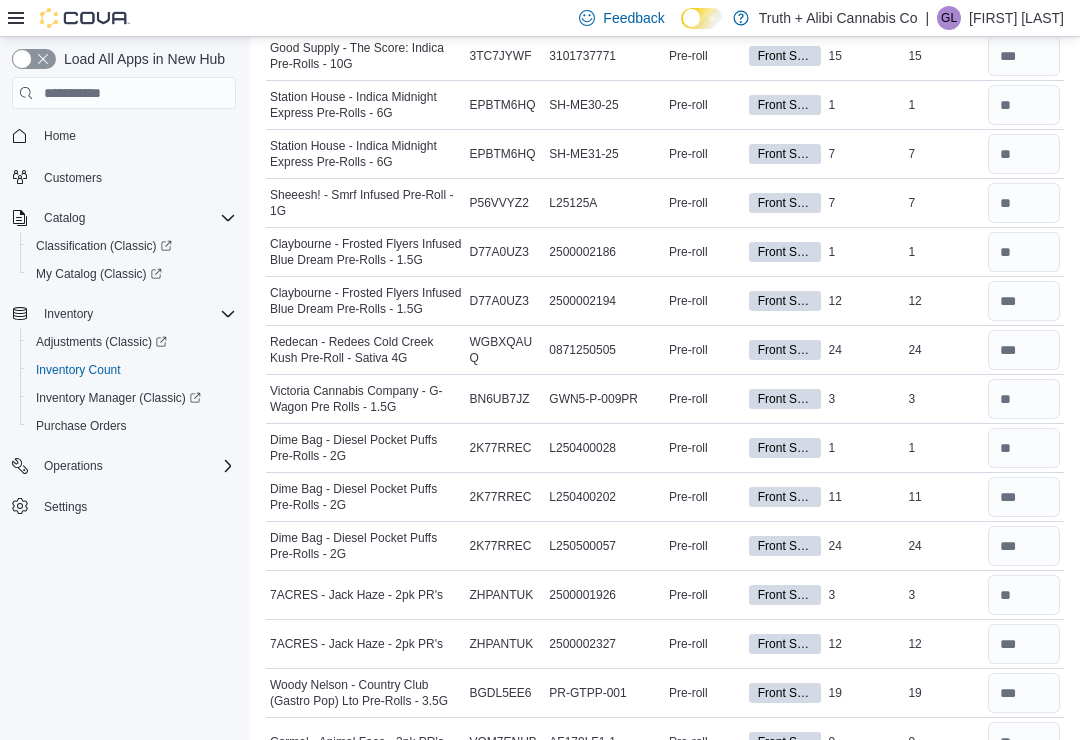 scroll, scrollTop: 0, scrollLeft: 0, axis: both 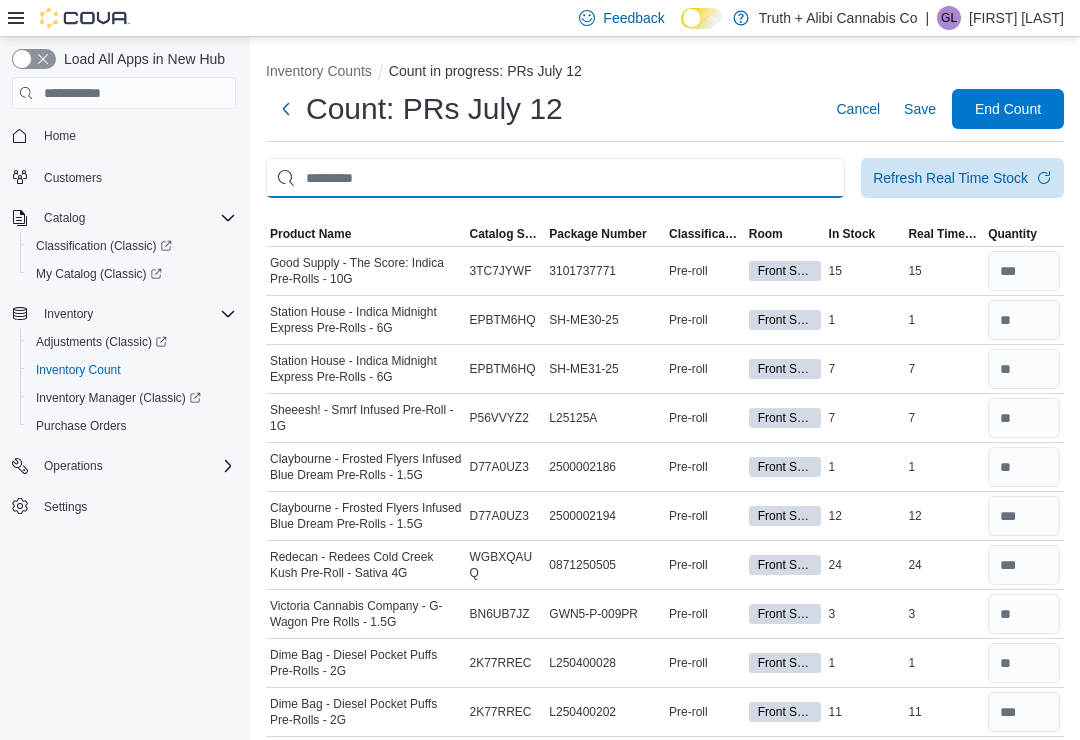 click at bounding box center (555, 178) 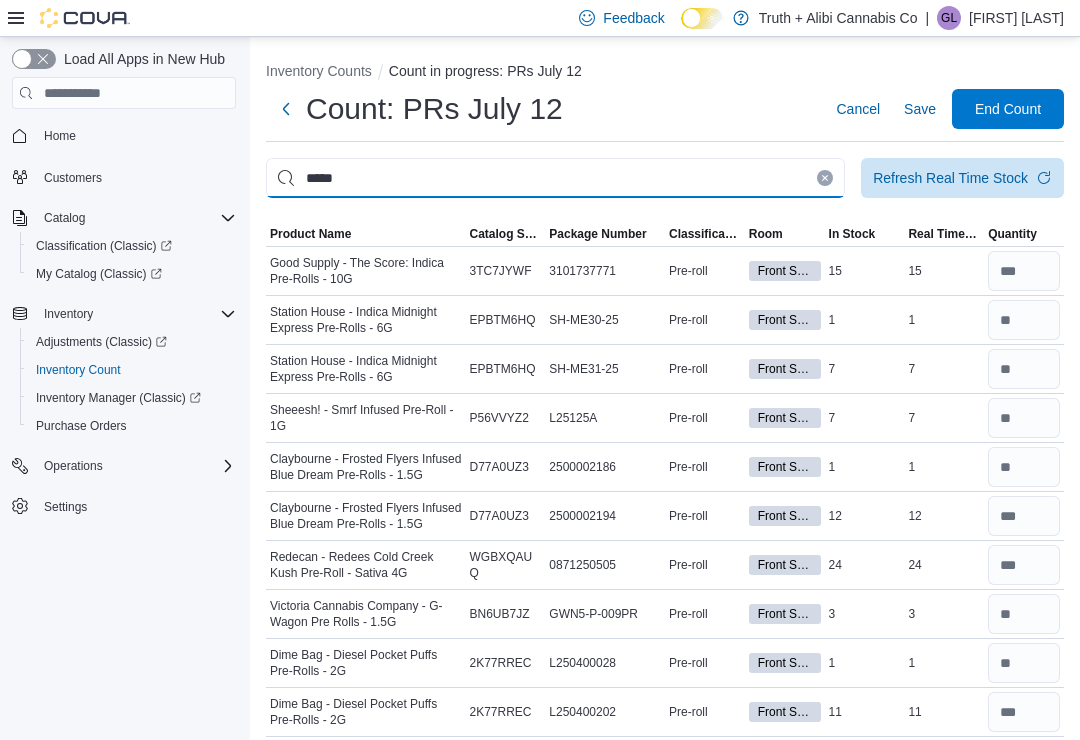 type on "*****" 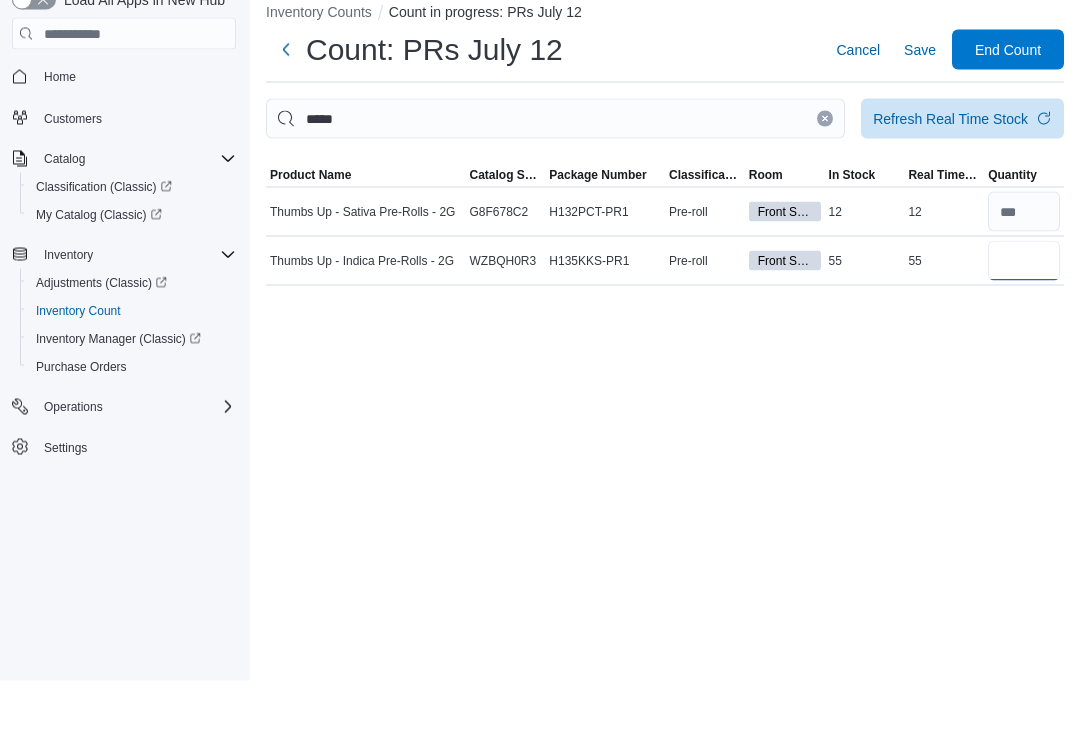 click at bounding box center [1024, 320] 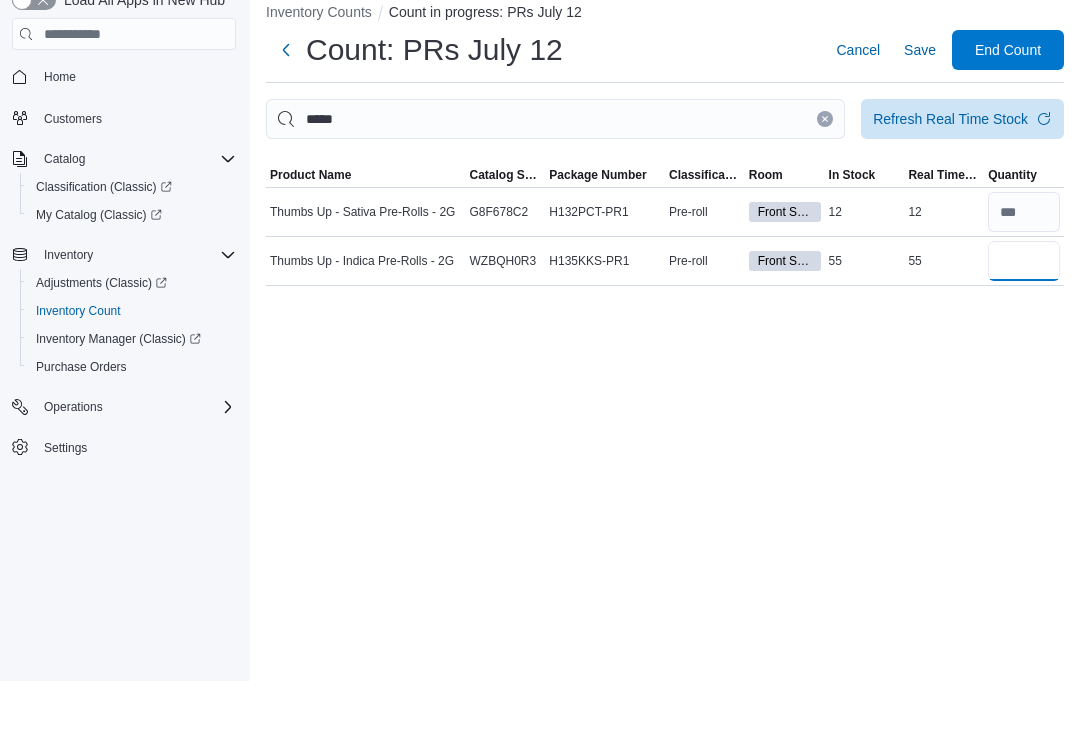 type on "**" 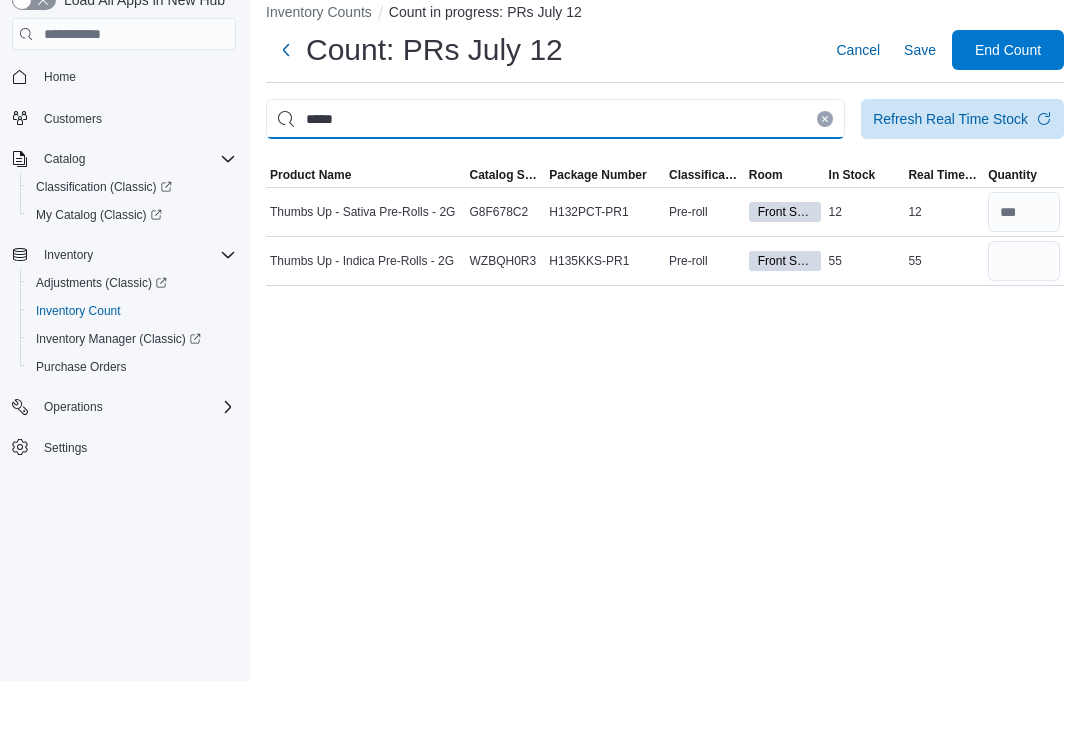 click on "*****" at bounding box center (555, 178) 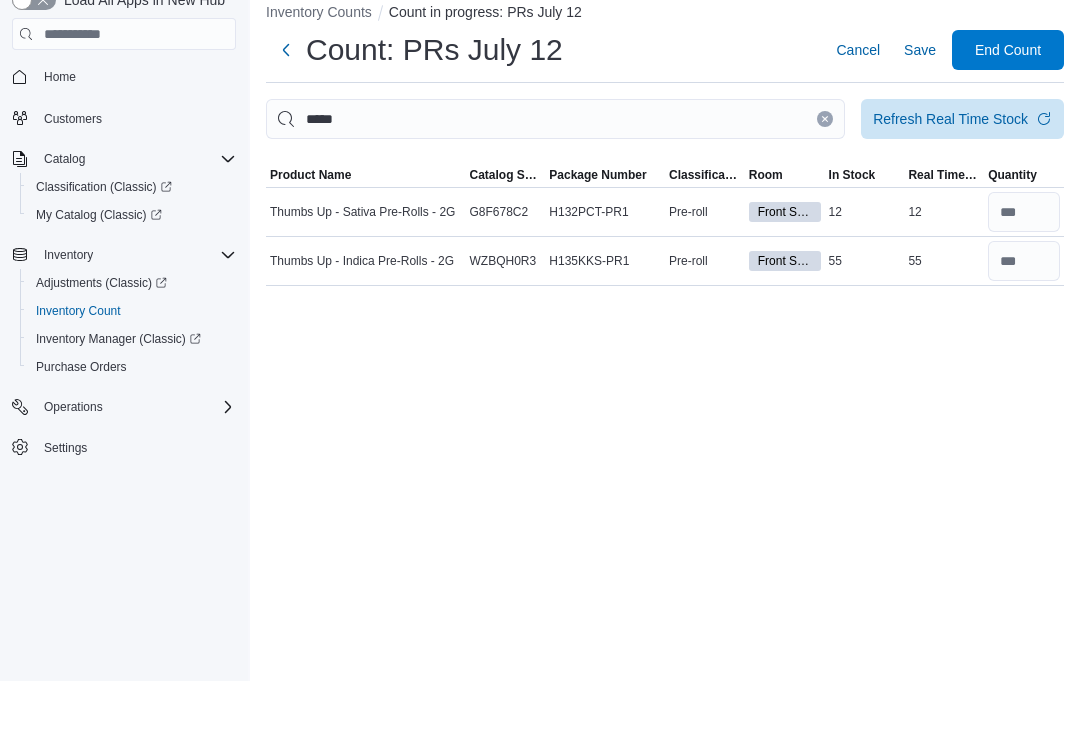 click 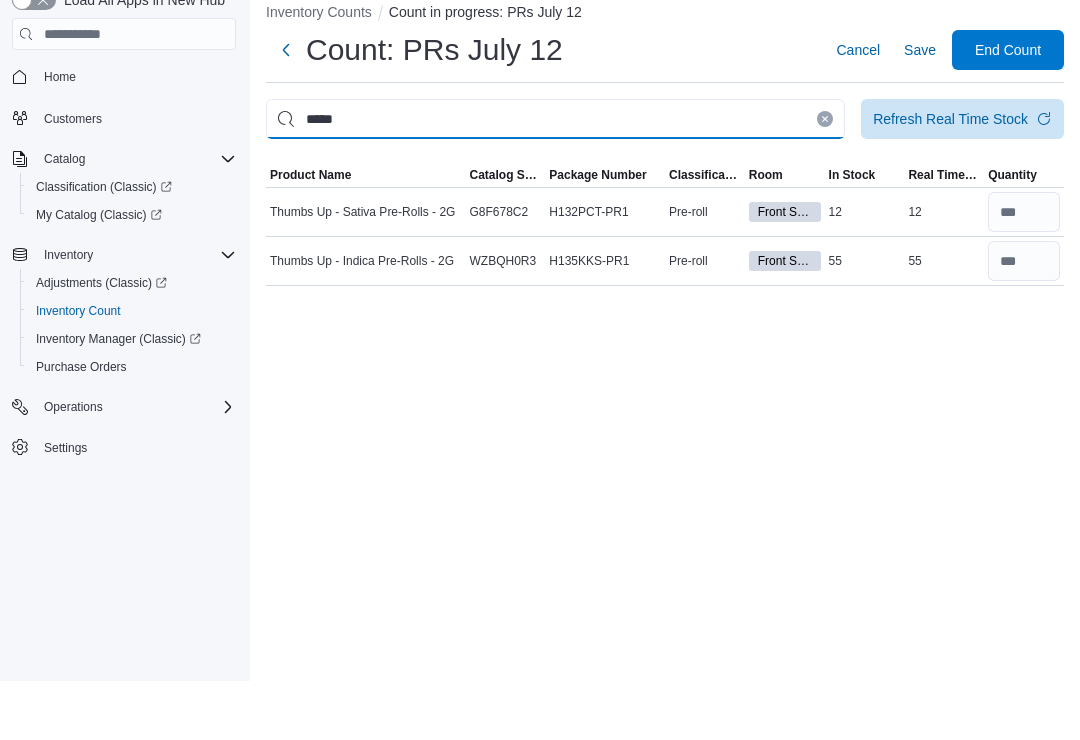 type 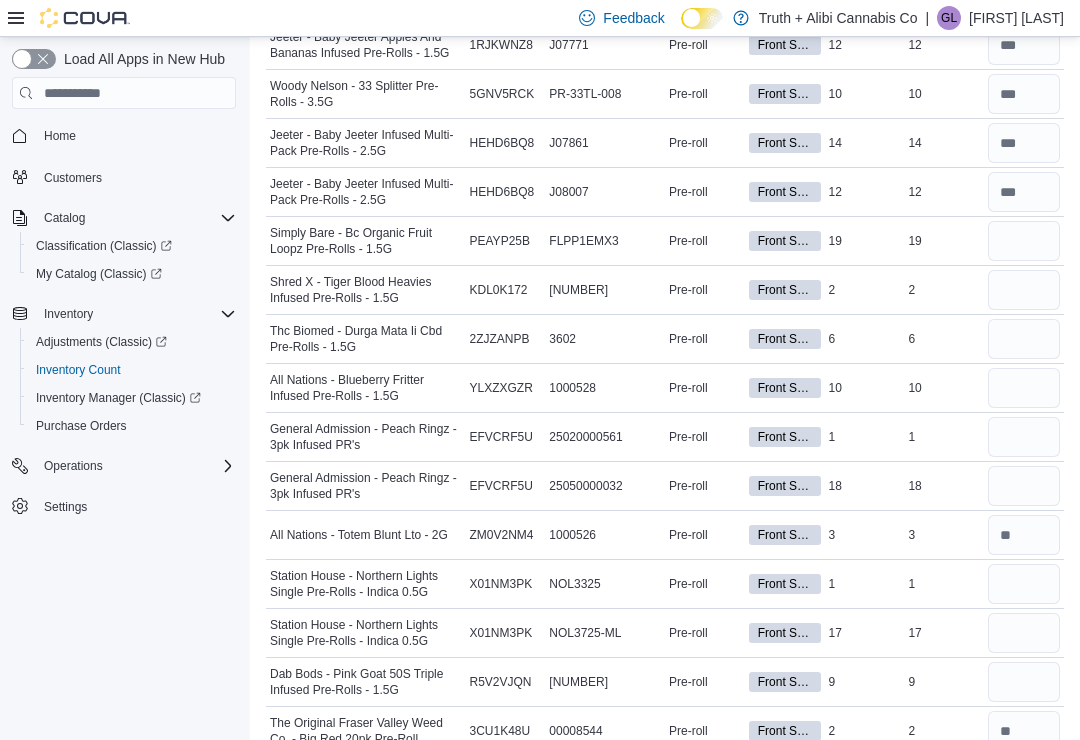 scroll, scrollTop: 2893, scrollLeft: 0, axis: vertical 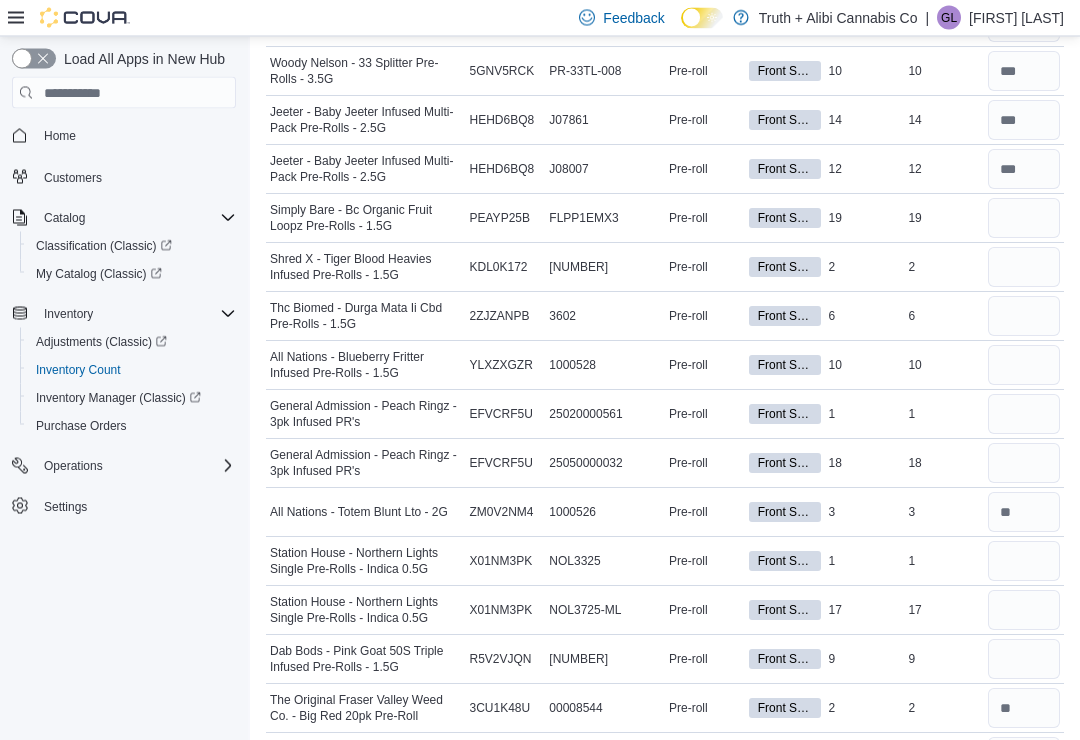 click on "Feedback Dark Mode Truth + Alibi Cannabis Co | Gl Geoff l'Anson Load All Apps in New Hub Home   Customers   Catalog   Classification (Classic)   My Catalog (Classic)   Inventory   Adjustments (Classic)   Inventory Count   Inventory Manager (Classic)   Purchase Orders   Operations   Settings   Inventory Counts Count in progress: PRs July 12 Count: PRs July 12  Cancel Save End Count Refresh Real Time Stock Sorting This table contains 98 rows. Product Name Catalog SKU Package Number Classification Room In Stock Real Time Stock Quantity Good Supply - The Score: Indica Pre-Rolls - 10G Catalog SKU 3TC7JYWF Package Number 3101737771 Pre-roll Front Sales Room In Stock 15  Real Time Stock 15  Station House - Indica Midnight Express Pre-Rolls - 6G Catalog SKU EPBTM6HQ Package Number SH-ME30-25 Pre-roll Front Sales Room In Stock 1  Real Time Stock 1  Station House - Indica Midnight Express Pre-Rolls - 6G Catalog SKU EPBTM6HQ Package Number SH-ME31-25 Pre-roll Front Sales Room In Stock 7  Real Time Stock 7  P56VVYZ2" at bounding box center [540, -2523] 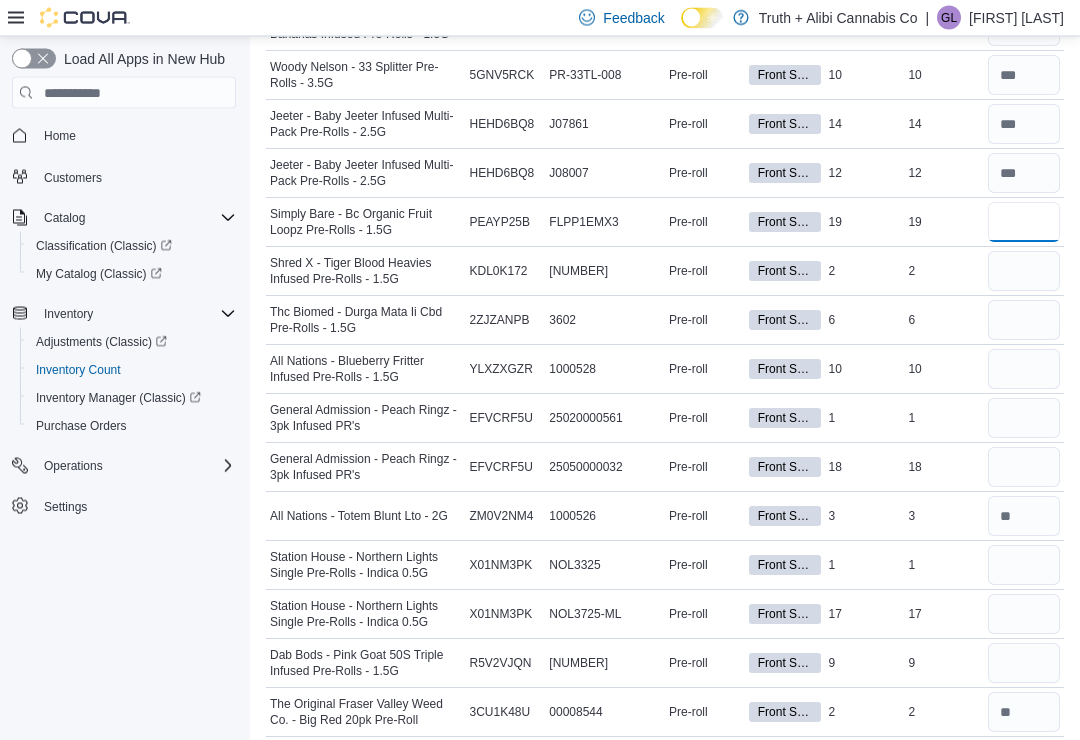 click at bounding box center [1024, 223] 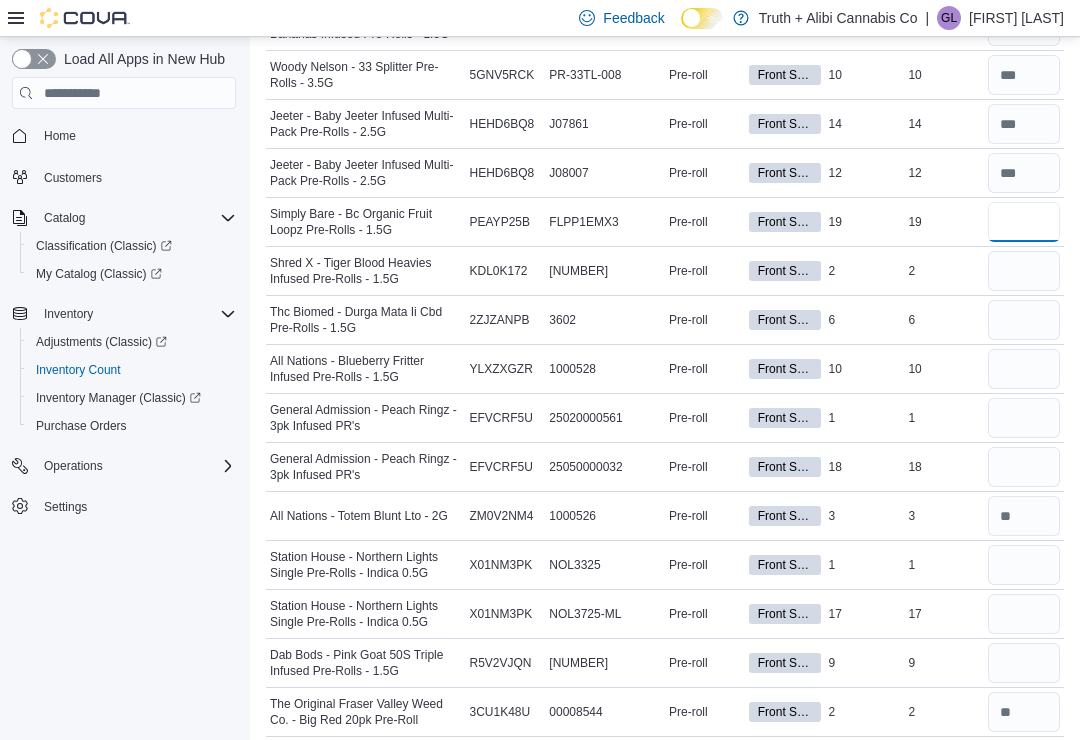 scroll, scrollTop: 2889, scrollLeft: 0, axis: vertical 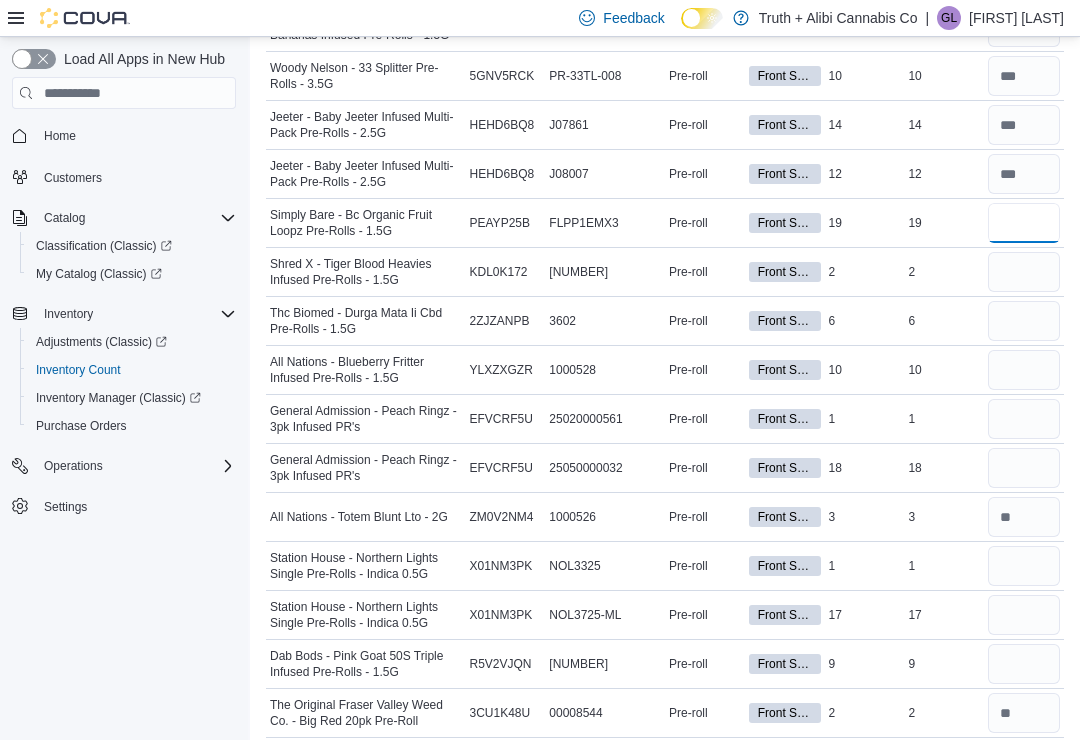 type on "**" 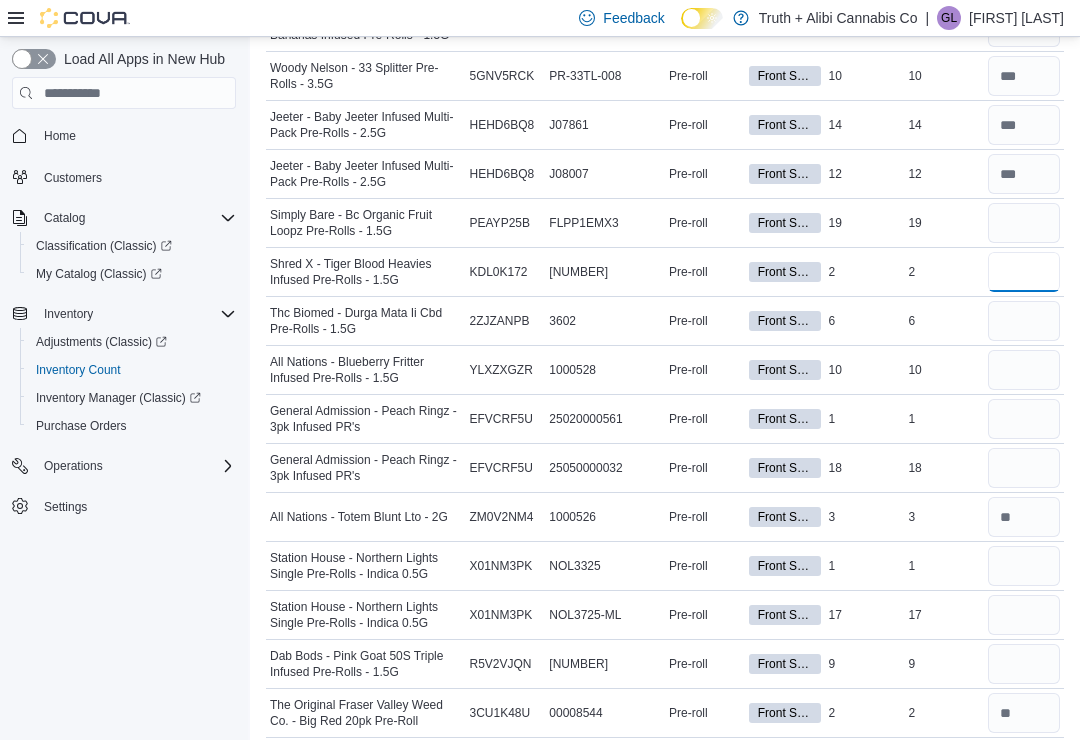click at bounding box center [1024, 272] 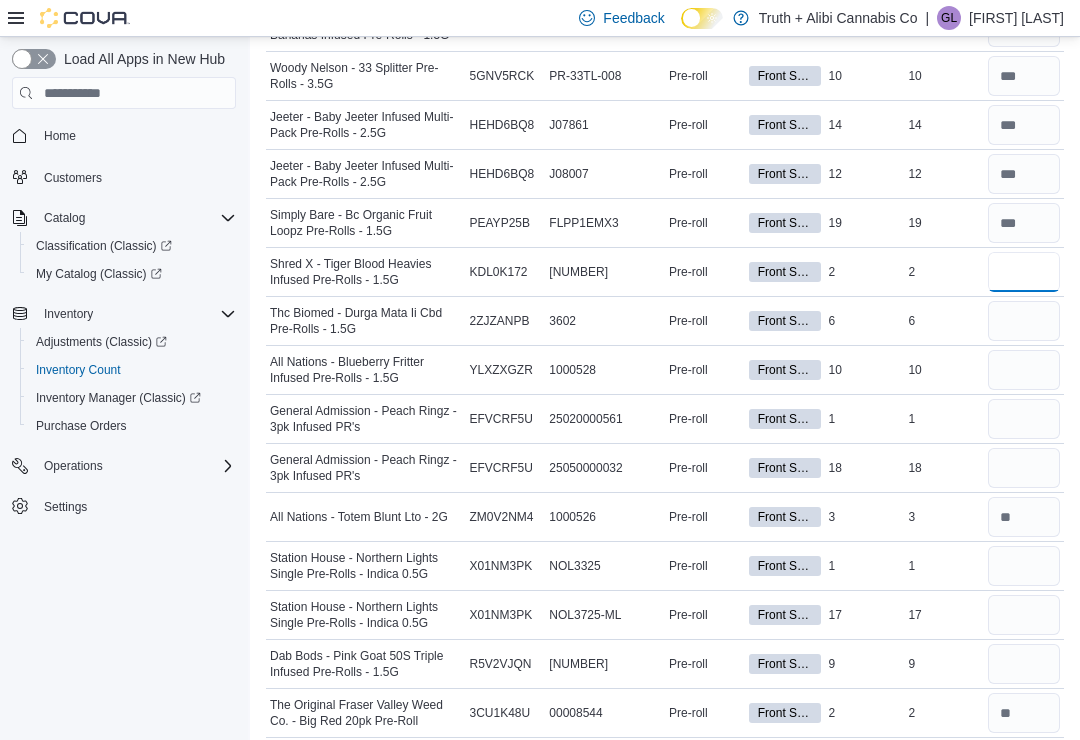 type on "*" 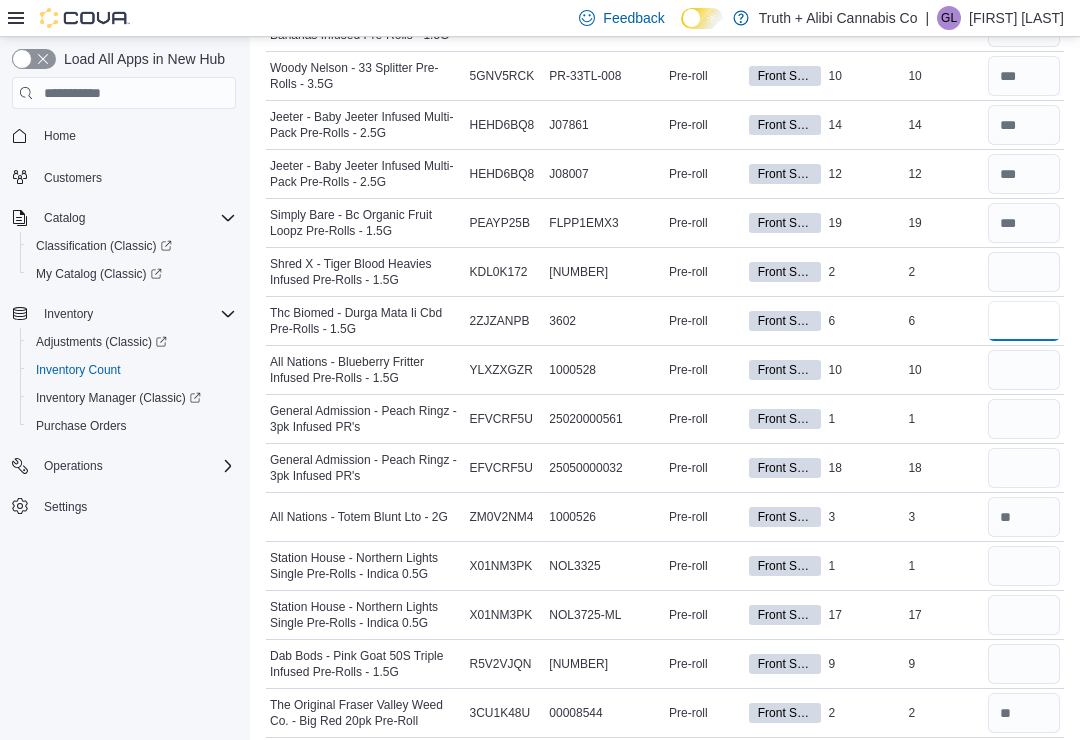 click at bounding box center (1024, 321) 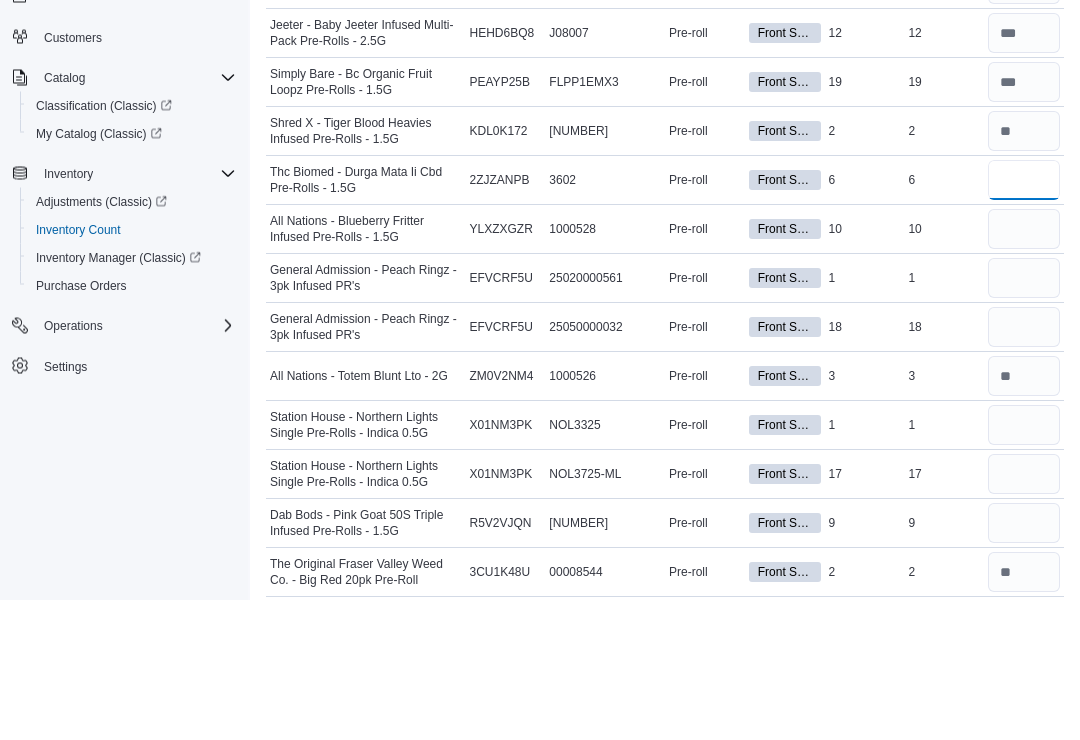 type on "*" 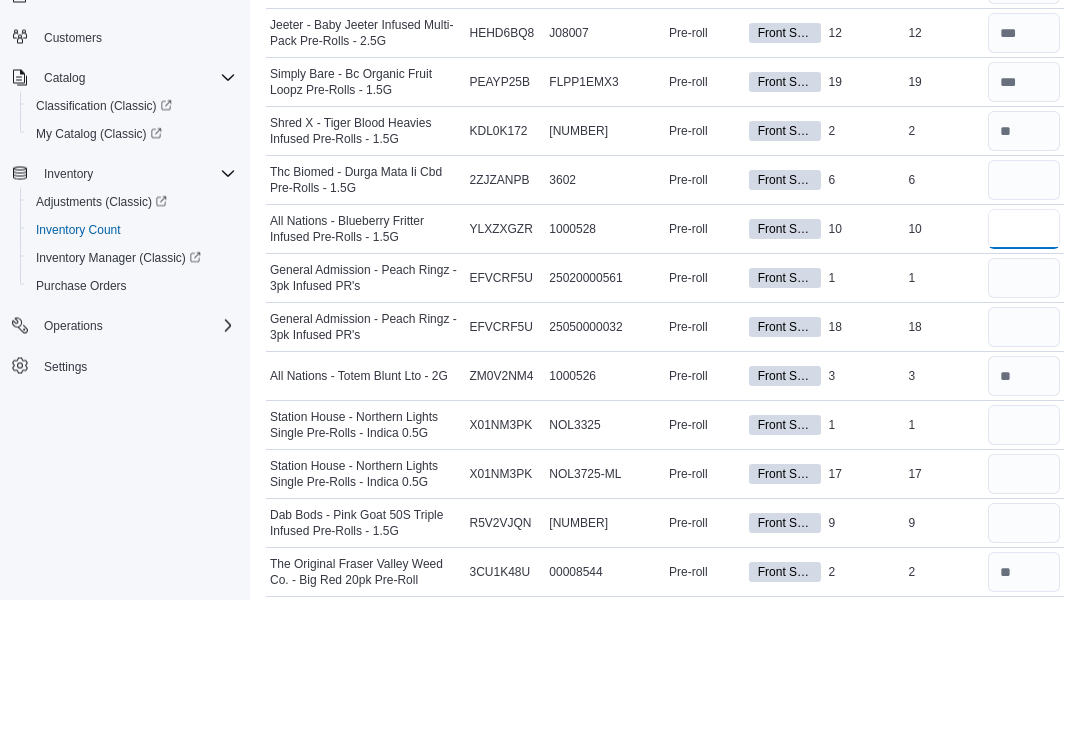 click at bounding box center [1024, 370] 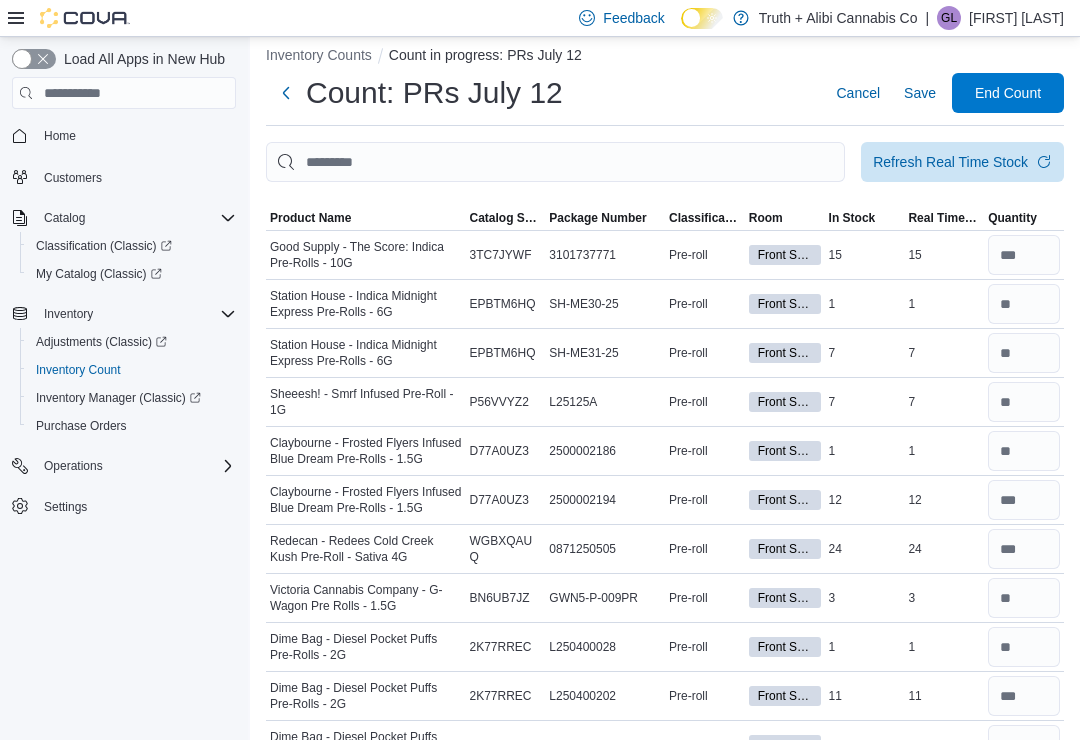 scroll, scrollTop: 0, scrollLeft: 0, axis: both 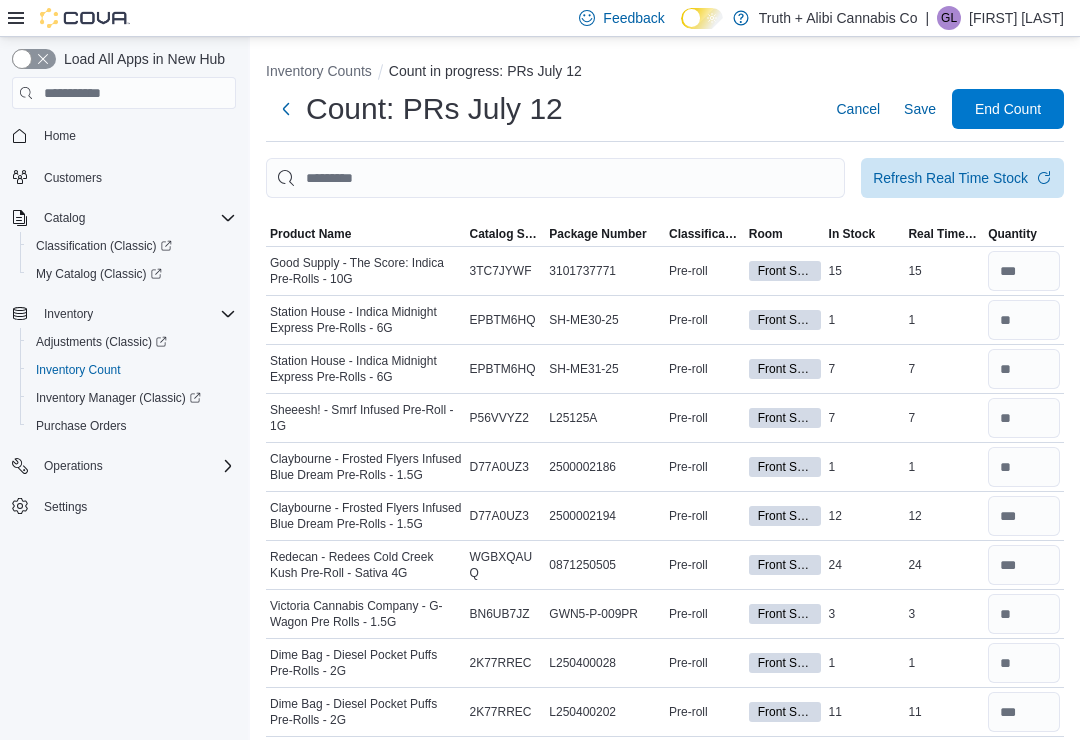 click on "Save" at bounding box center (920, 109) 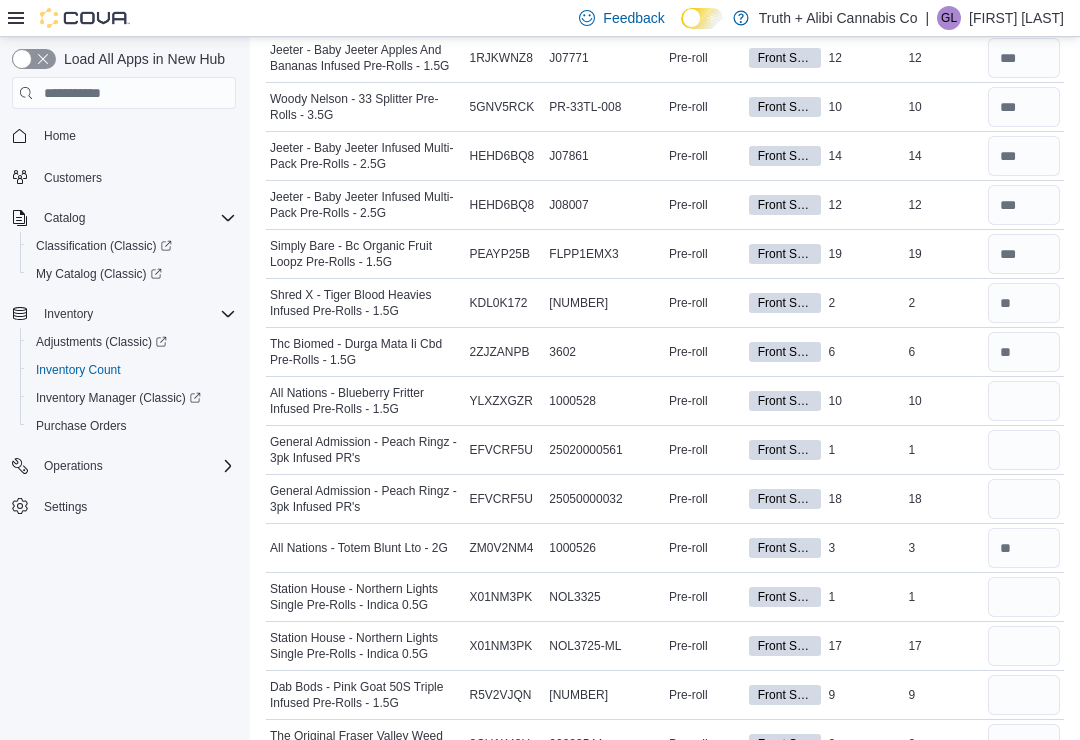 scroll, scrollTop: 2874, scrollLeft: 0, axis: vertical 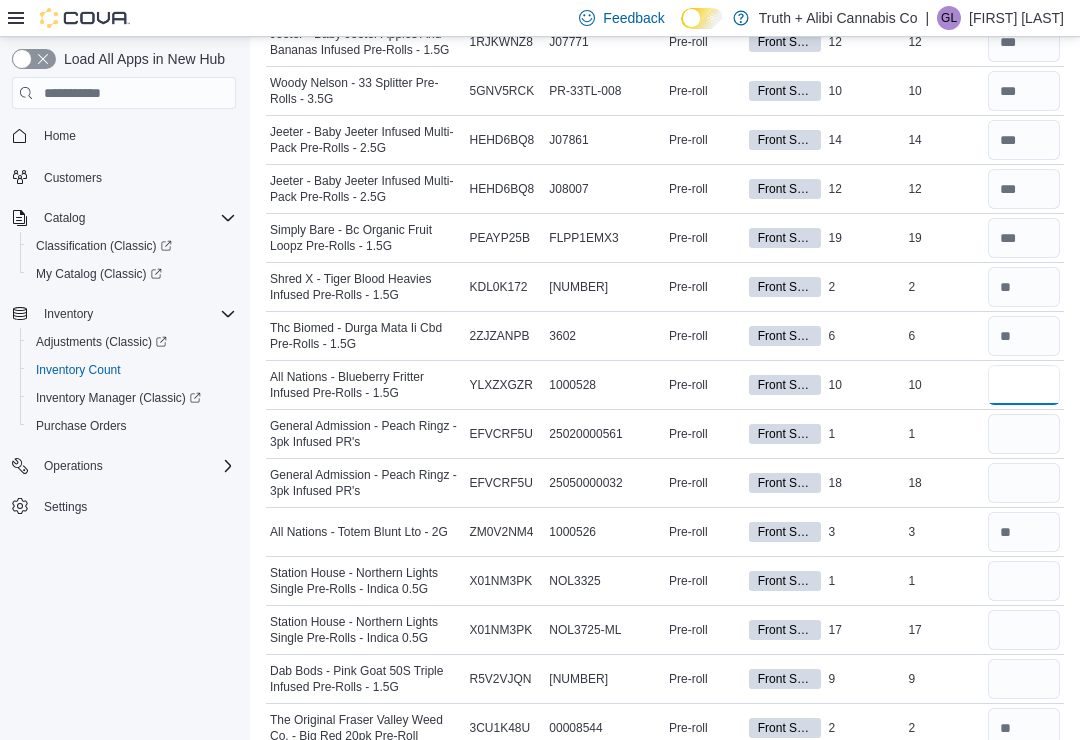 click at bounding box center [1024, 385] 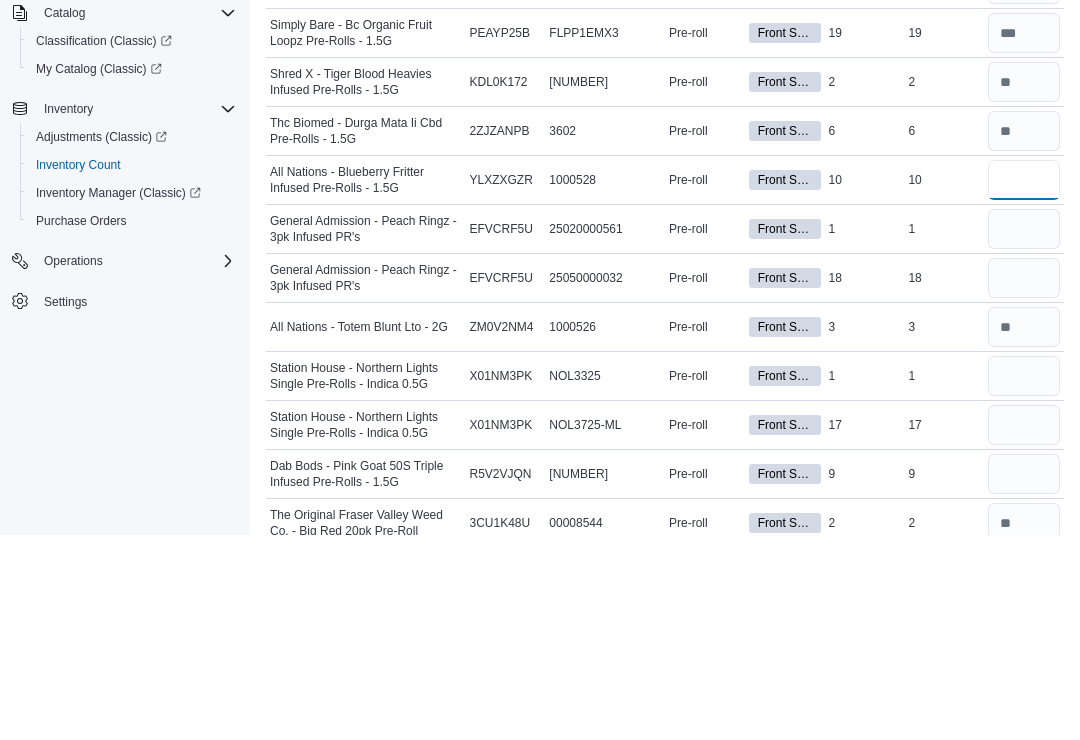 type on "**" 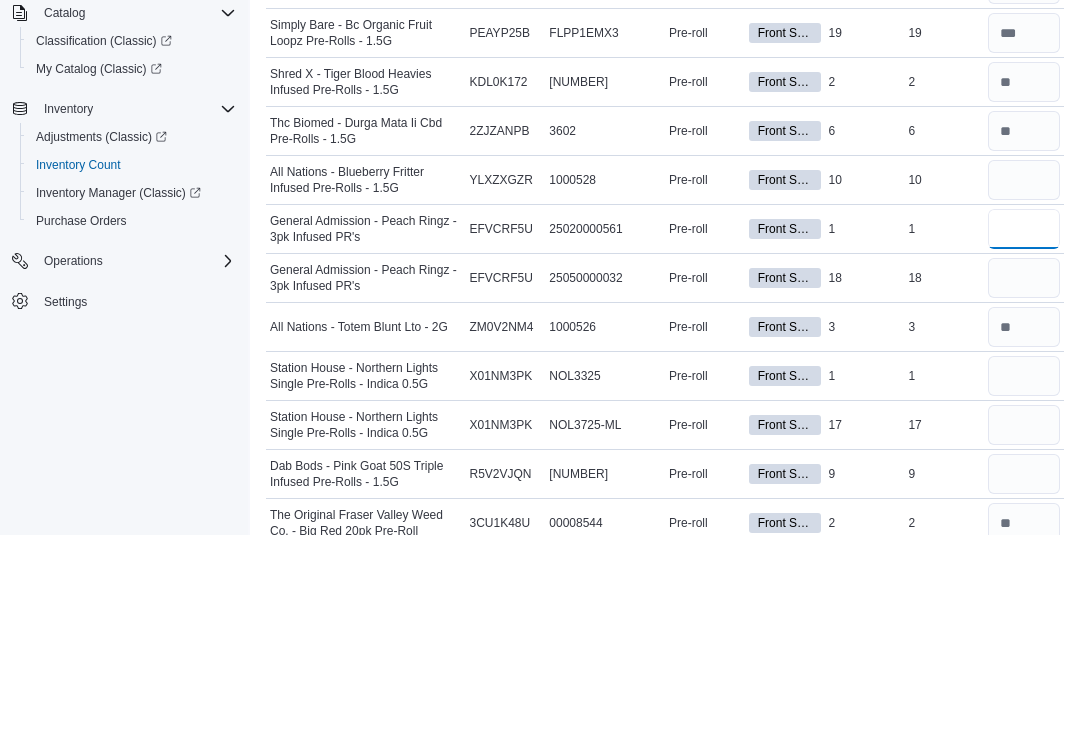 click at bounding box center [1024, 434] 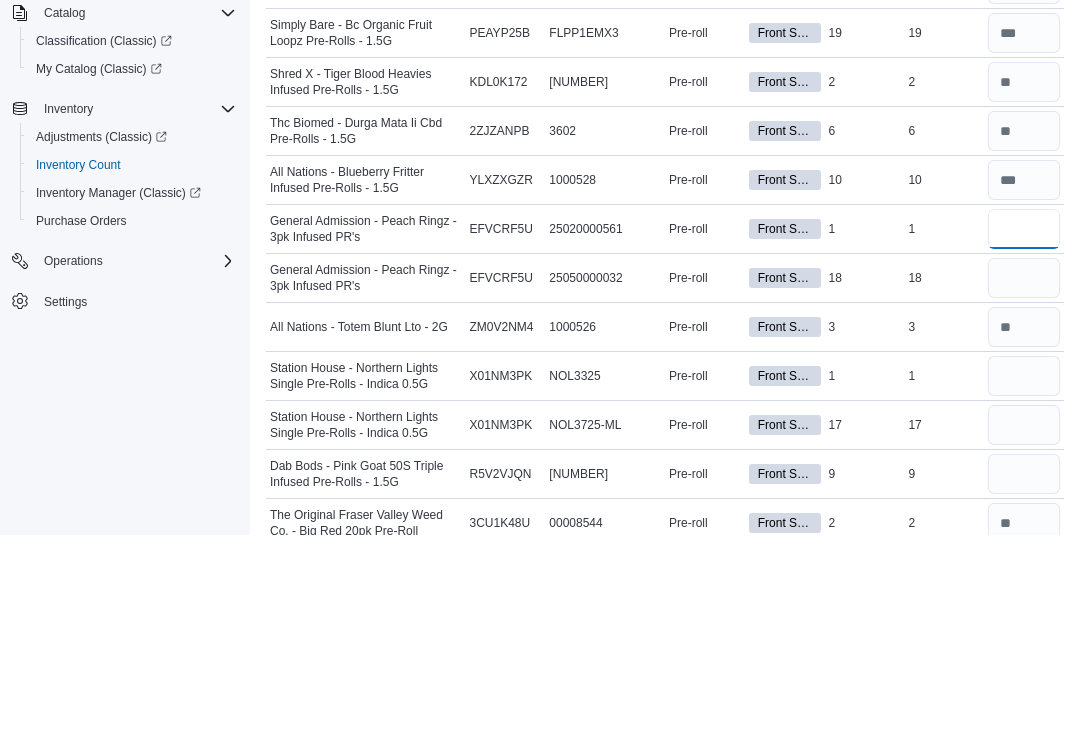 type on "*" 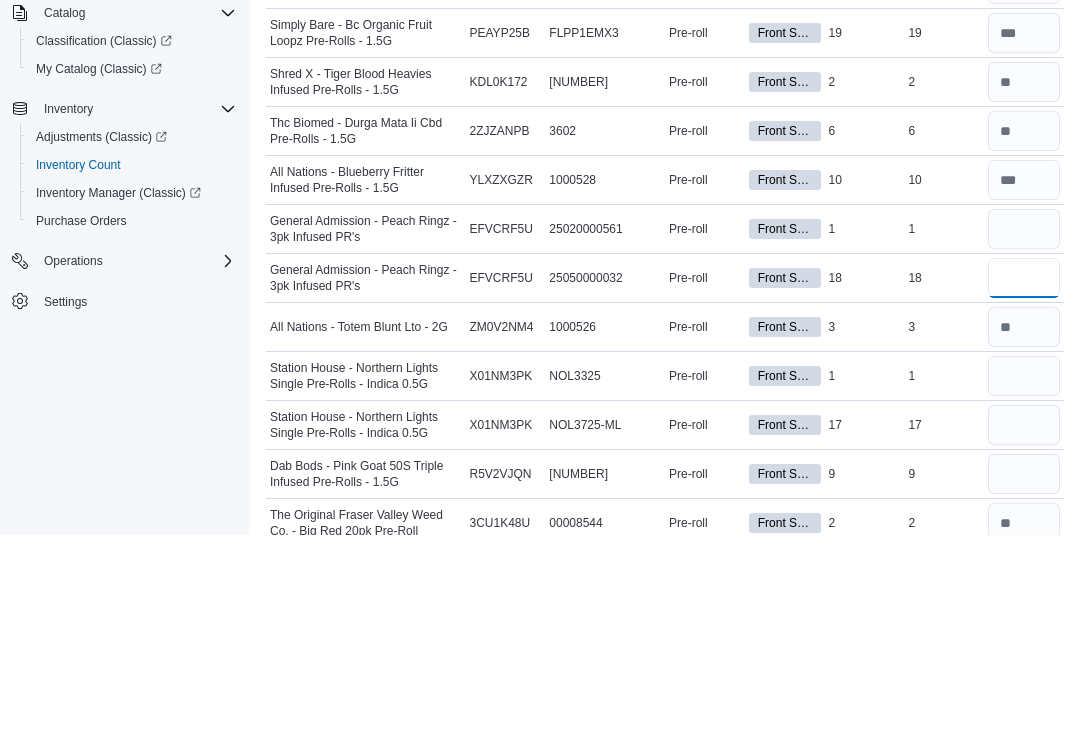 type 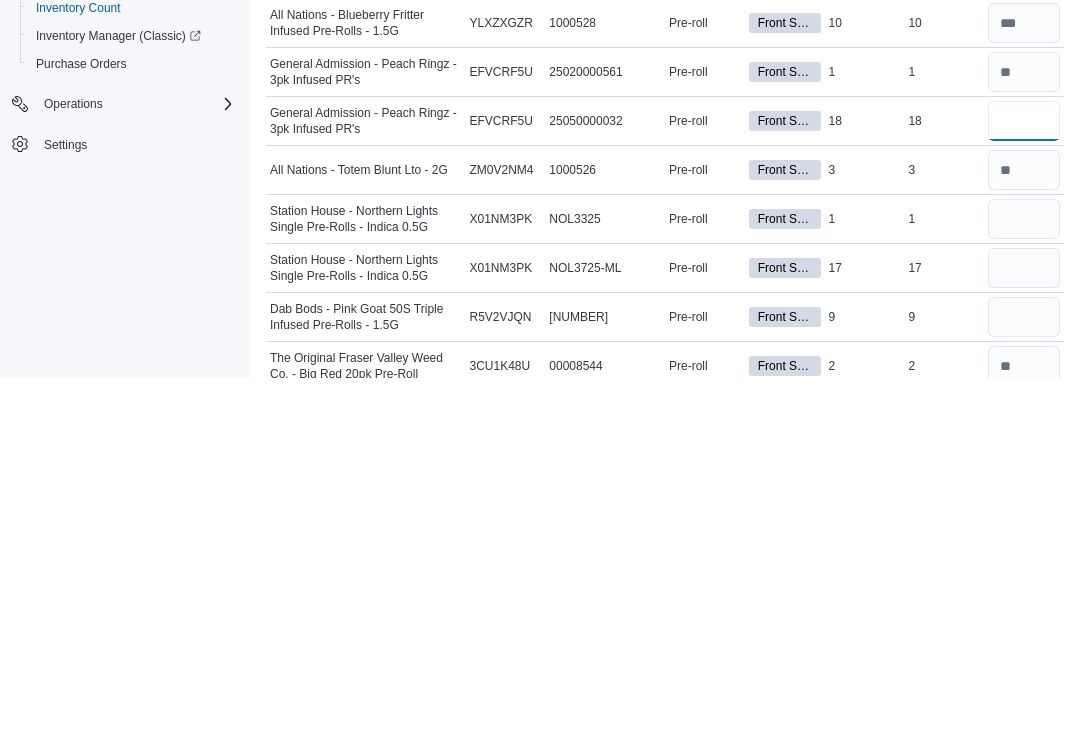 type on "**" 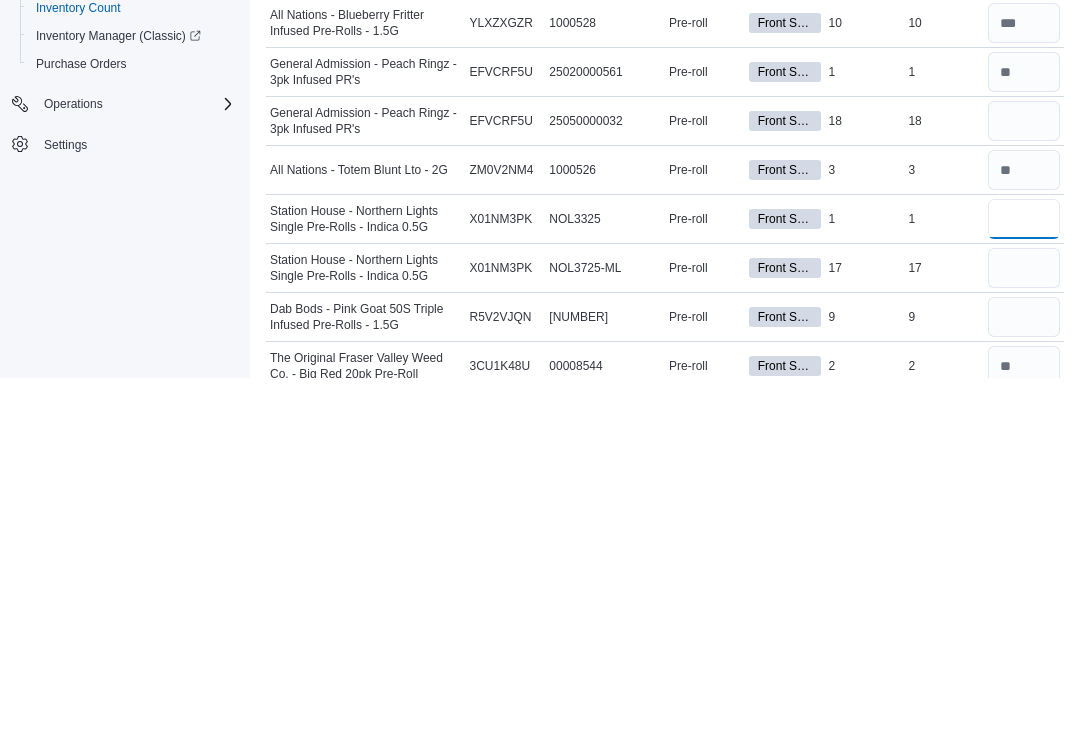 click at bounding box center (1024, 581) 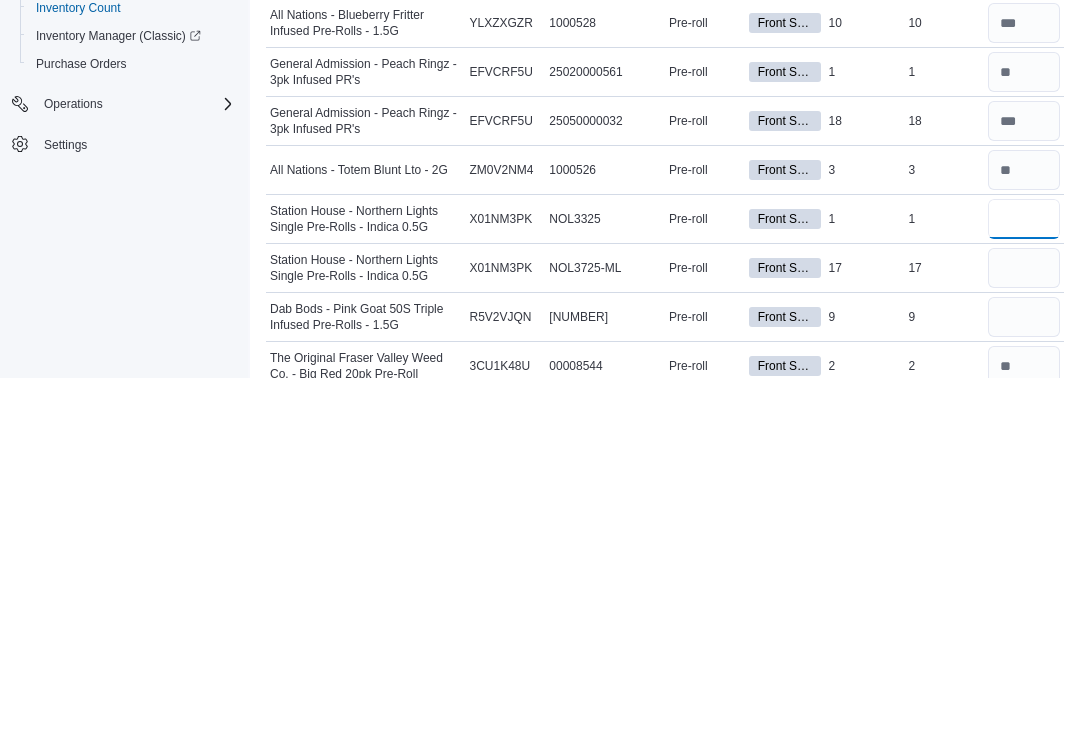 type on "*" 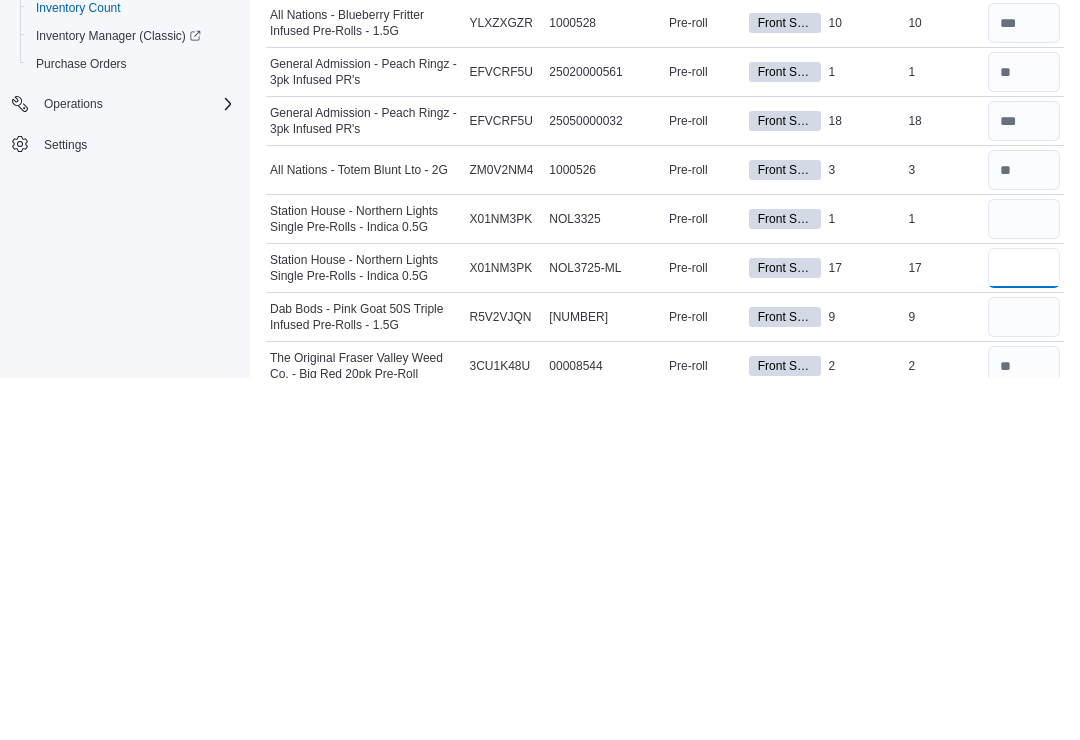 type 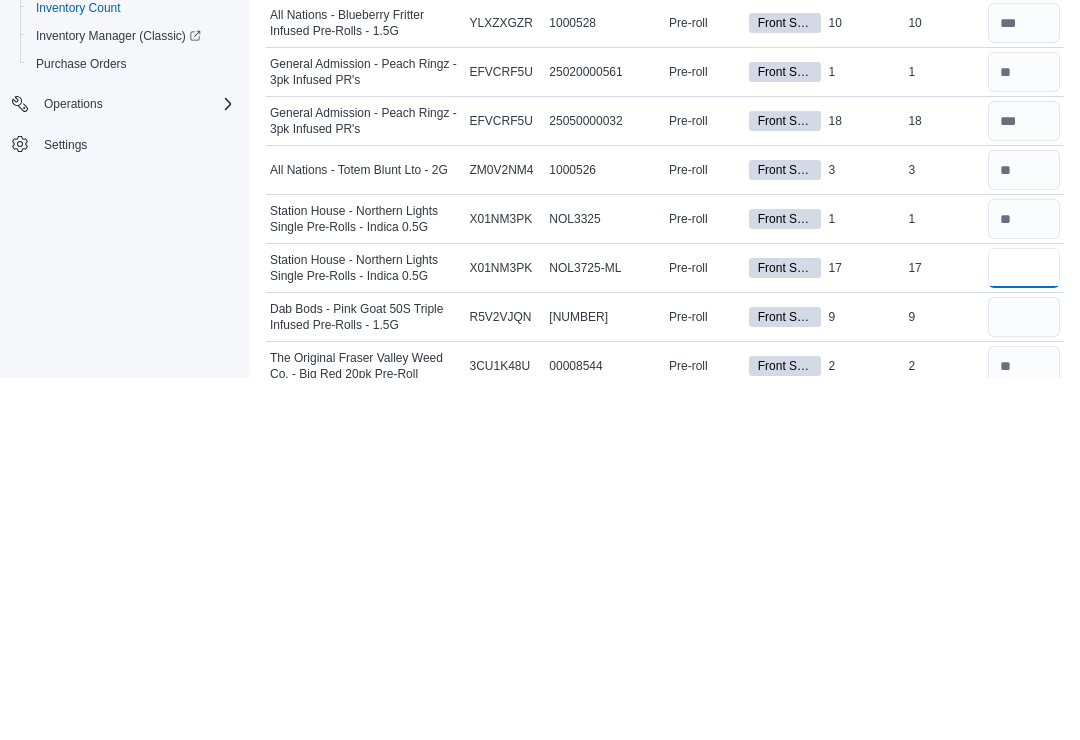 type on "**" 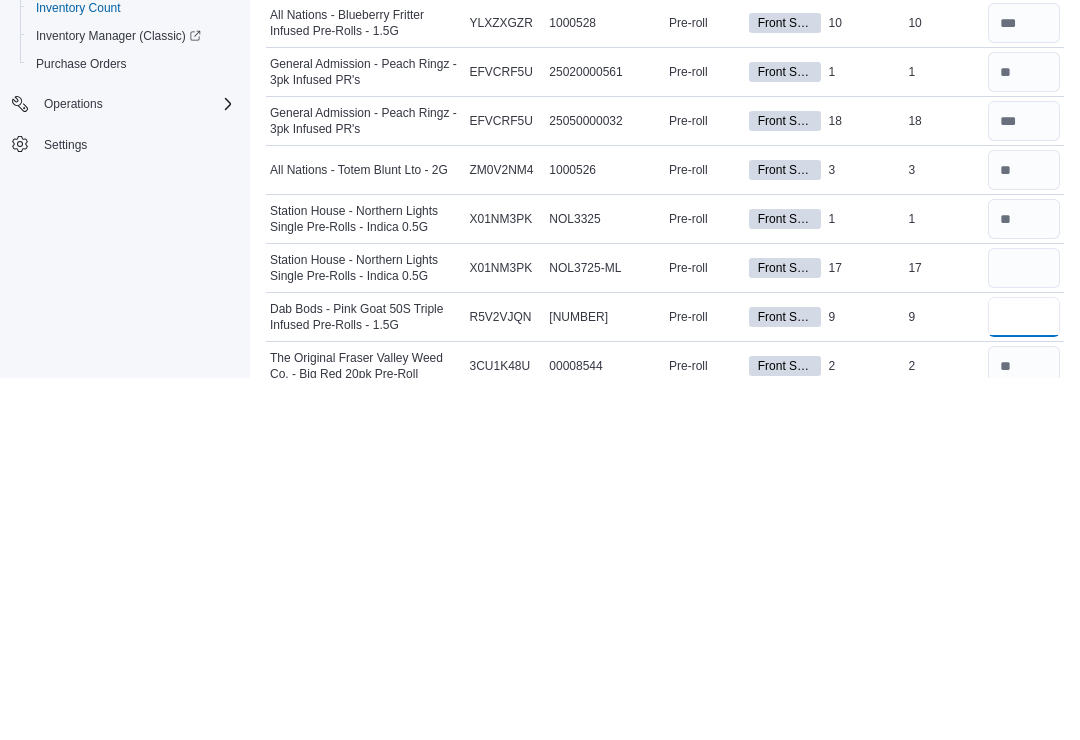 click at bounding box center (1024, 679) 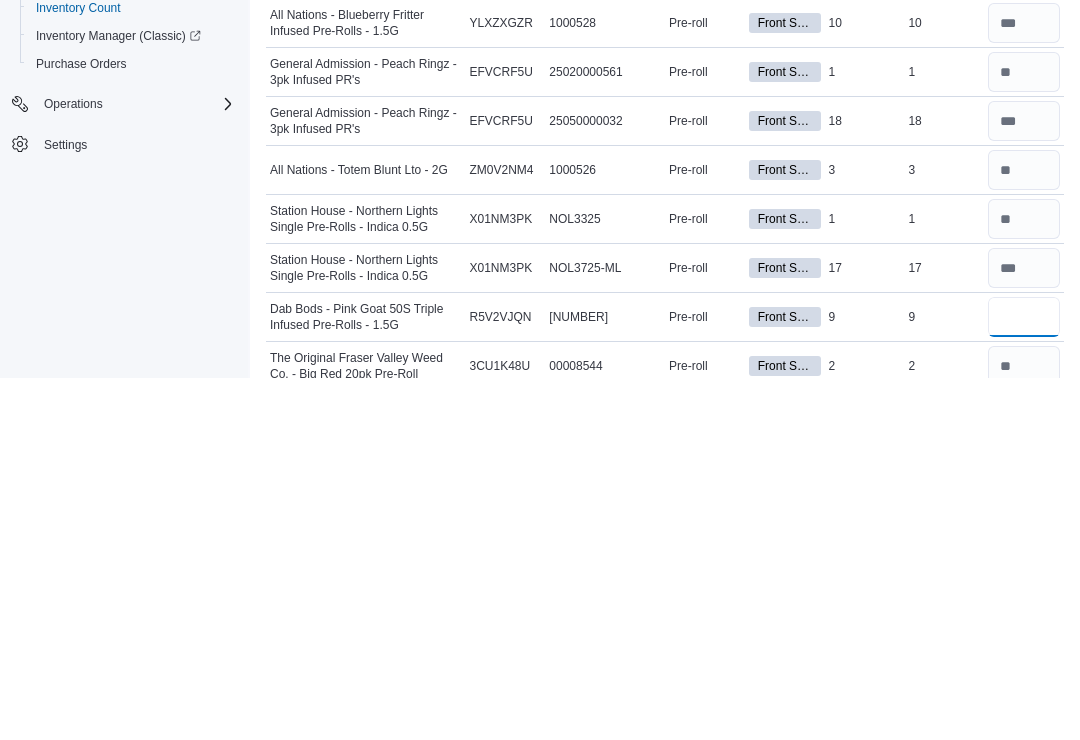 scroll, scrollTop: 2965, scrollLeft: 0, axis: vertical 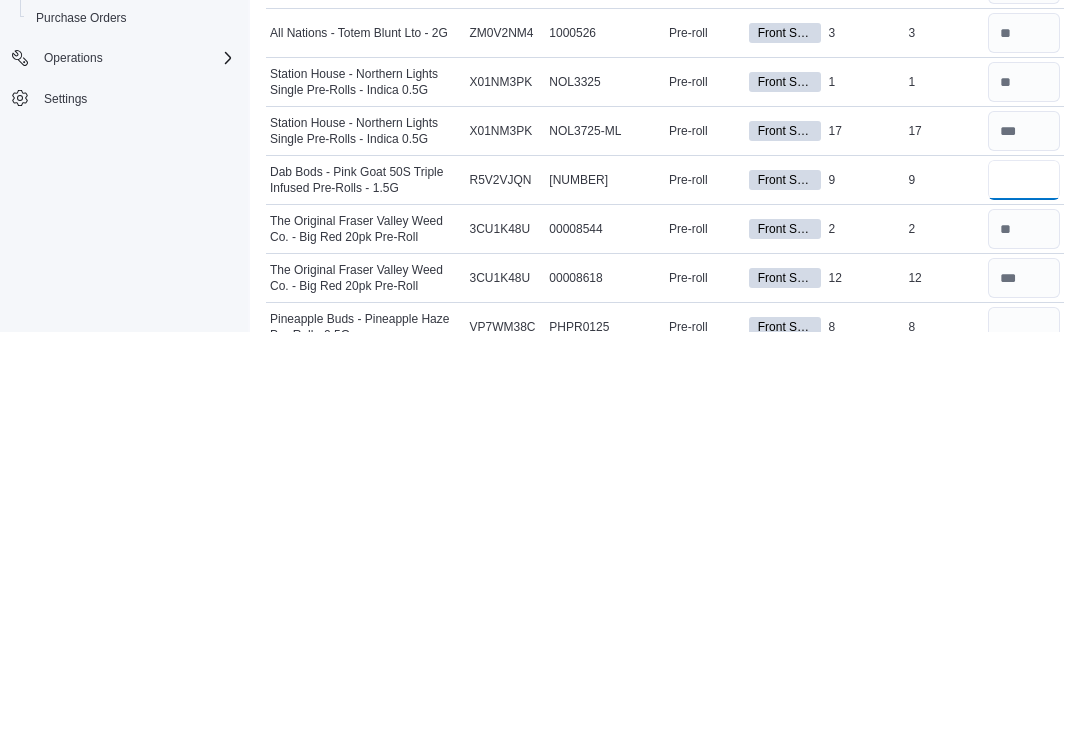 type on "*" 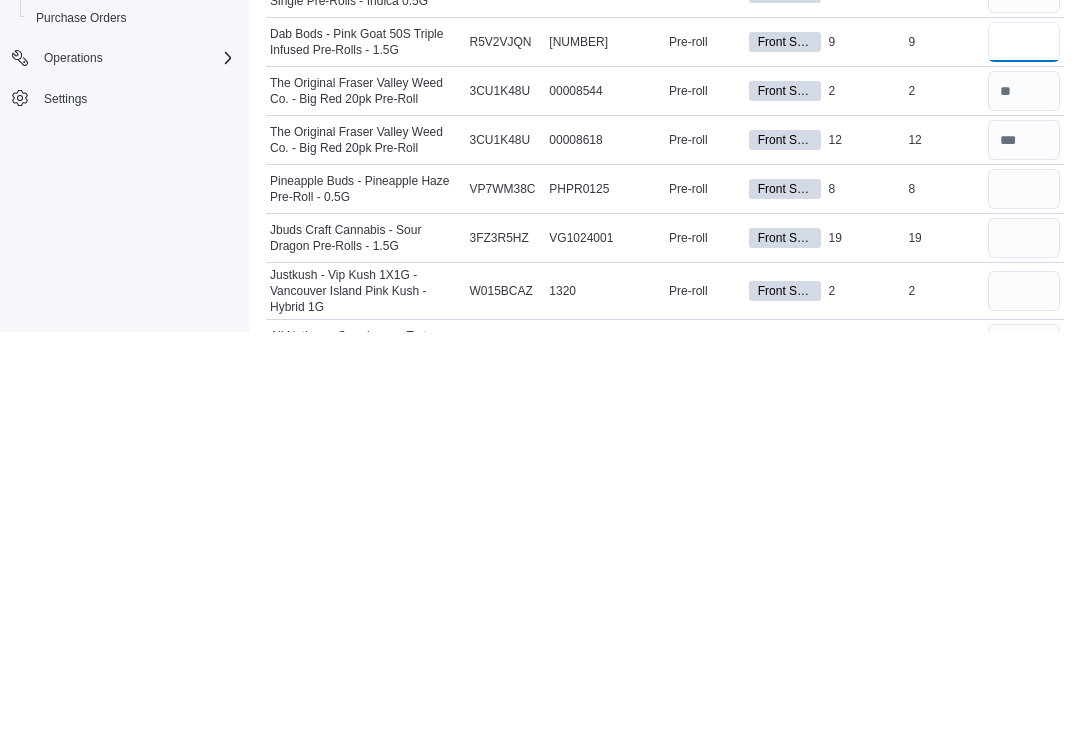 scroll, scrollTop: 3103, scrollLeft: 0, axis: vertical 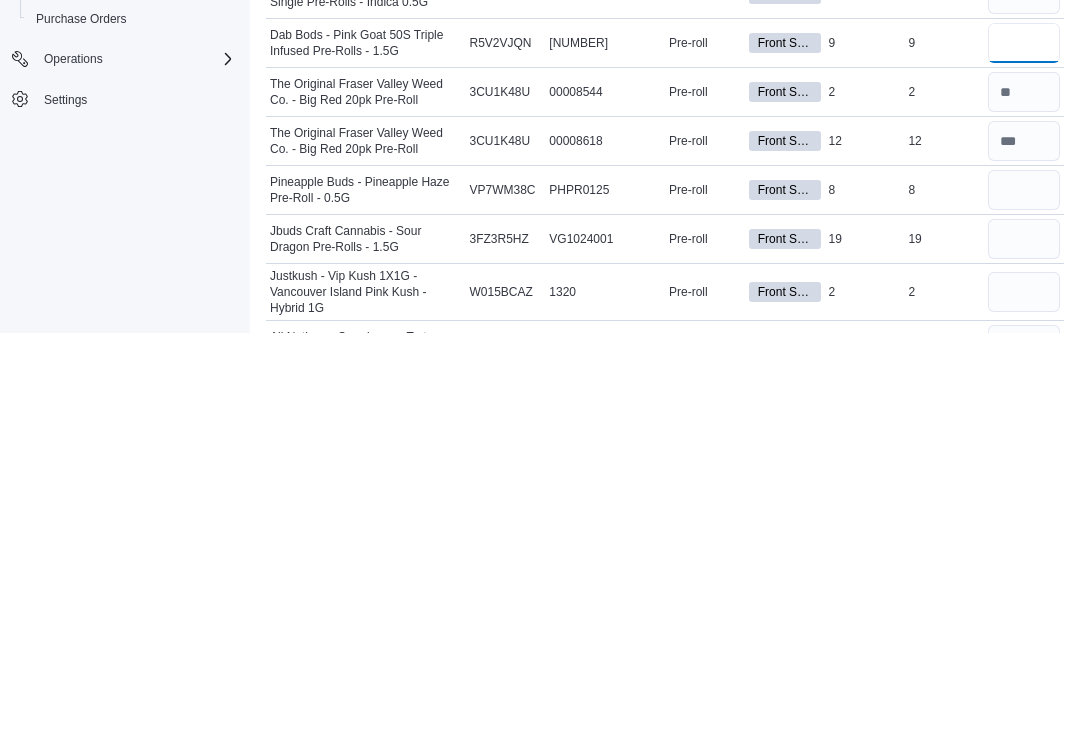 type on "*" 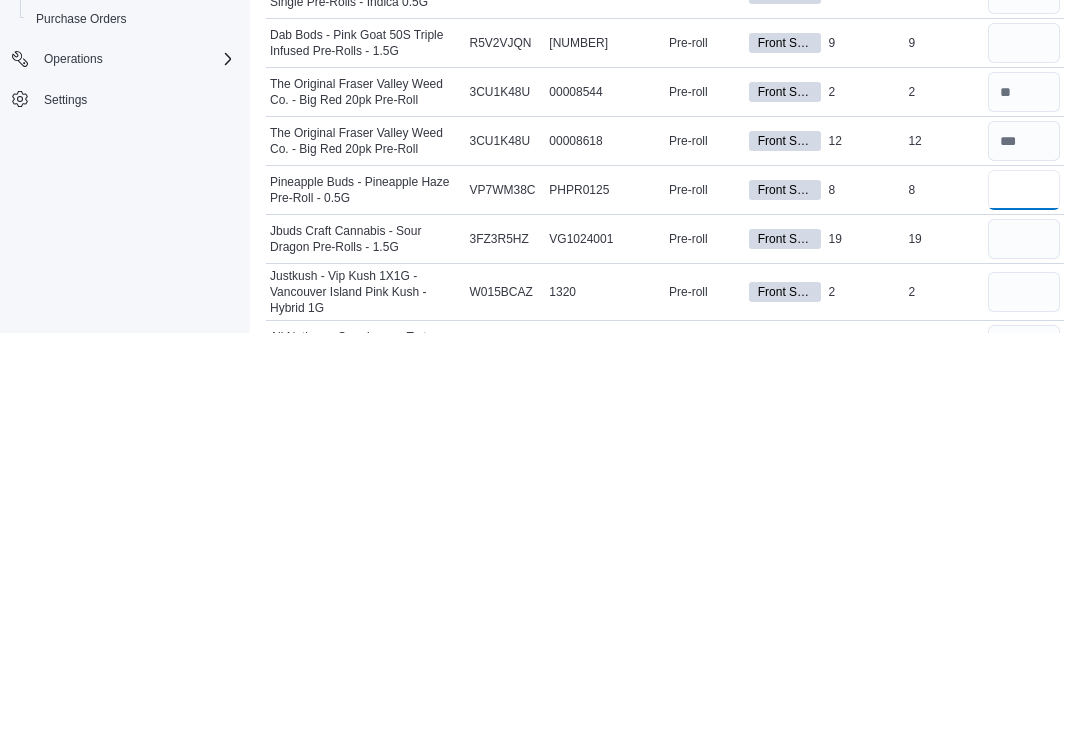 click at bounding box center [1024, 597] 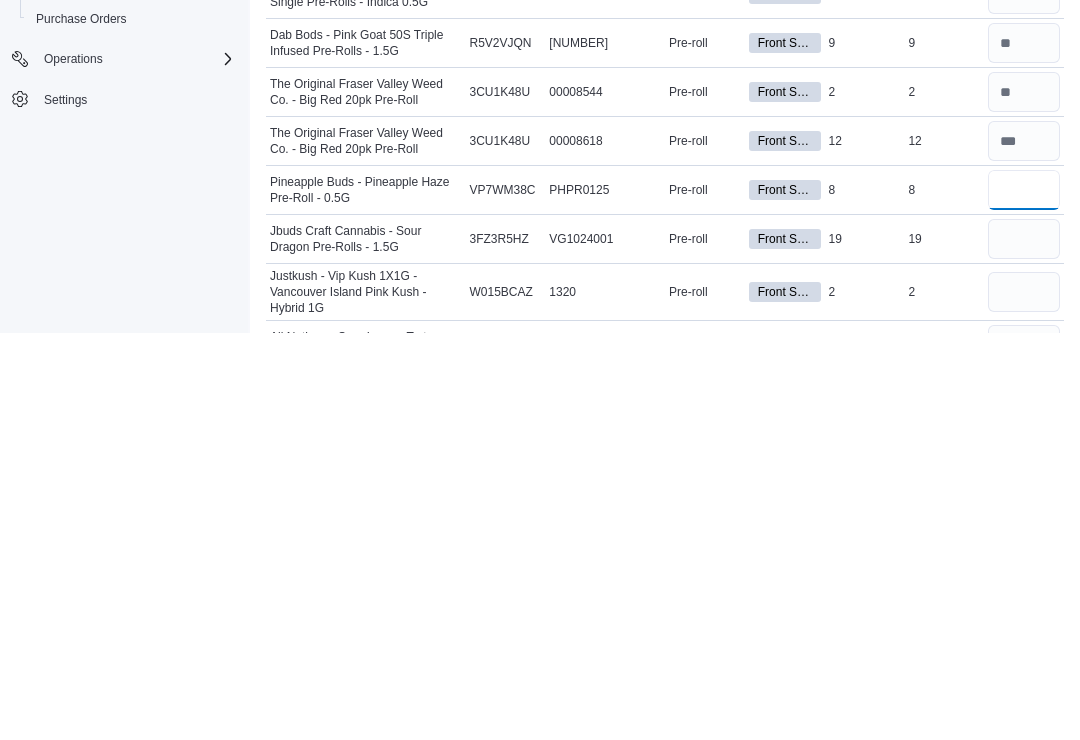 type on "*" 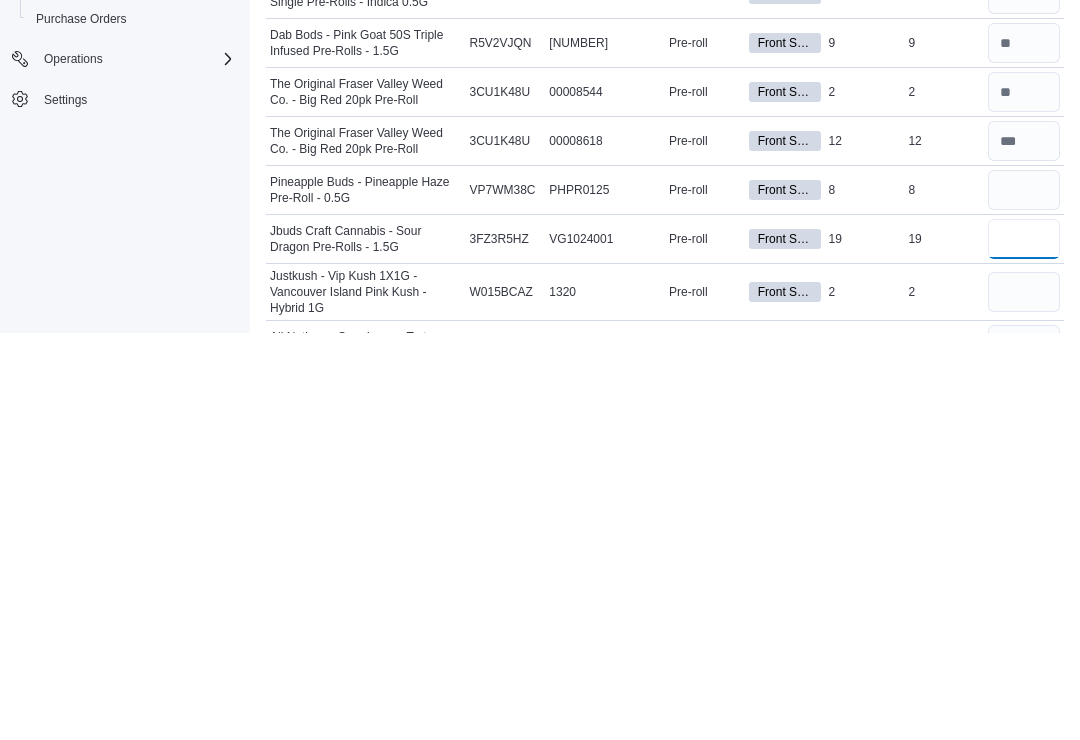 click at bounding box center [1024, 646] 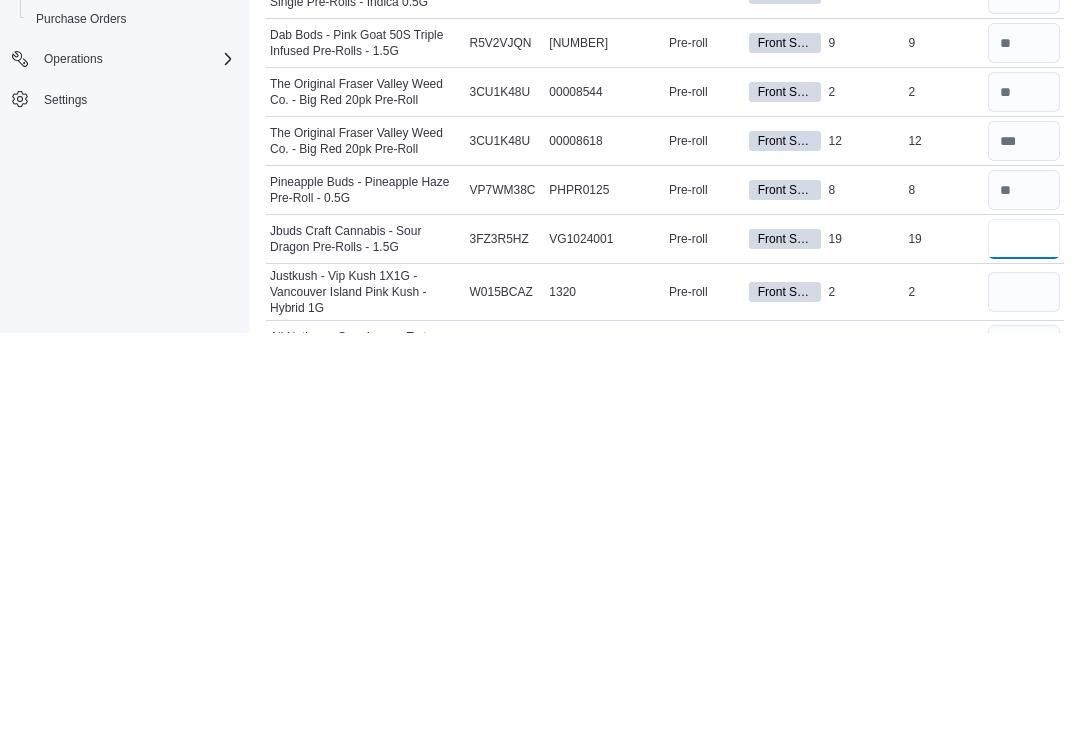 type on "**" 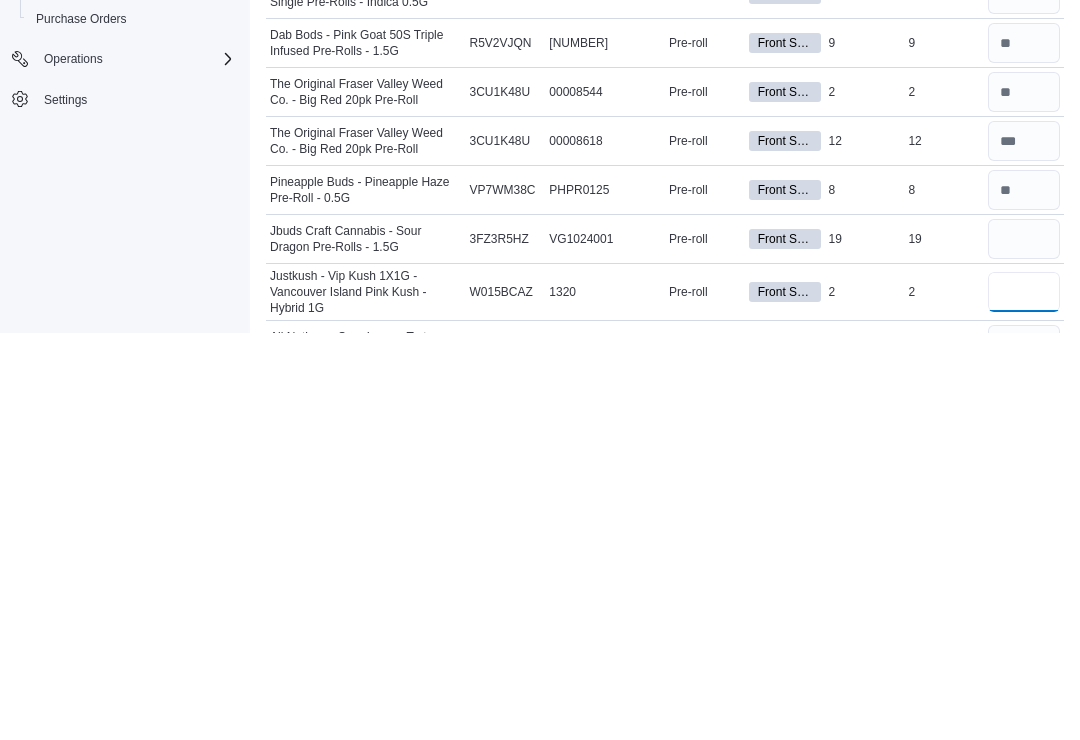click at bounding box center [1024, 699] 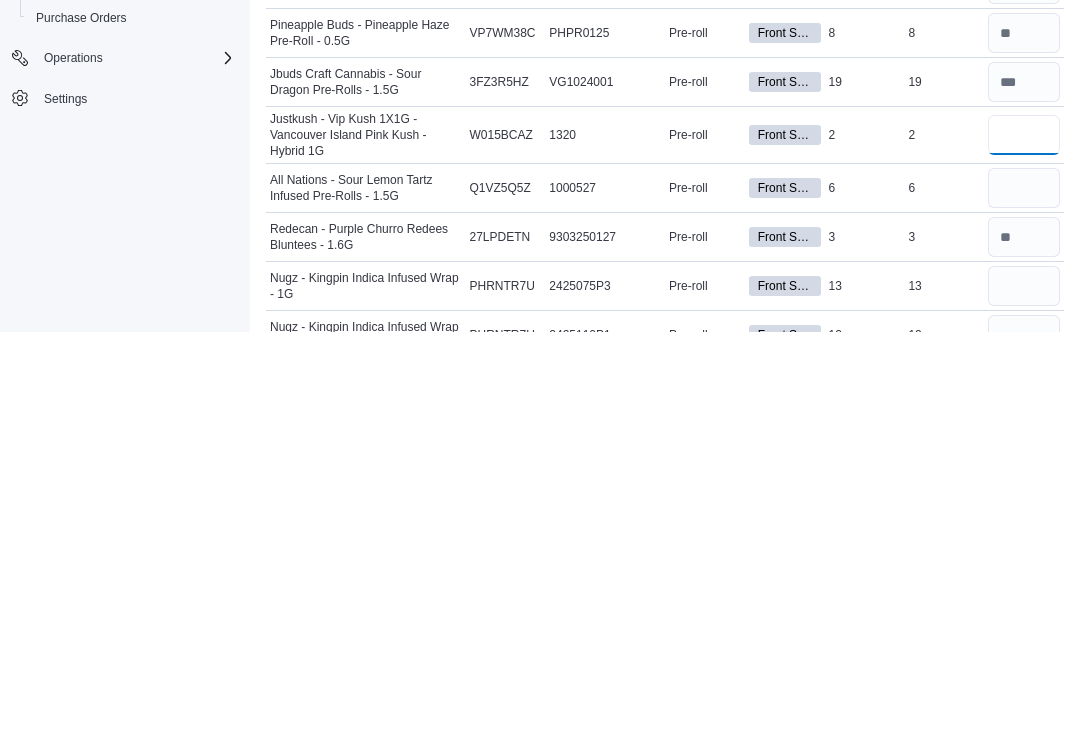 scroll, scrollTop: 3261, scrollLeft: 0, axis: vertical 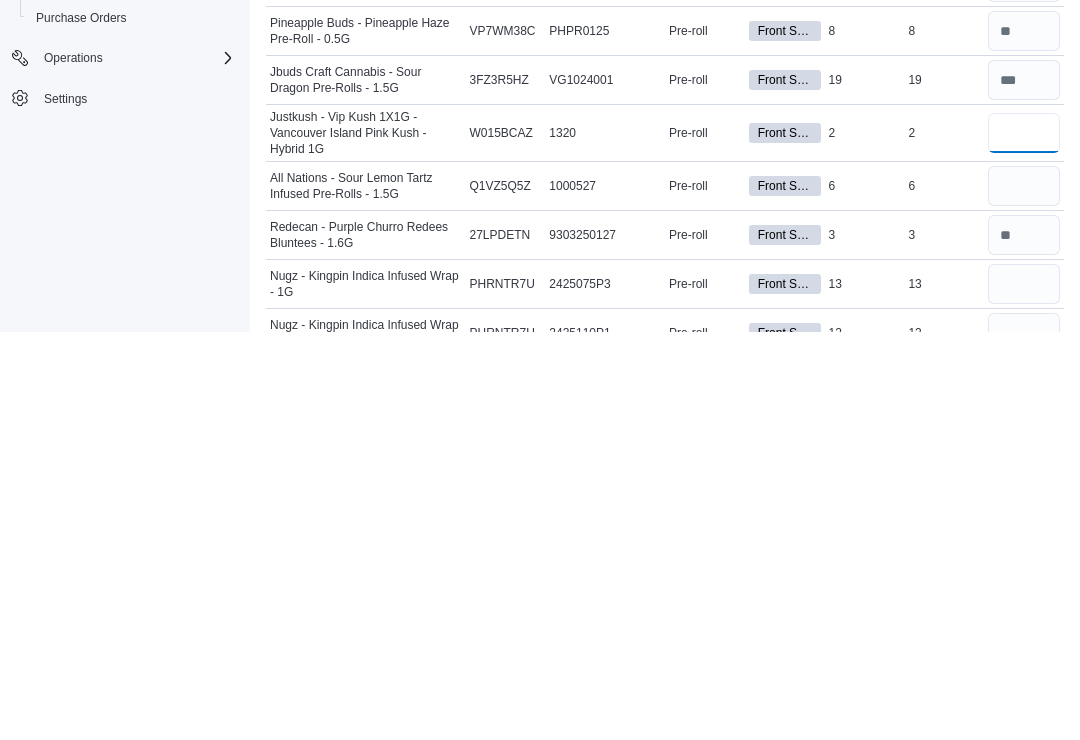 type on "*" 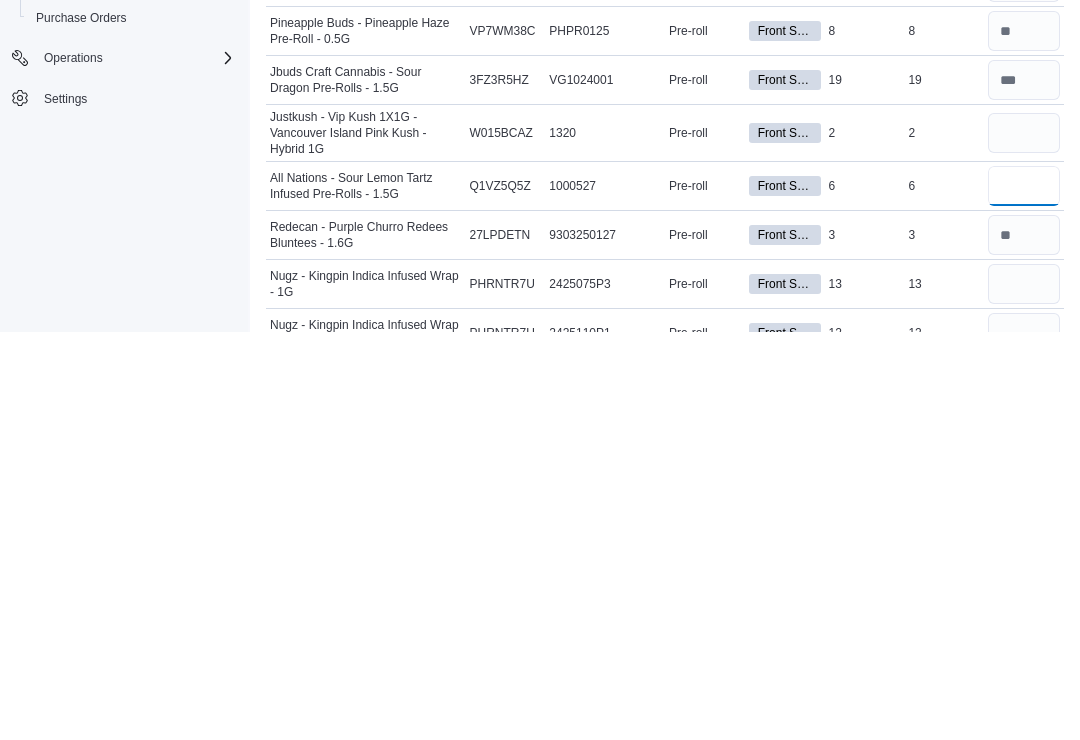 click at bounding box center [1024, 594] 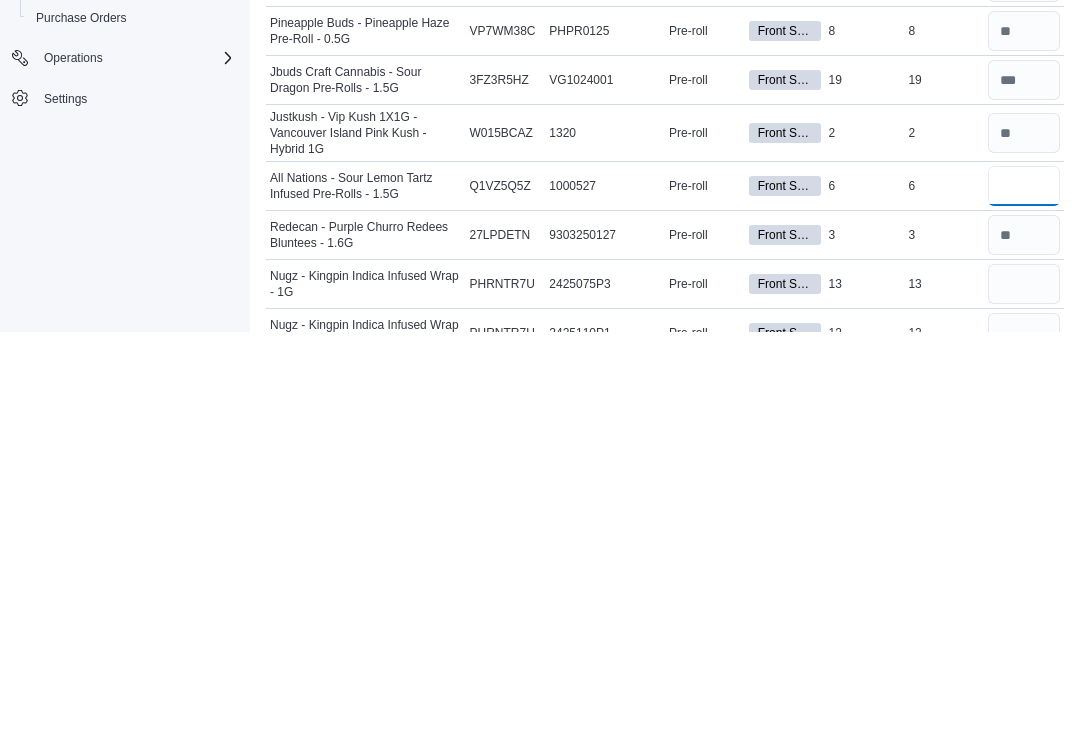 type on "*" 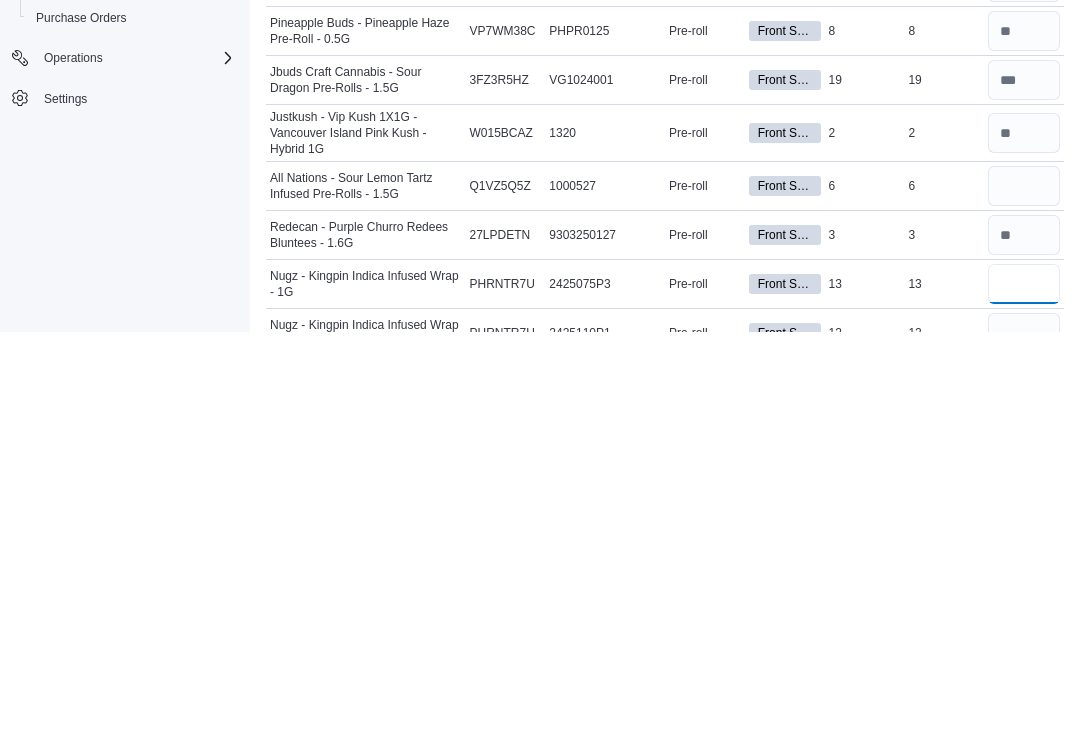 click at bounding box center (1024, 692) 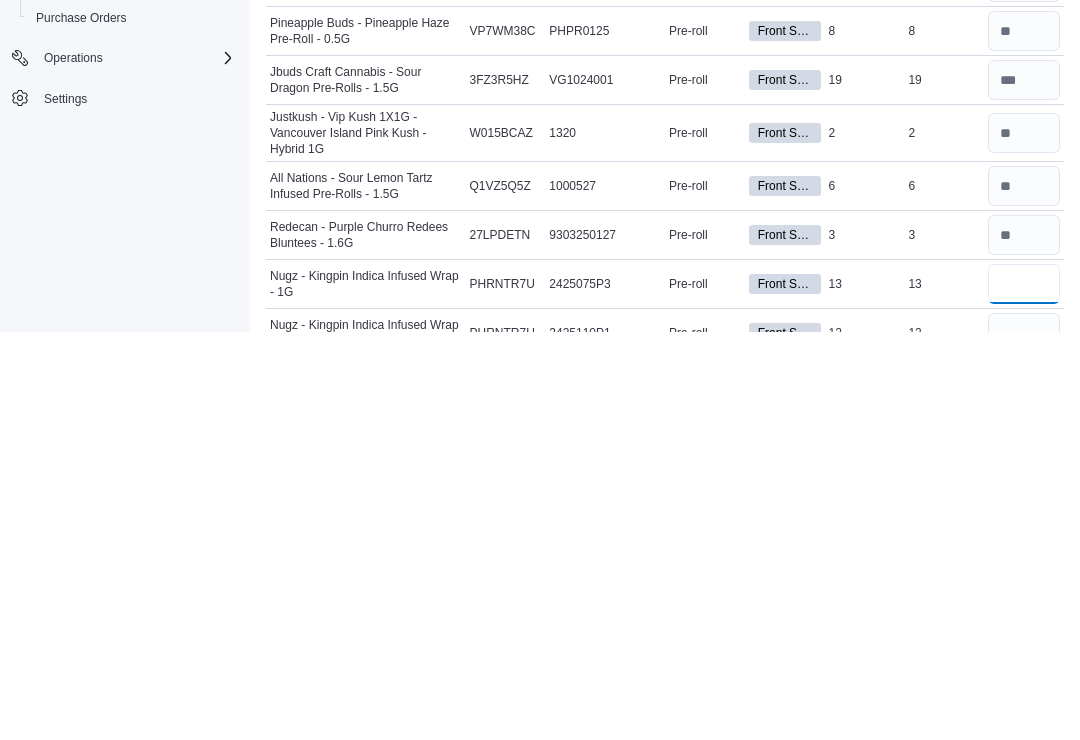 type on "**" 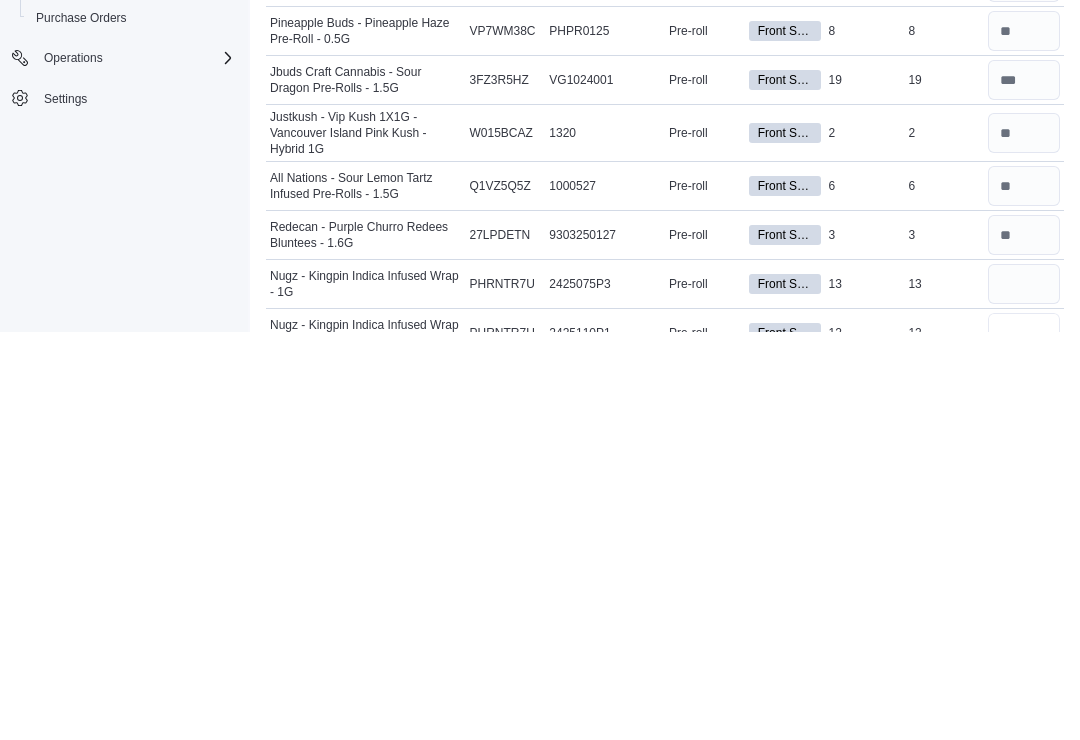type 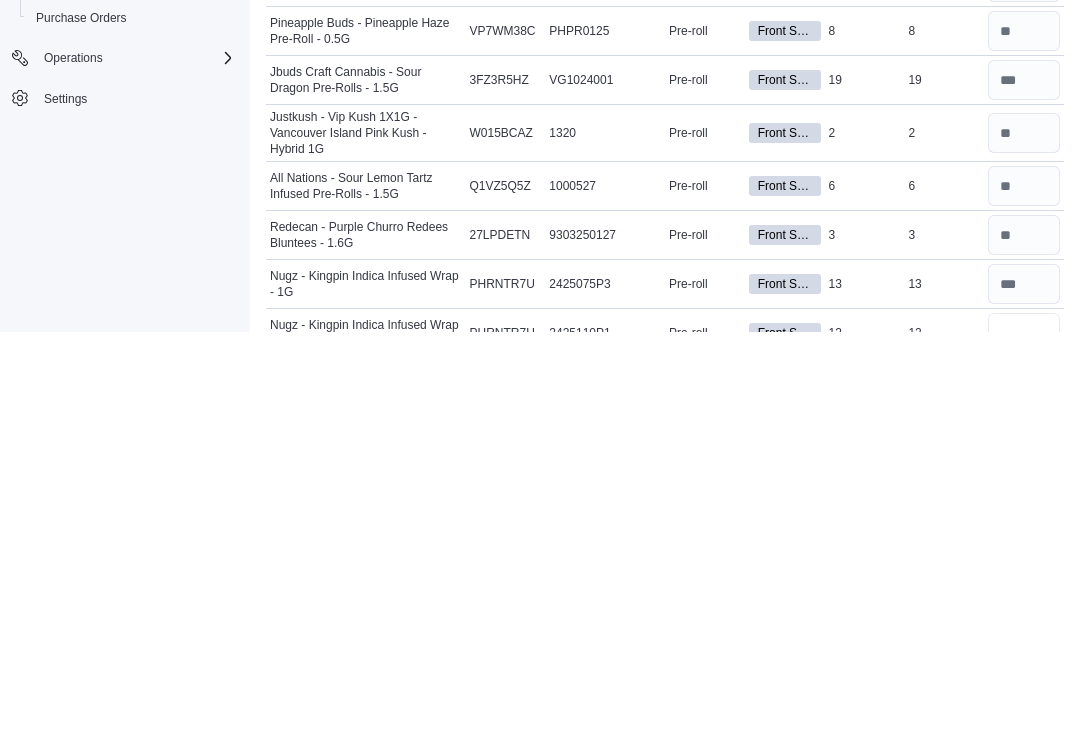 scroll, scrollTop: 3414, scrollLeft: 0, axis: vertical 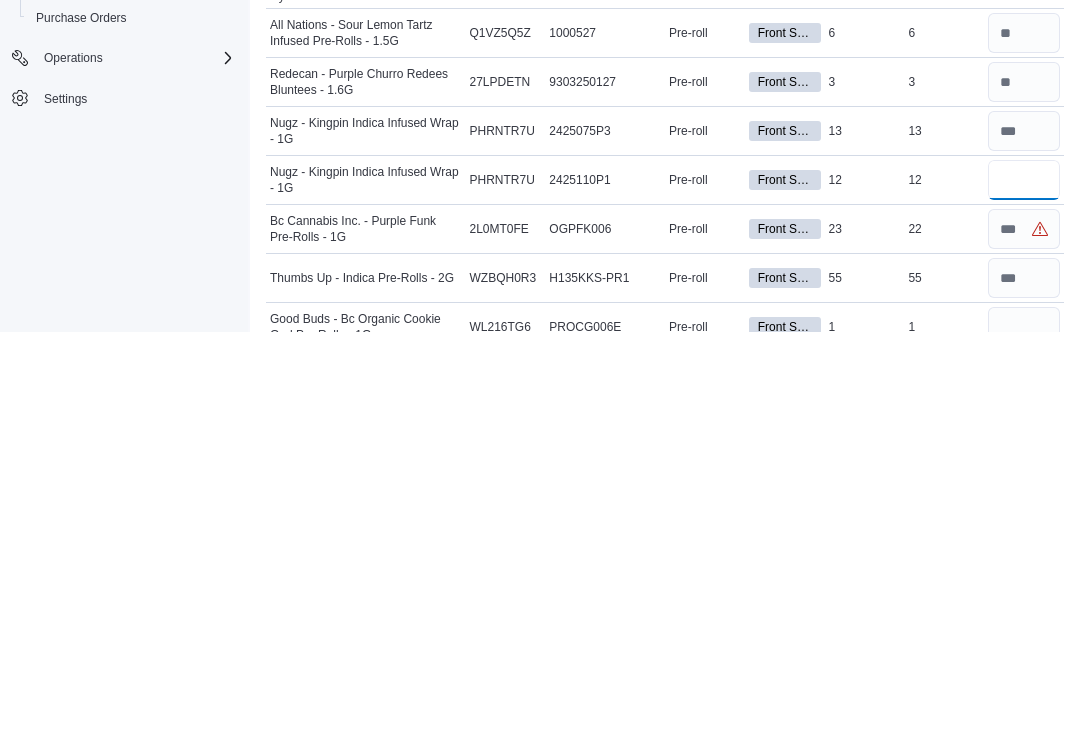 type on "**" 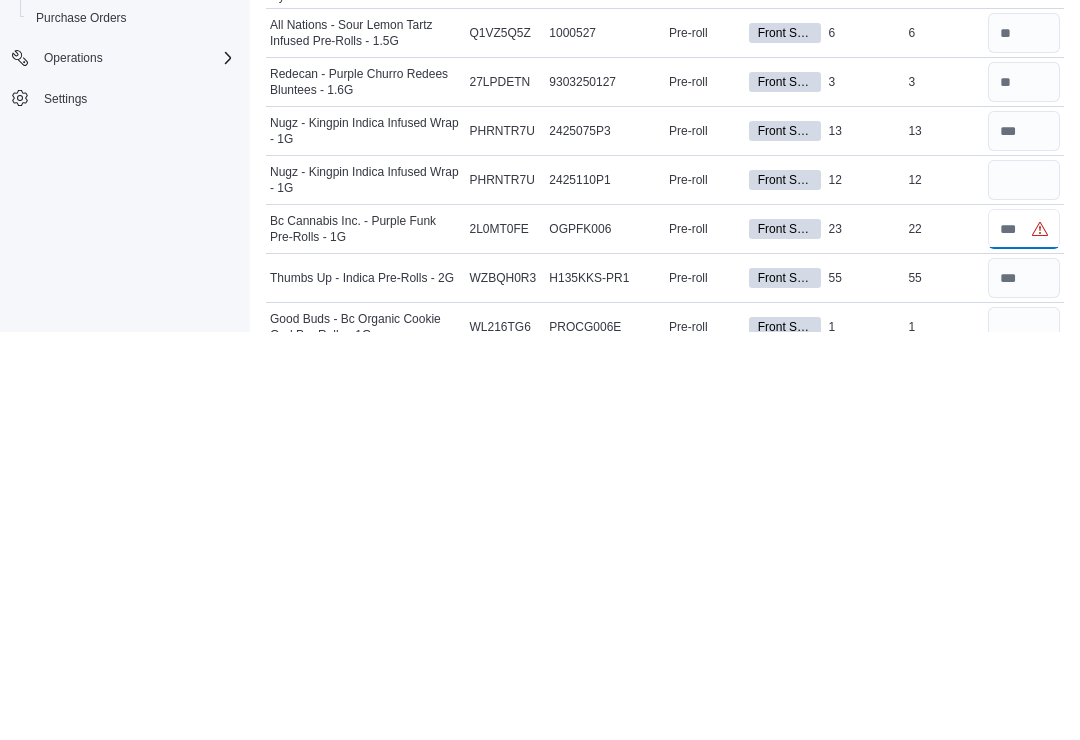 click at bounding box center [1024, 637] 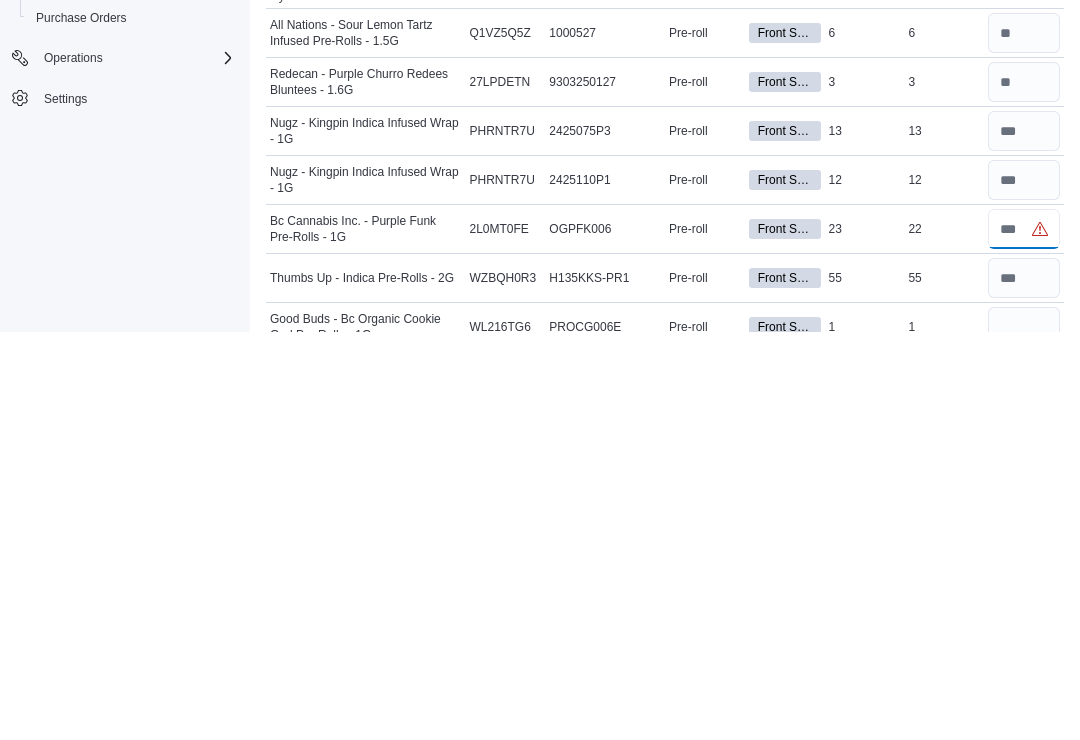 type 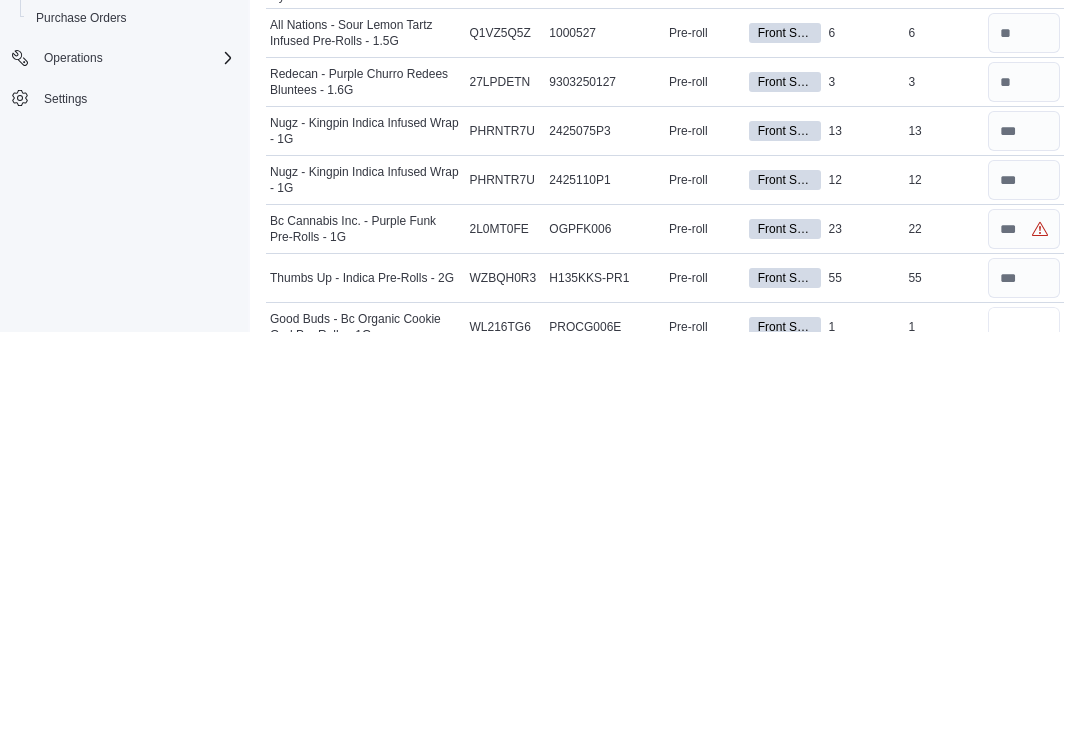 click at bounding box center [1024, 735] 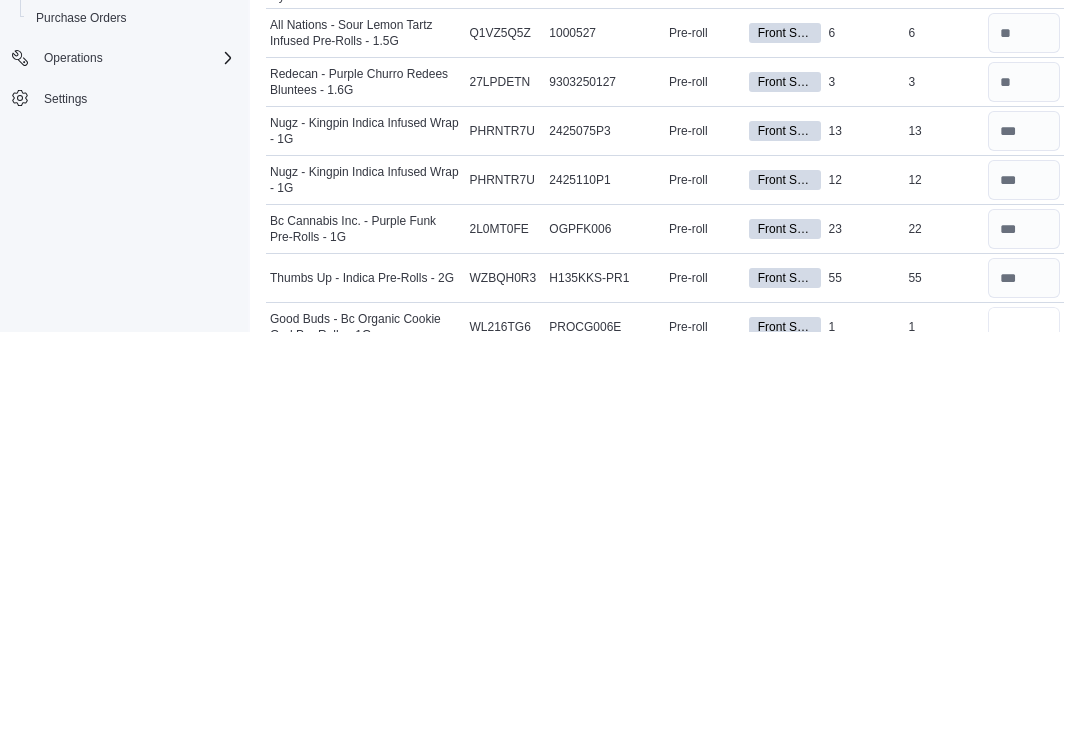 scroll, scrollTop: 3561, scrollLeft: 0, axis: vertical 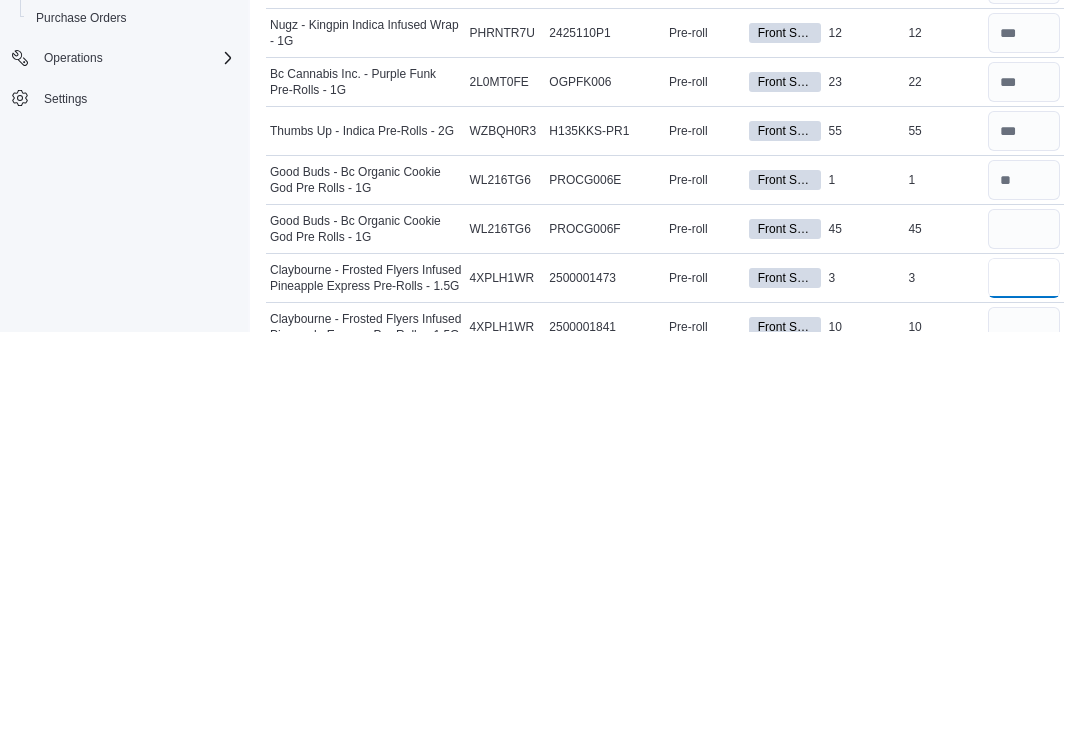 click at bounding box center [1024, 686] 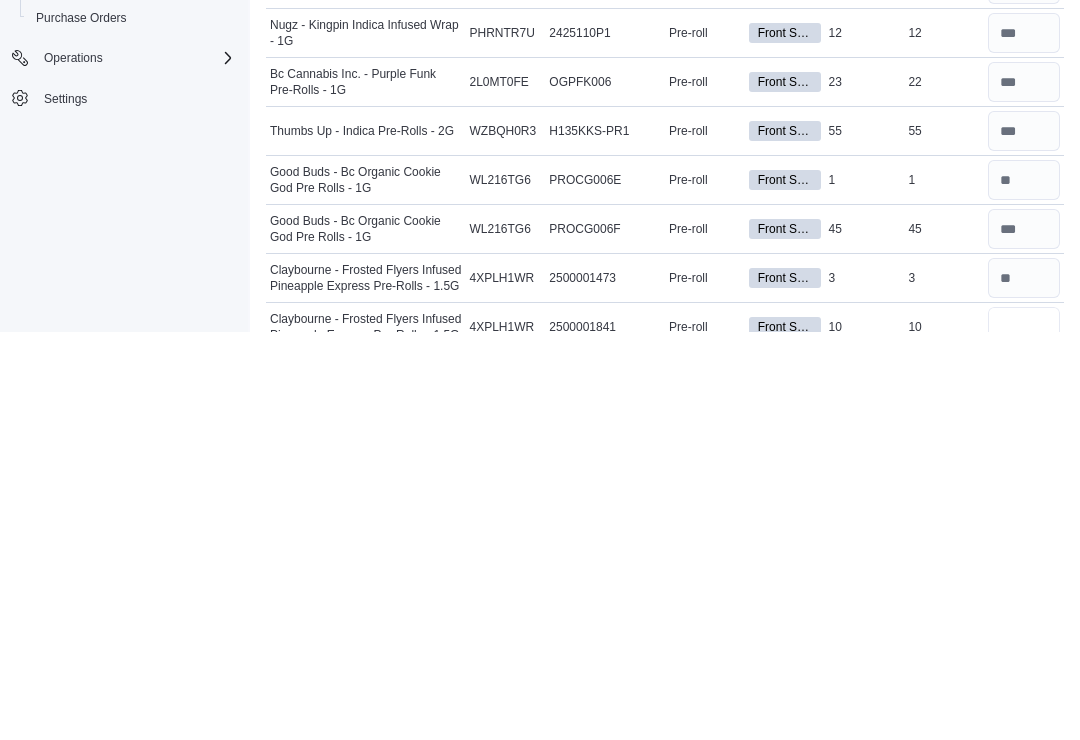 scroll, scrollTop: 3708, scrollLeft: 0, axis: vertical 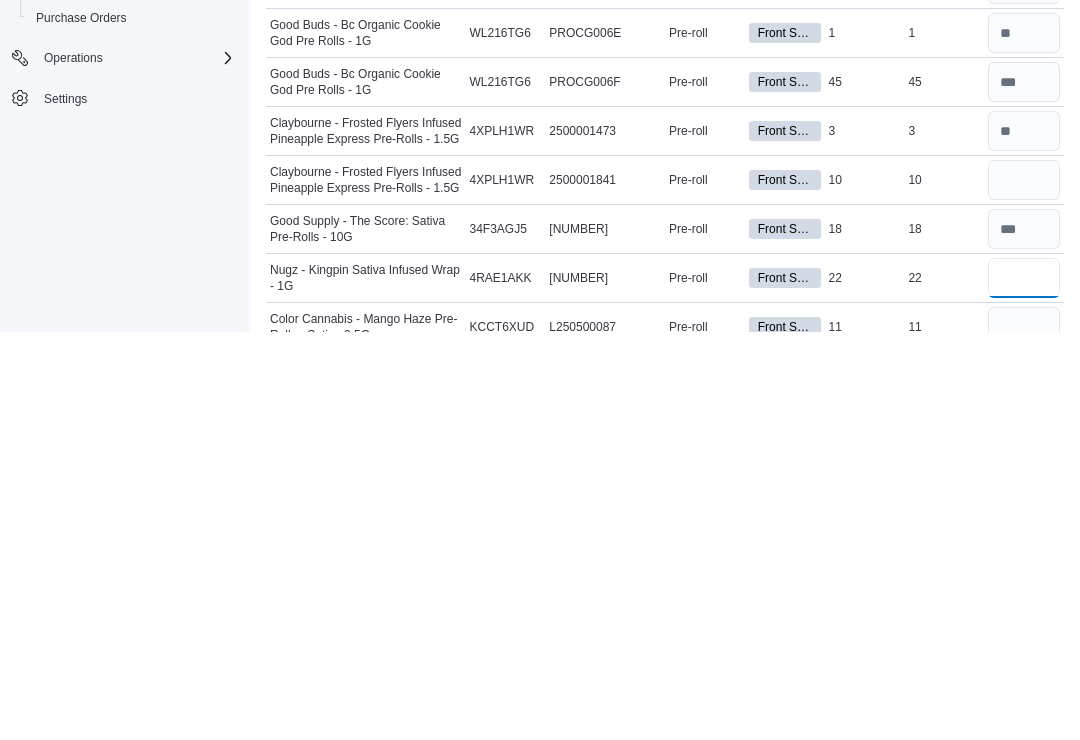 click at bounding box center (1024, 686) 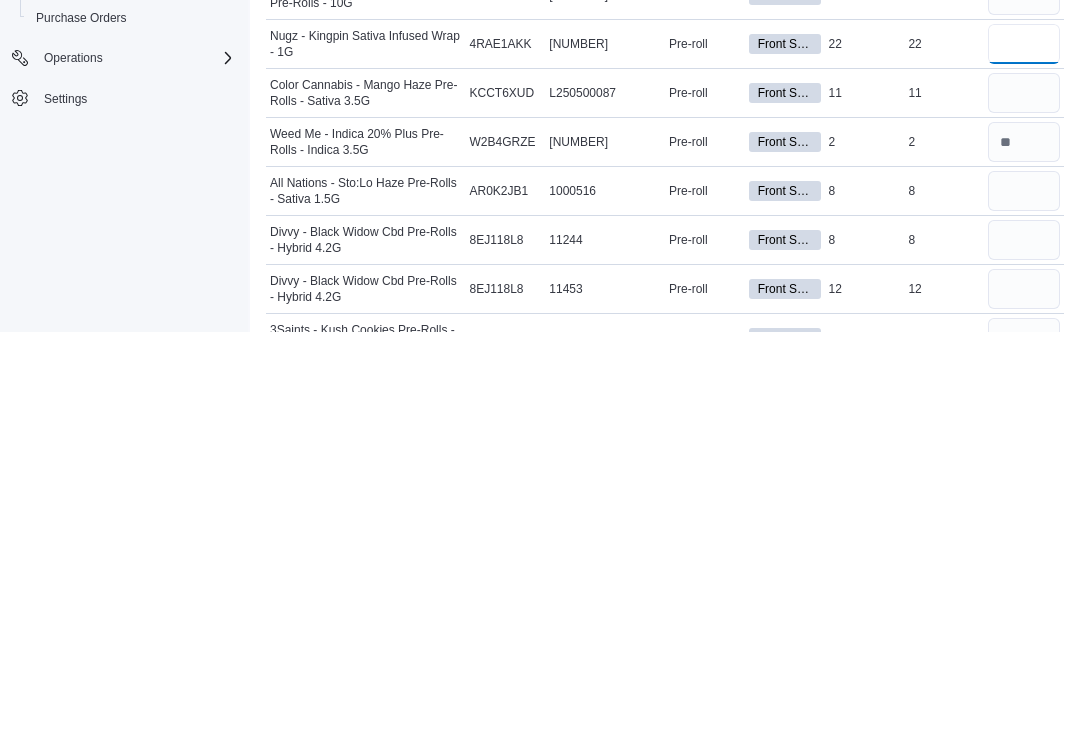 scroll, scrollTop: 3943, scrollLeft: 0, axis: vertical 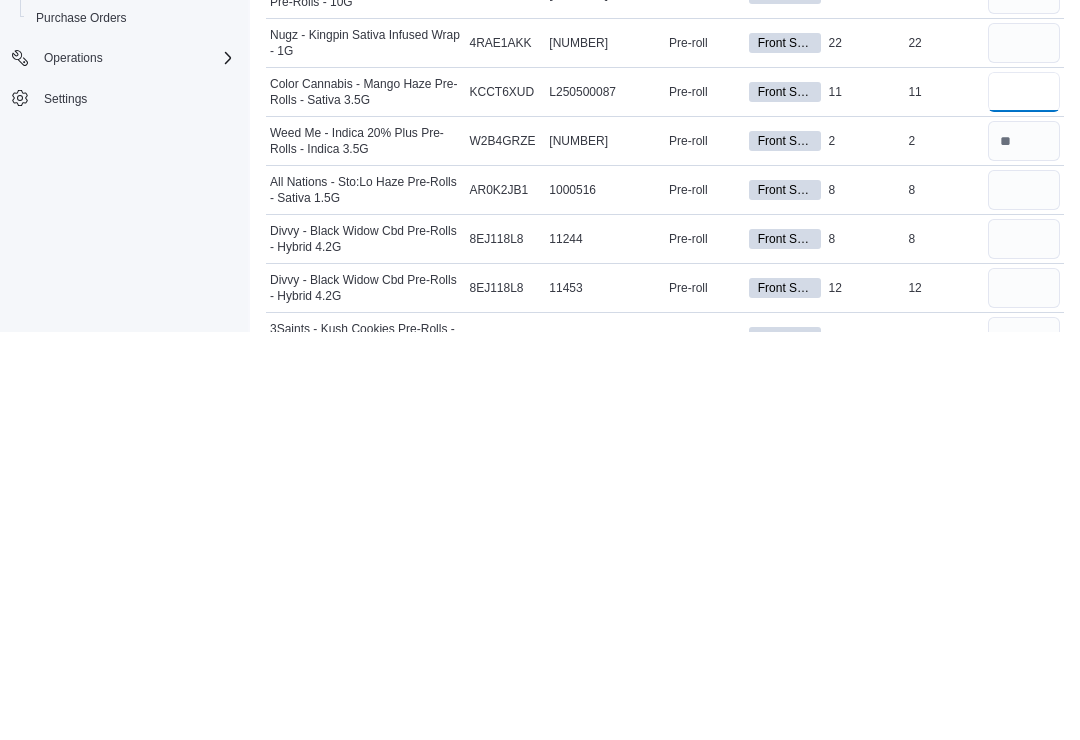 click at bounding box center [1024, 500] 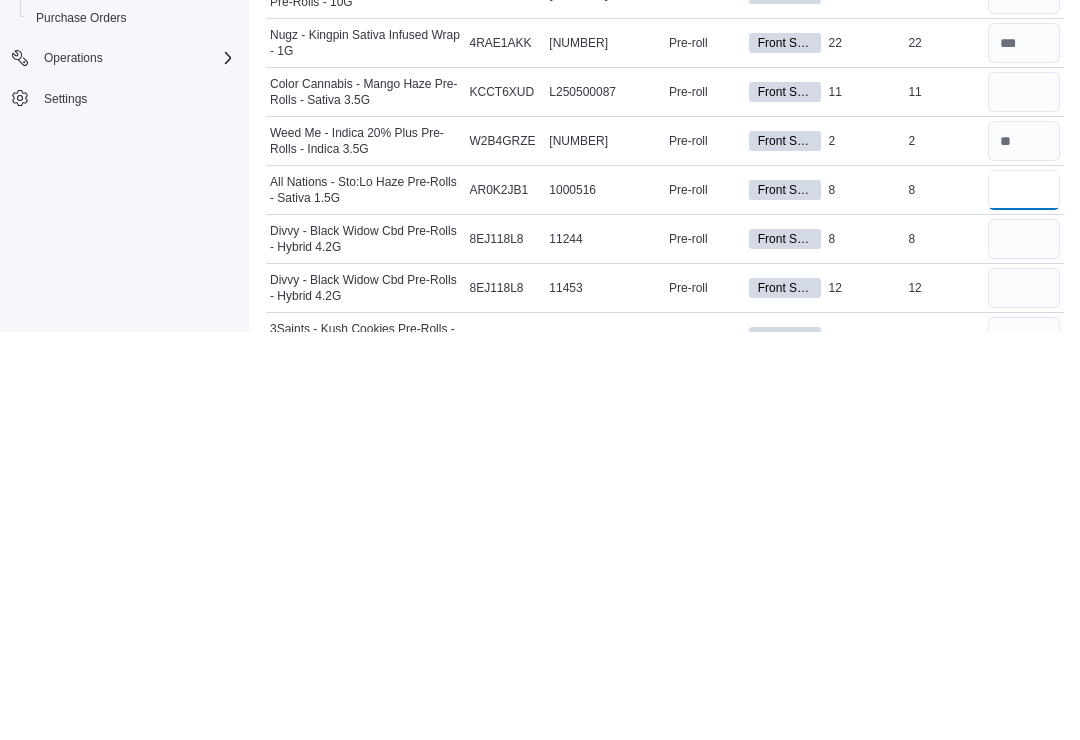 click at bounding box center (1024, 598) 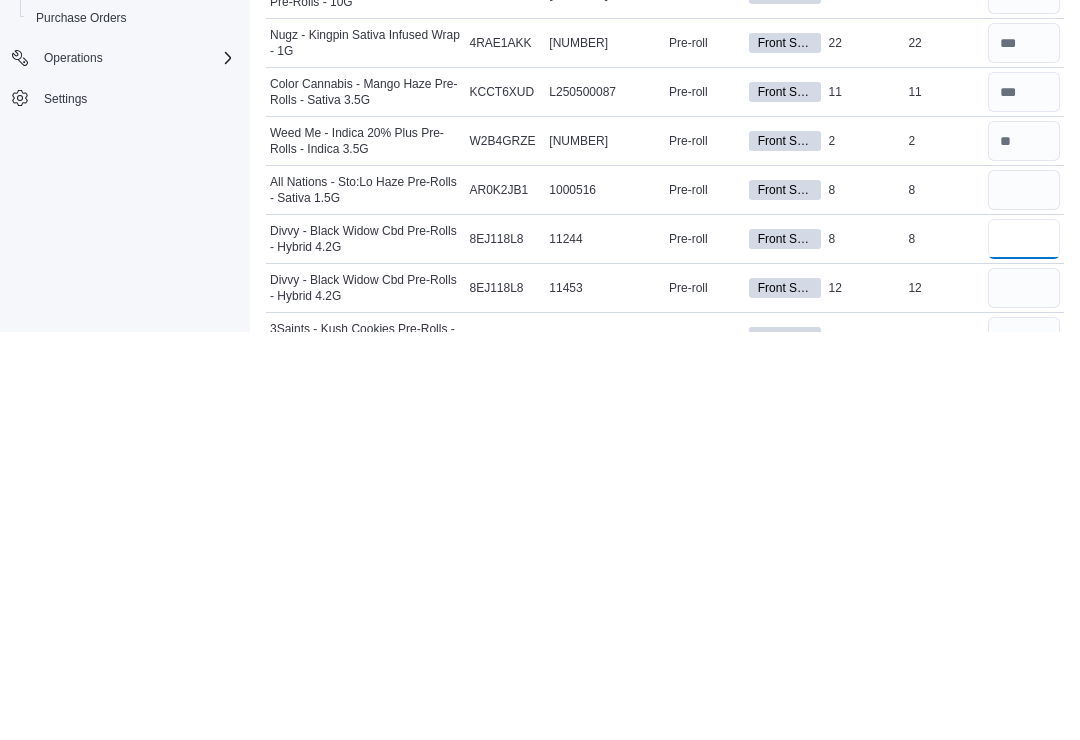 click at bounding box center [1024, 647] 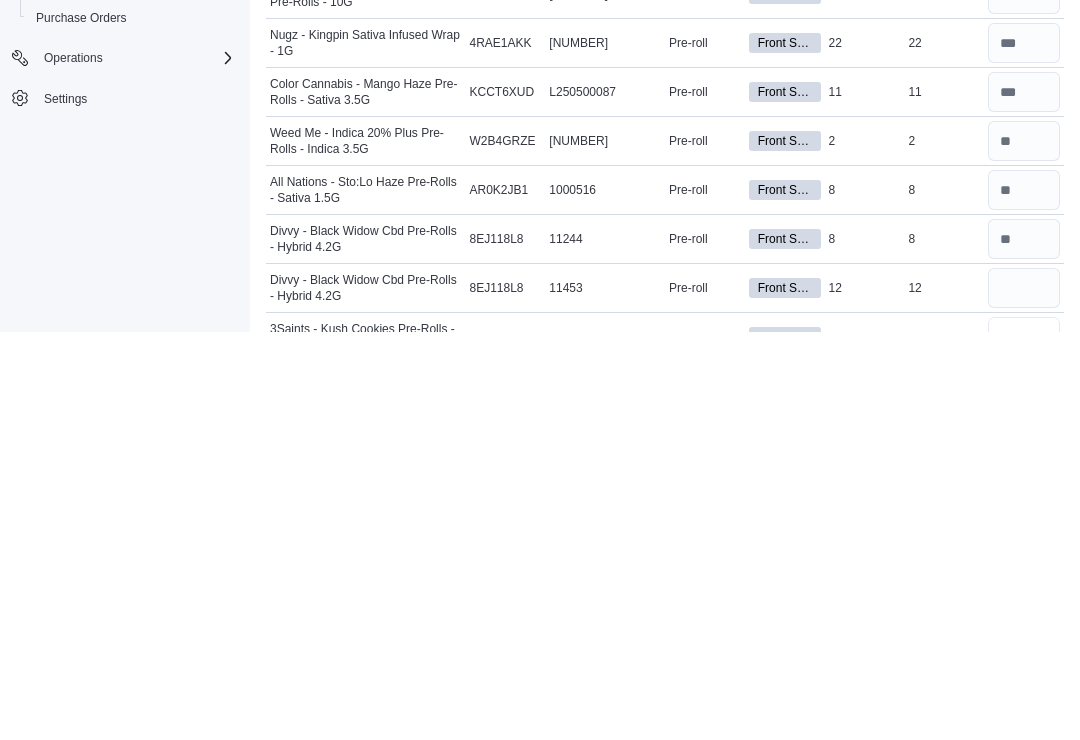 click at bounding box center (1024, 745) 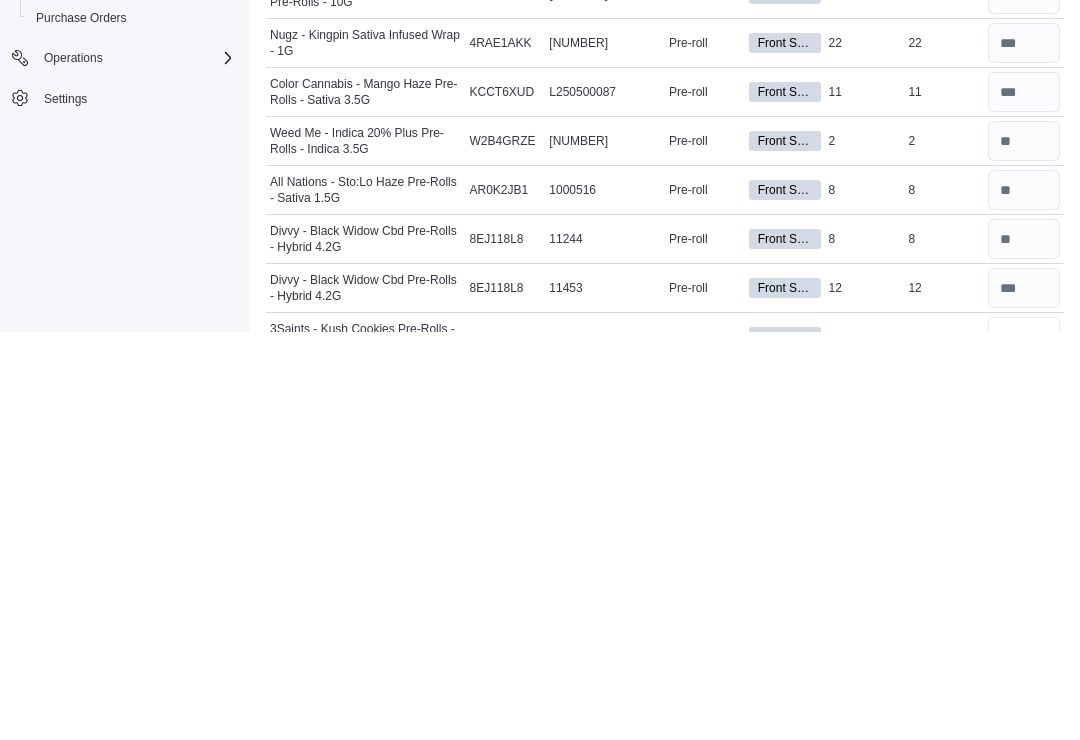 scroll, scrollTop: 4131, scrollLeft: 0, axis: vertical 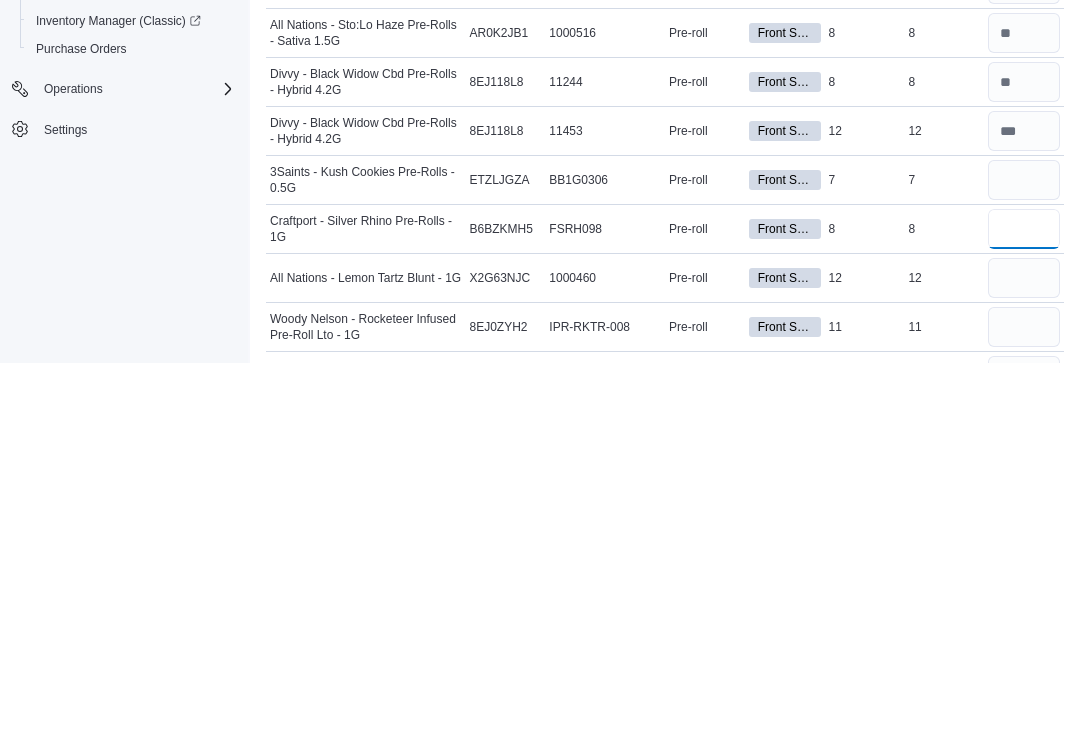 click at bounding box center [1024, 606] 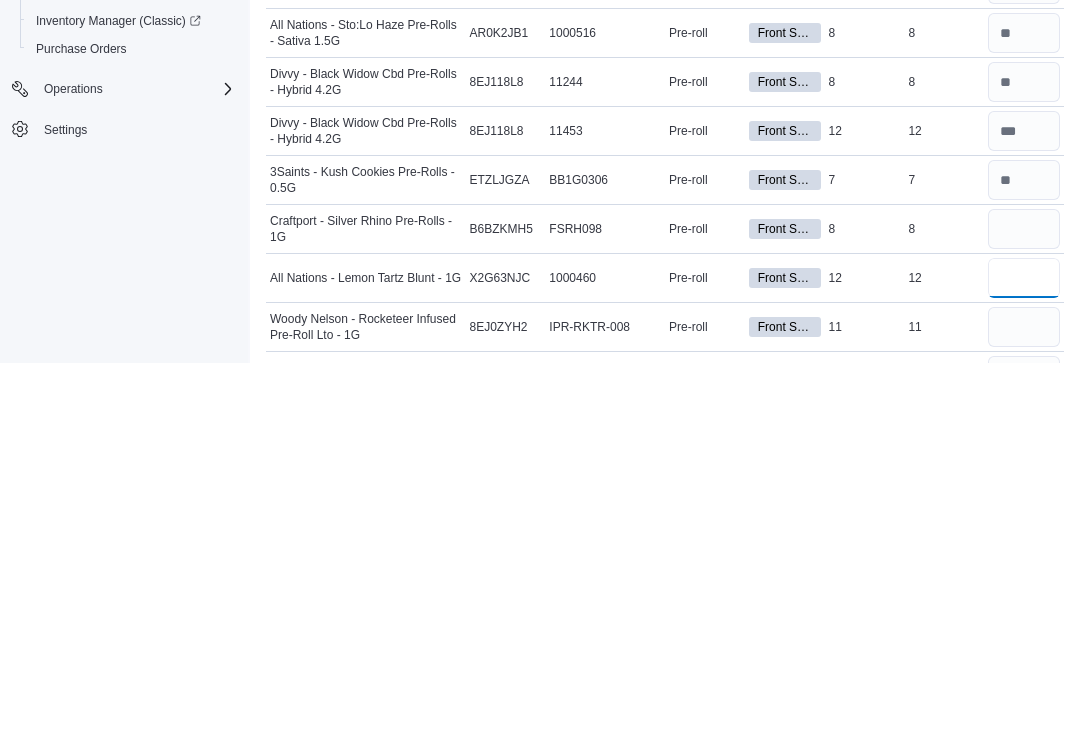 click at bounding box center (1024, 655) 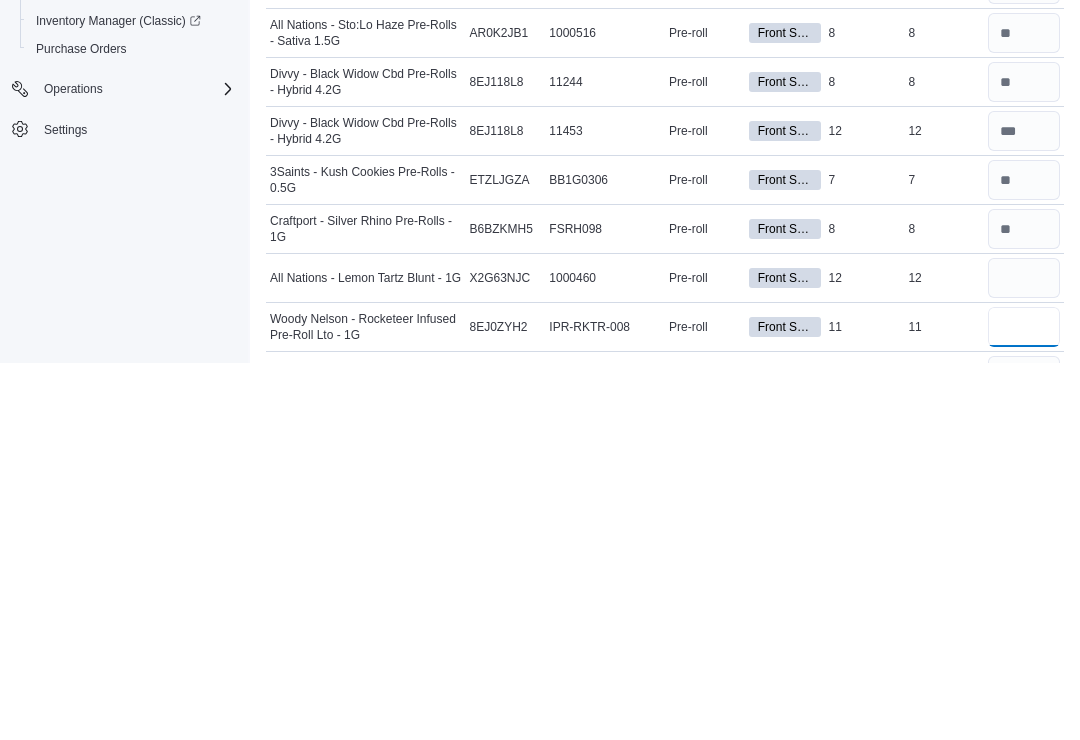 click at bounding box center (1024, 704) 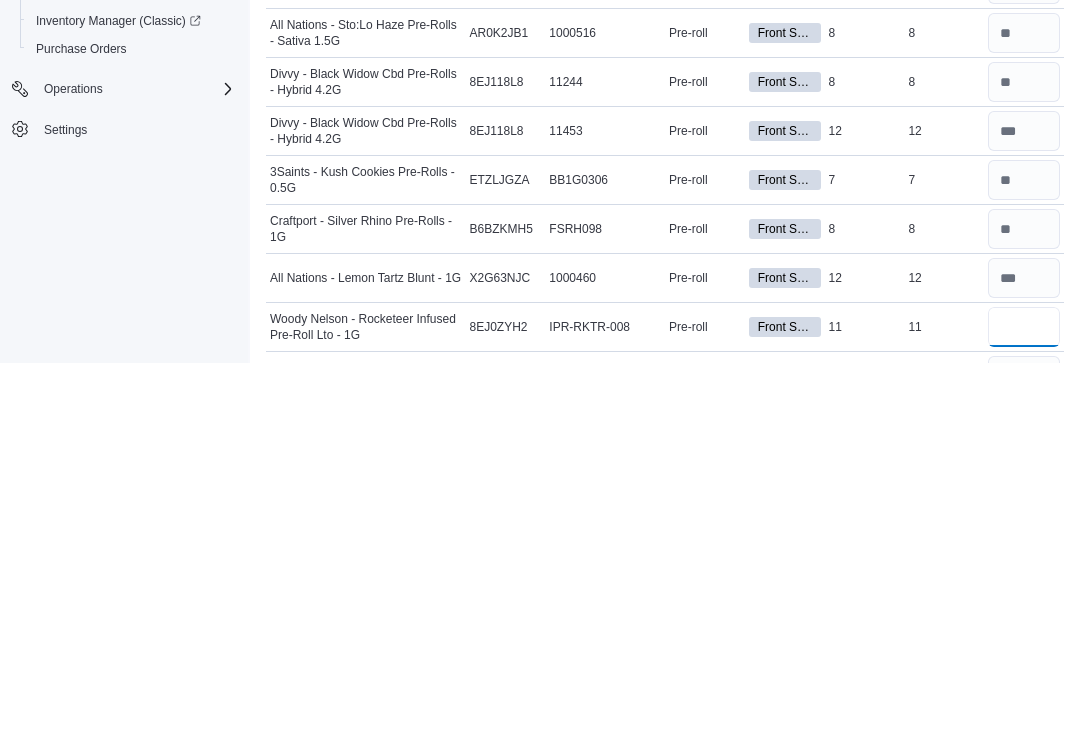 scroll, scrollTop: 4278, scrollLeft: 0, axis: vertical 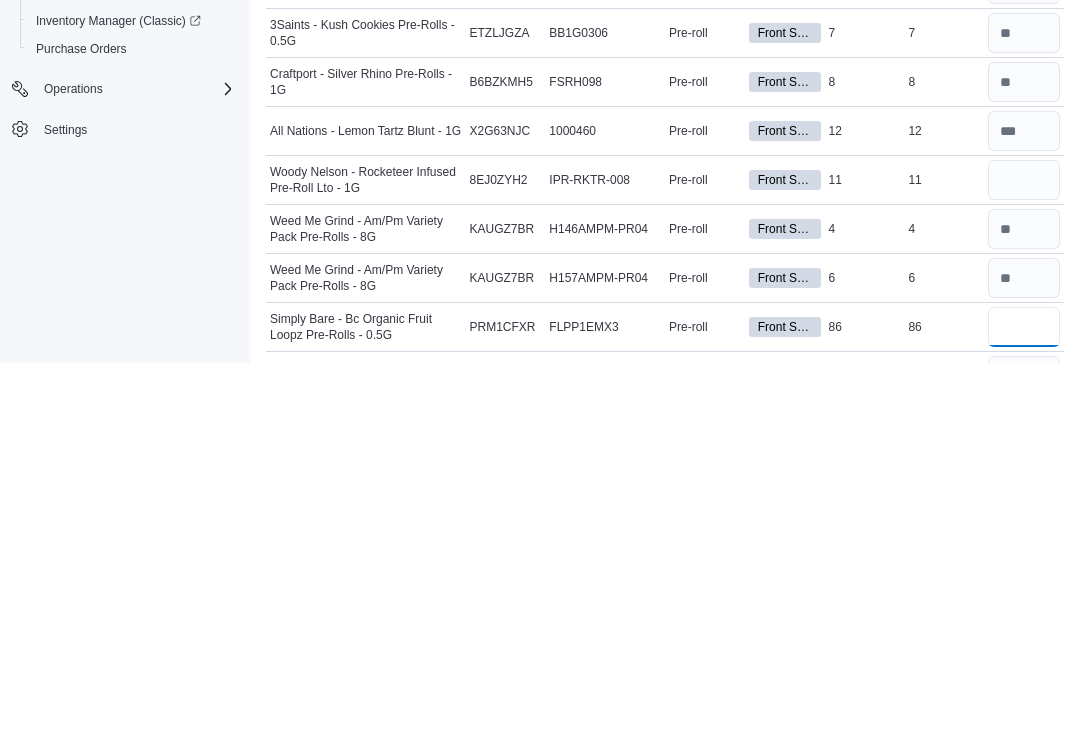 click at bounding box center [1024, 704] 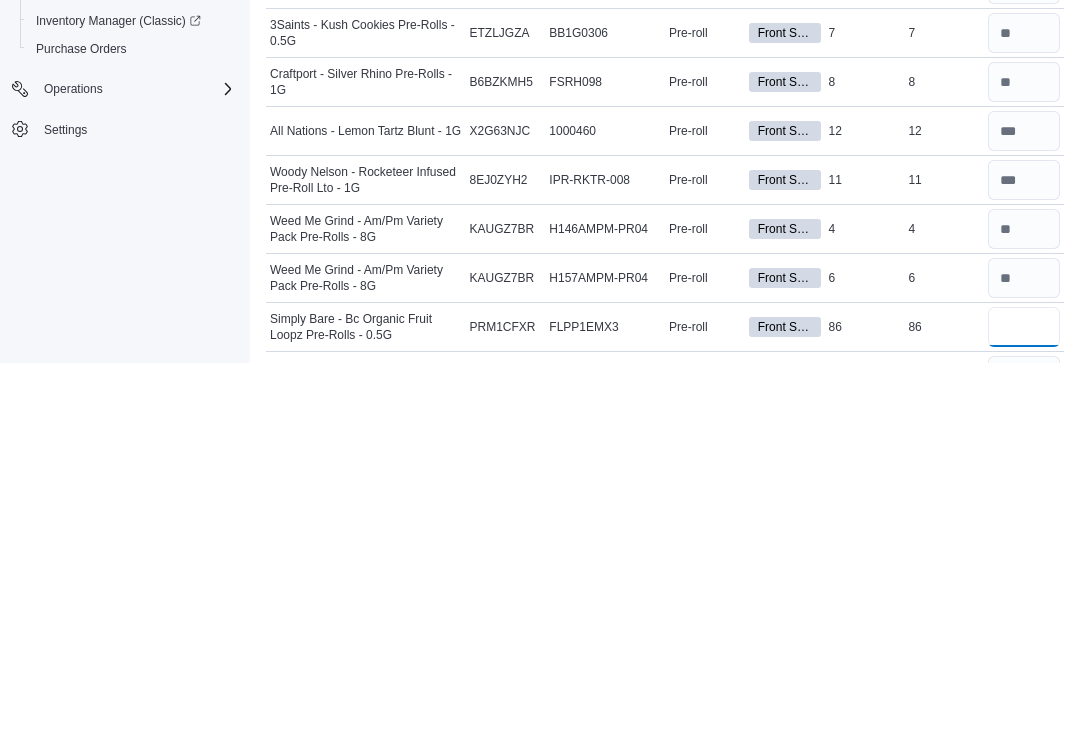 scroll, scrollTop: 4383, scrollLeft: 0, axis: vertical 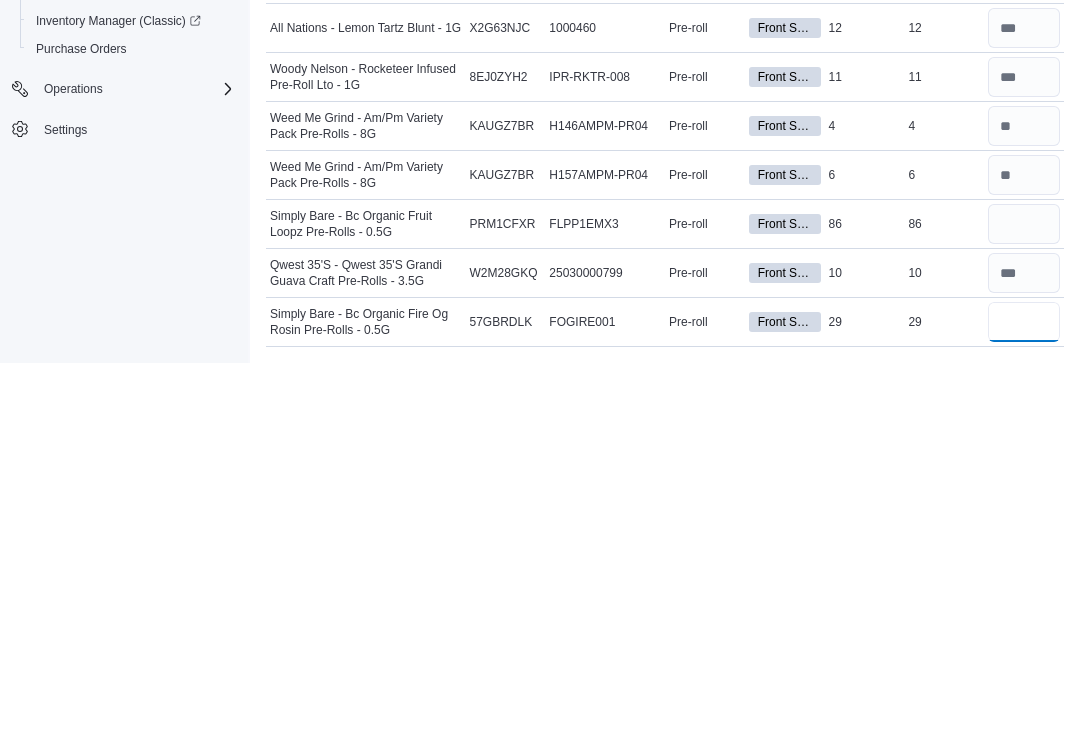 click at bounding box center (1024, 699) 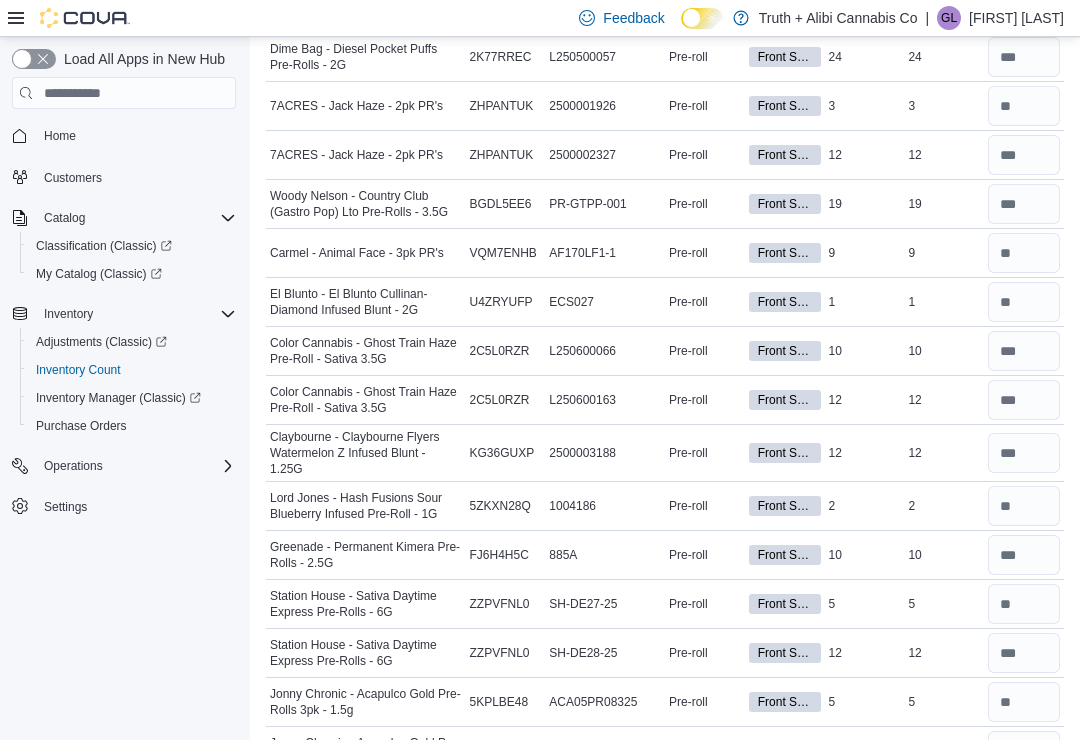scroll, scrollTop: 0, scrollLeft: 0, axis: both 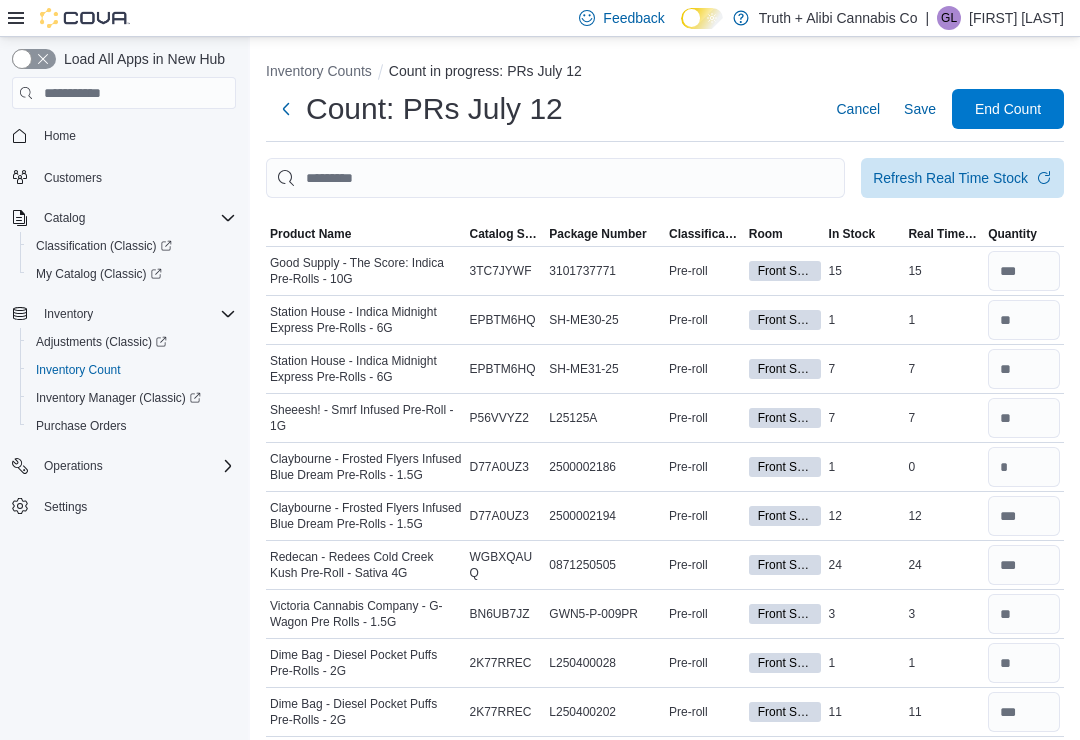 click on "Save" at bounding box center (920, 109) 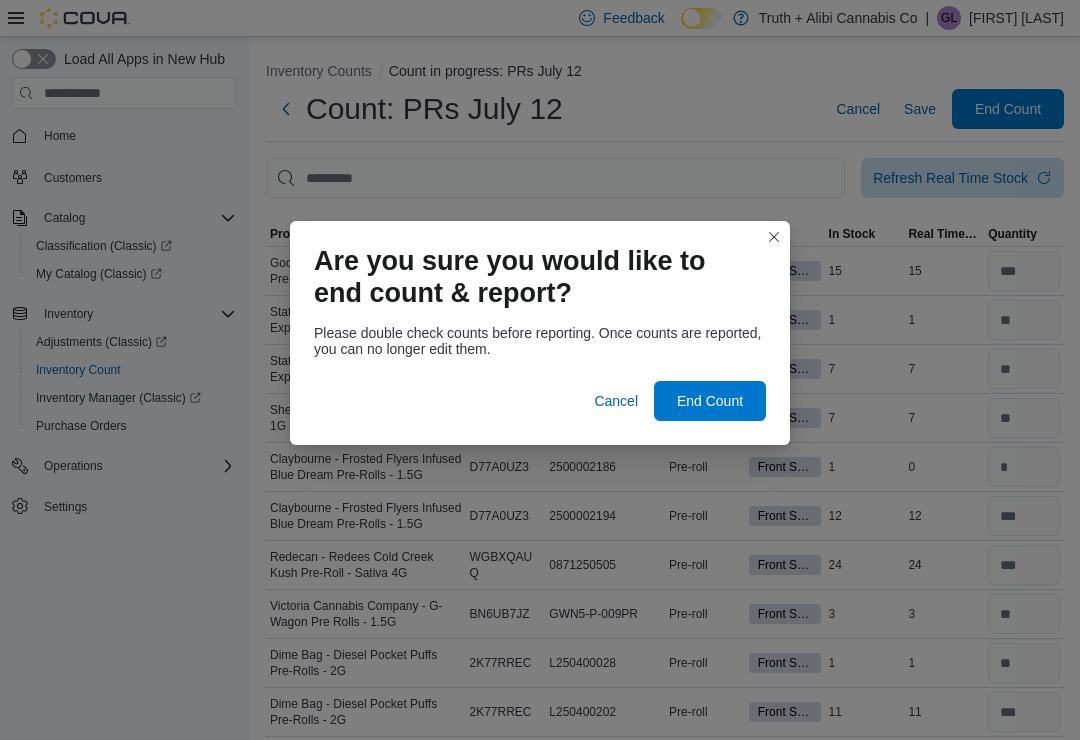 click on "End Count" at bounding box center (710, 401) 